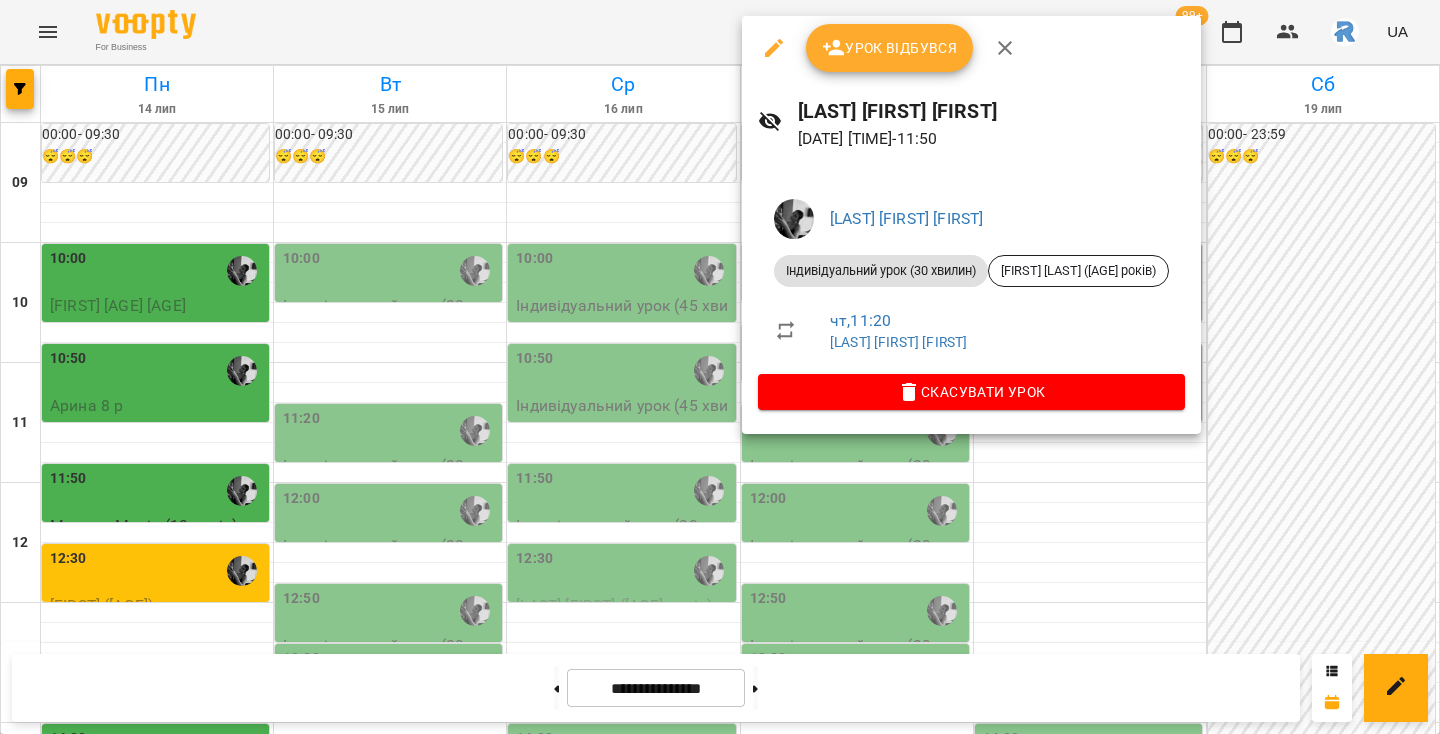 scroll, scrollTop: 0, scrollLeft: 0, axis: both 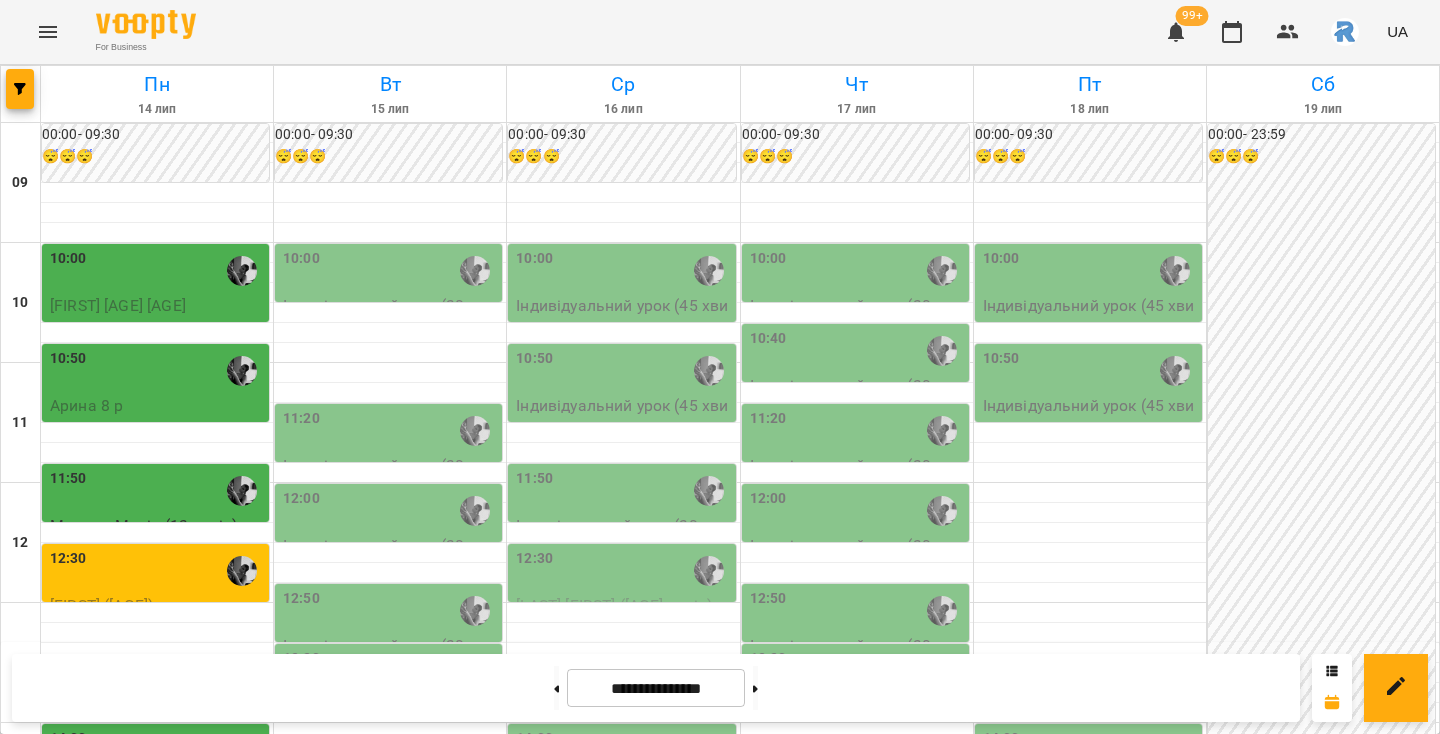 click 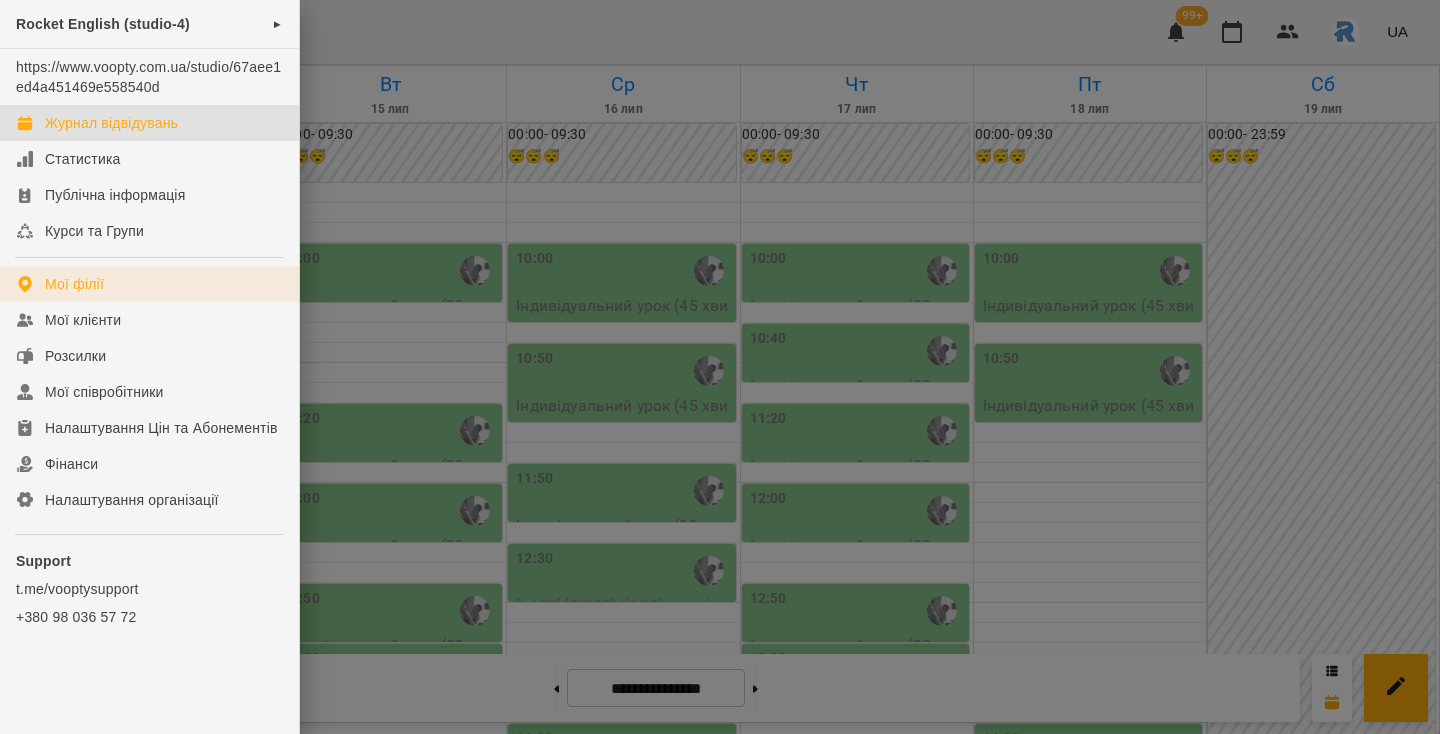 click on "Мої філії" at bounding box center [149, 284] 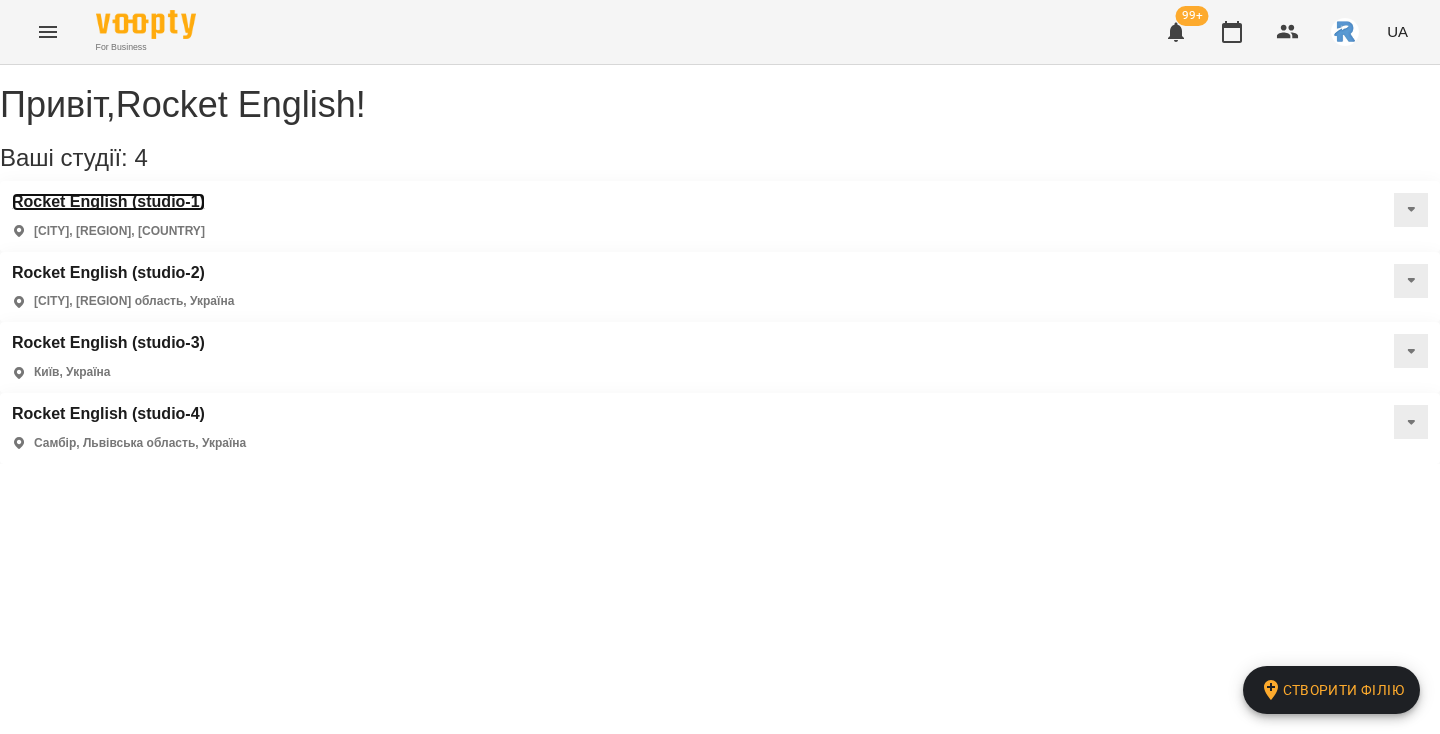 click on "Rocket English (studio-1)" at bounding box center (108, 202) 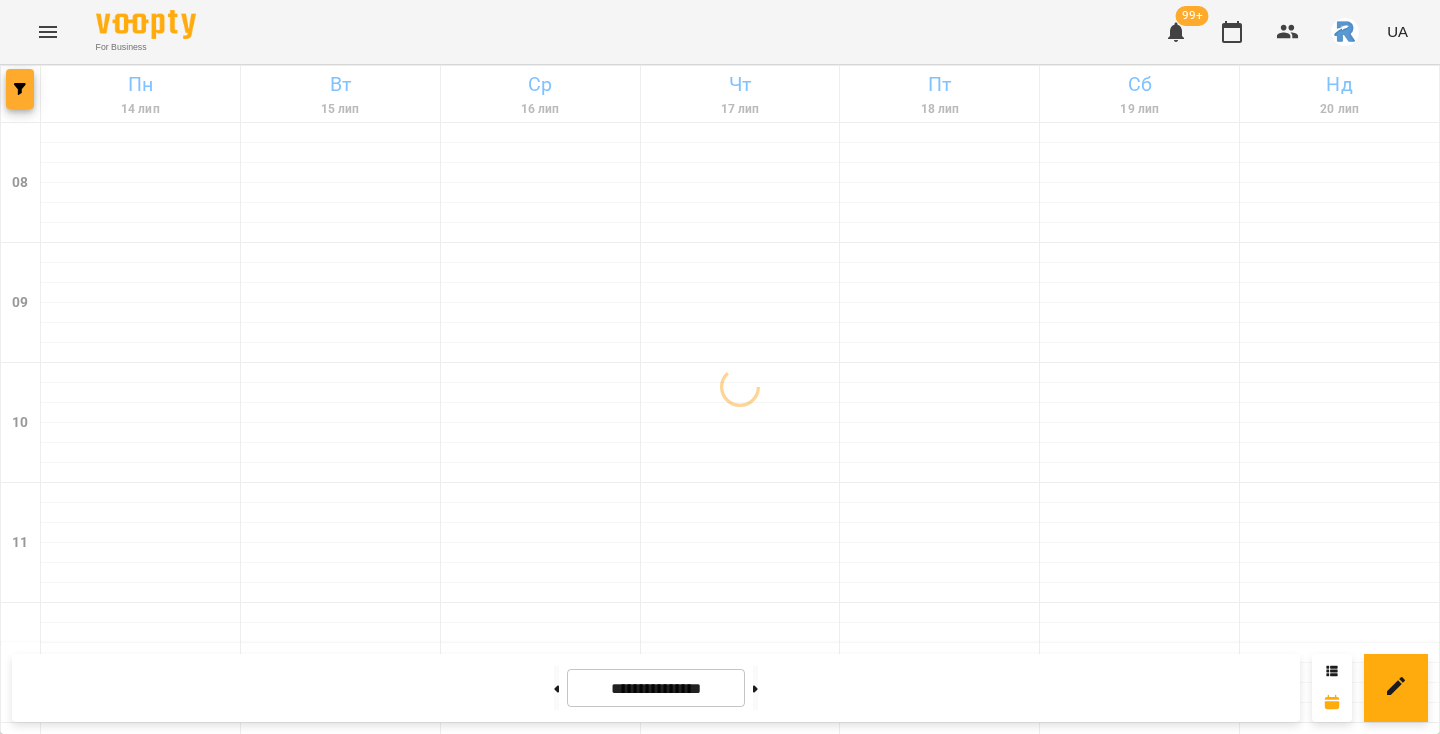 click at bounding box center (20, 89) 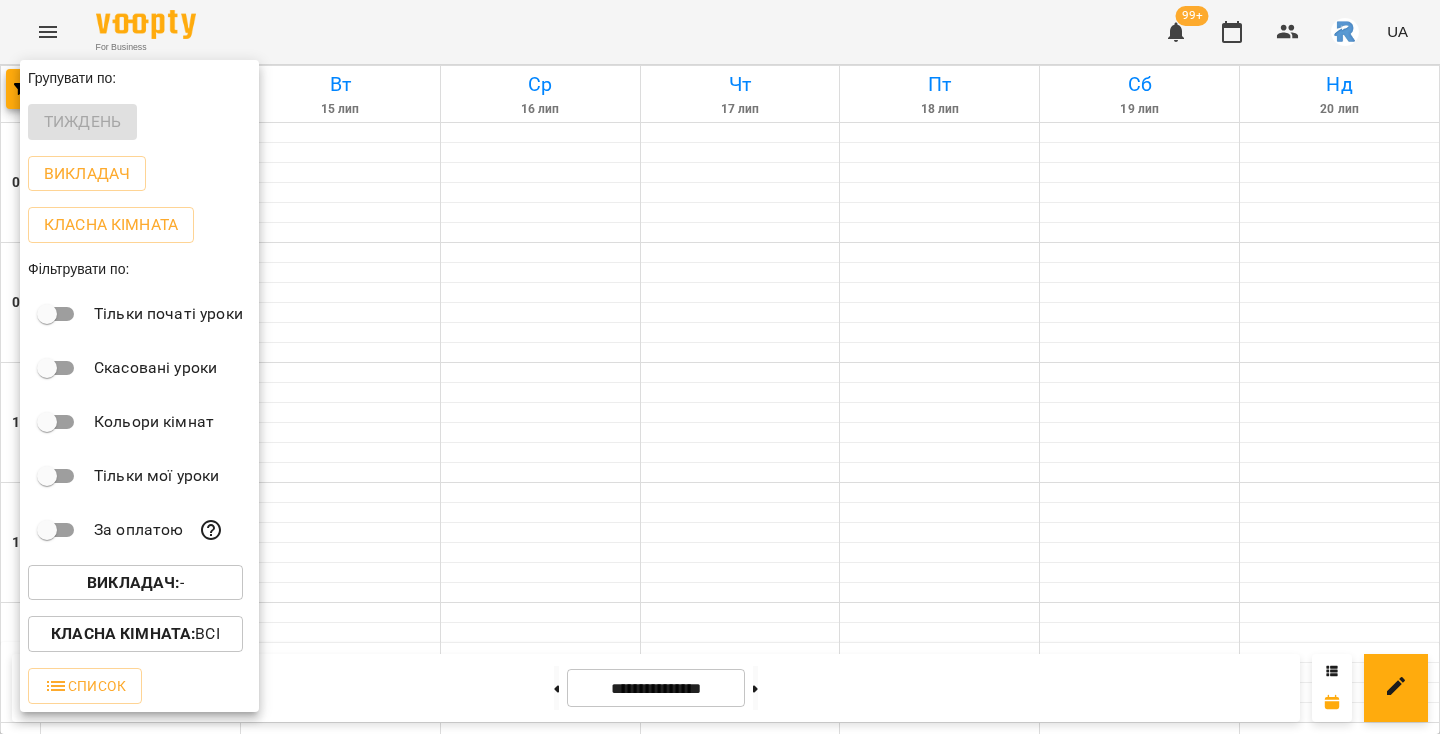 click on "Викладач :  -" at bounding box center (135, 583) 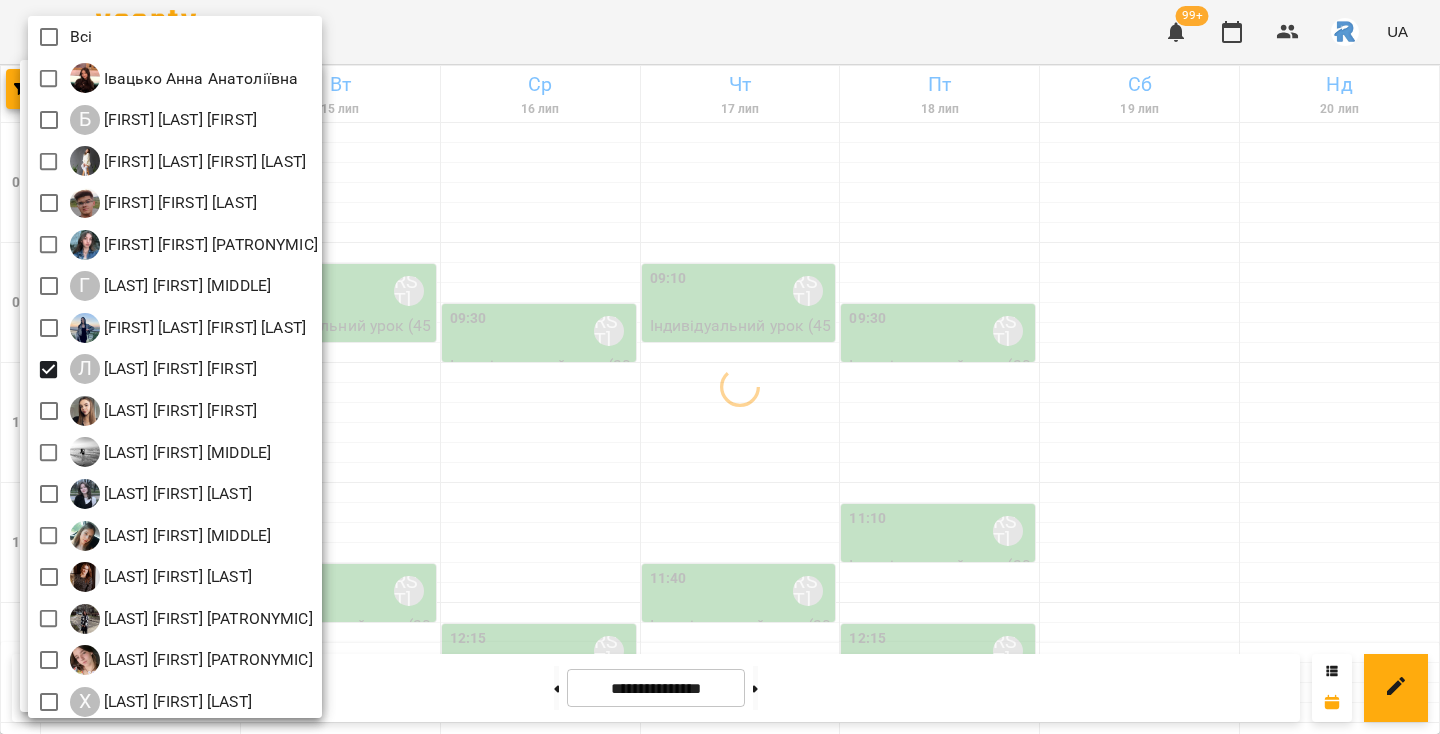 click at bounding box center (720, 367) 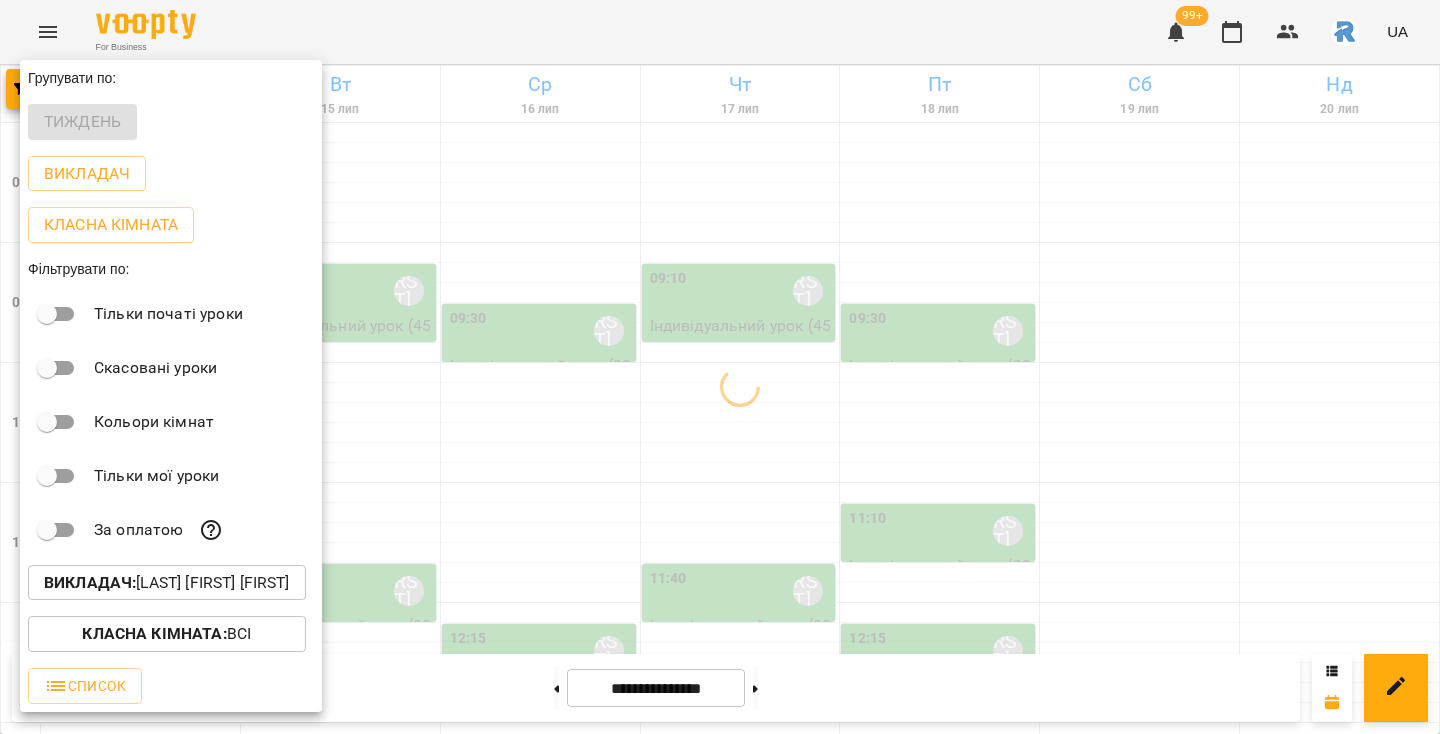 click at bounding box center (720, 367) 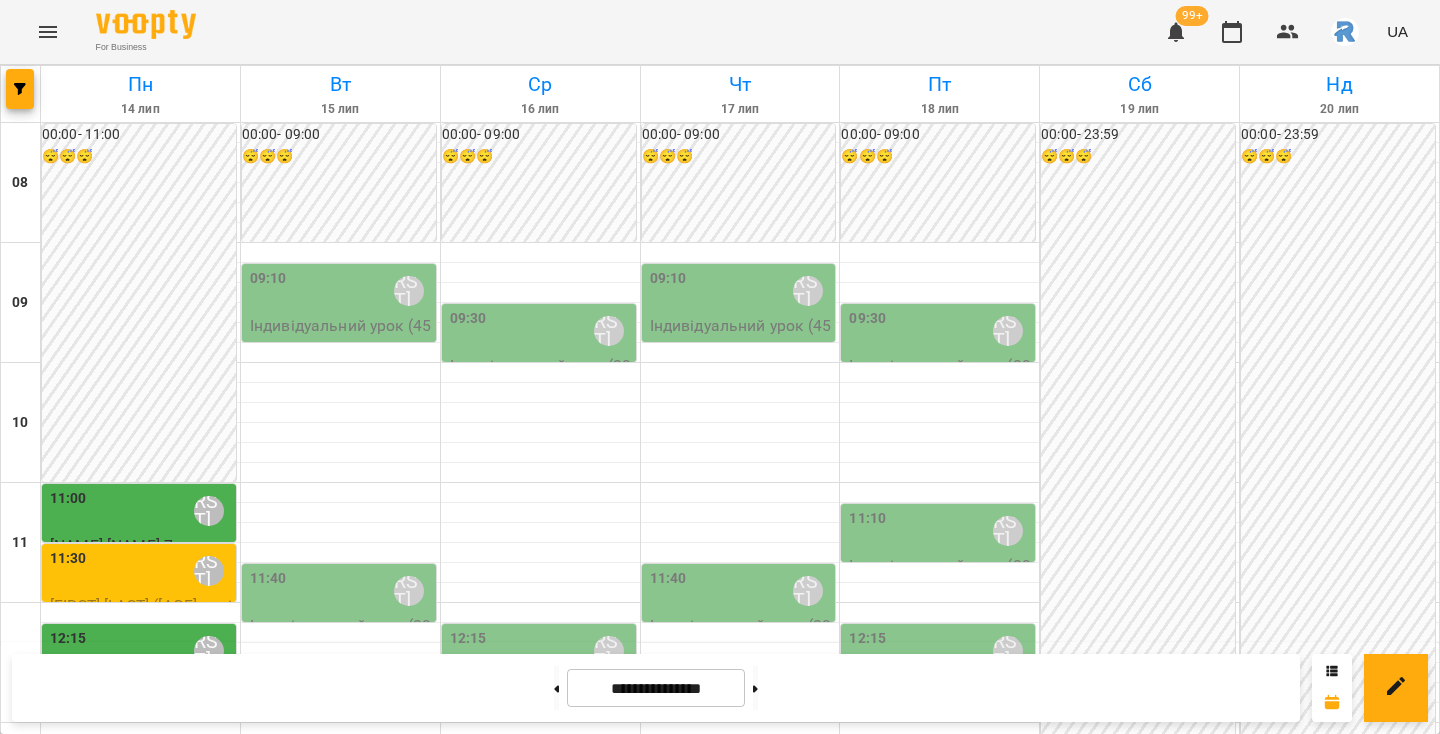scroll, scrollTop: 331, scrollLeft: 0, axis: vertical 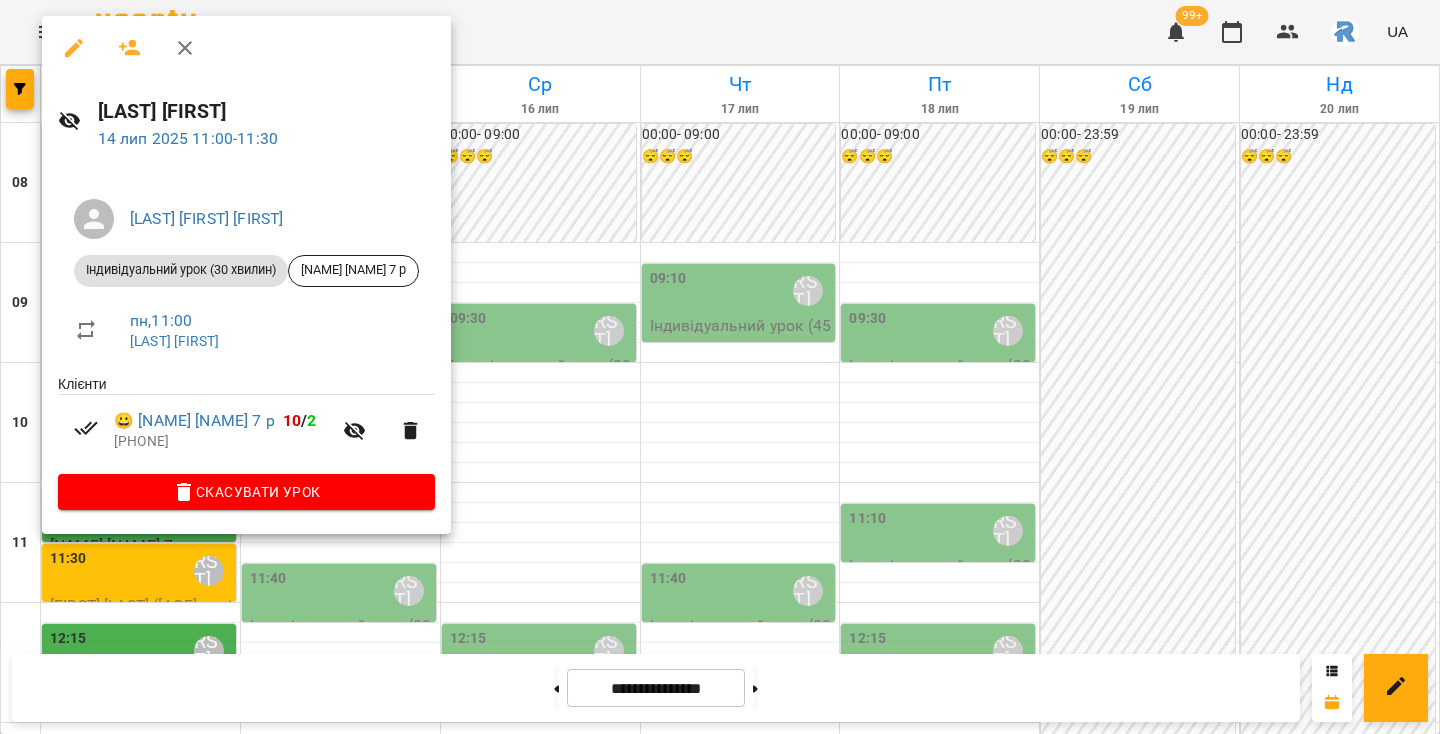 click at bounding box center [720, 367] 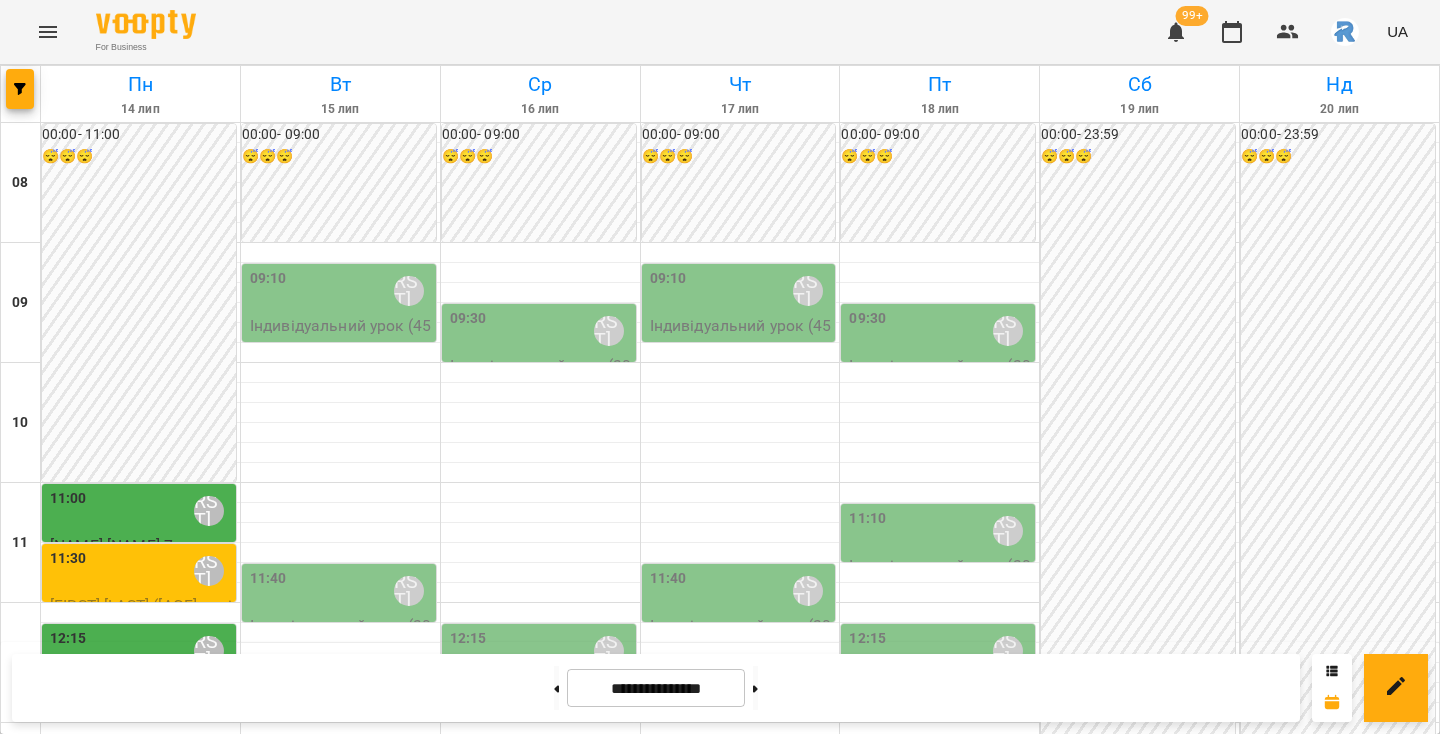 click on "[TIME] [LAST] [FIRST] [LAST]" at bounding box center (141, 571) 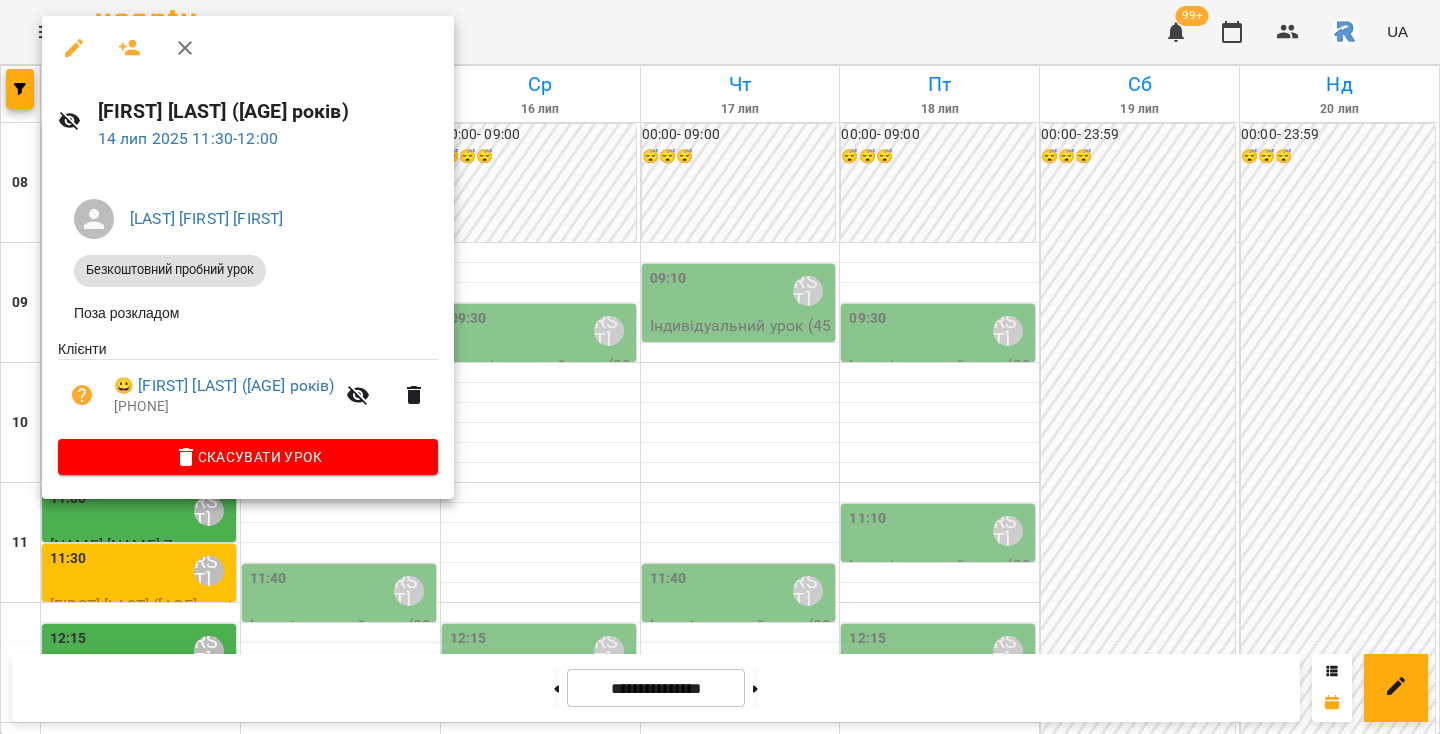 click on "Скасувати Урок" at bounding box center [248, 457] 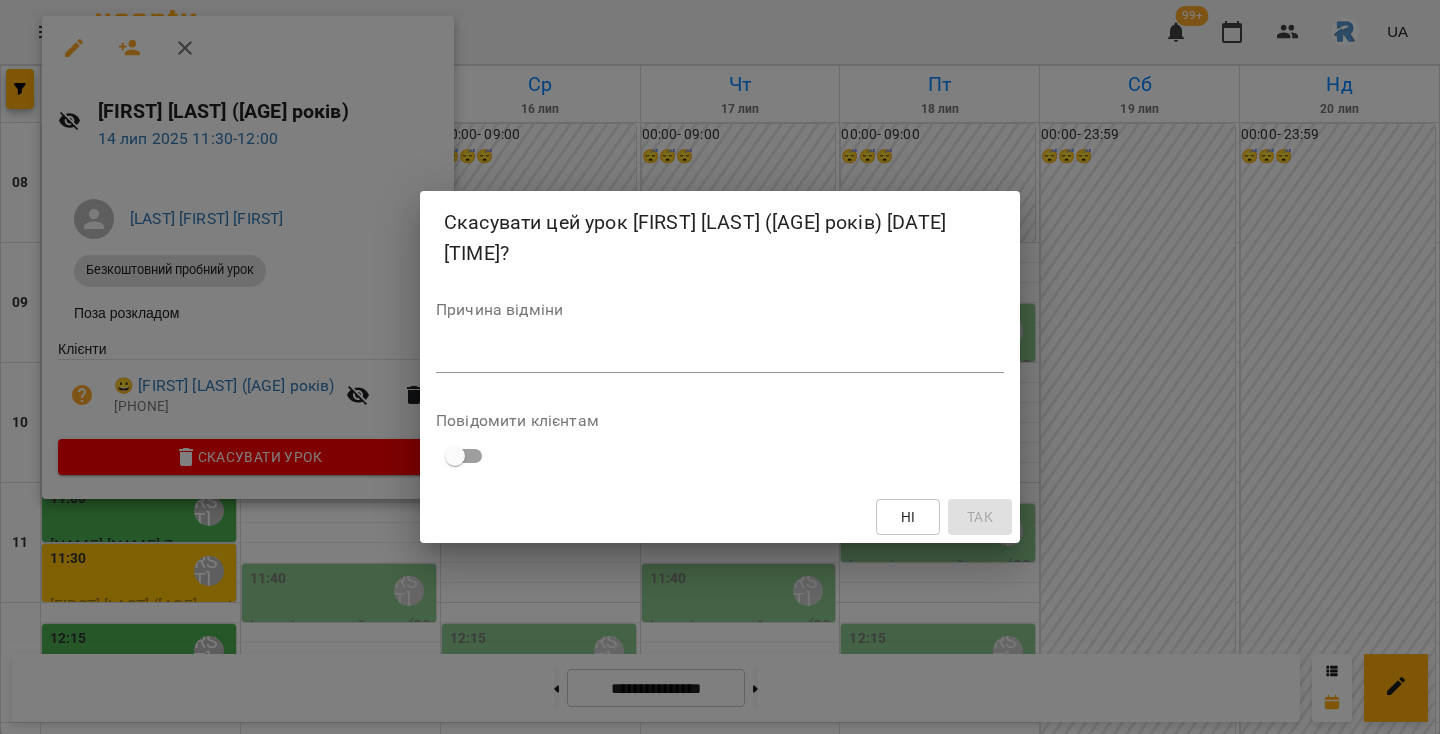 click at bounding box center (455, 456) 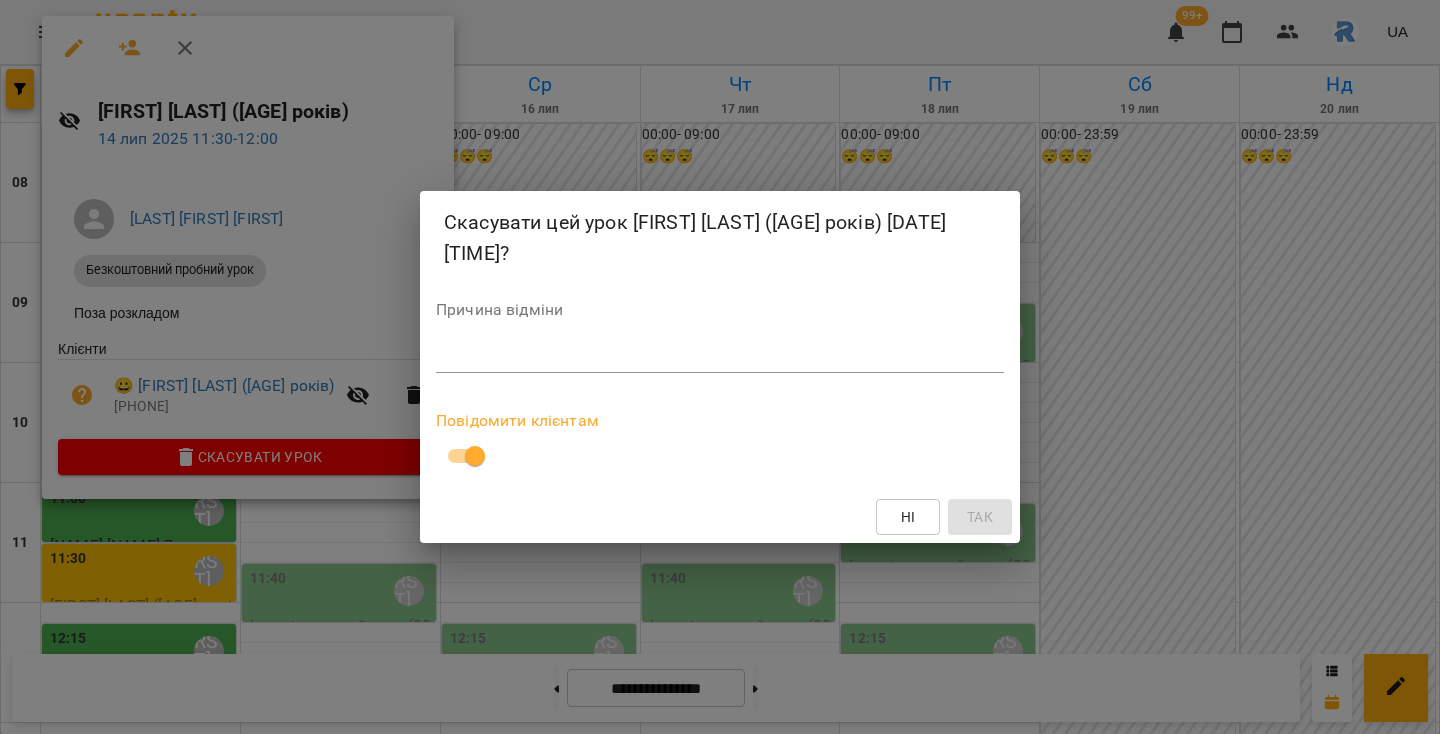click on "Скасувати цей урок [FIRST] [LAST] ([AGE] років) [DATE] [TIME]? Причина відміни * Повідомити клієнтам Ні Так" at bounding box center (720, 367) 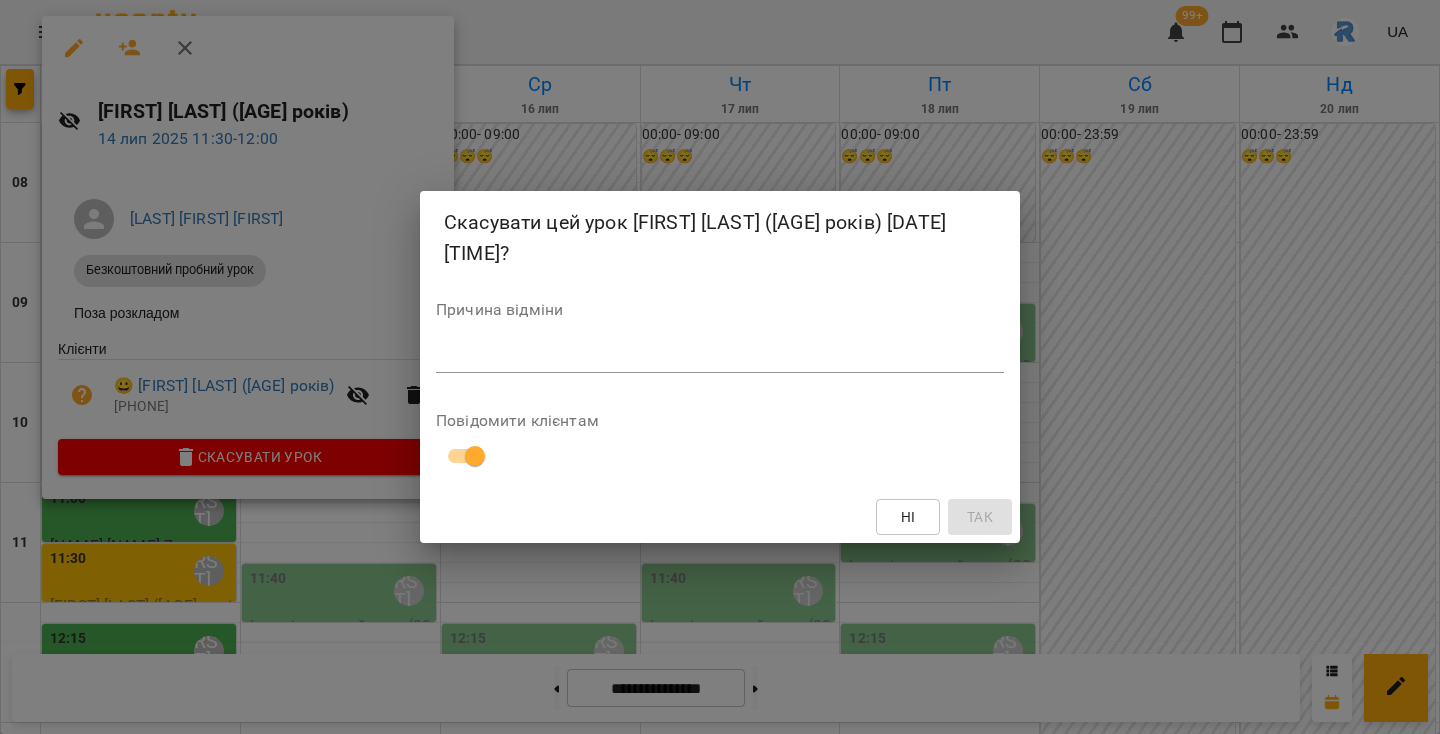 click on "*" at bounding box center [720, 357] 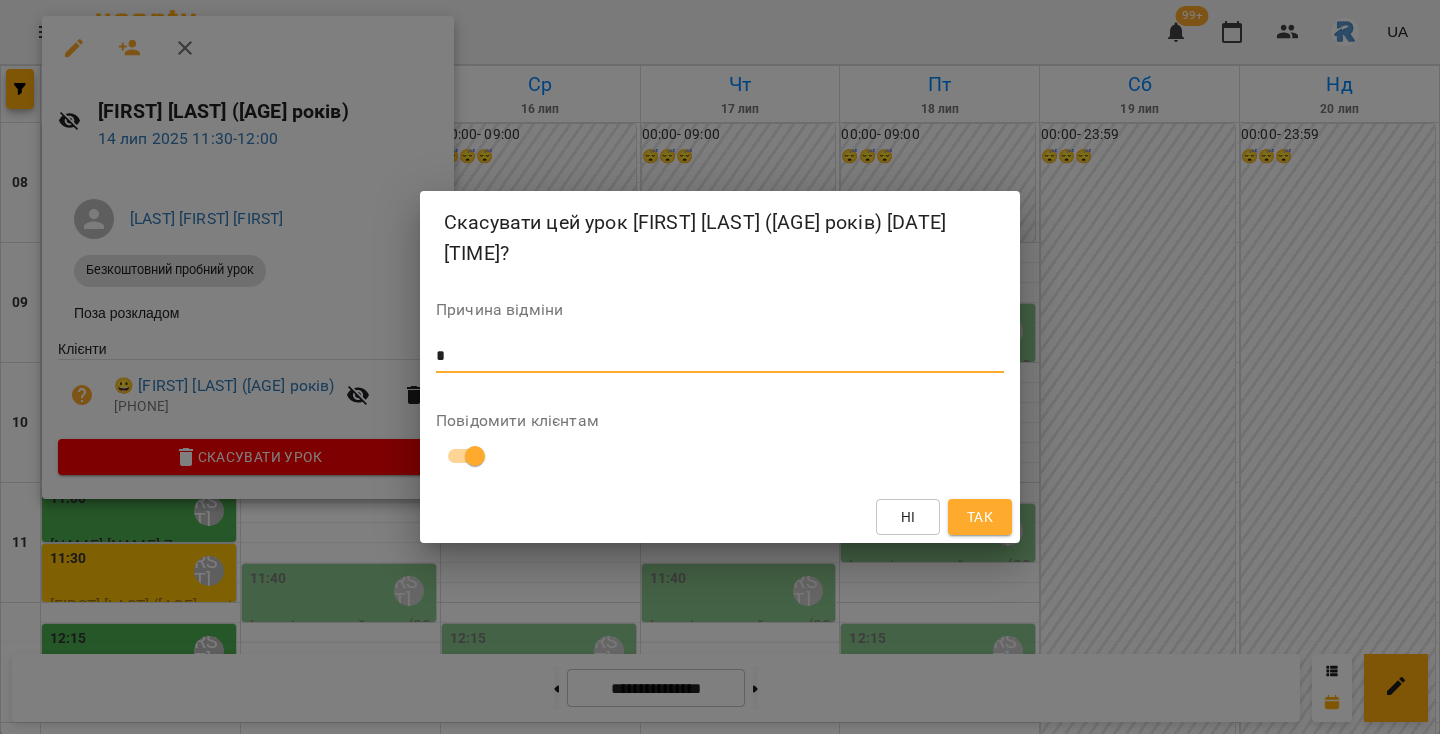 type on "*" 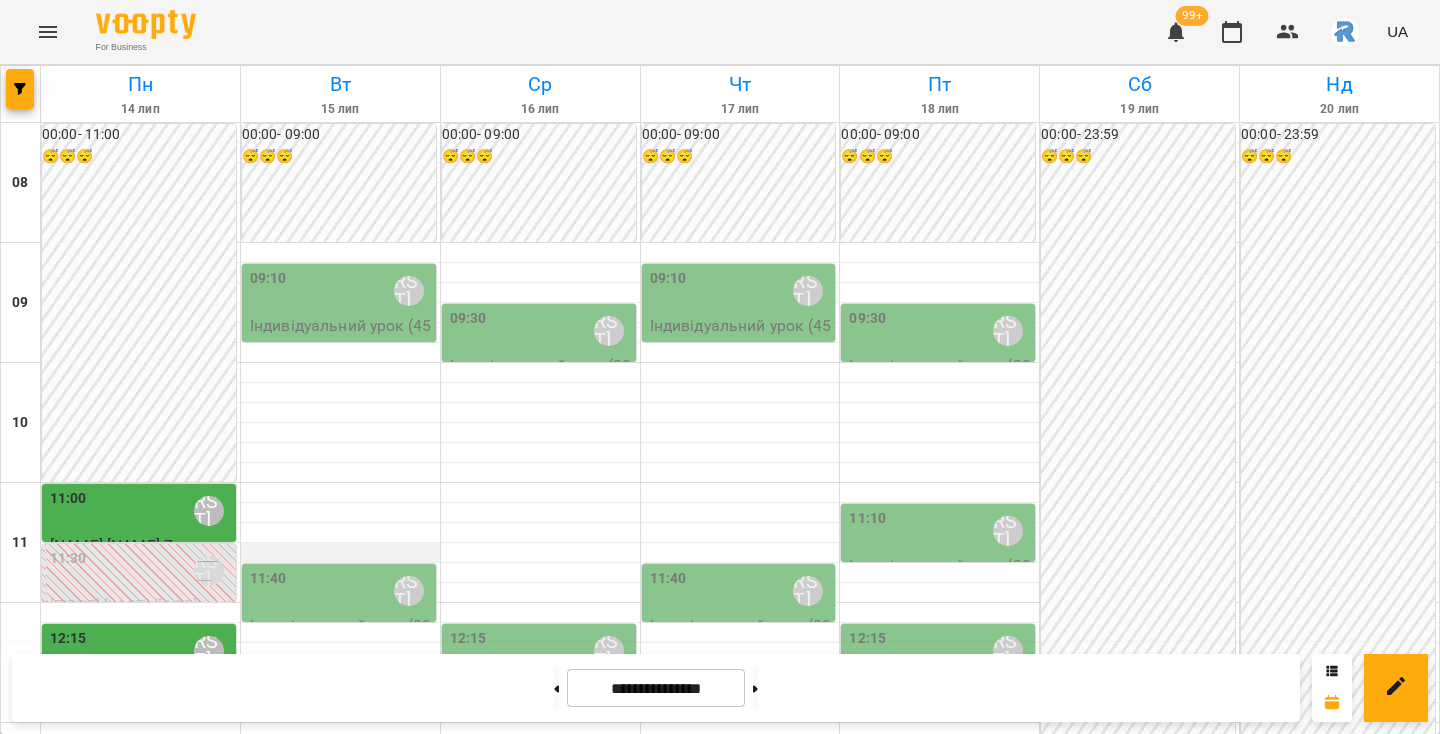 scroll, scrollTop: 0, scrollLeft: 0, axis: both 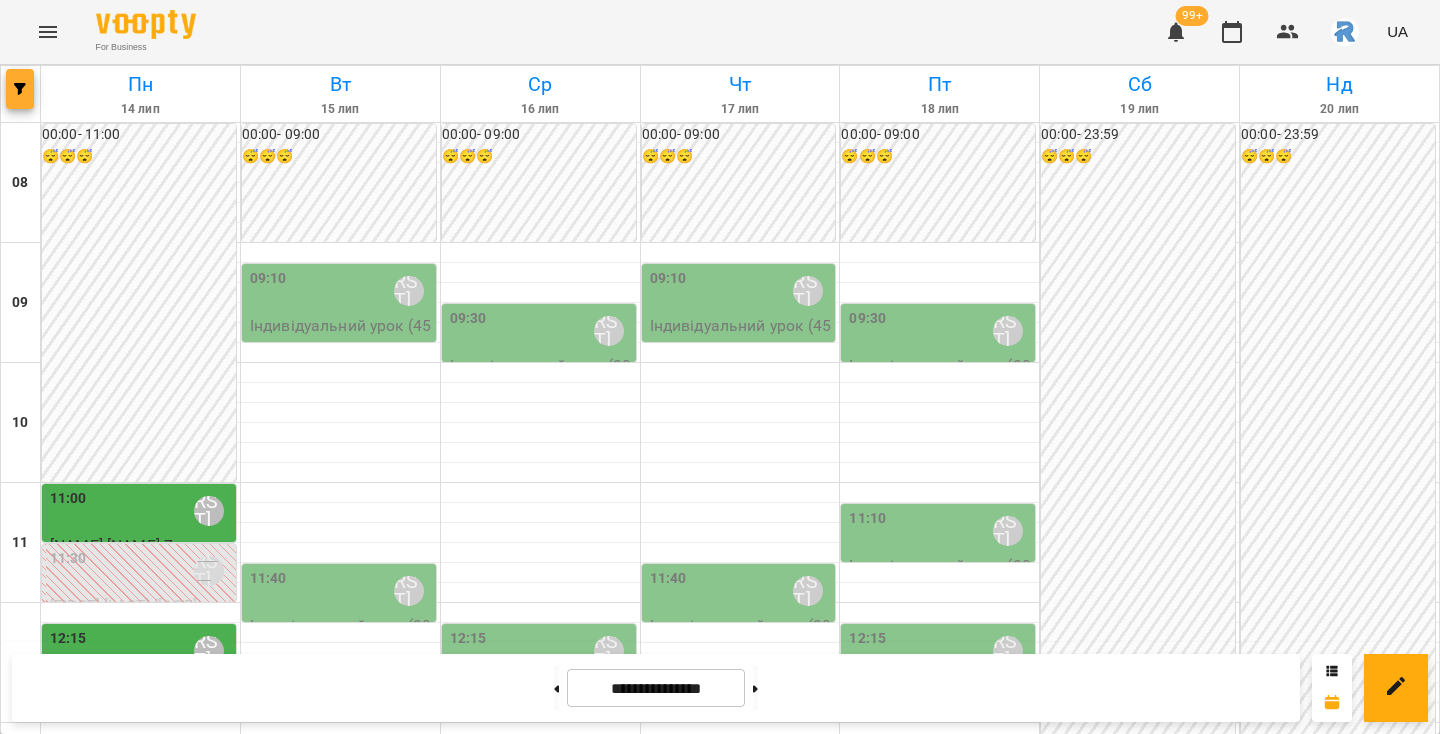 click 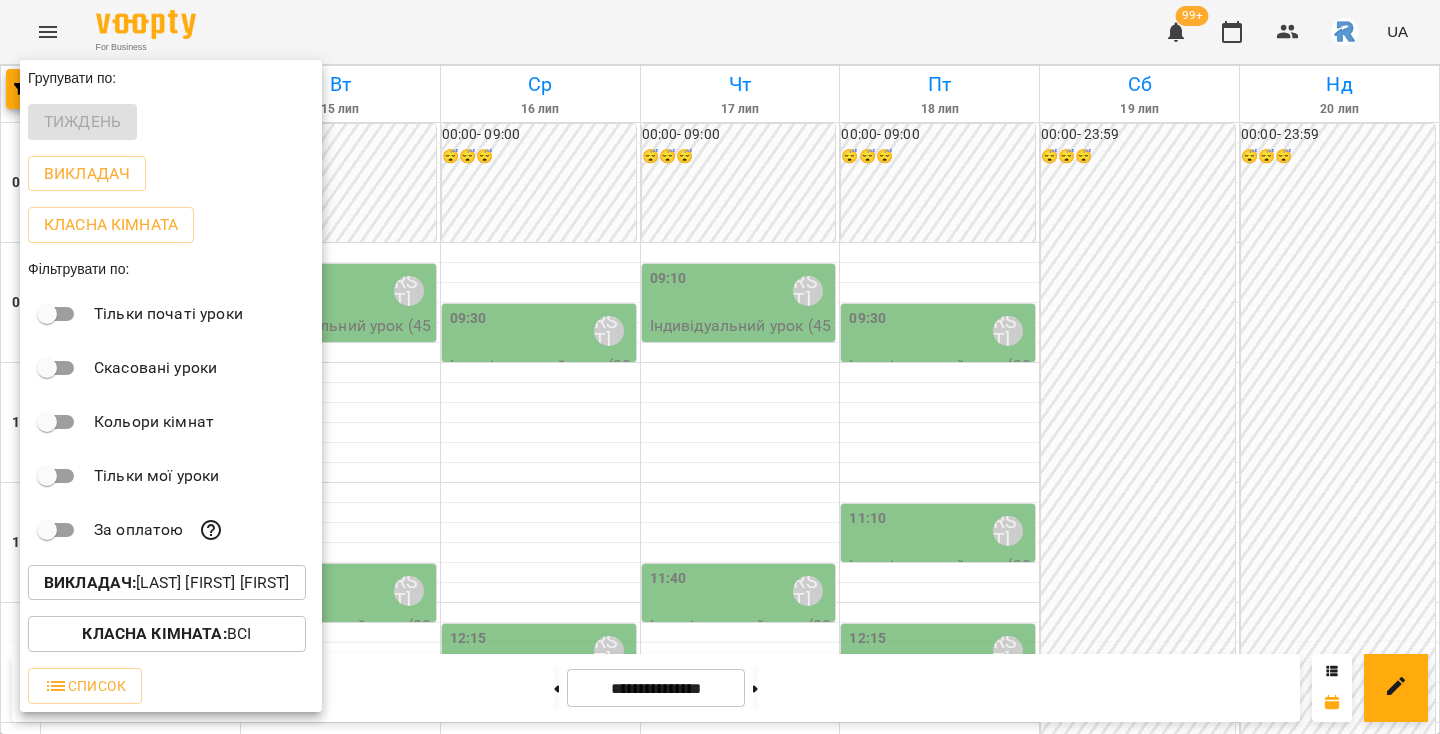 click on "Викладач : [LAST] [FIRST] [MIDDLE]" at bounding box center [171, 583] 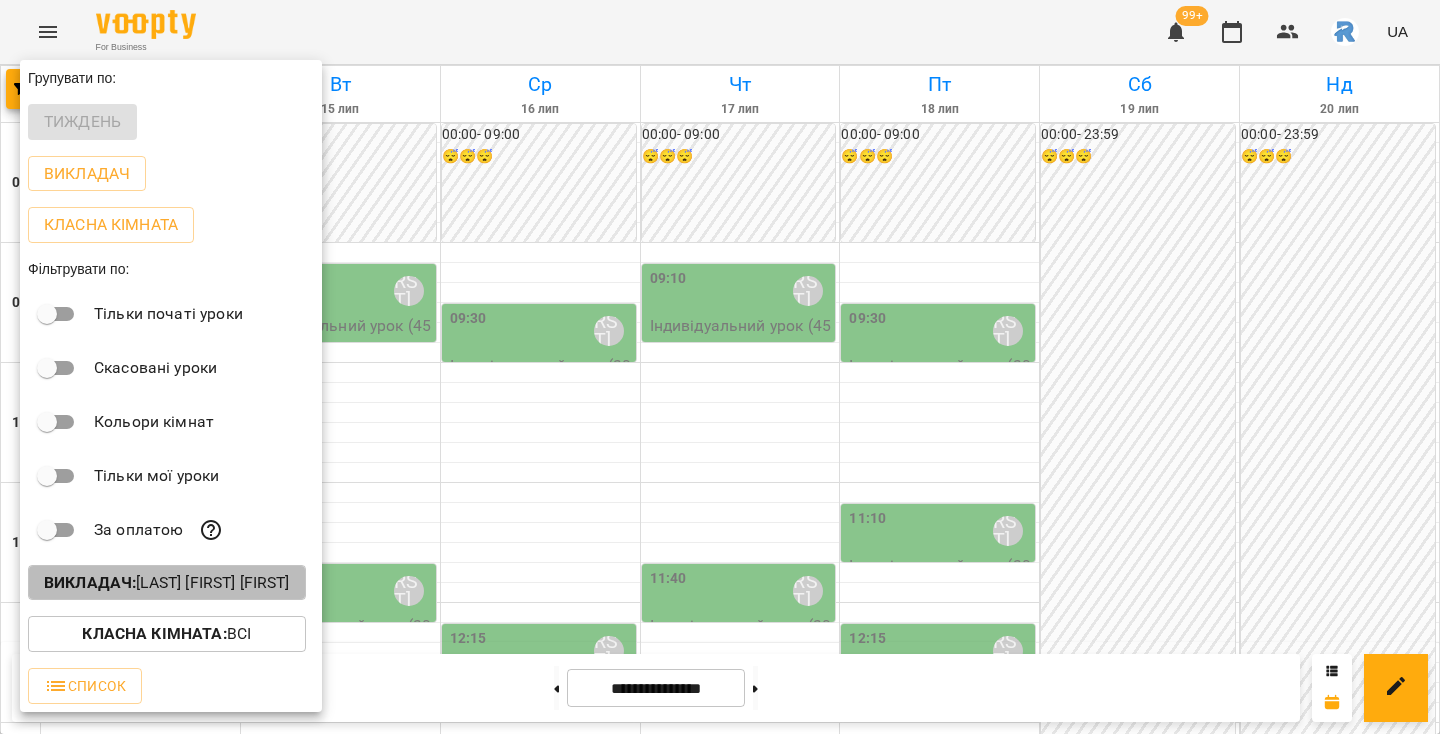 click on "Викладач : [LAST] [FIRST] [MIDDLE]" at bounding box center (167, 583) 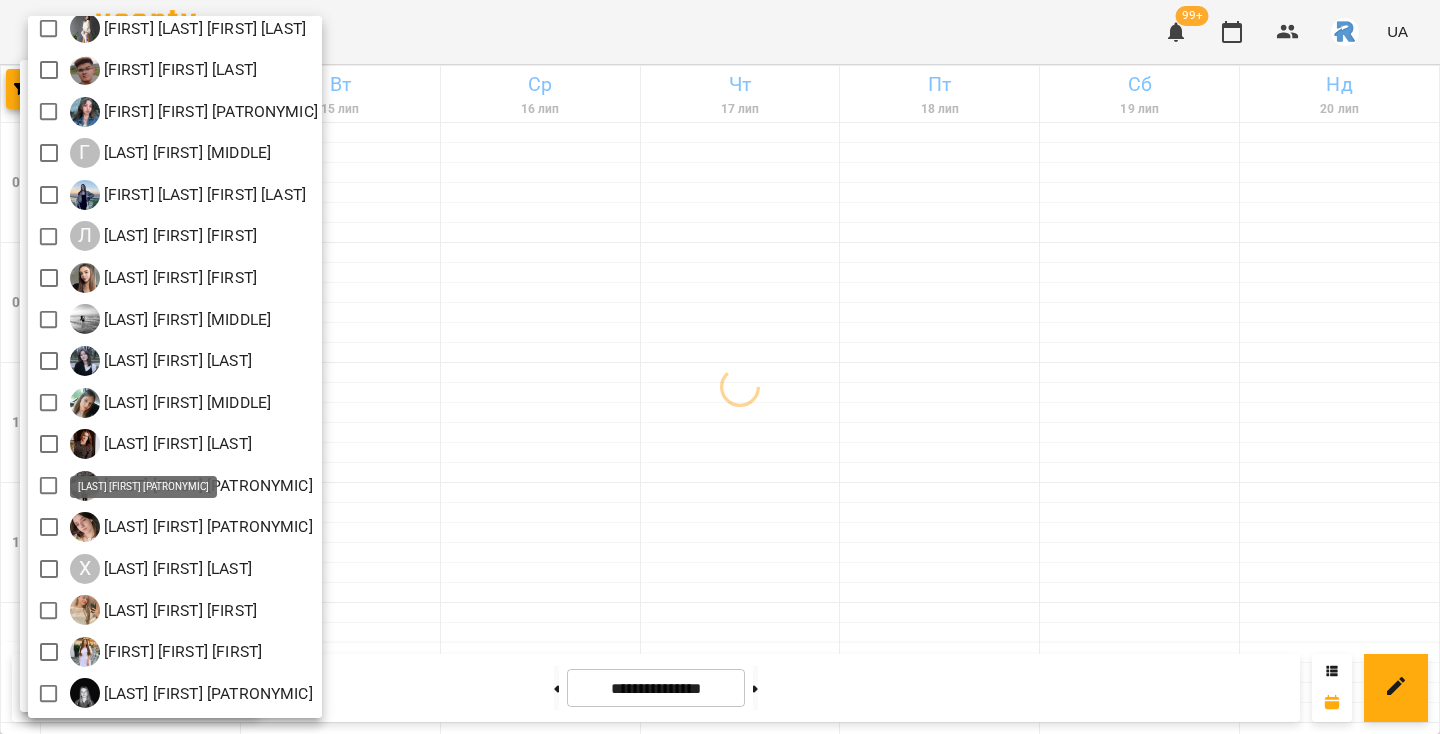 scroll, scrollTop: 0, scrollLeft: 0, axis: both 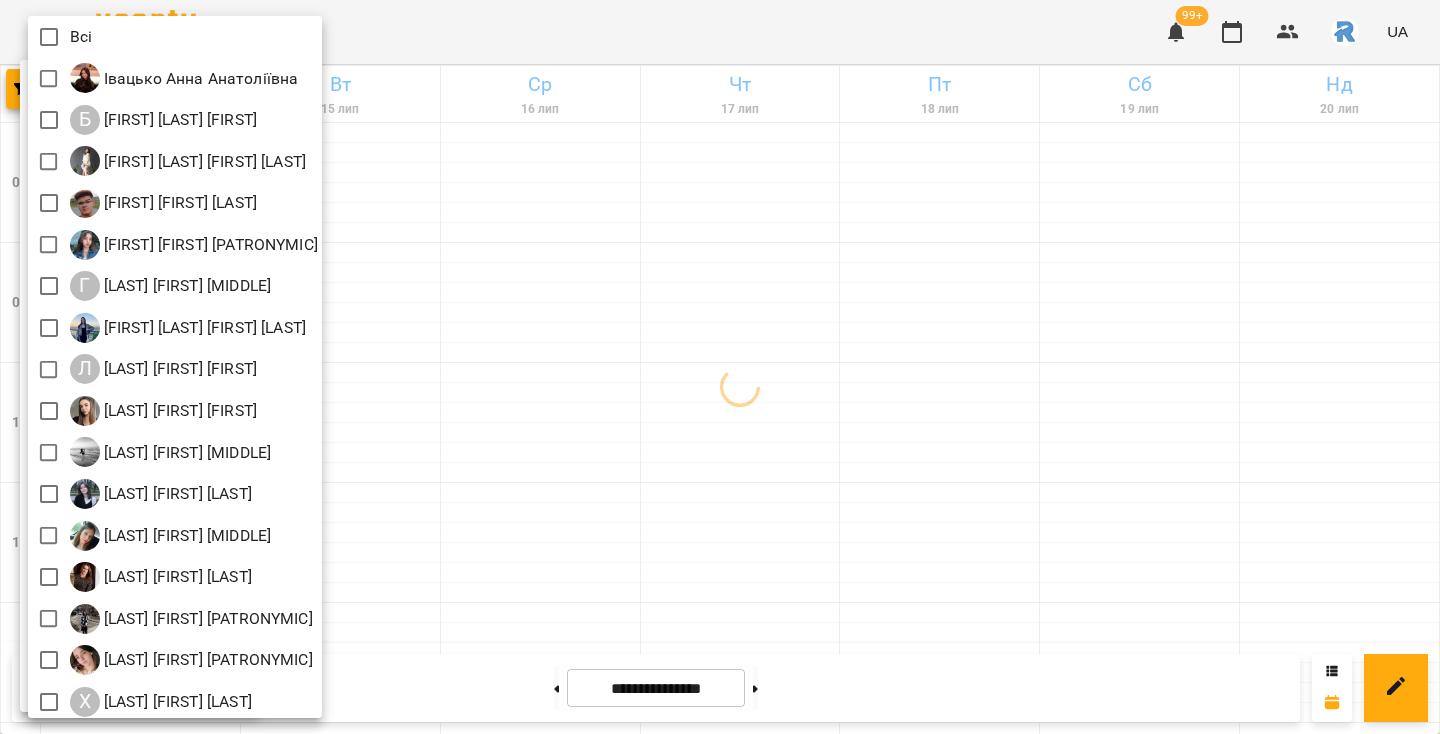 click at bounding box center (720, 367) 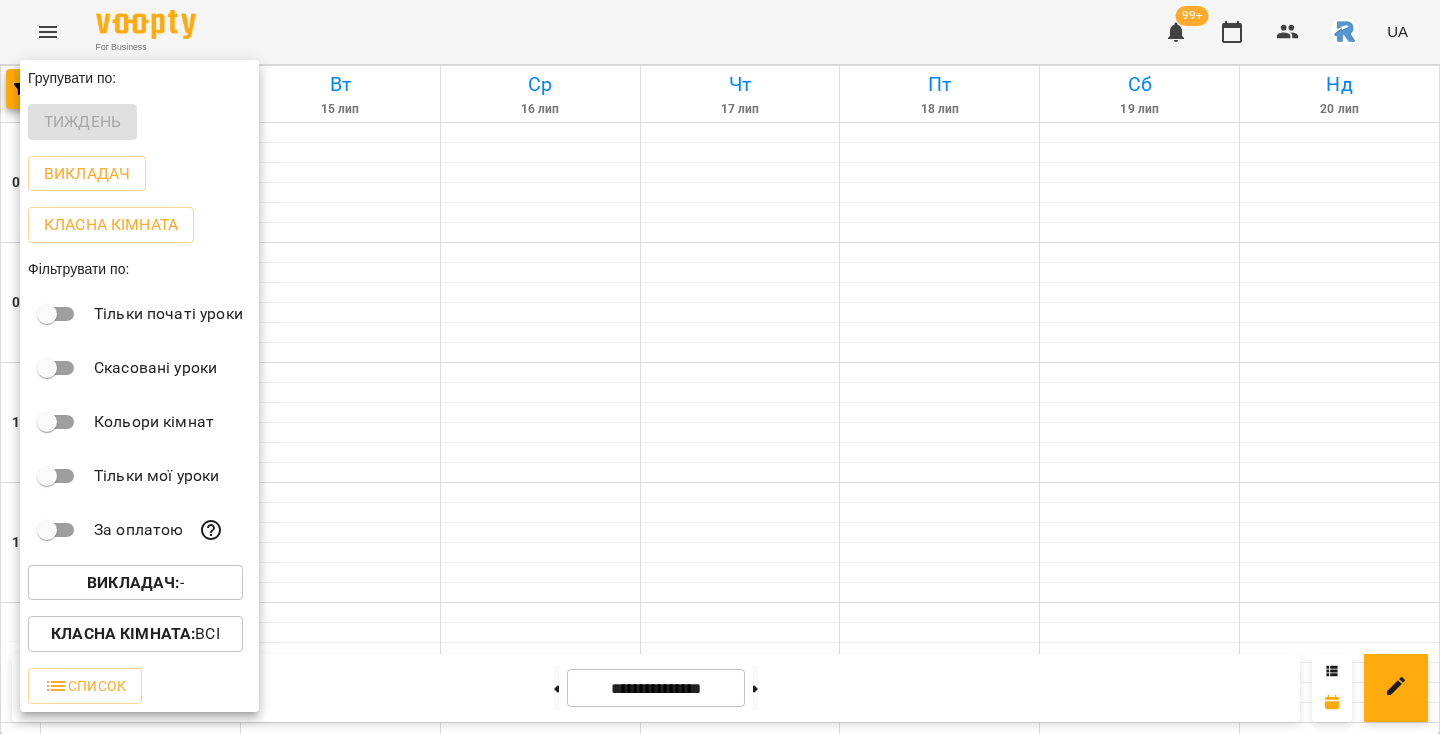 click at bounding box center (720, 367) 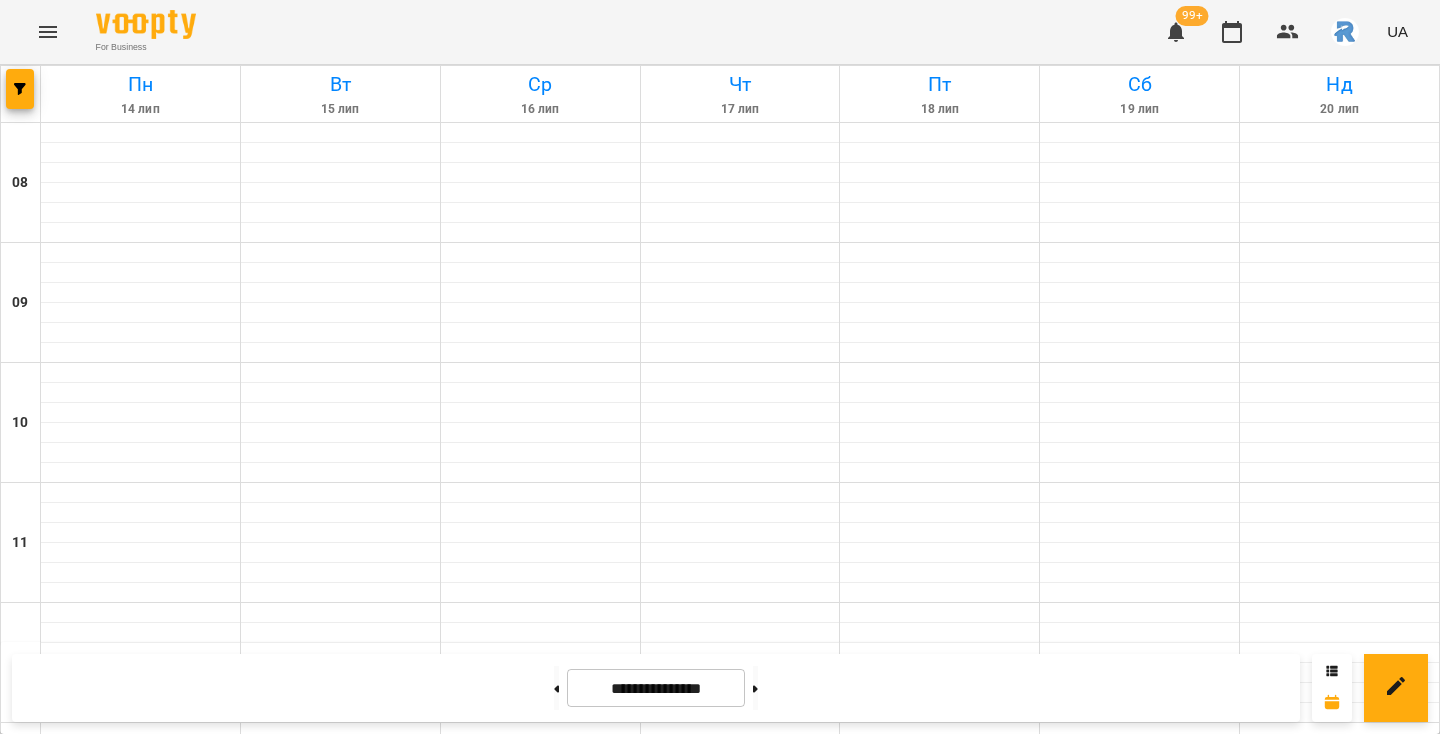 click on "For Business 99+ UA" at bounding box center [720, 32] 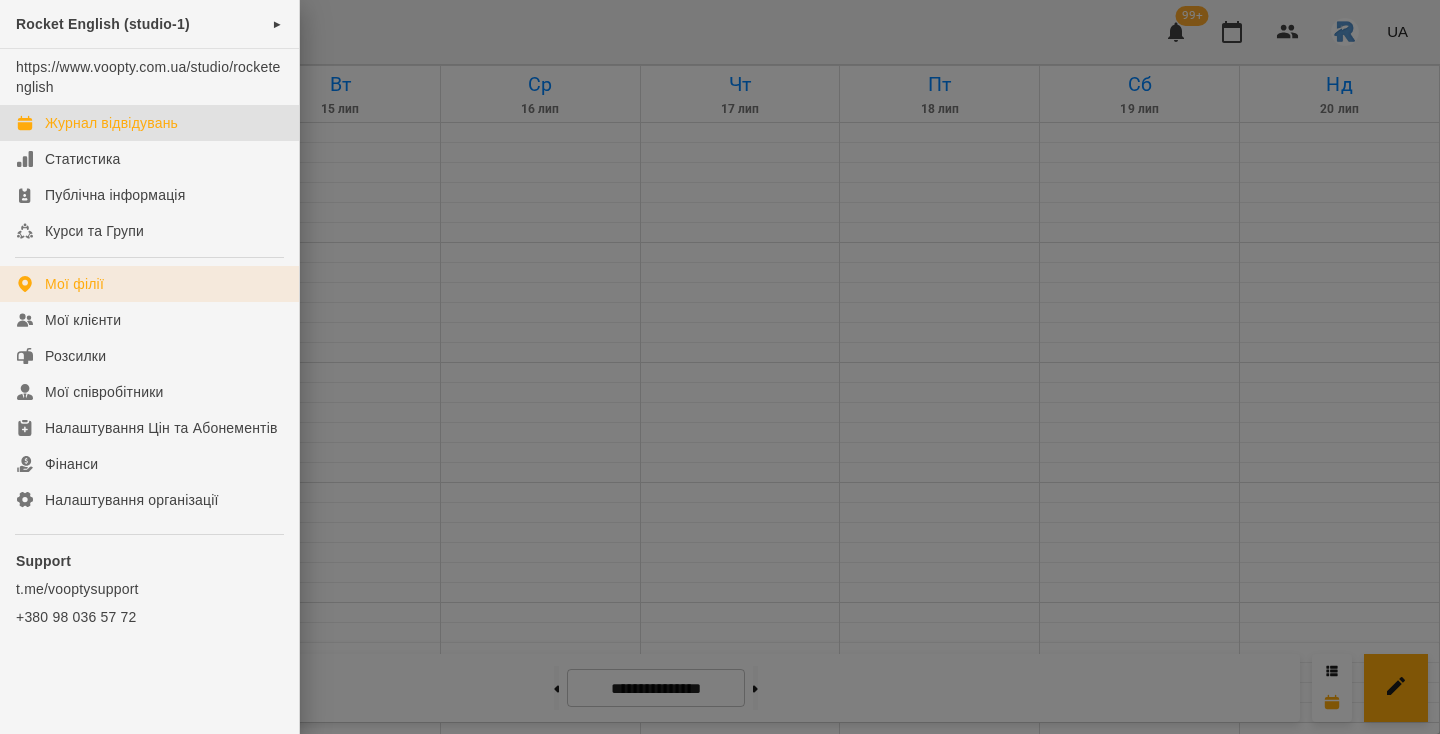 click on "Мої філії" at bounding box center (74, 284) 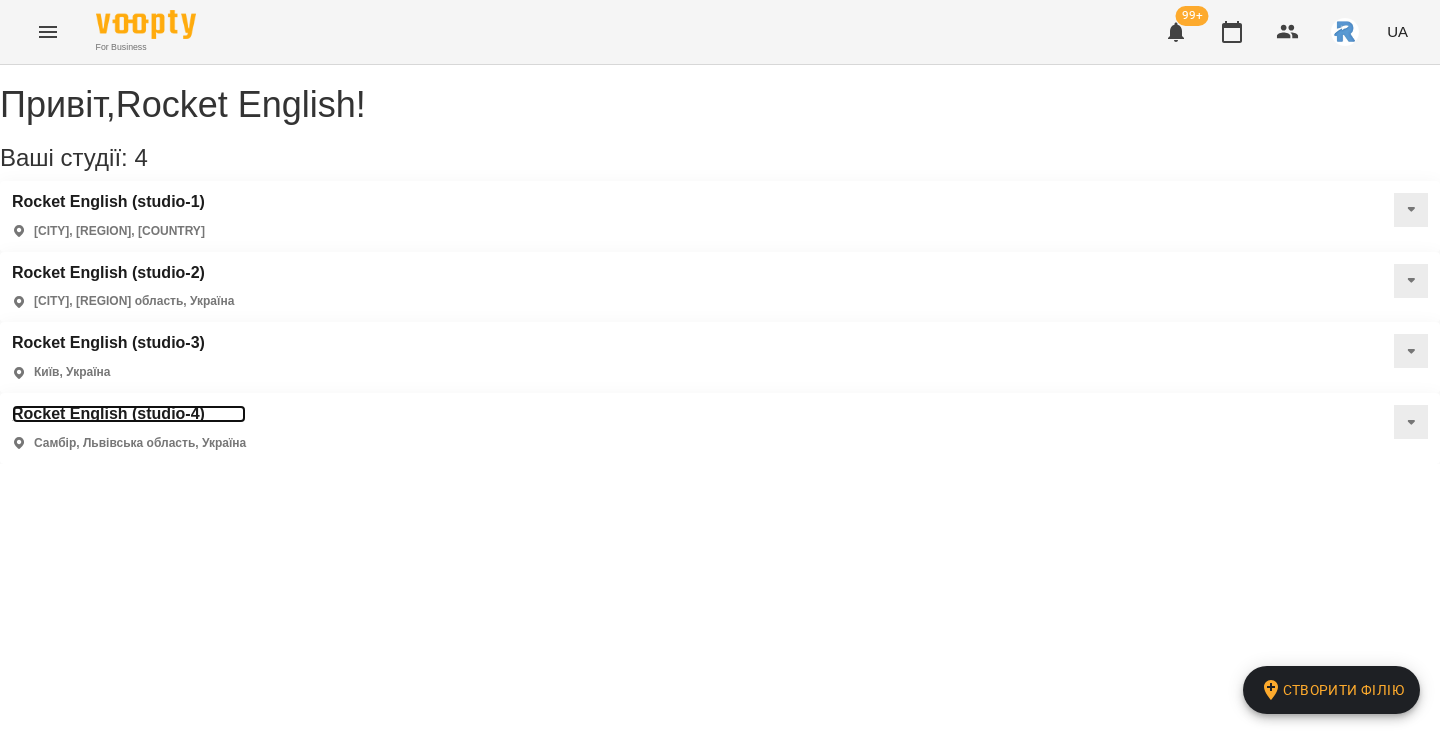 click on "Rocket English (studio-4)" at bounding box center (129, 414) 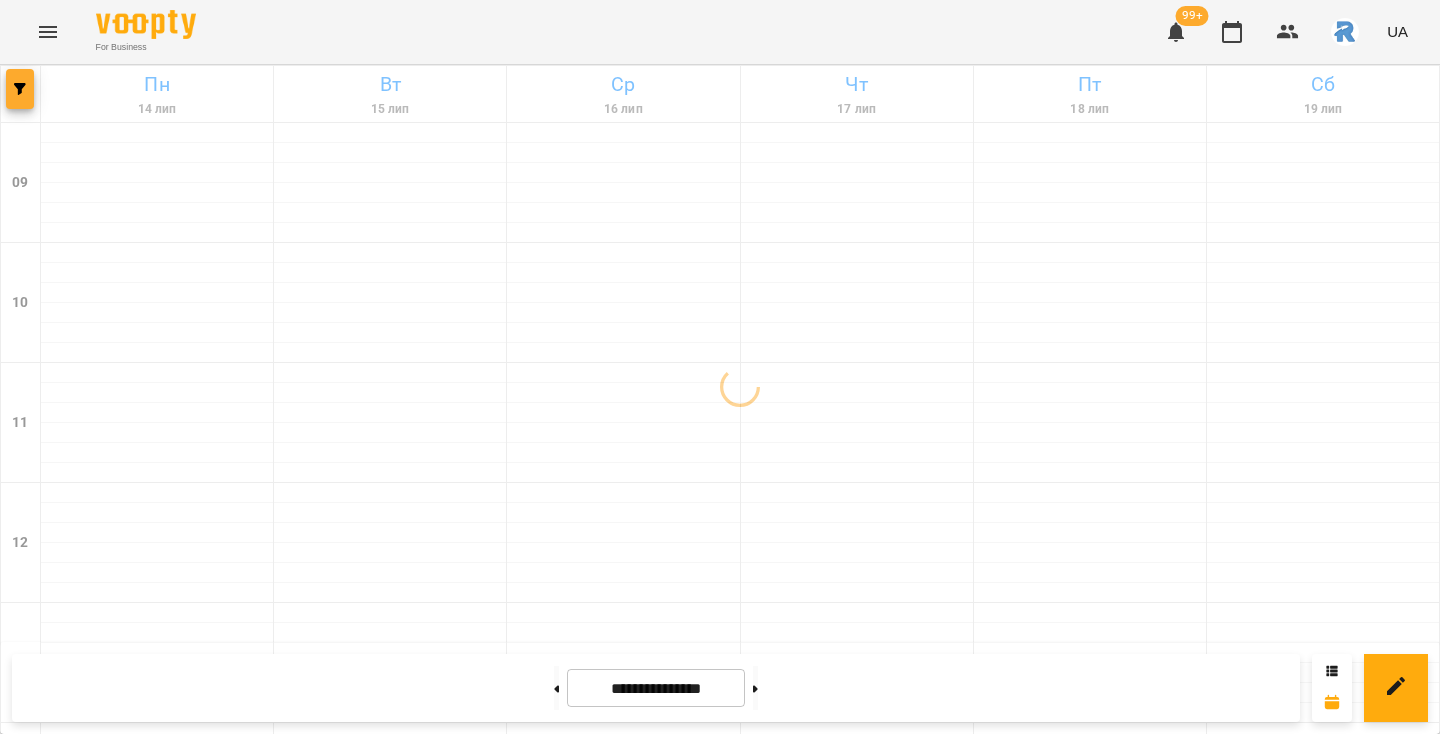 click at bounding box center [20, 89] 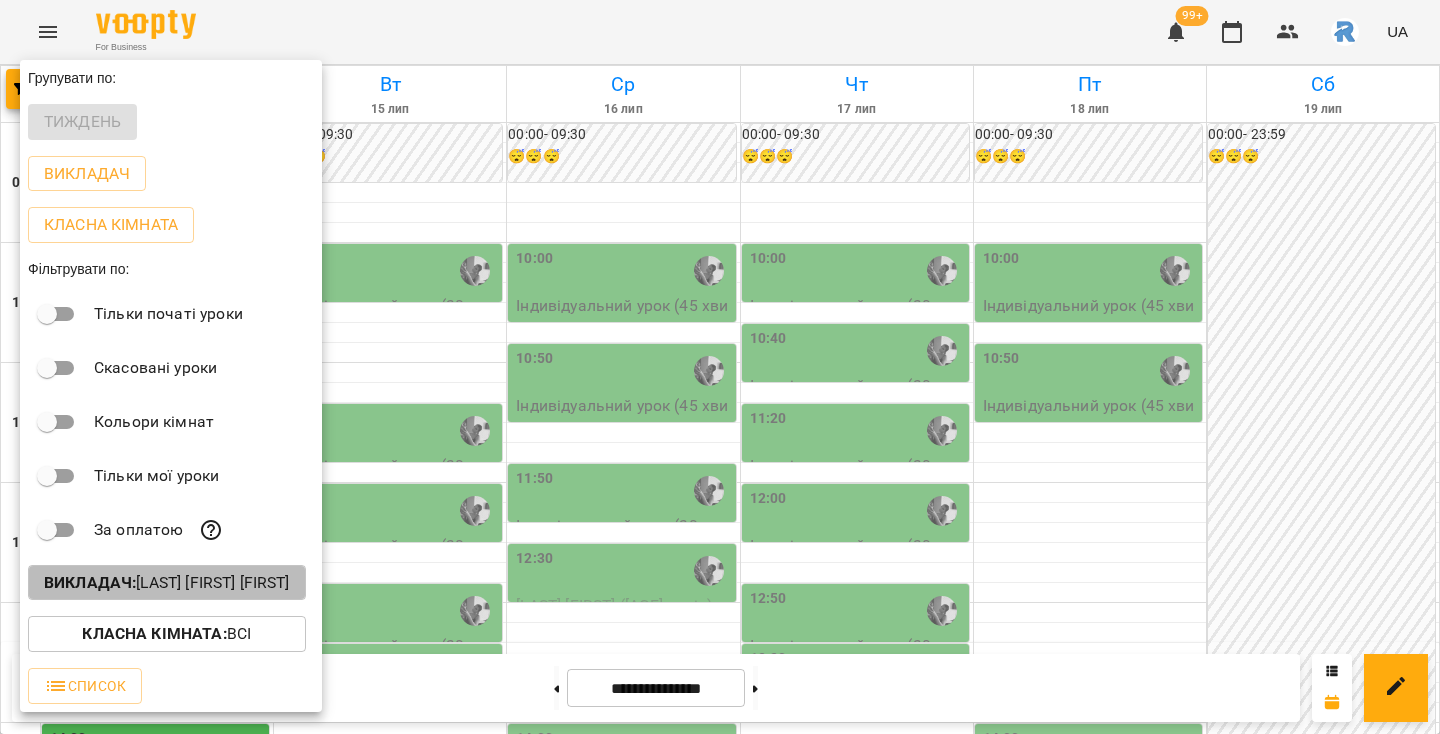 click on "Викладач : [LAST] [FIRST] [MIDDLE]" at bounding box center [167, 583] 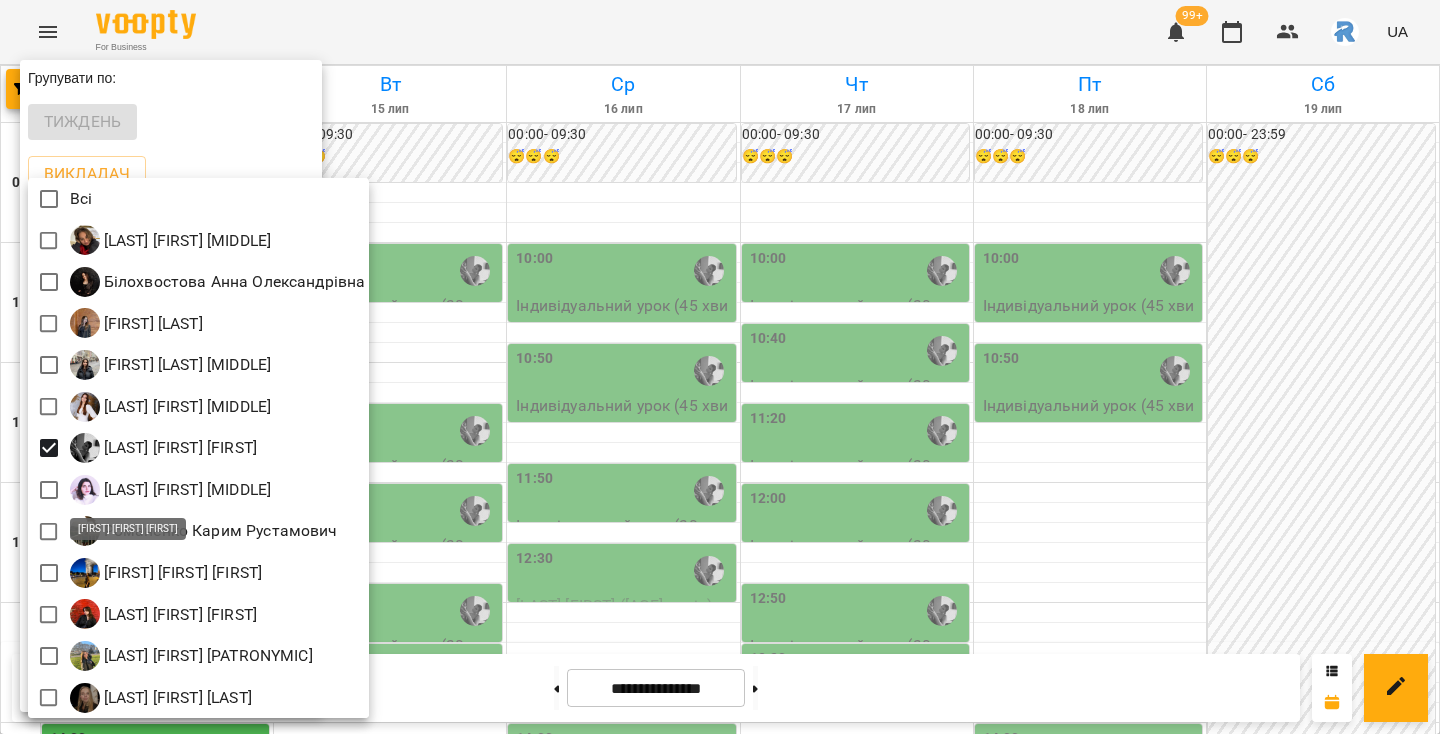 scroll, scrollTop: 4, scrollLeft: 0, axis: vertical 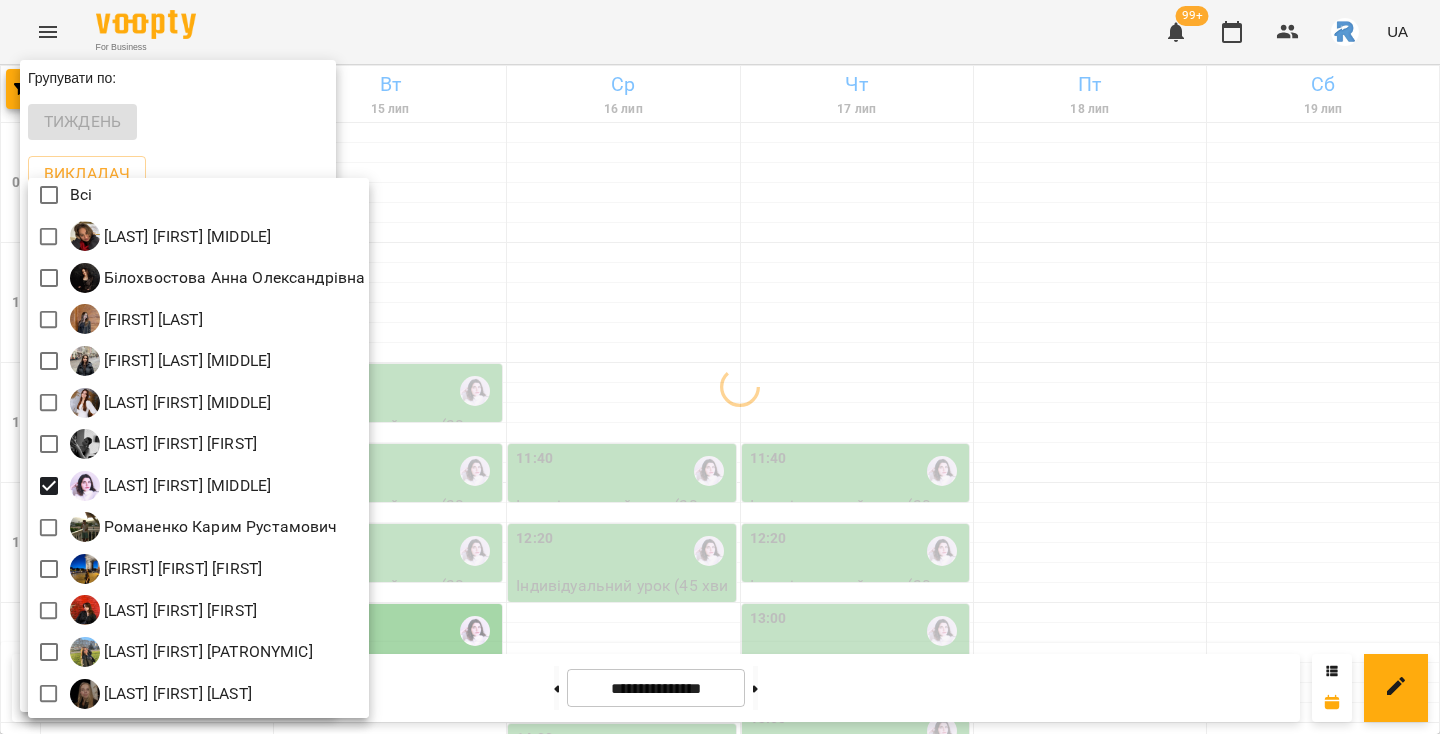 click at bounding box center (720, 367) 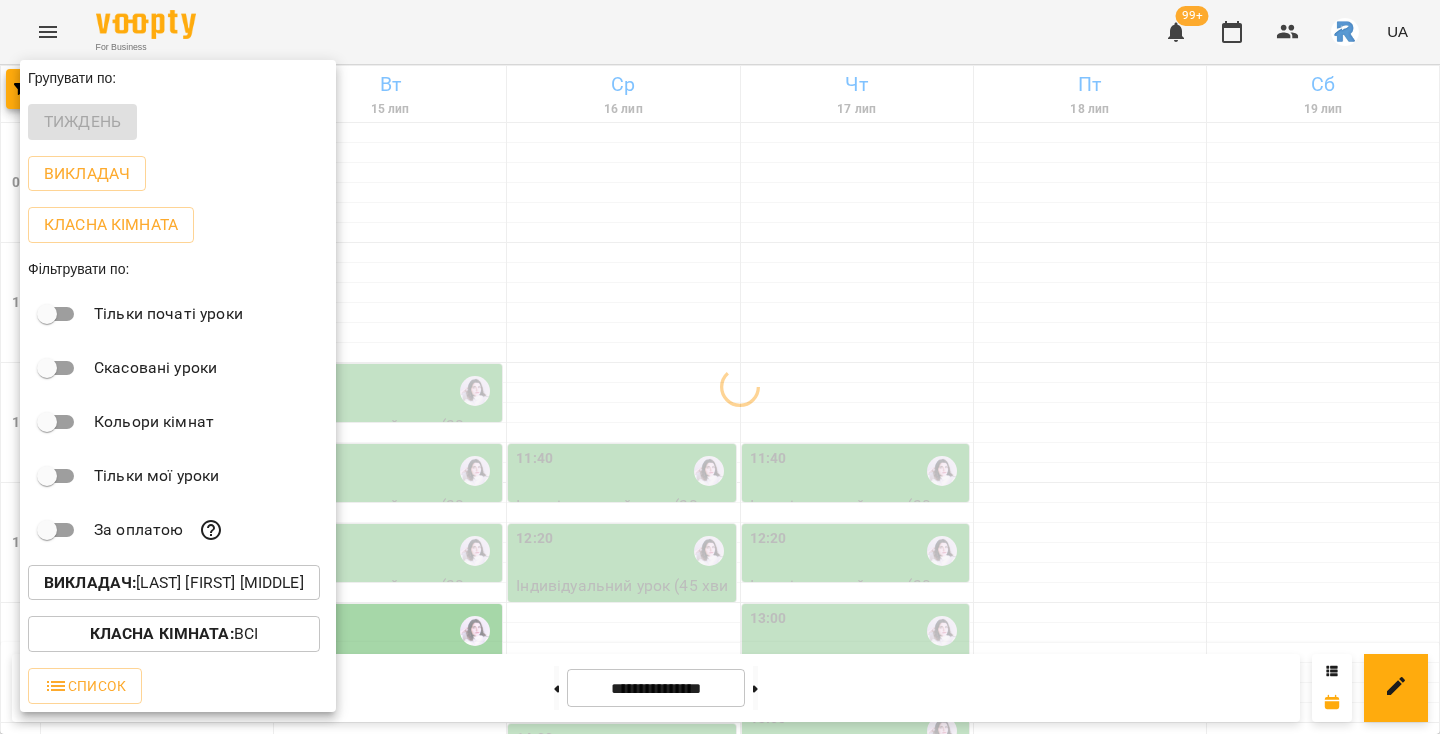 click at bounding box center (720, 367) 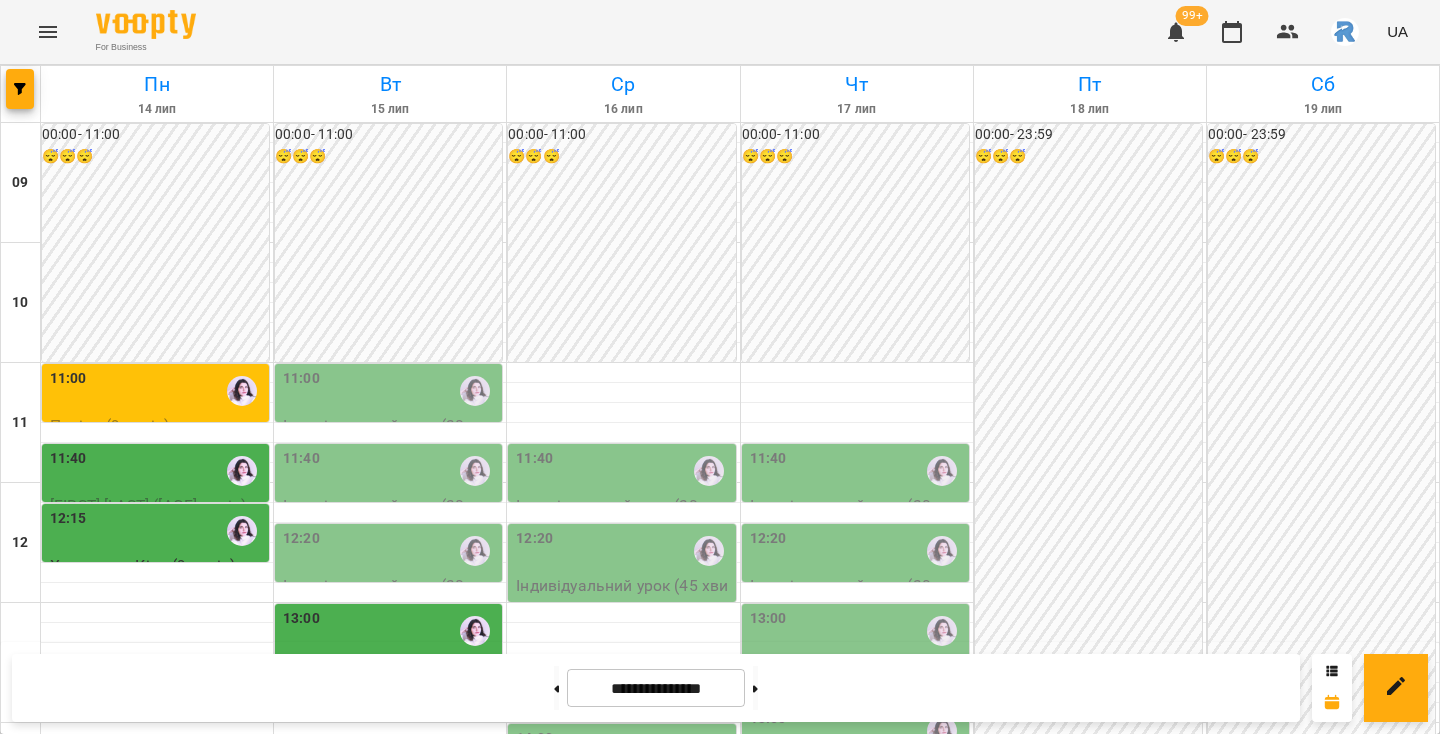 scroll, scrollTop: 231, scrollLeft: 0, axis: vertical 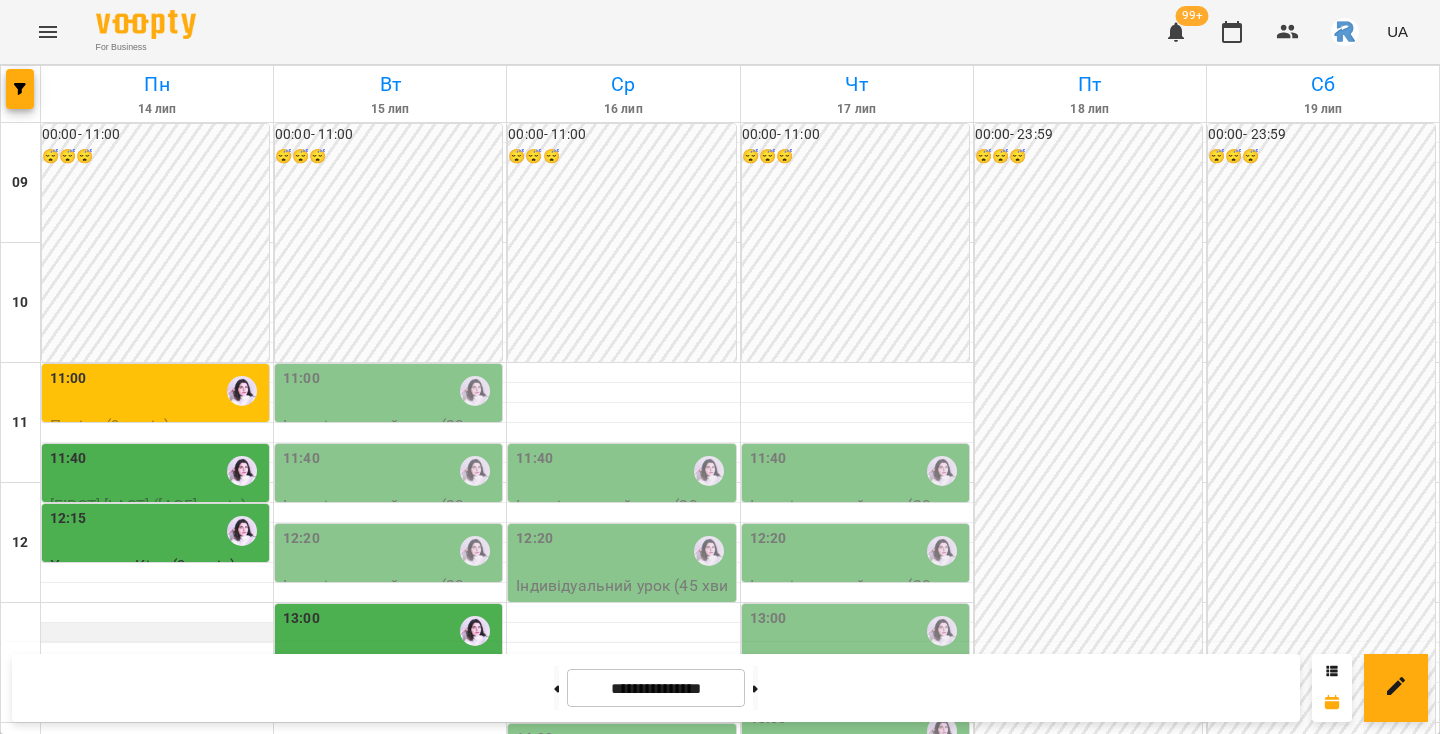 click at bounding box center [157, 633] 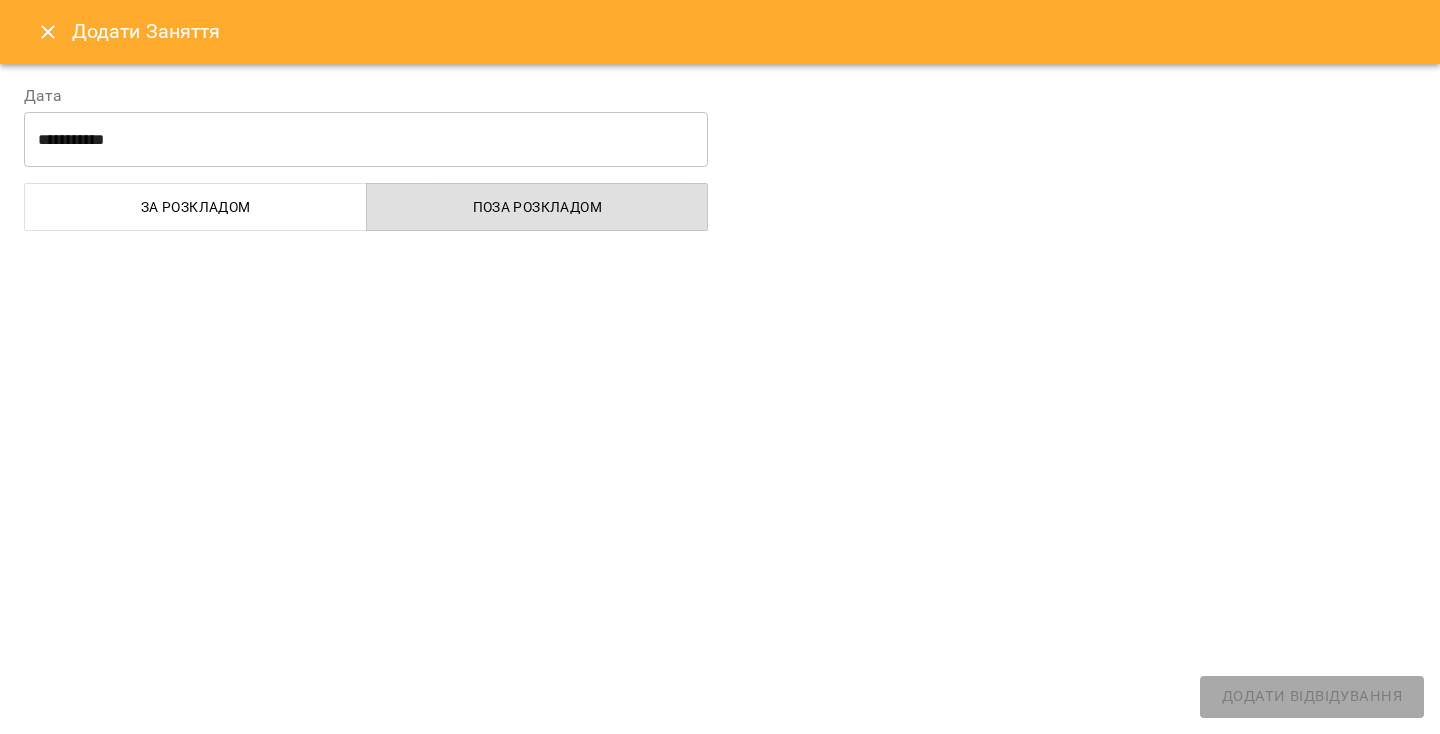 click on "**********" at bounding box center (720, 399) 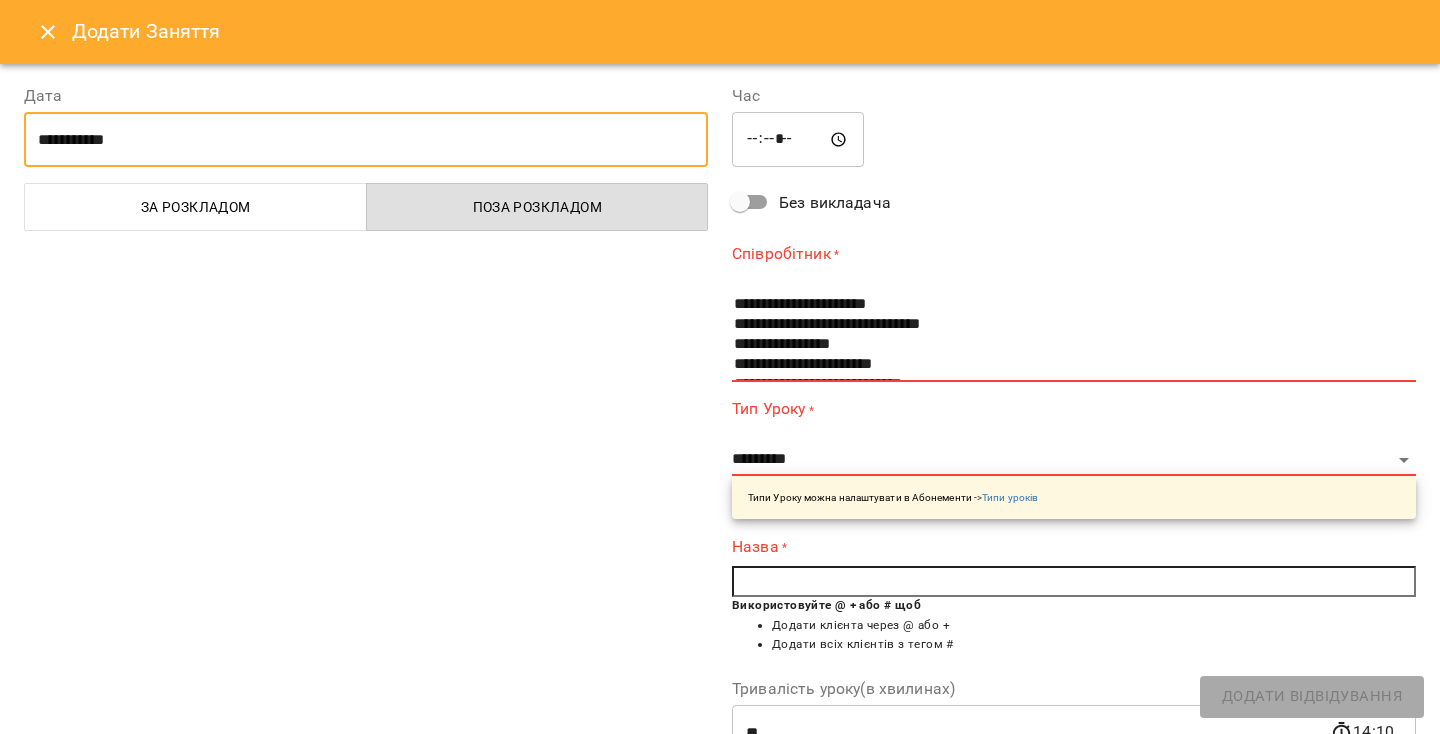 click on "*****" at bounding box center [798, 140] 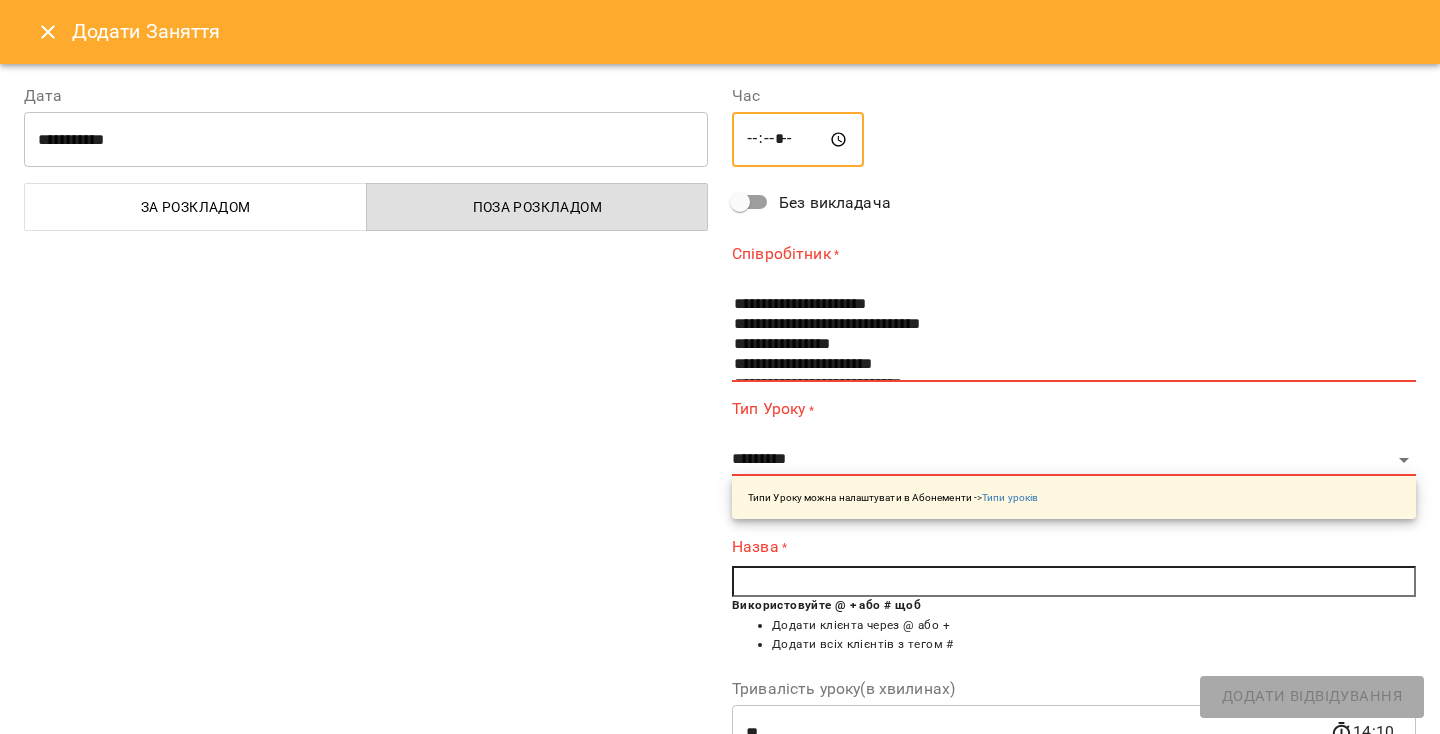 type on "*****" 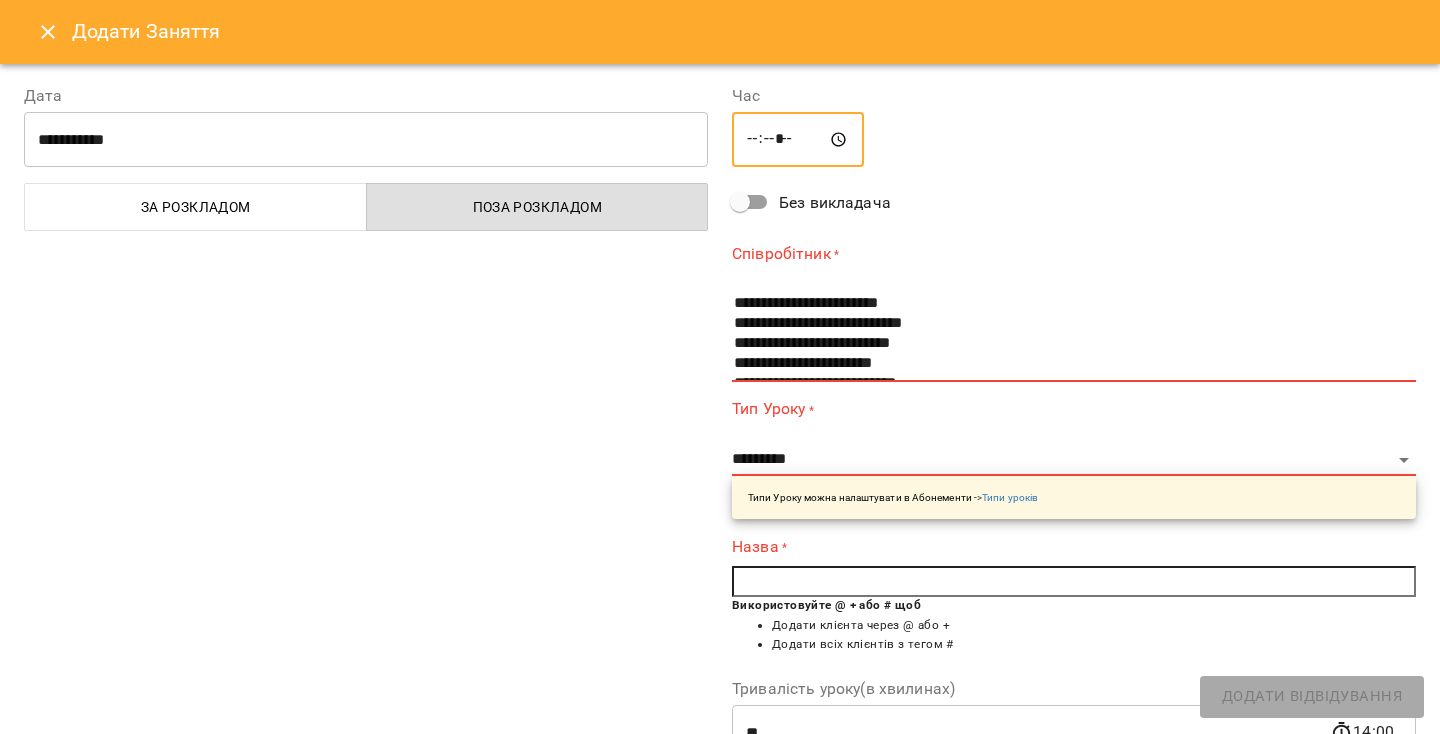 scroll, scrollTop: 98, scrollLeft: 0, axis: vertical 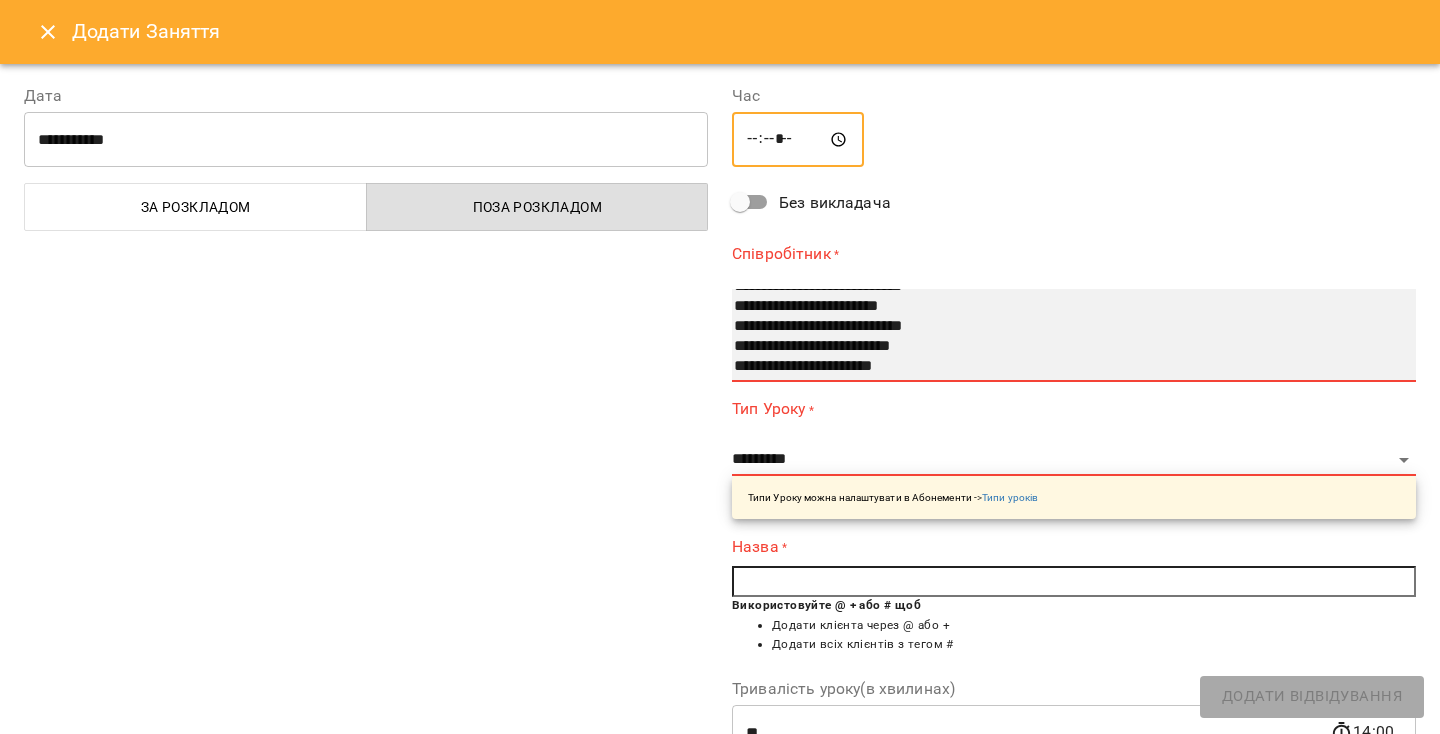select on "**********" 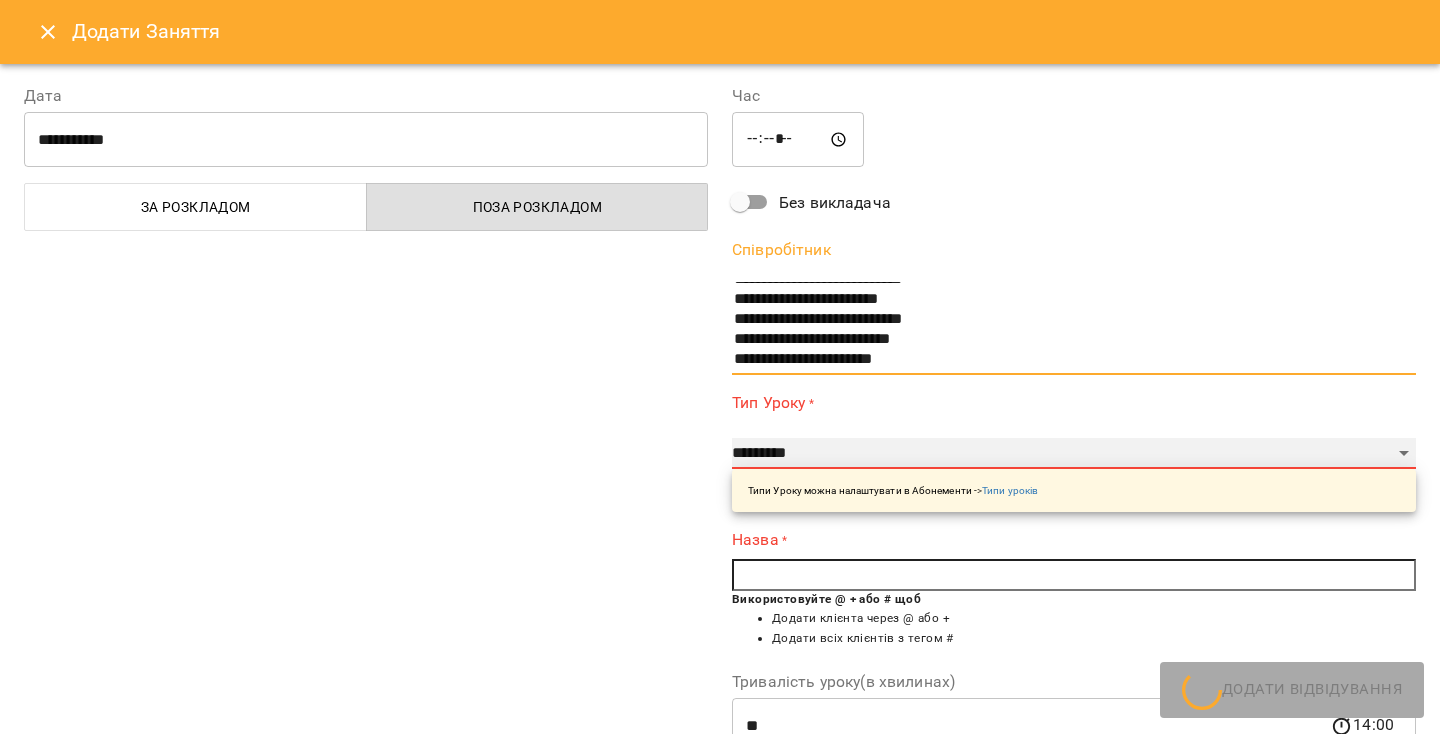 click on "**********" at bounding box center (1074, 454) 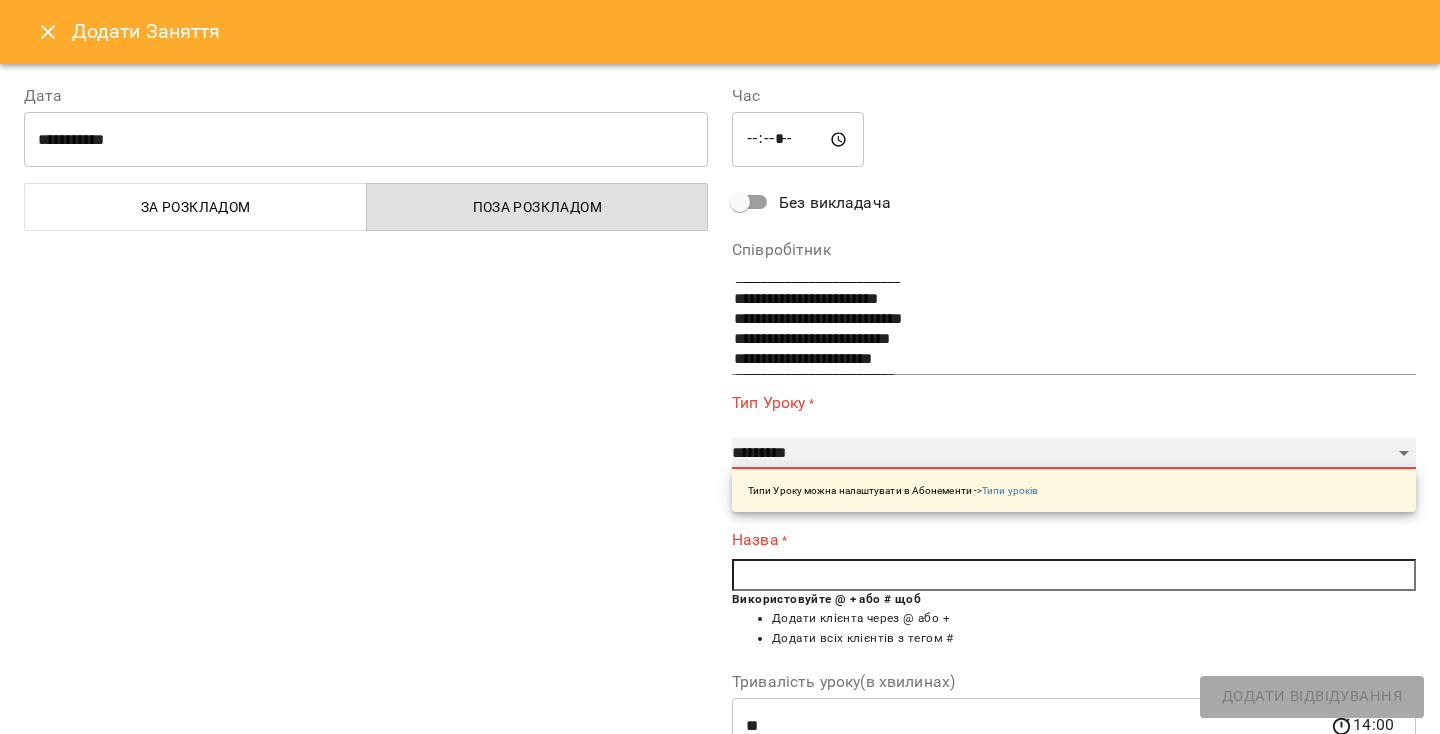 select on "**********" 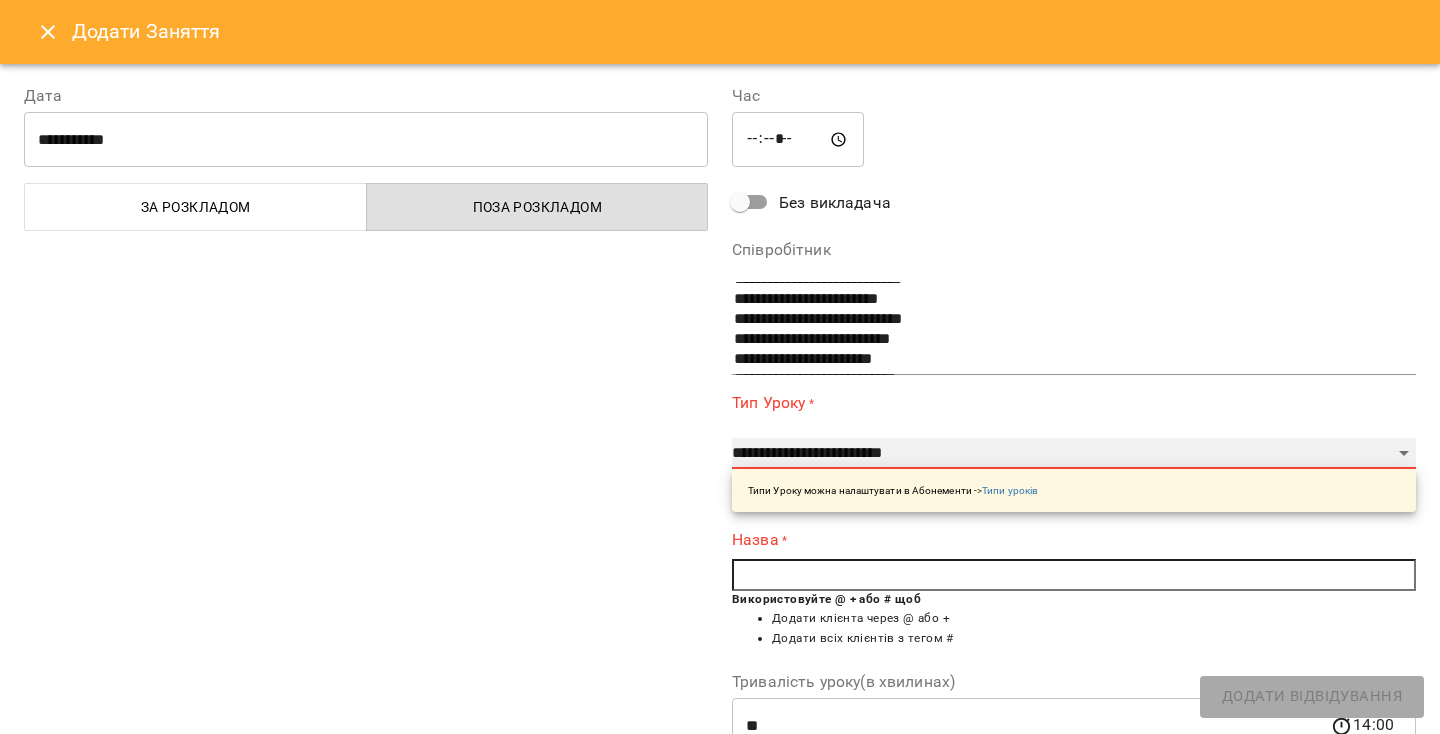 type on "**" 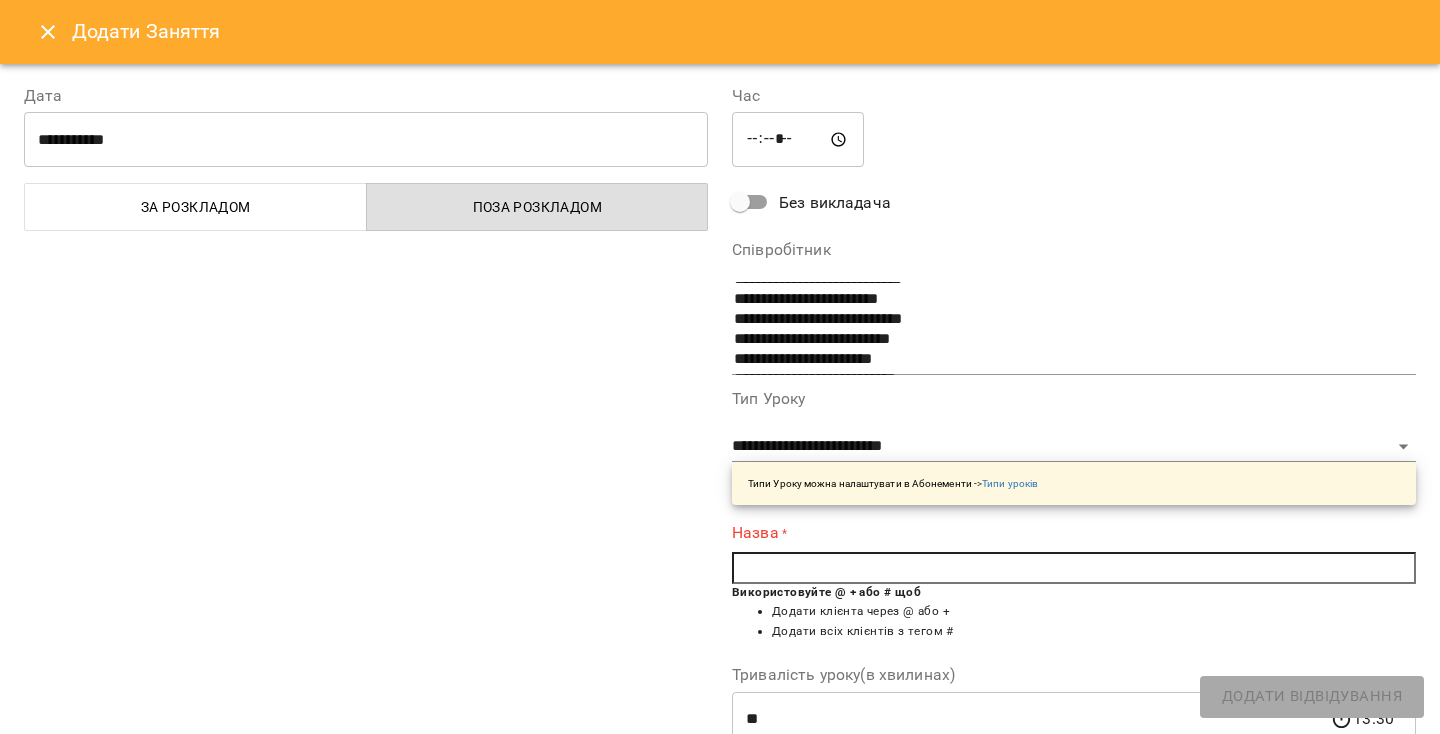 click at bounding box center (1074, 568) 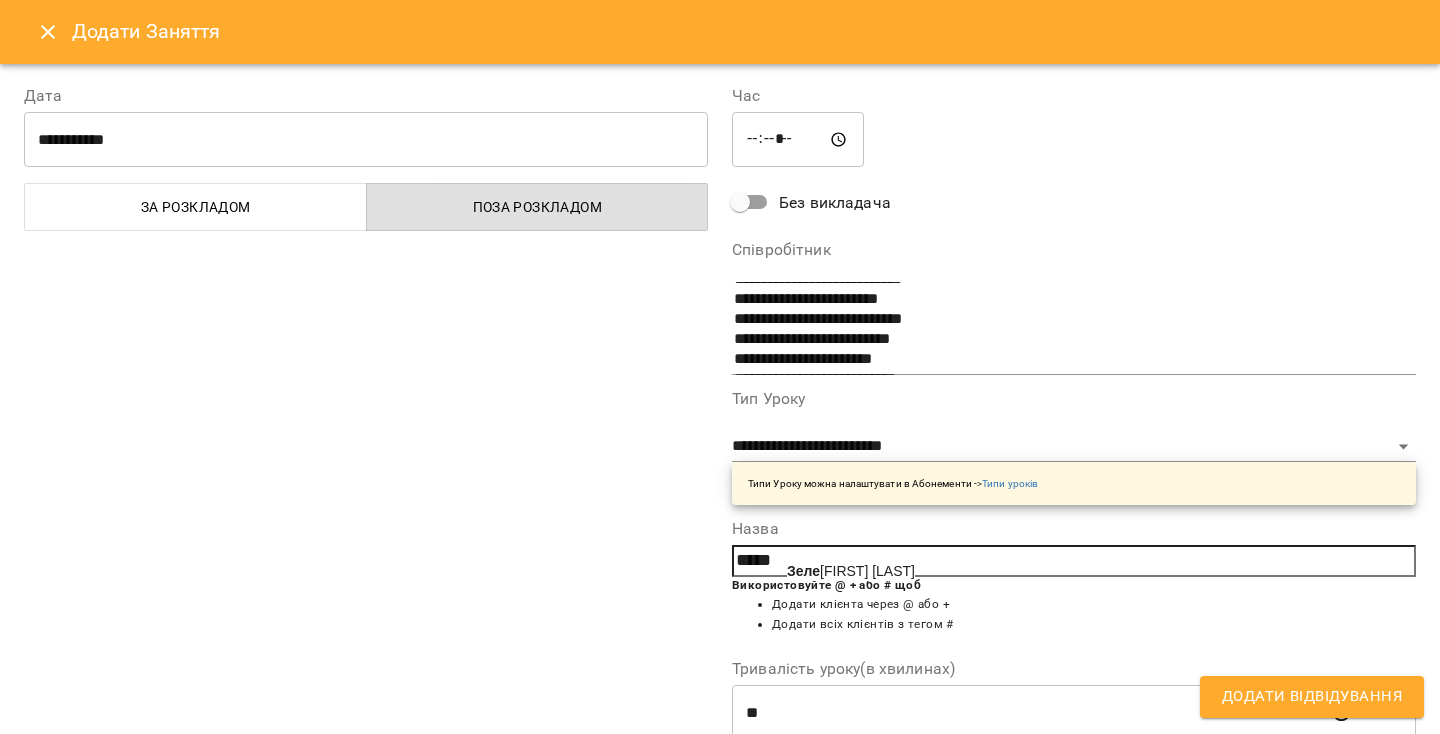 click on "[LAST] [FIRST]" at bounding box center (851, 571) 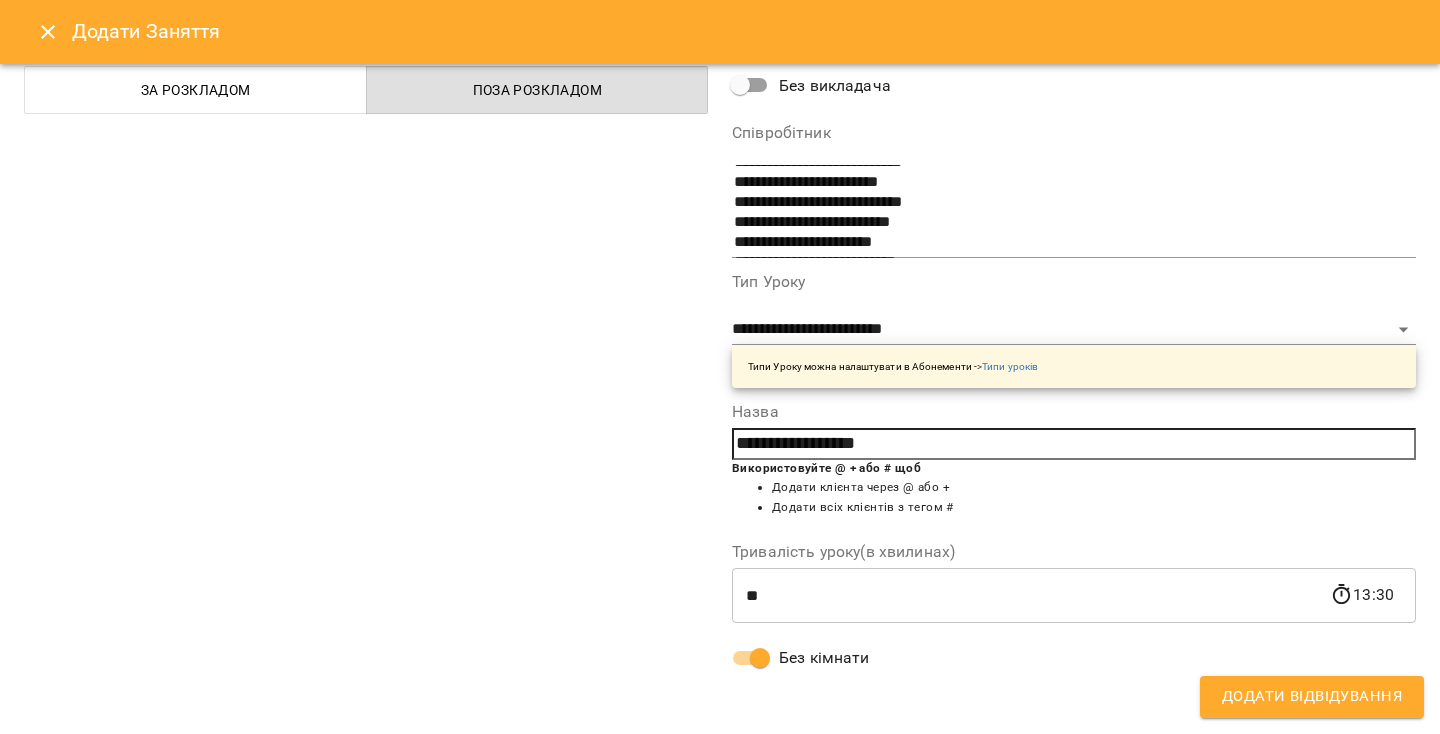 scroll, scrollTop: 0, scrollLeft: 0, axis: both 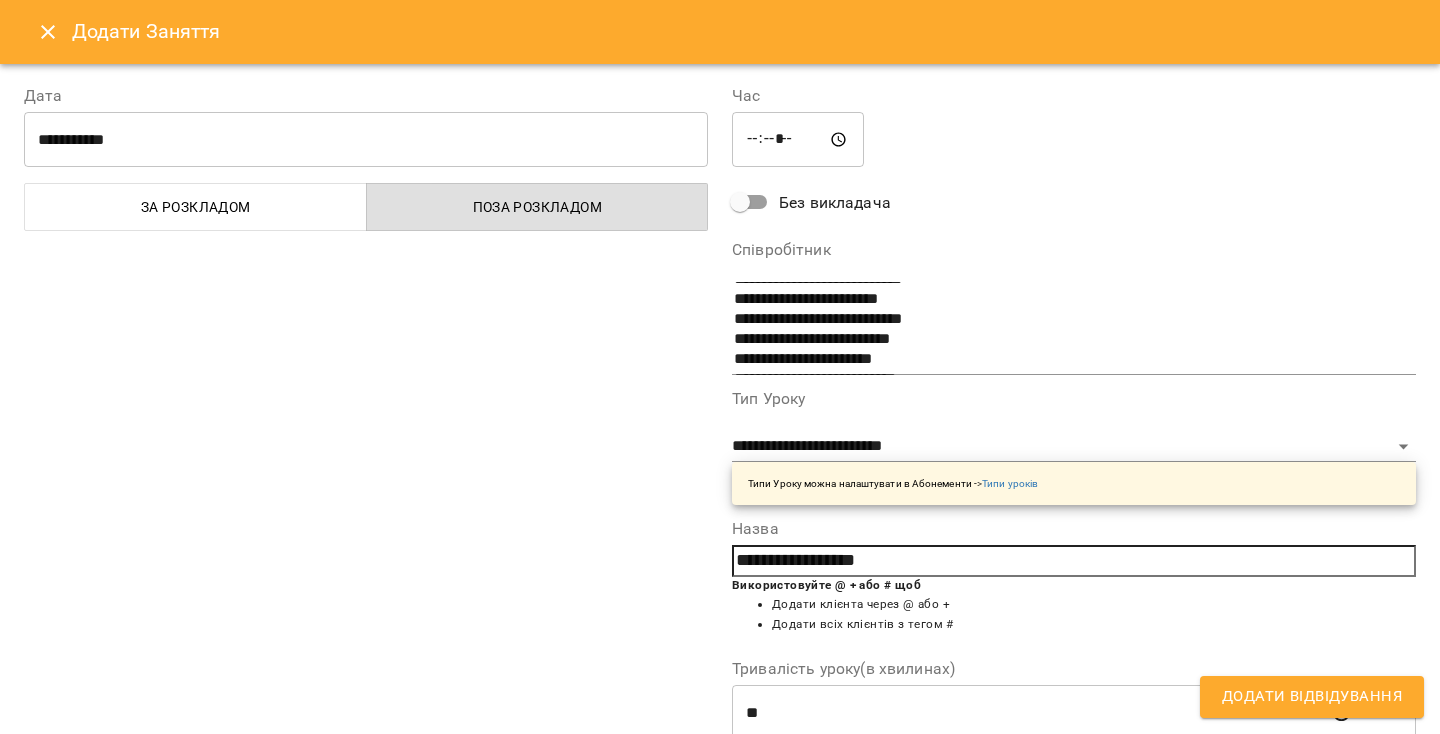 click on "Додати Відвідування" at bounding box center [1312, 697] 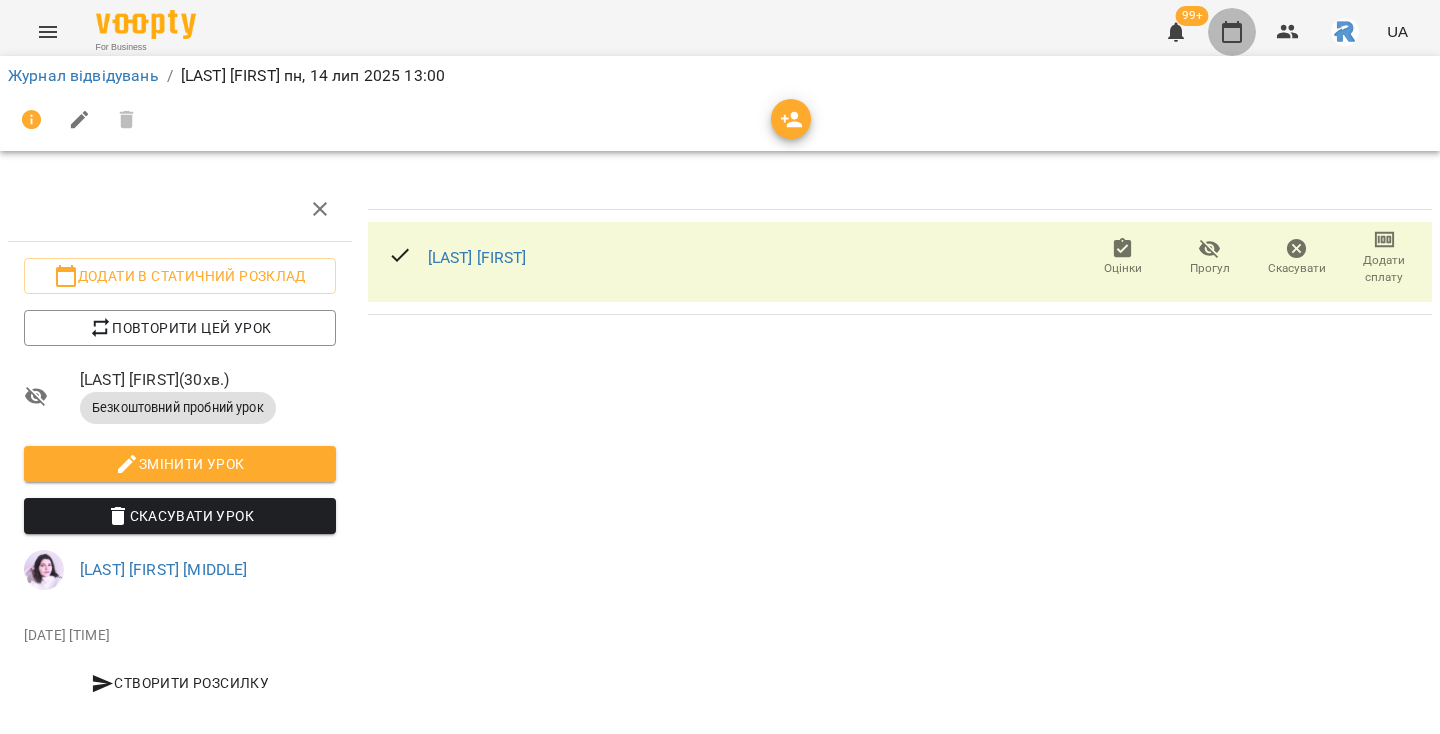 click 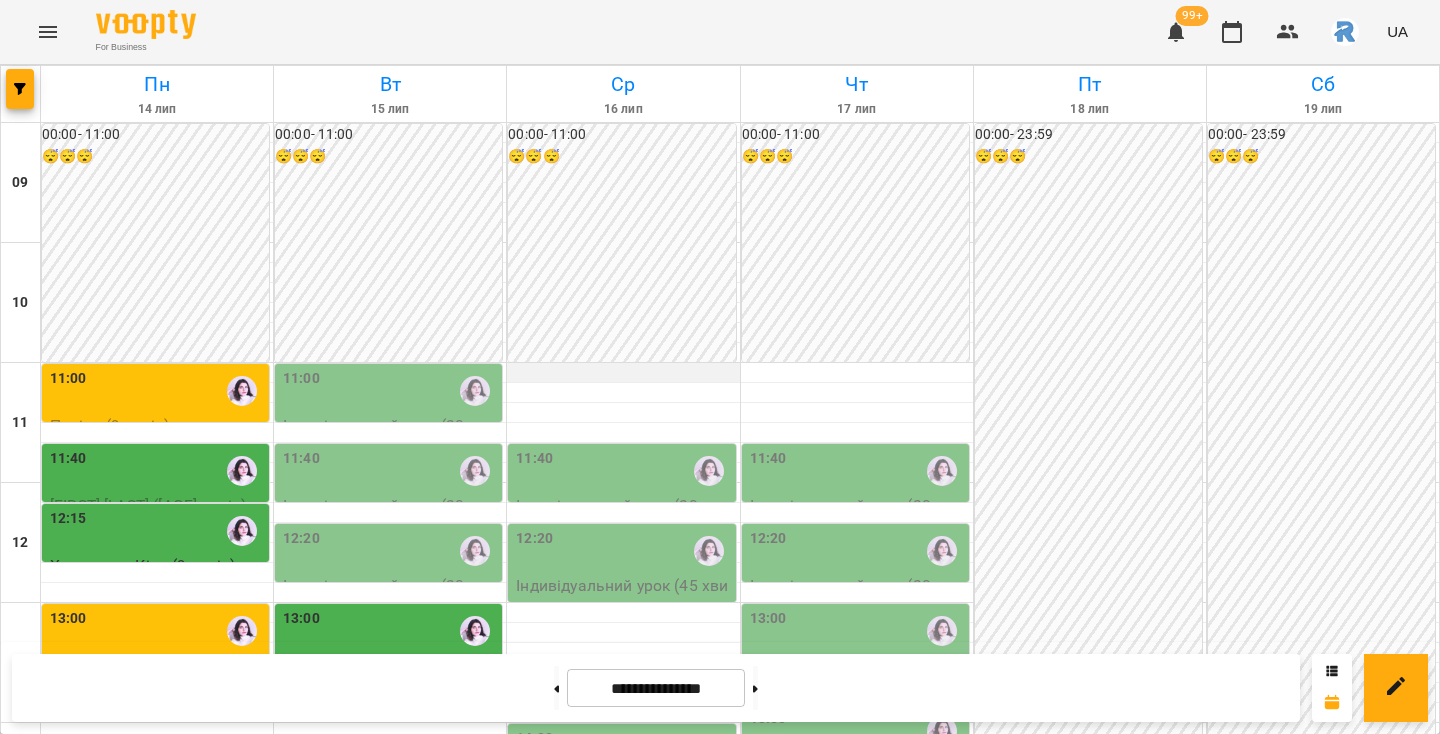 scroll, scrollTop: 107, scrollLeft: 0, axis: vertical 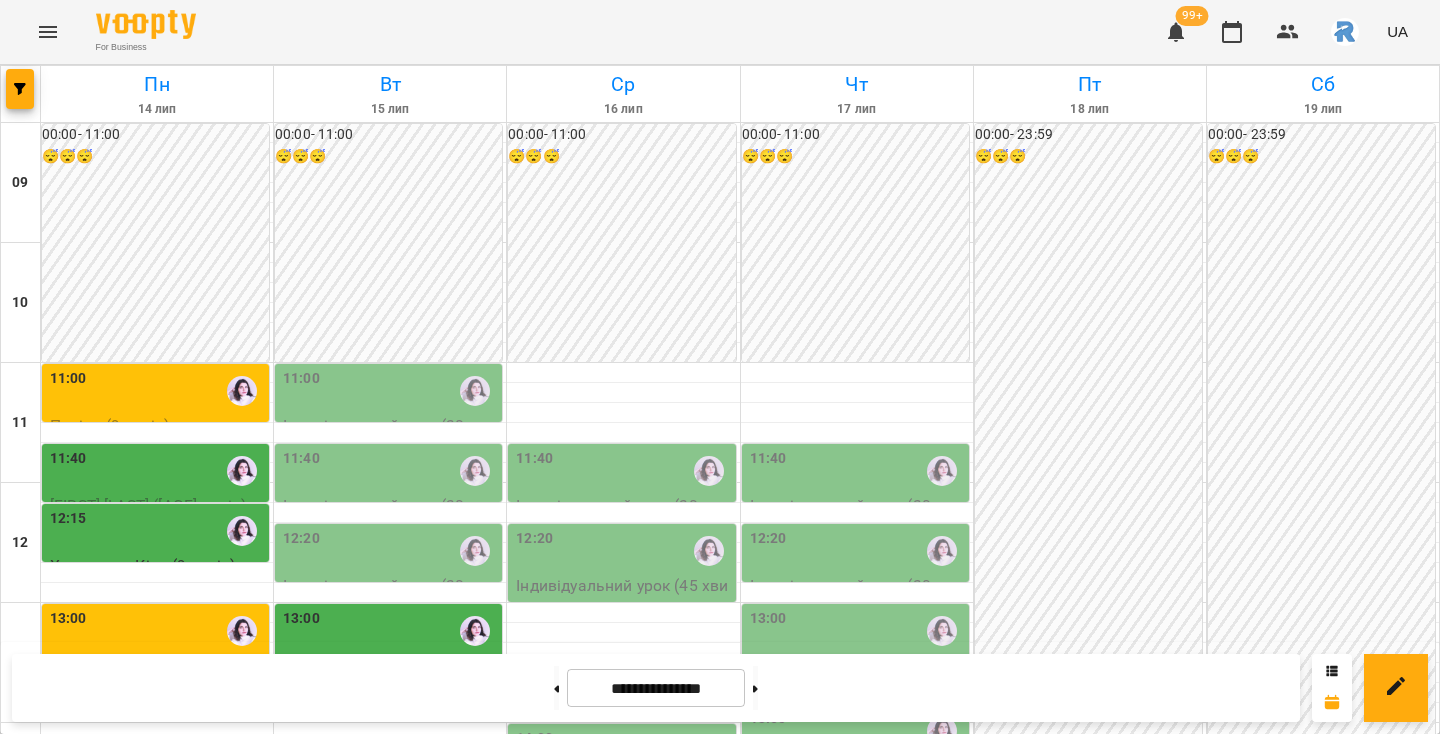 click on "11:00" at bounding box center [390, 391] 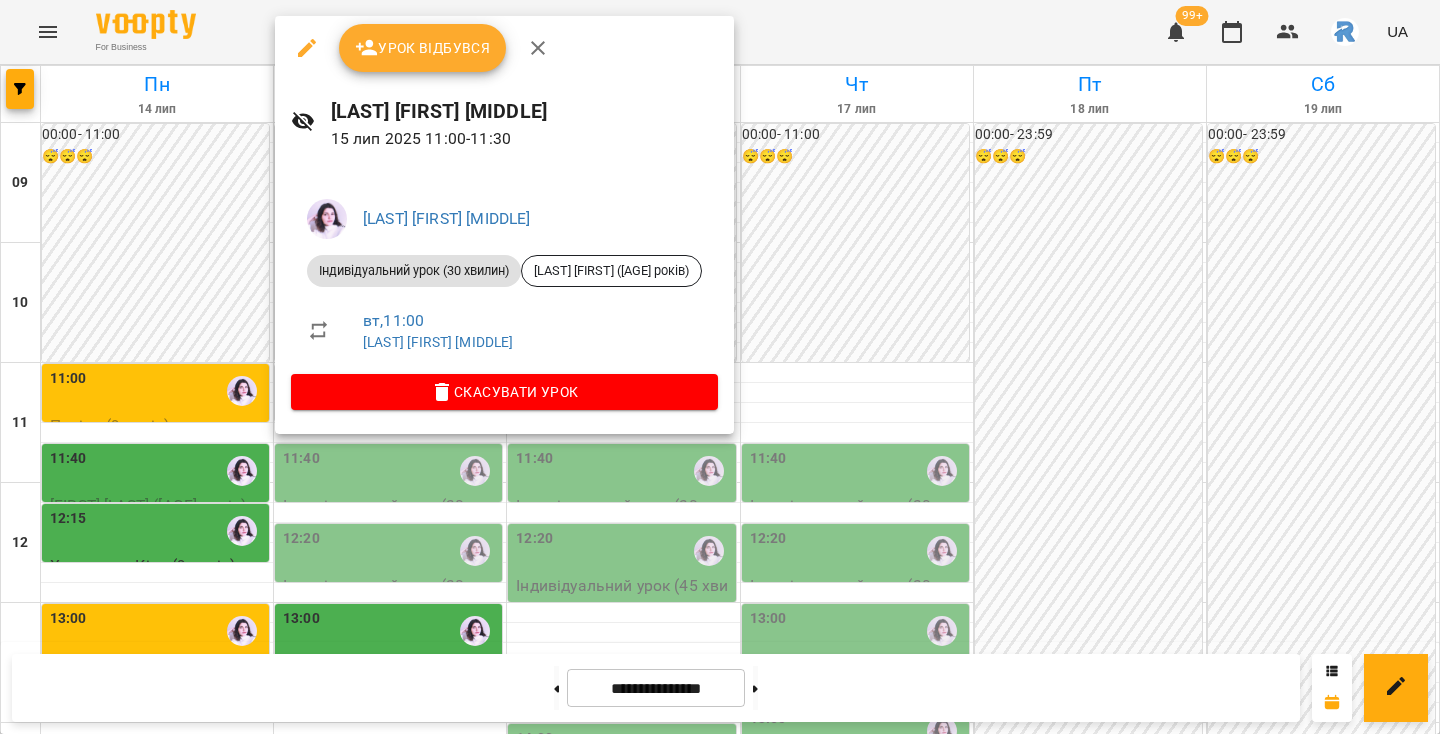 click at bounding box center (720, 367) 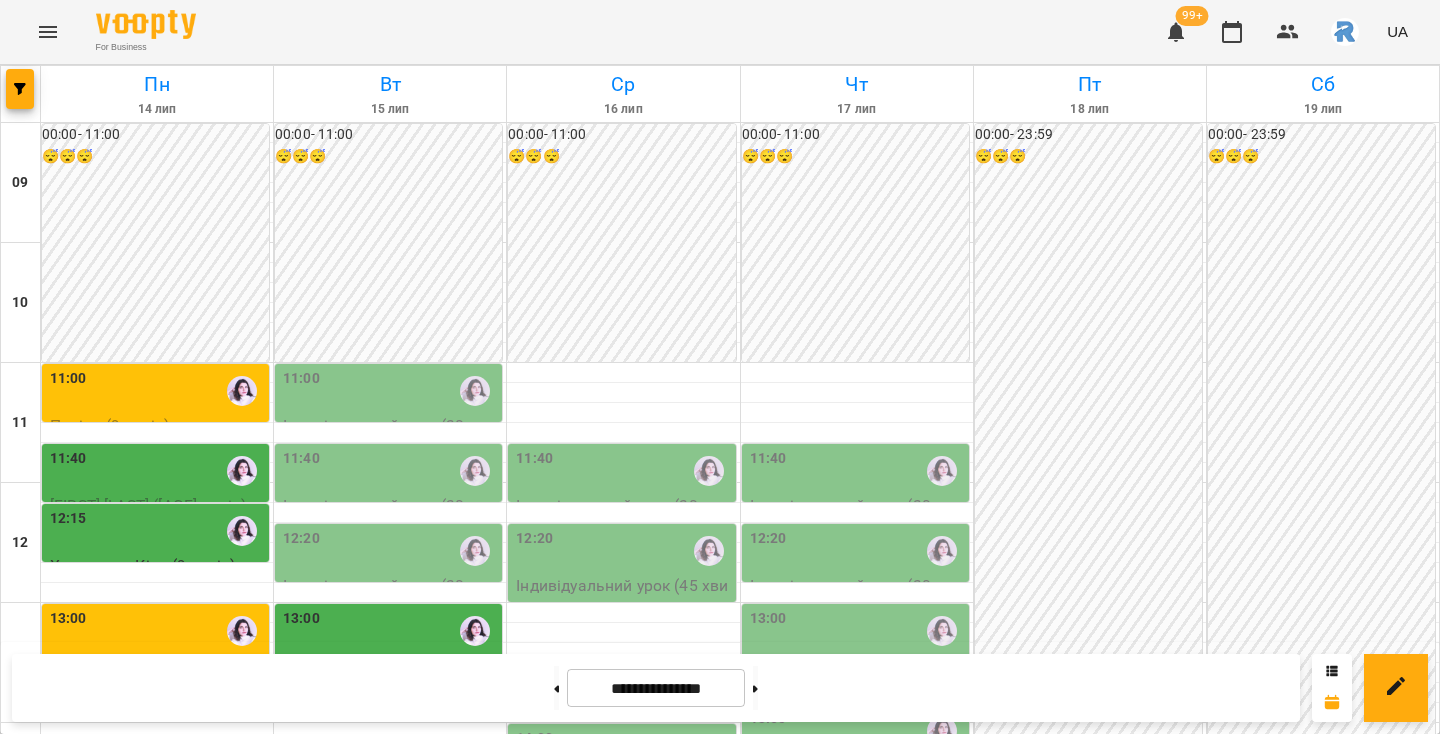 scroll, scrollTop: 58, scrollLeft: 0, axis: vertical 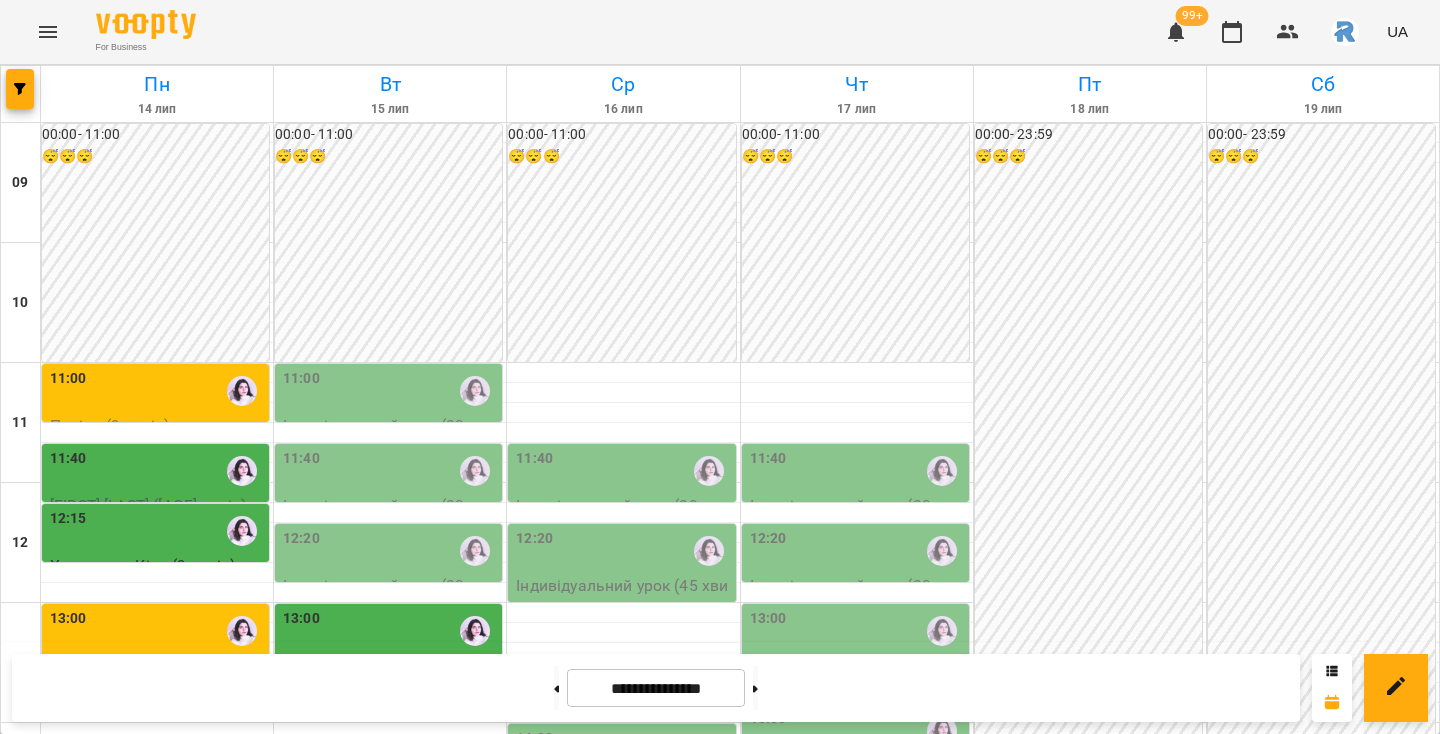 click 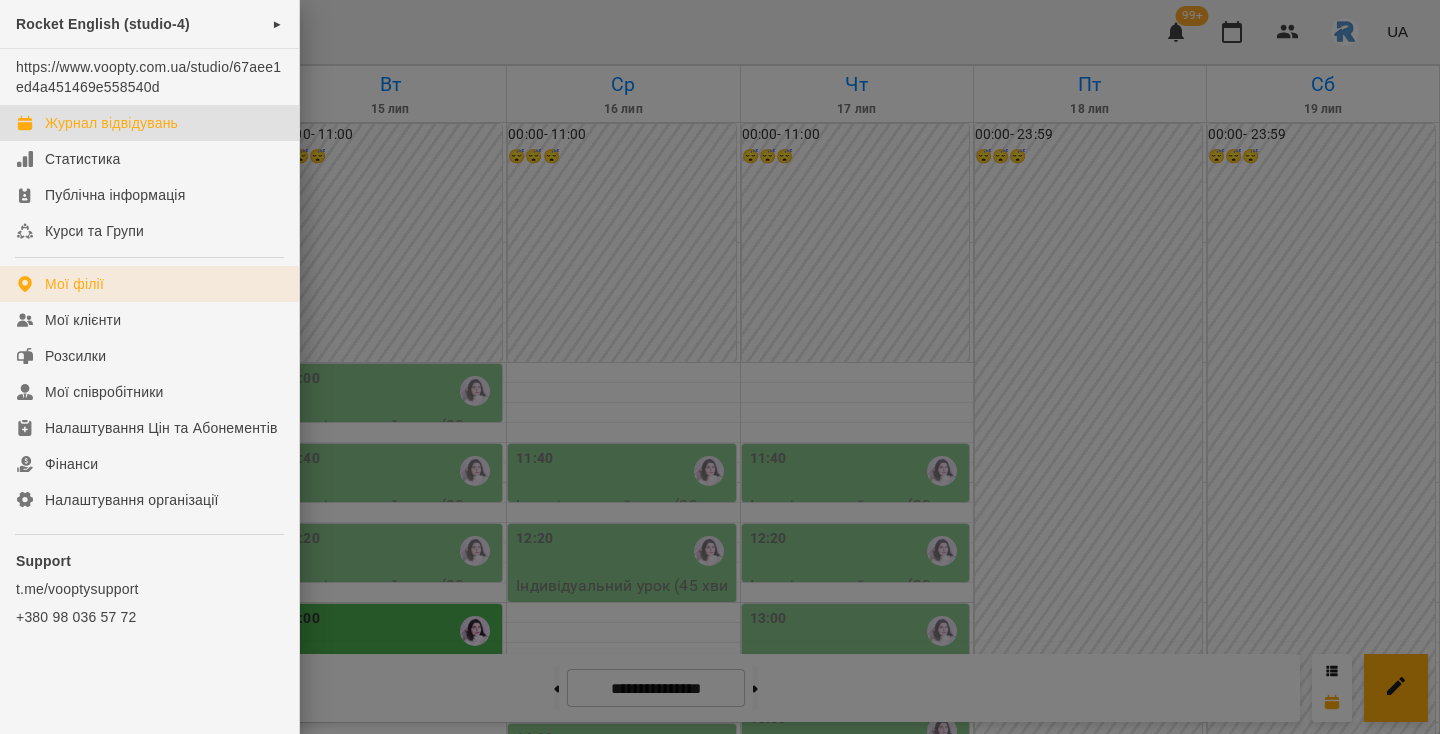 click on "Мої філії" at bounding box center [149, 284] 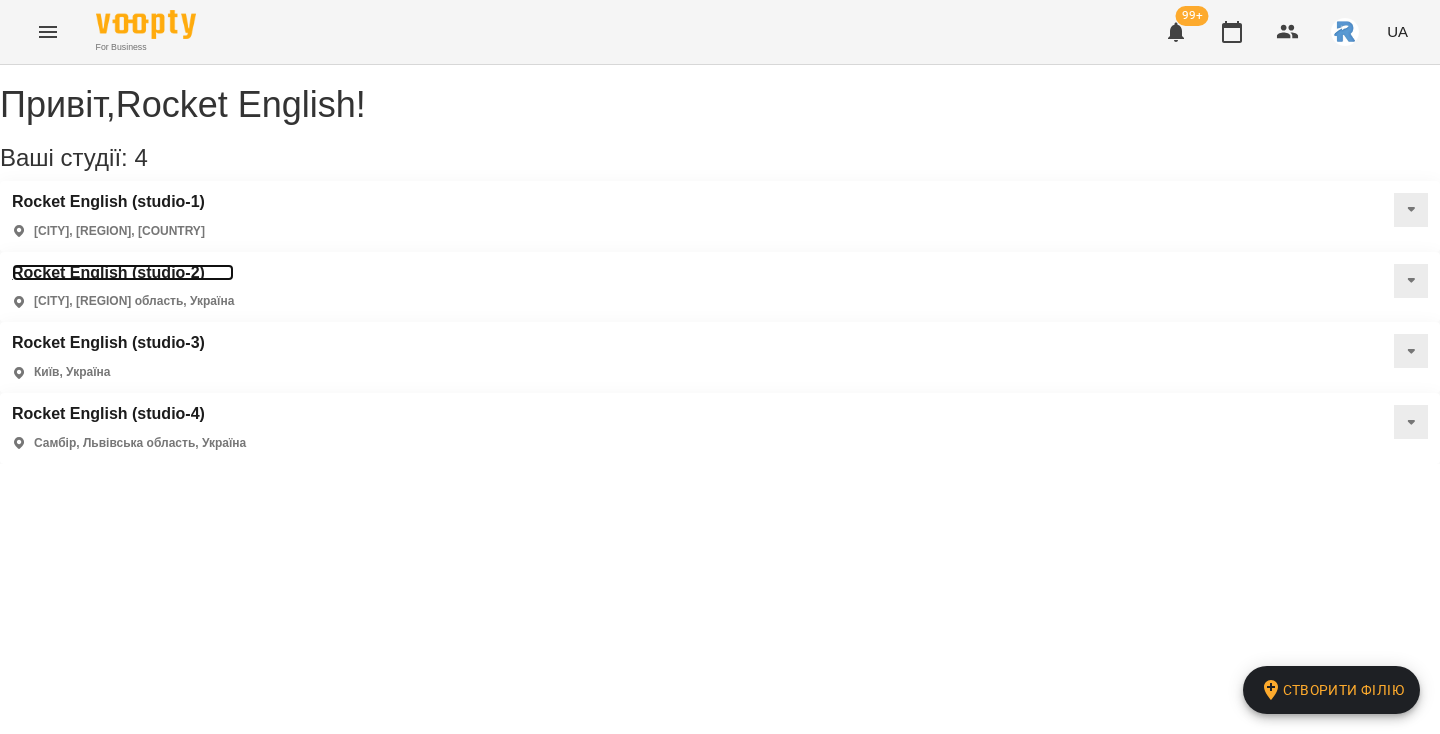 click on "Rocket English (studio-2)" at bounding box center [123, 273] 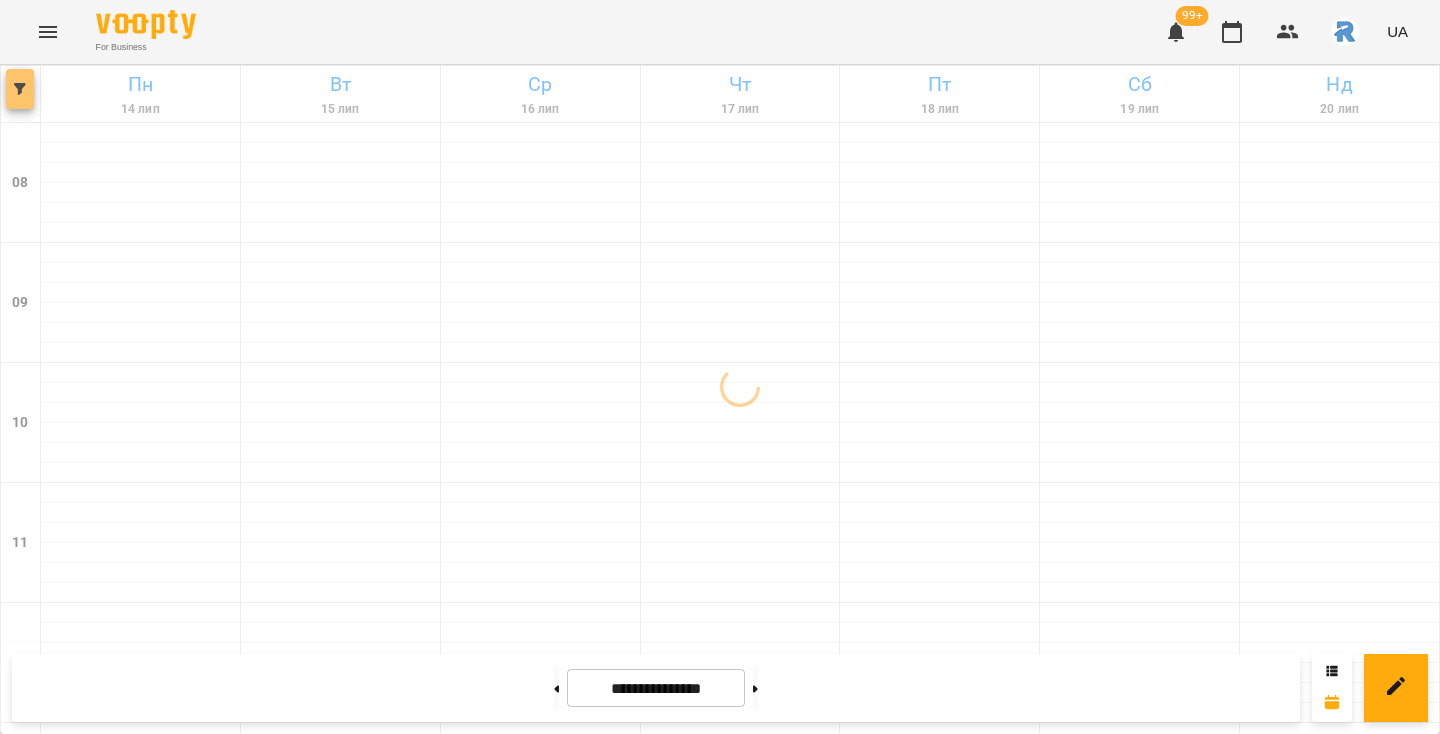 click at bounding box center (20, 89) 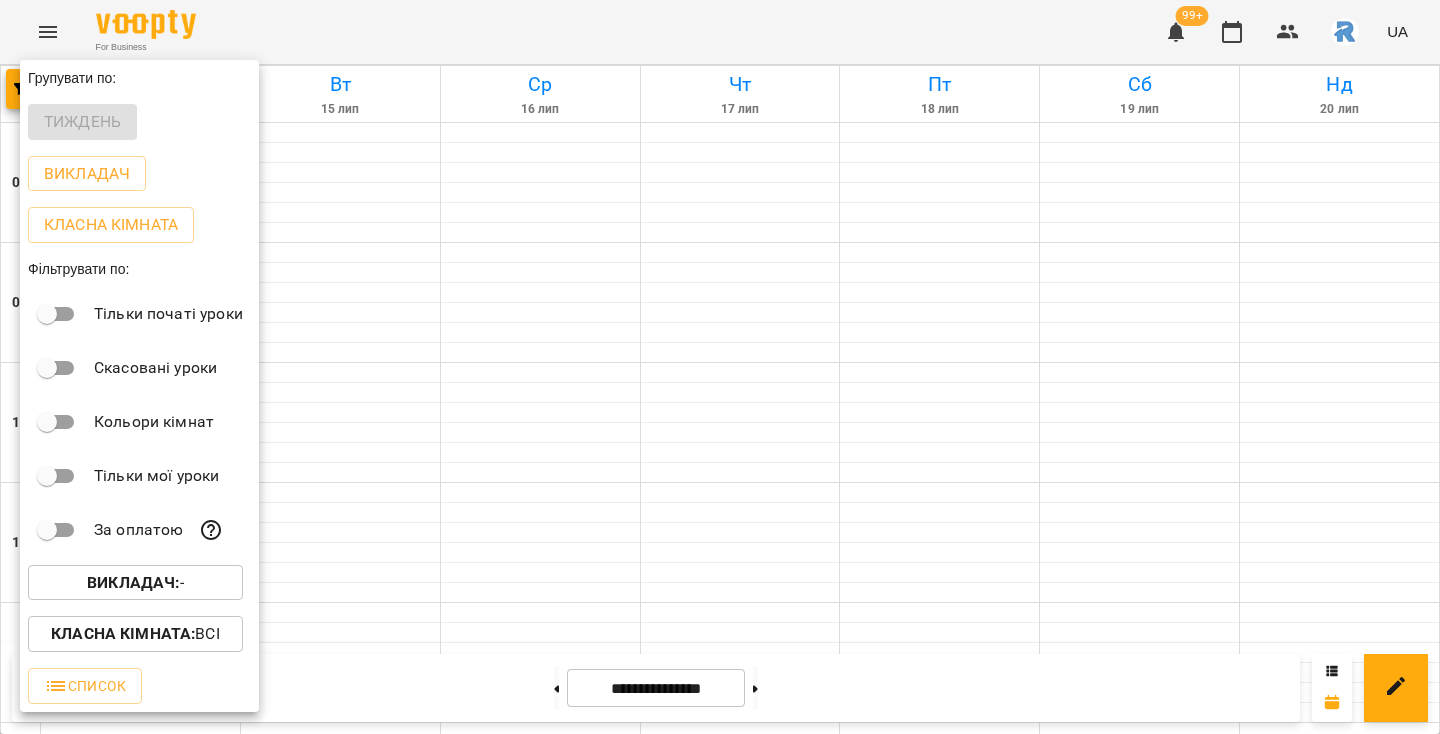 click on "Викладач :" at bounding box center [133, 582] 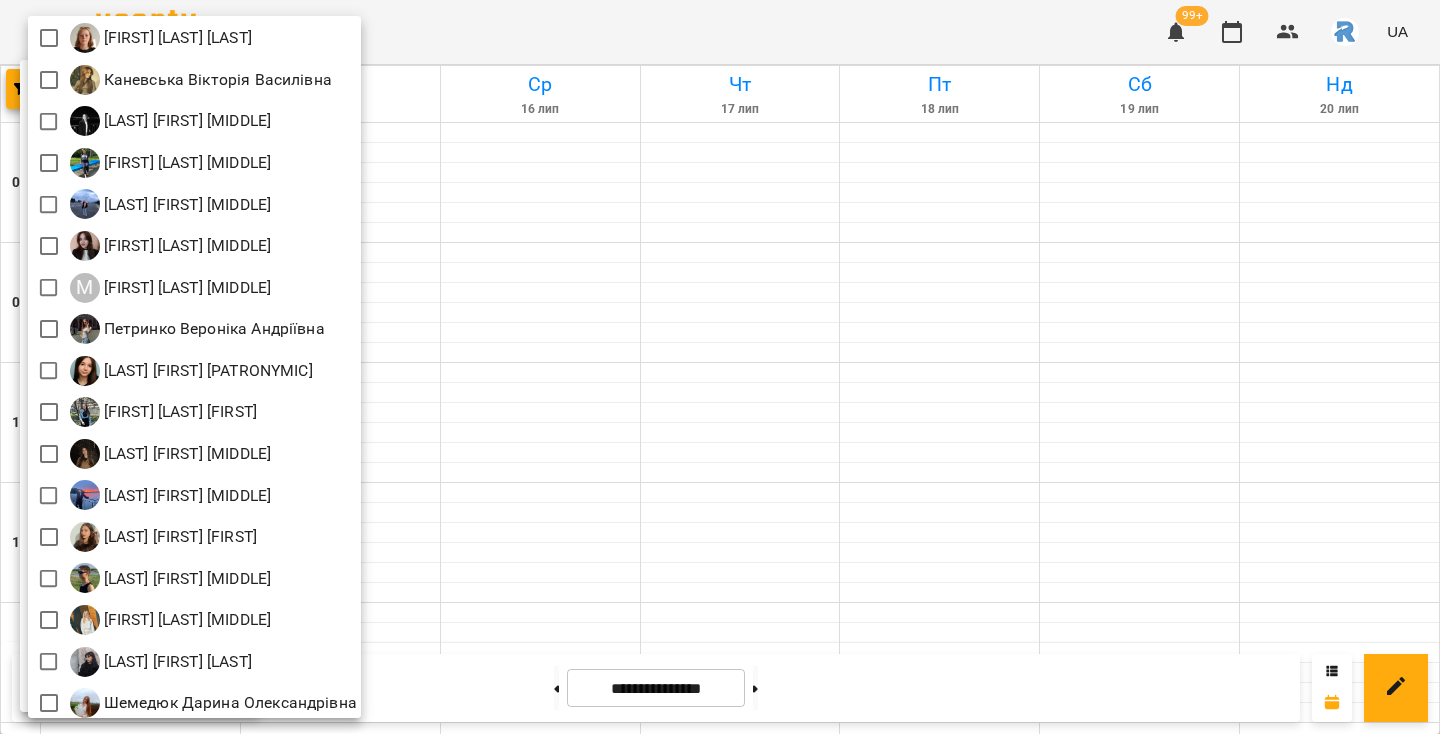 scroll, scrollTop: 258, scrollLeft: 0, axis: vertical 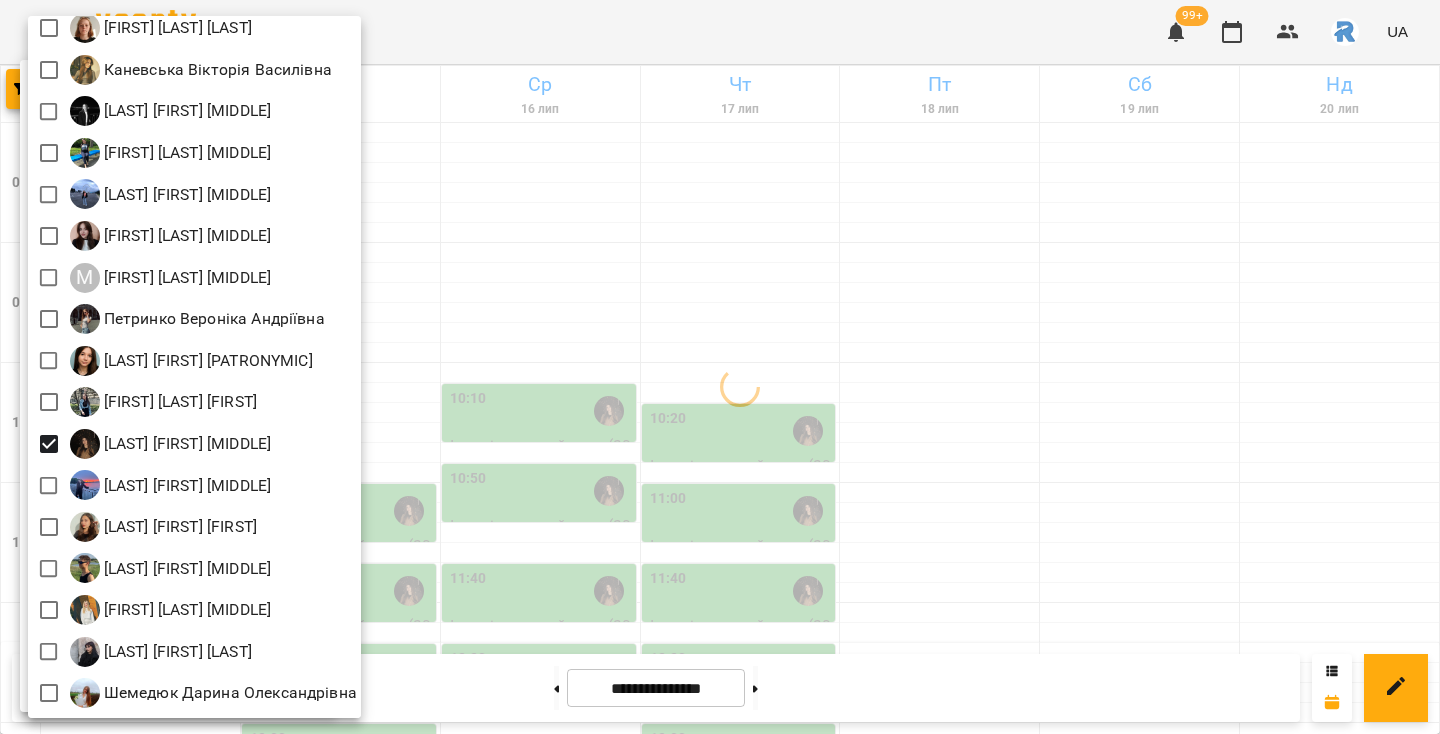 click at bounding box center [720, 367] 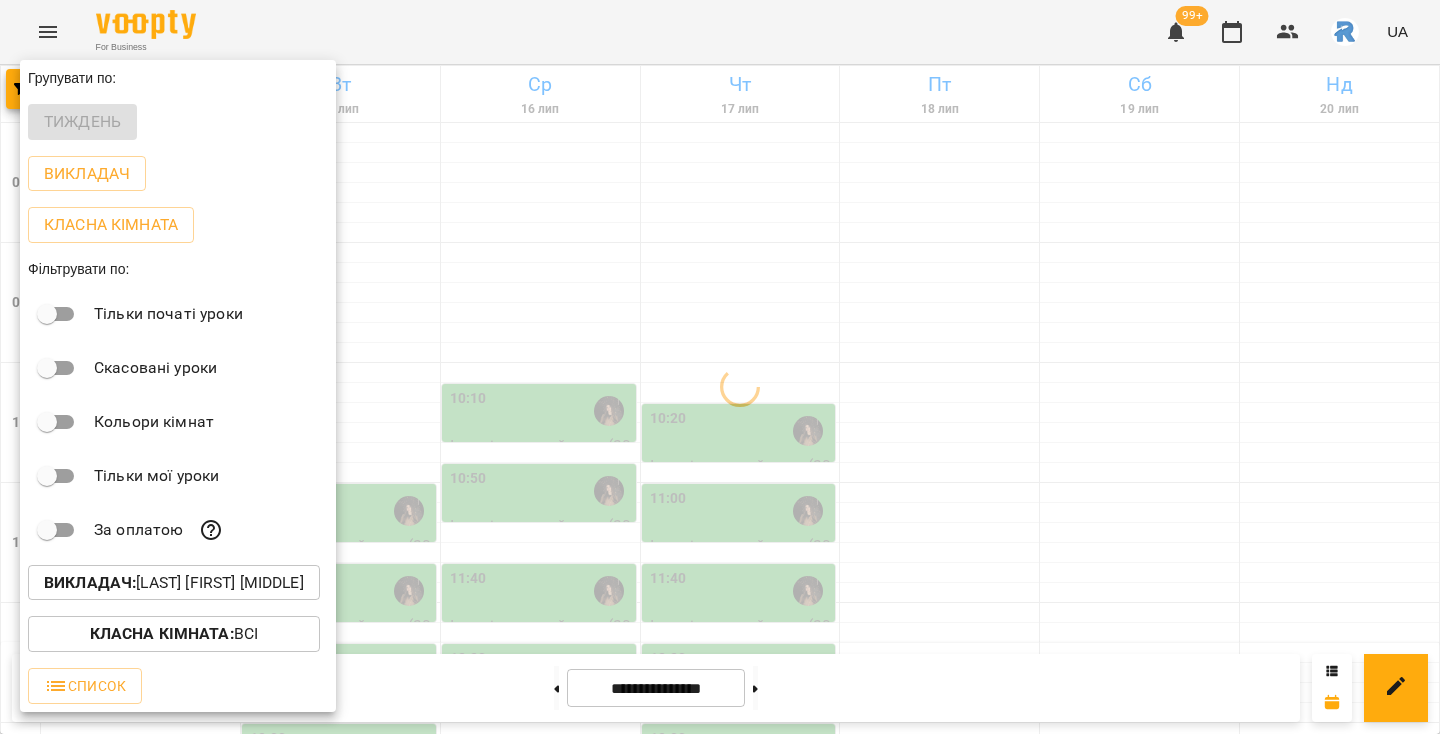 click at bounding box center [720, 367] 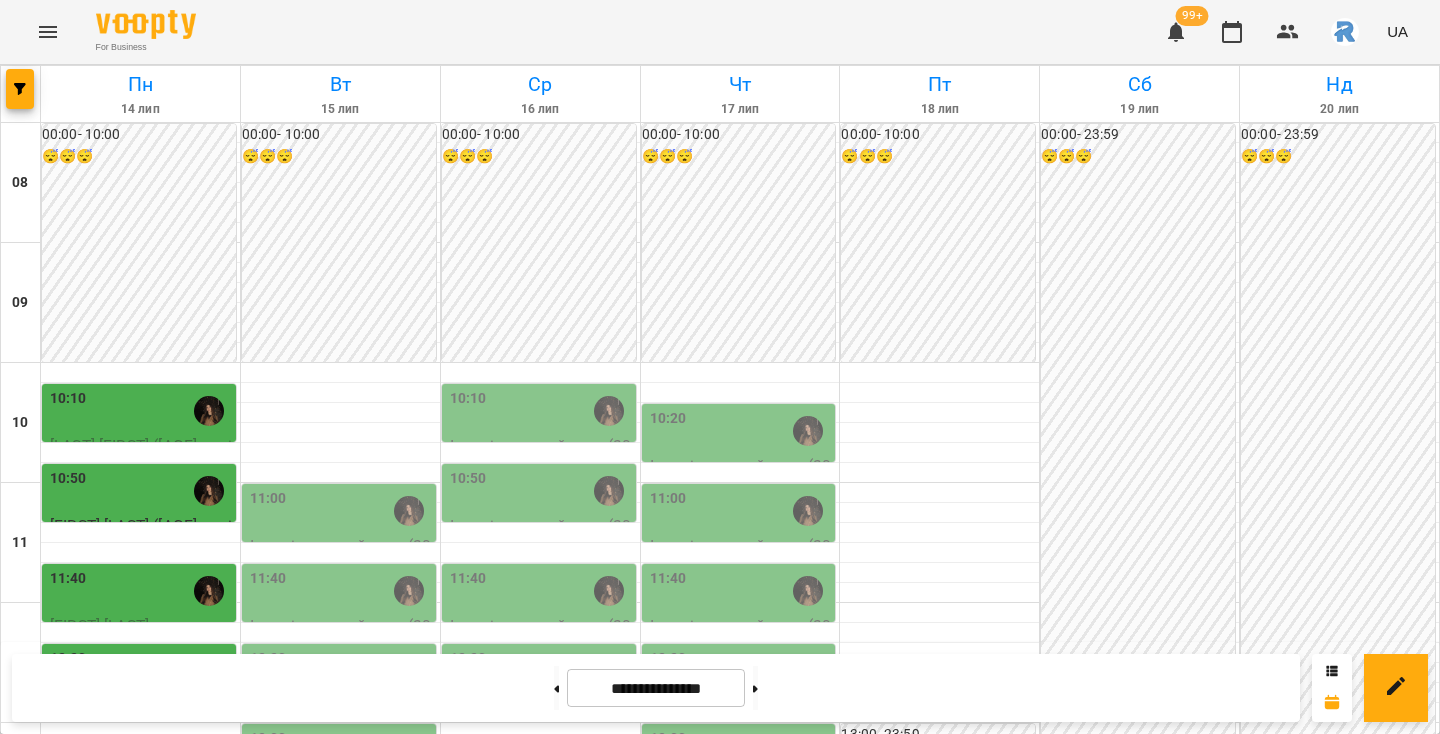 scroll, scrollTop: 0, scrollLeft: 0, axis: both 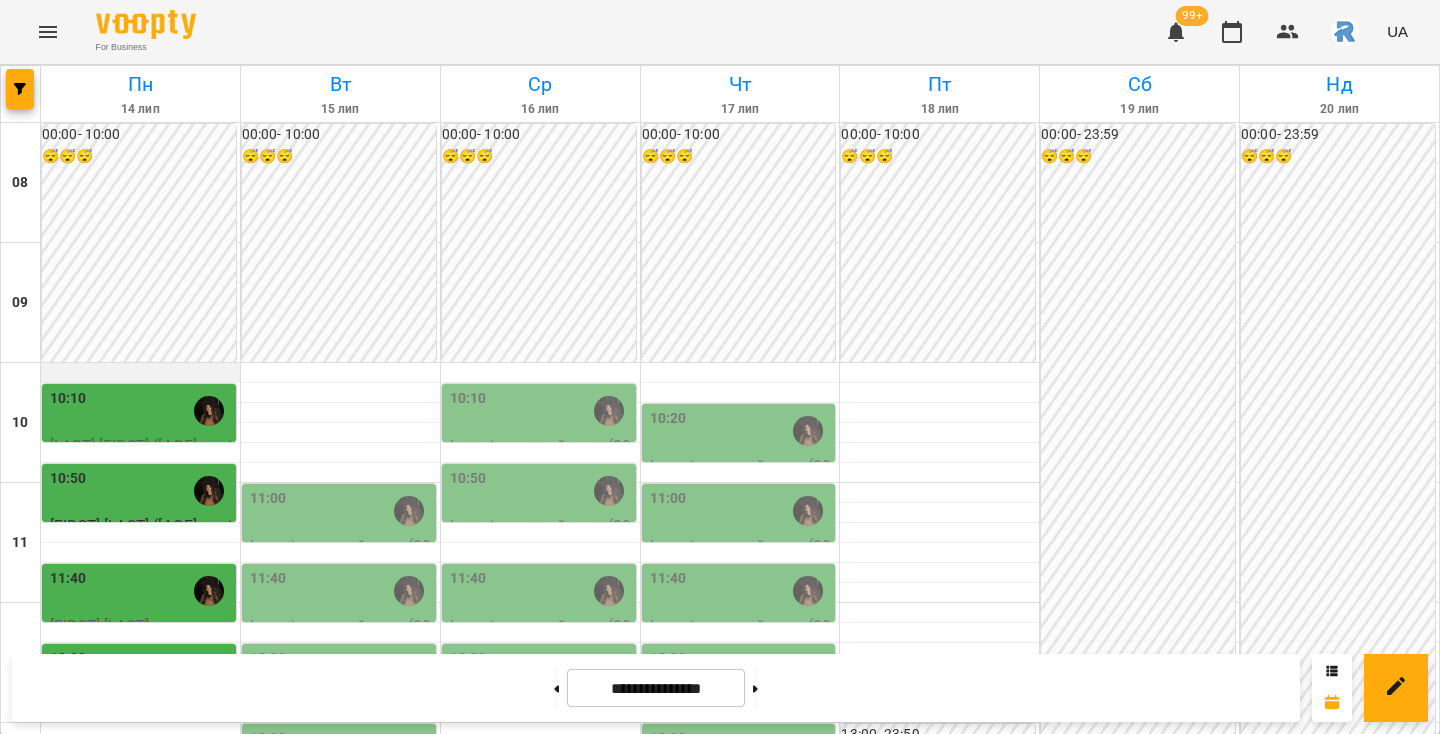 click at bounding box center [140, 382] 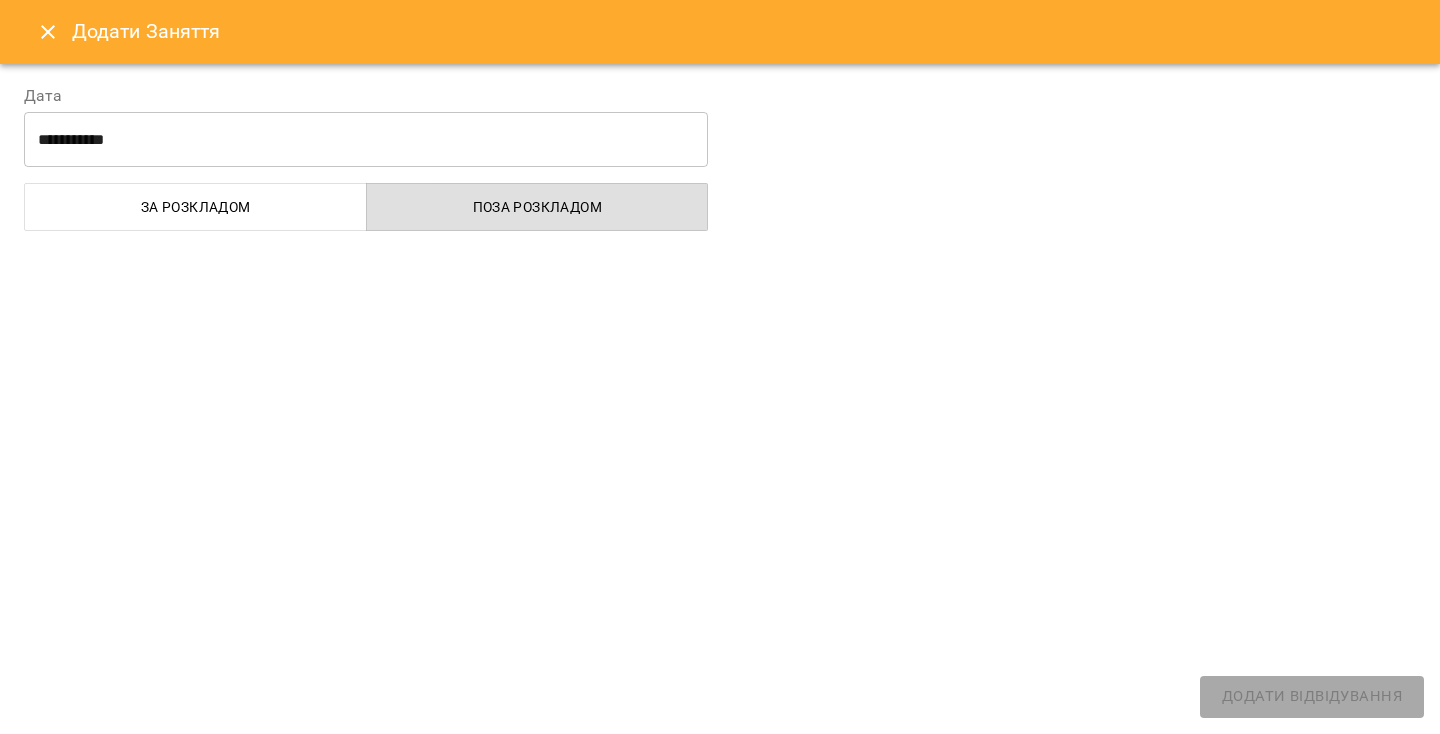 select 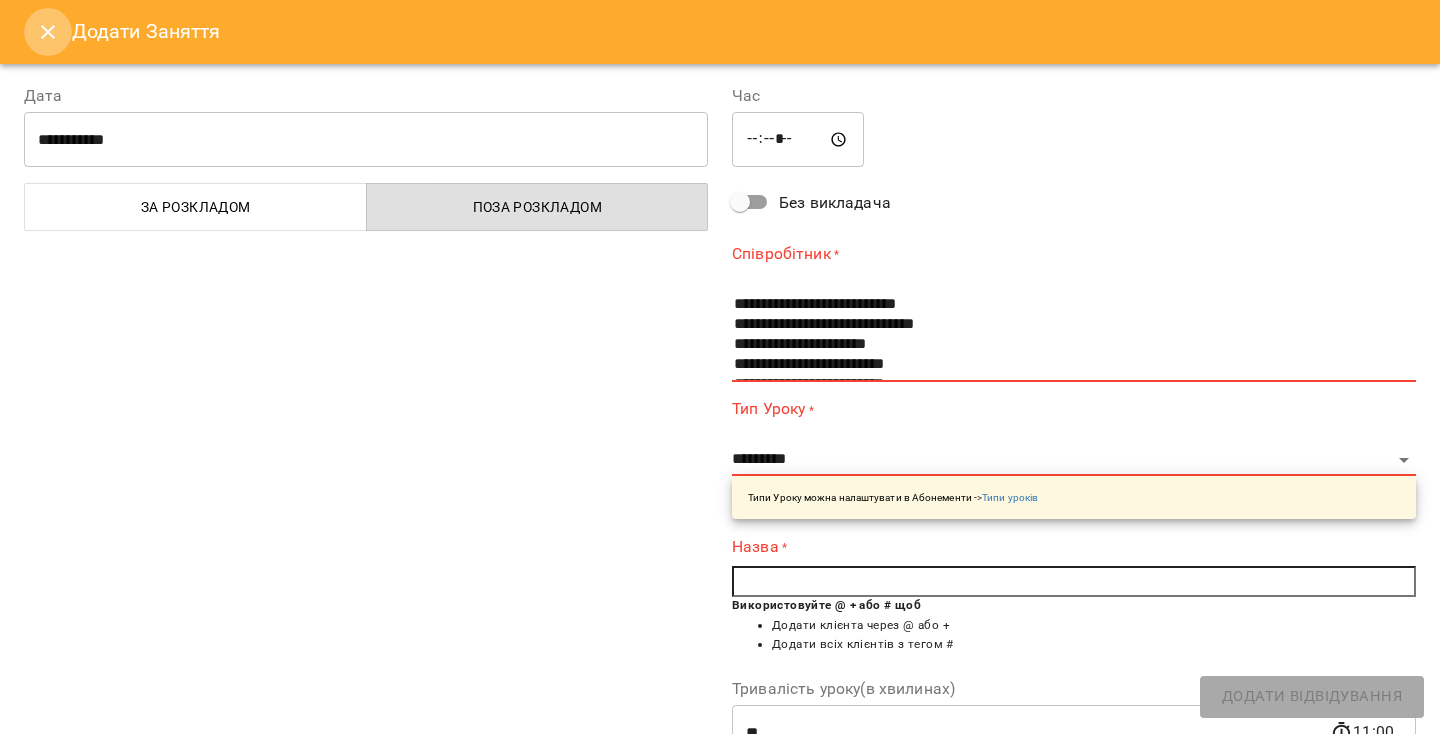 click at bounding box center [48, 32] 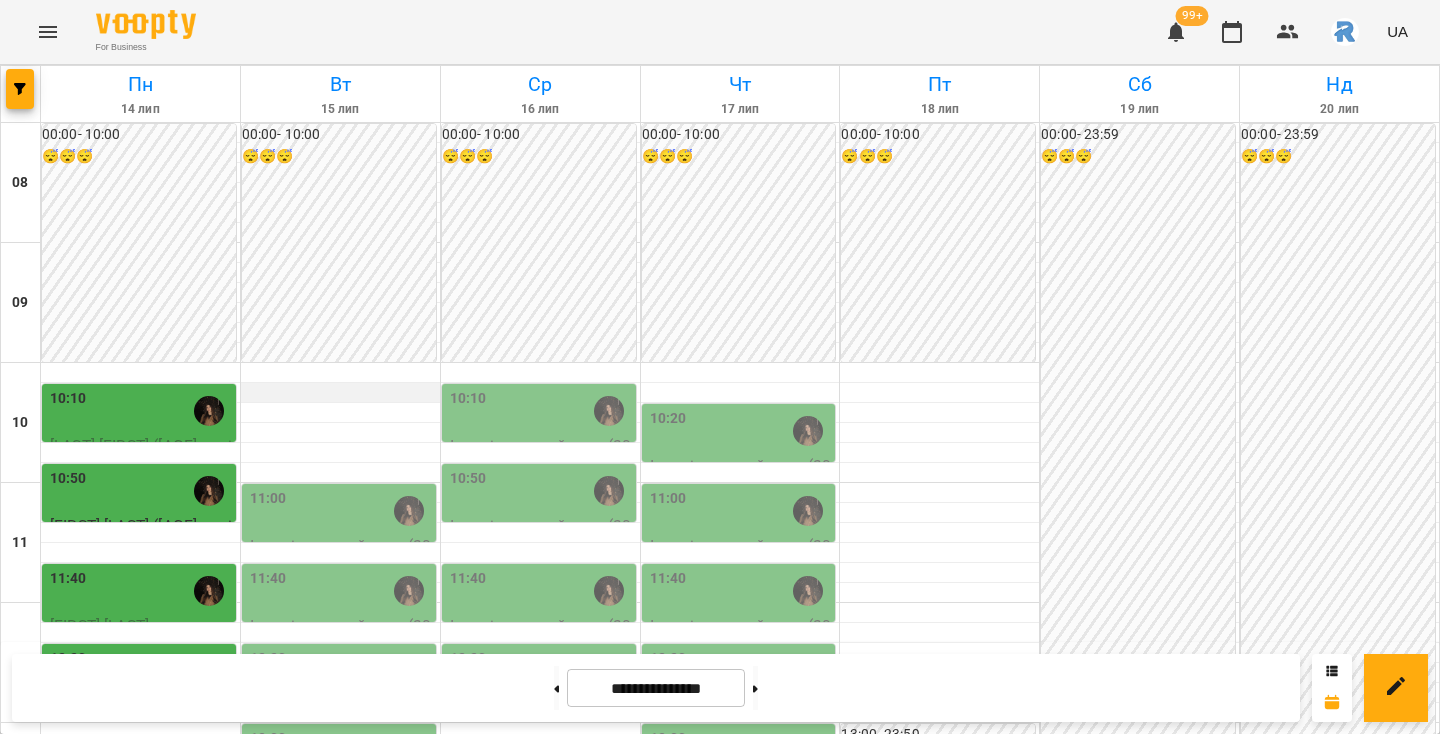 scroll, scrollTop: 219, scrollLeft: 0, axis: vertical 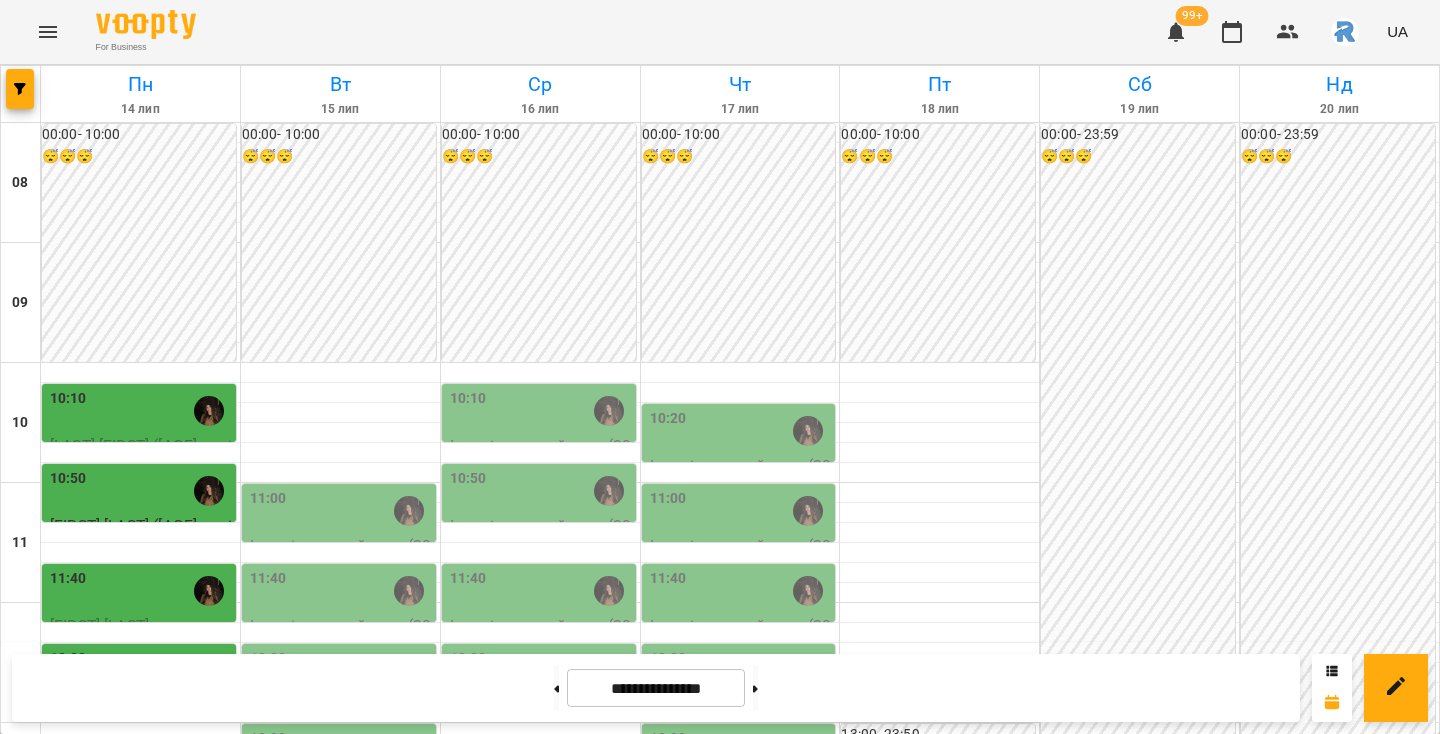 click on "10:10" at bounding box center [141, 411] 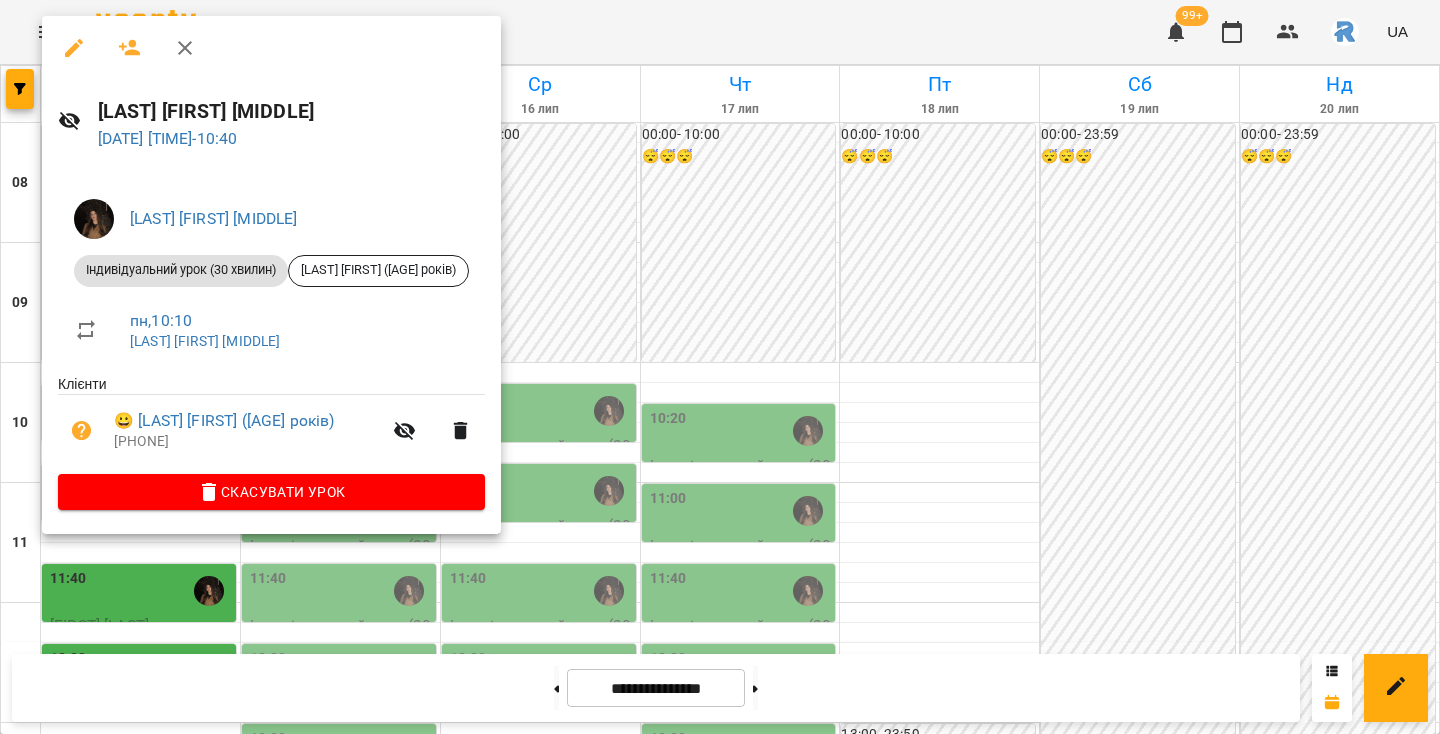 click at bounding box center [720, 367] 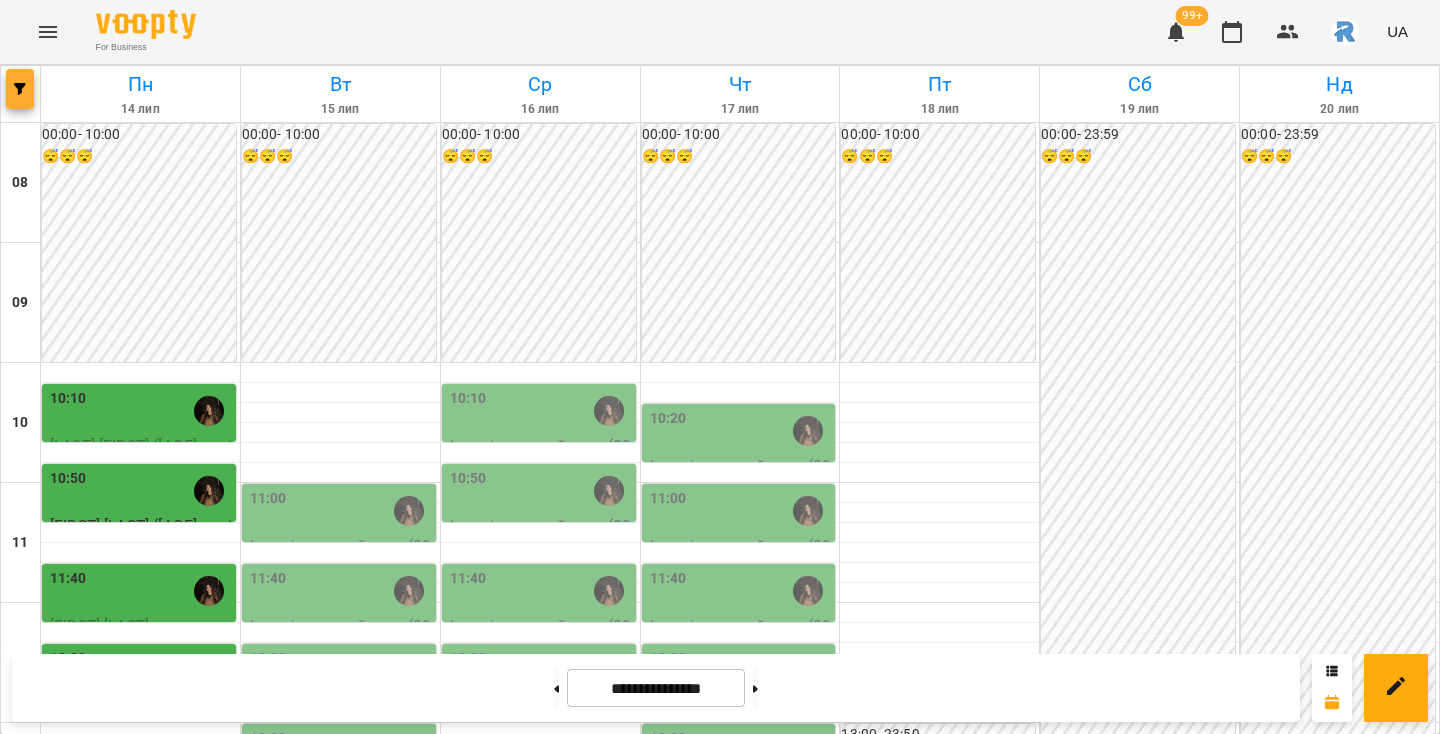 click 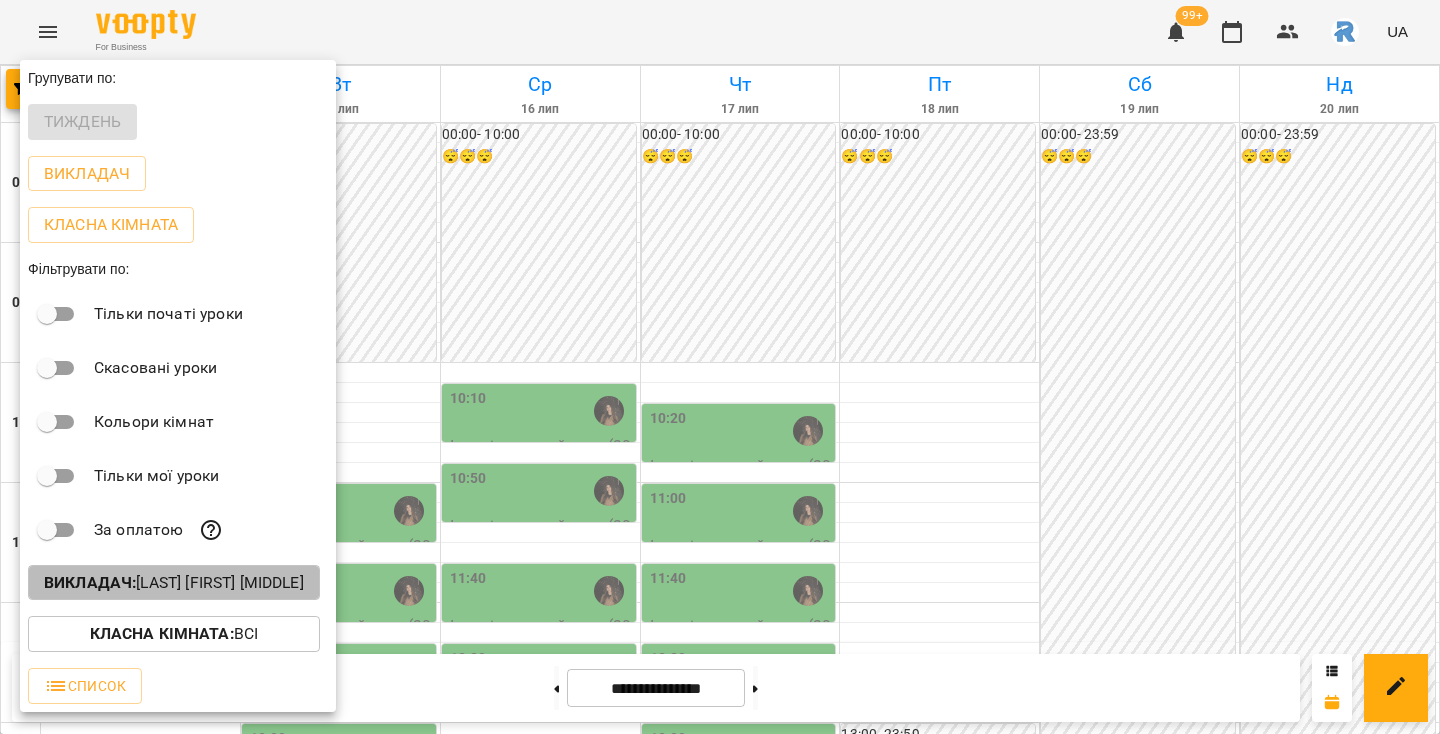 click on "Викладач : [FIRST] [MIDDLE] [LAST]" at bounding box center (174, 583) 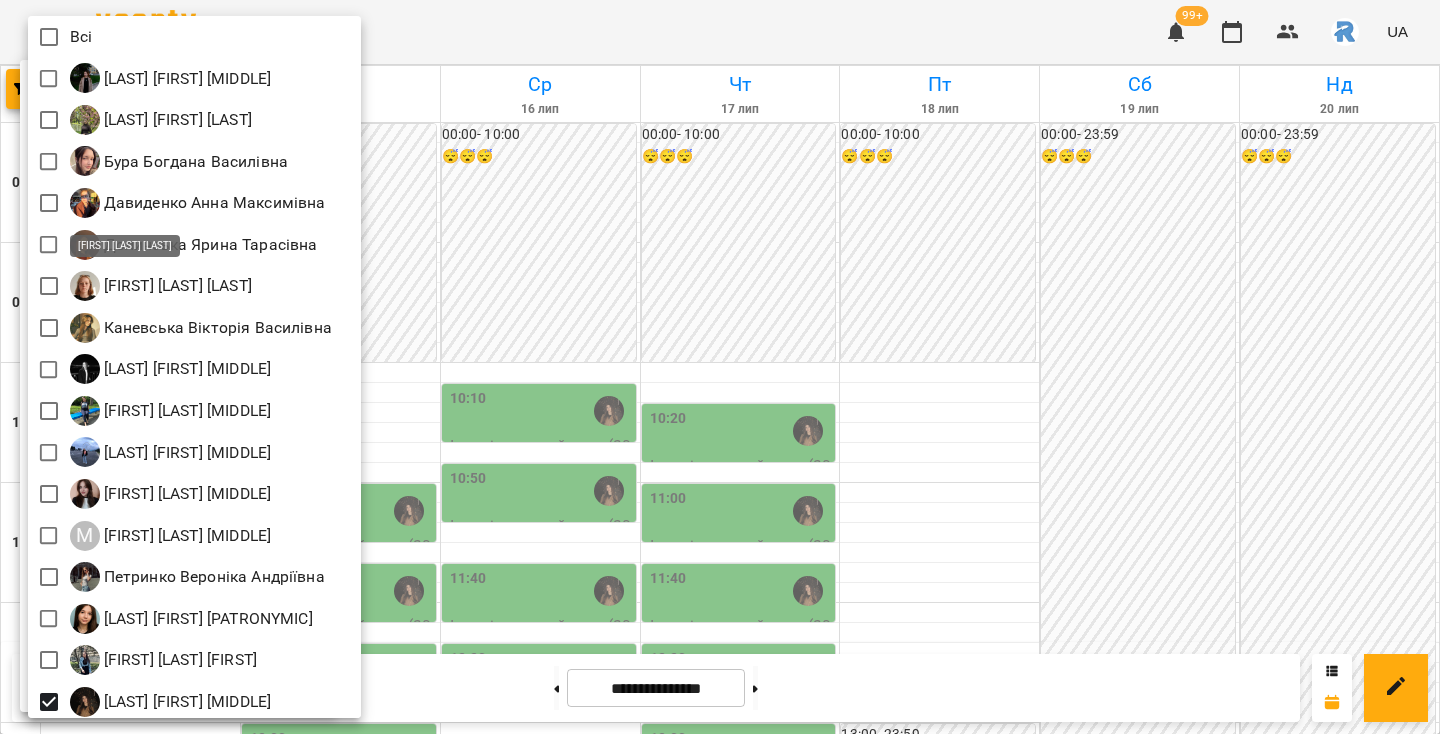 scroll, scrollTop: 258, scrollLeft: 0, axis: vertical 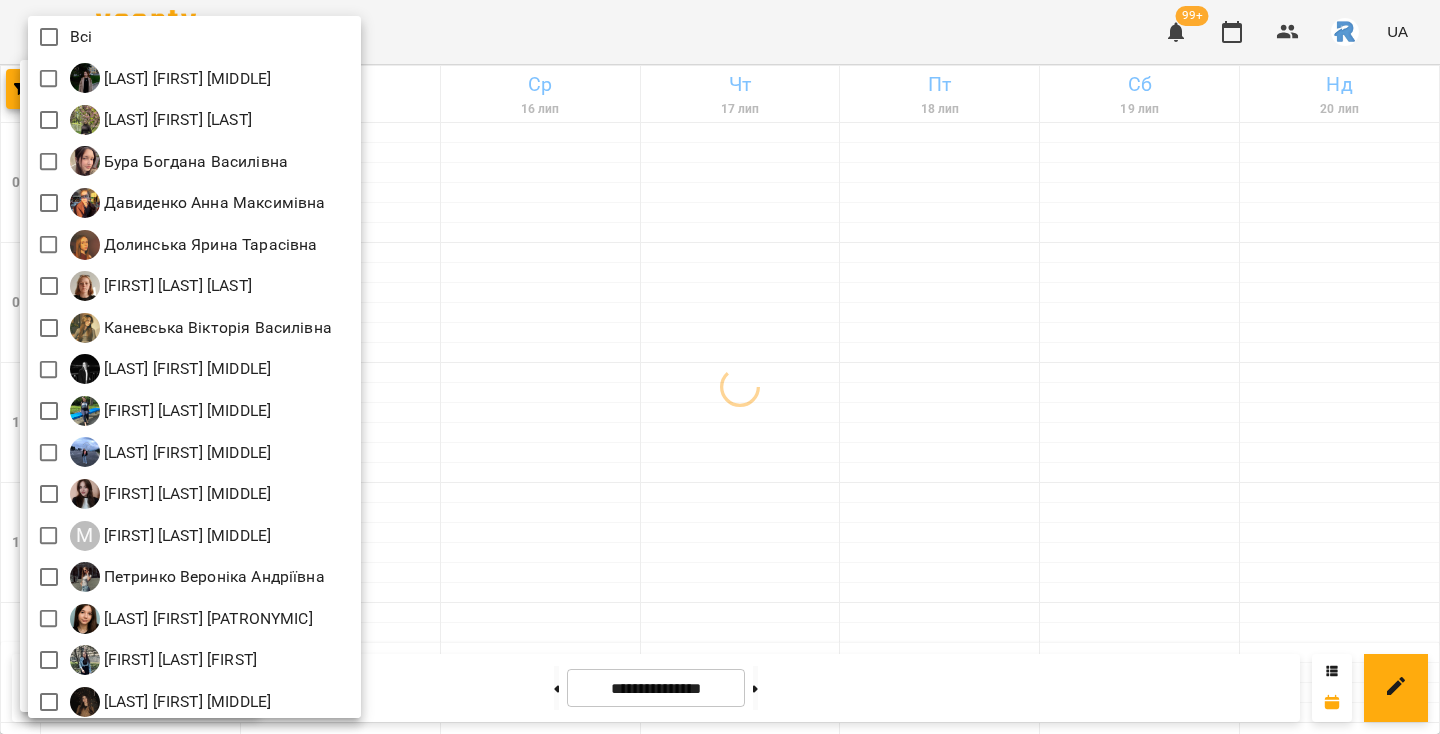 click at bounding box center (720, 367) 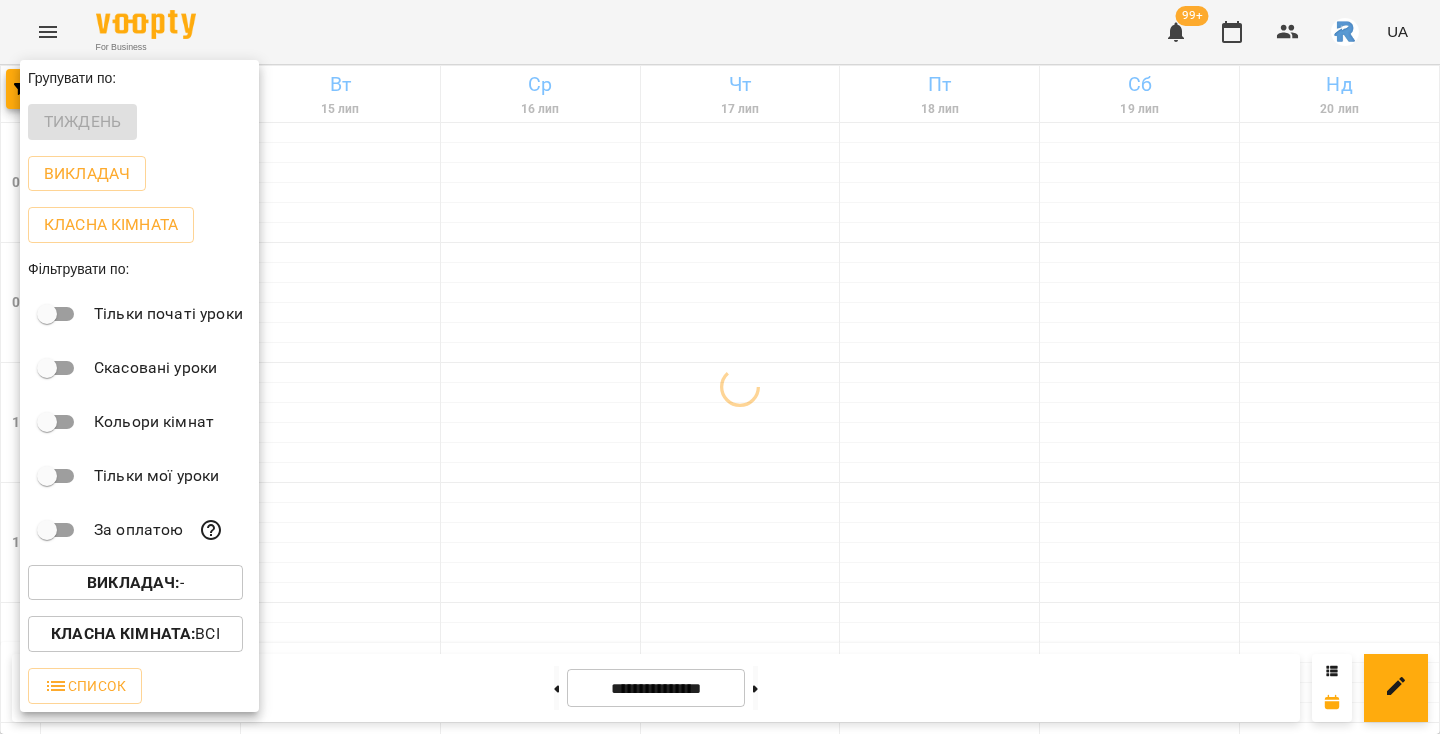 click at bounding box center [720, 367] 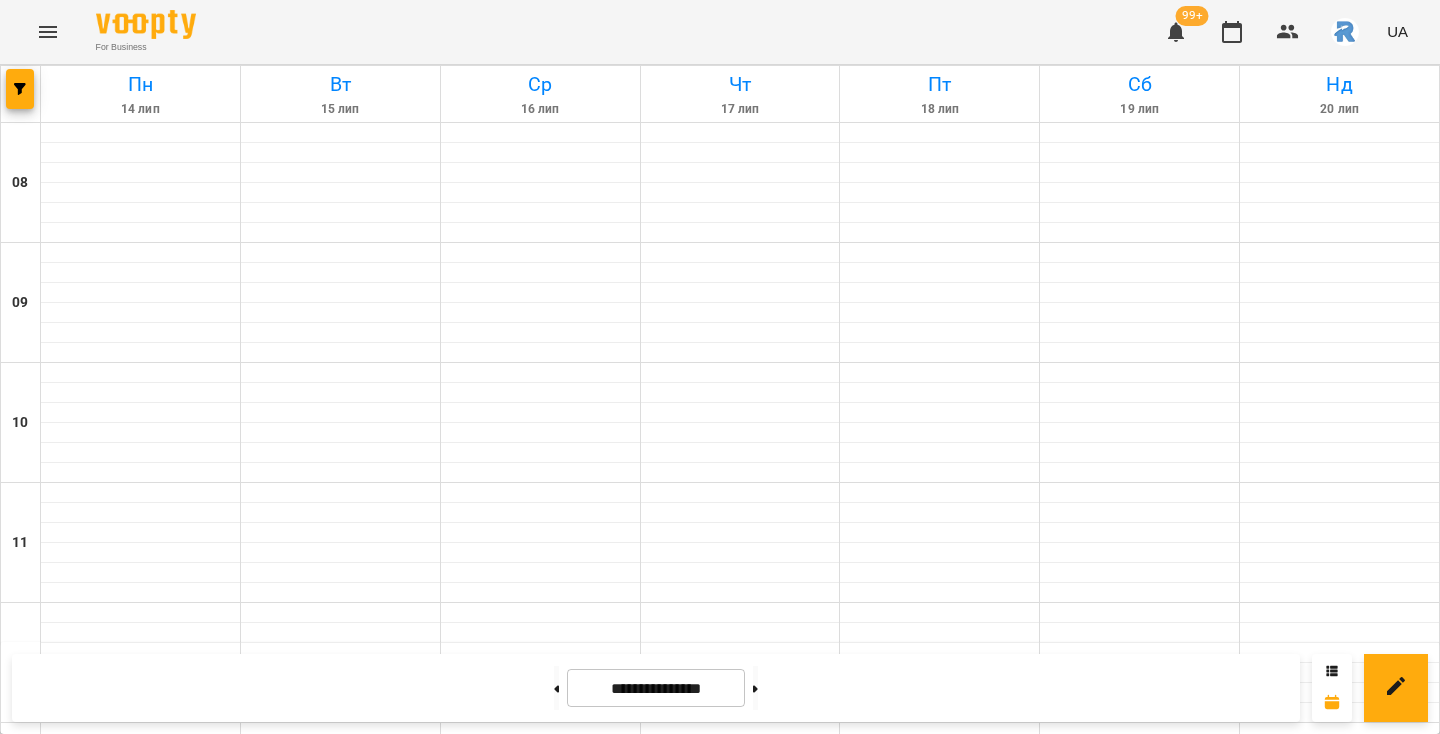 click 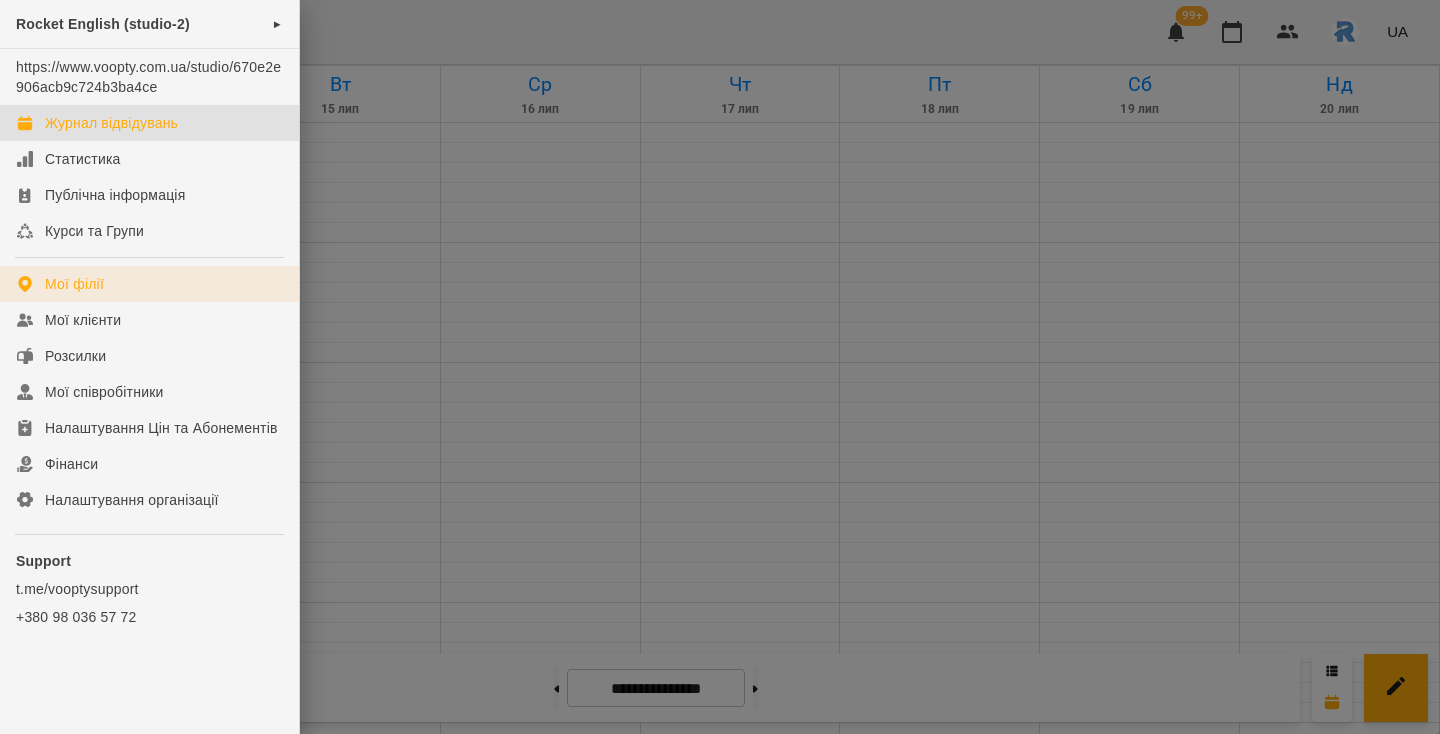 click on "Мої філії" at bounding box center (74, 284) 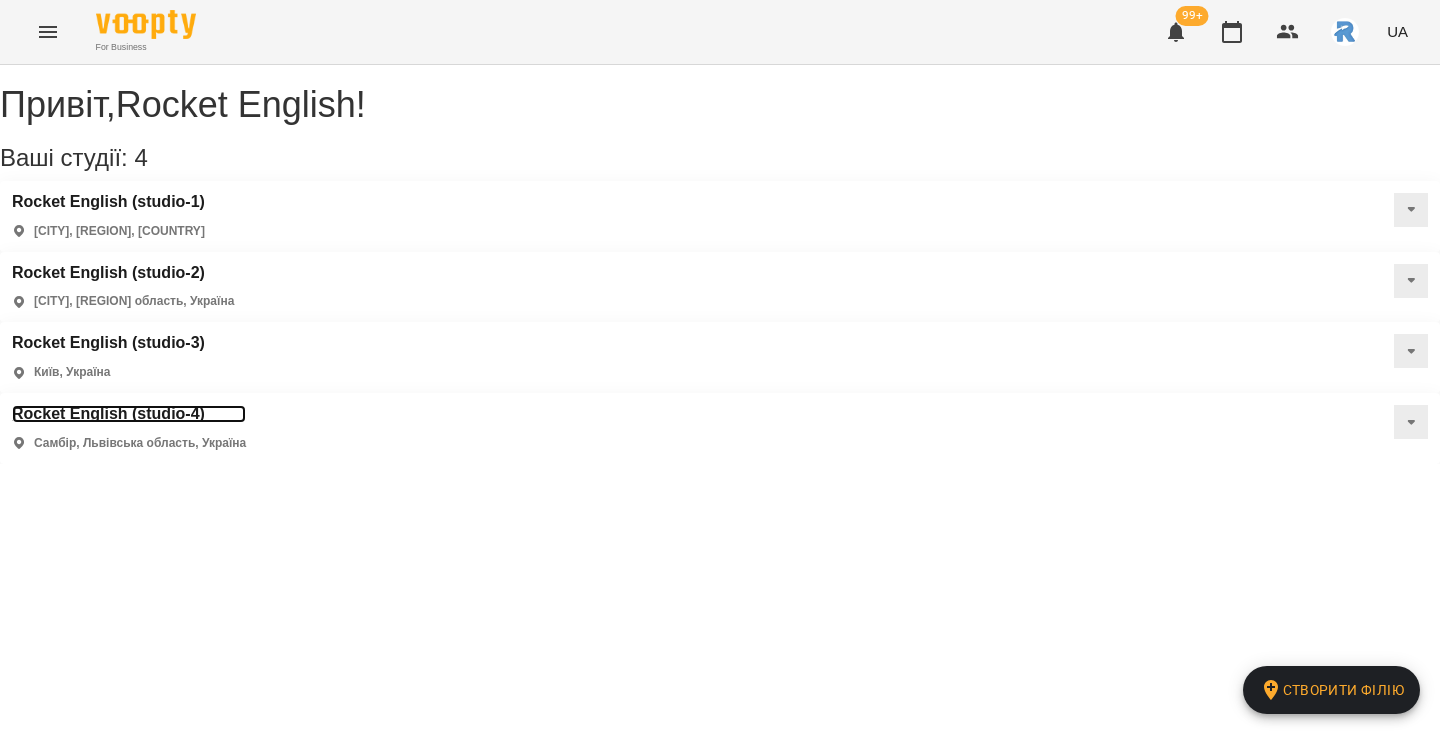 click on "Rocket English (studio-4)" at bounding box center (129, 414) 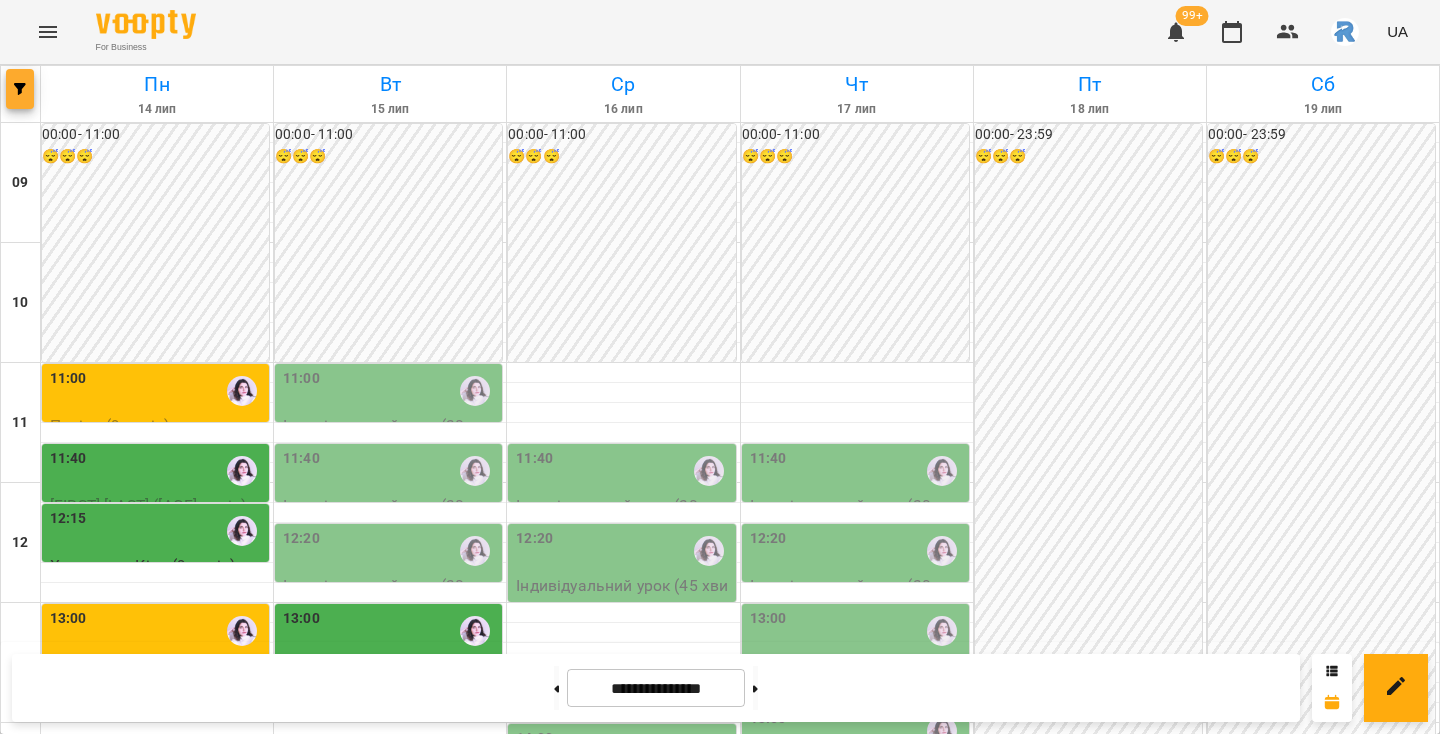 click 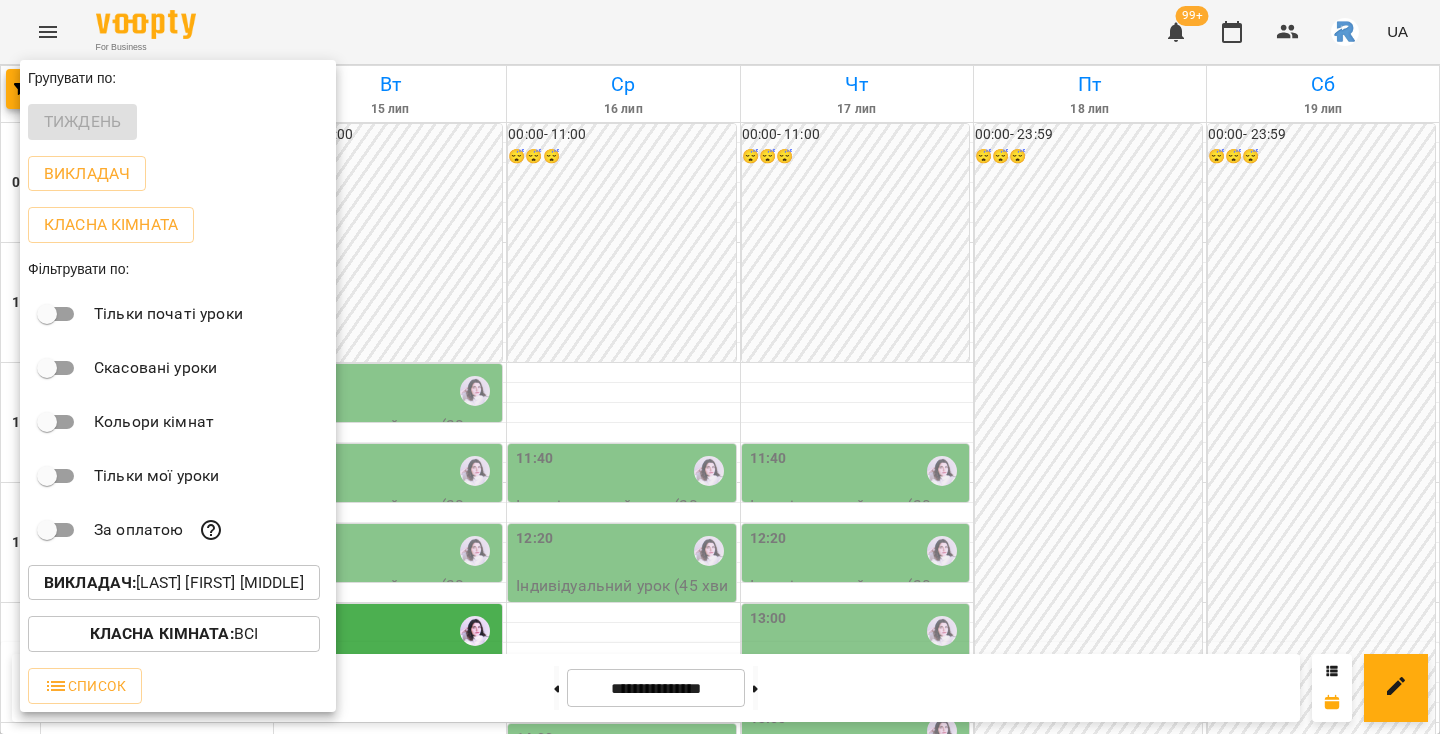 click at bounding box center (720, 367) 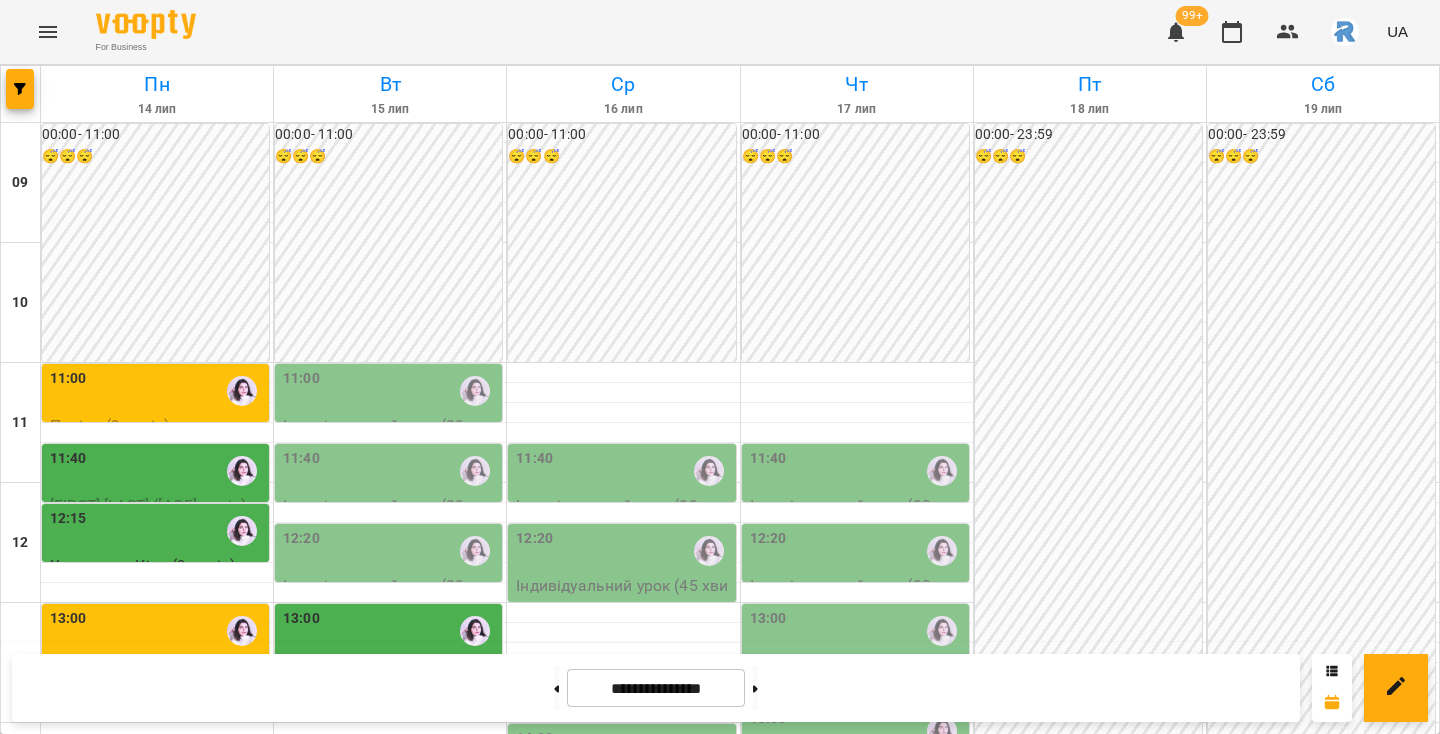 scroll, scrollTop: 207, scrollLeft: 0, axis: vertical 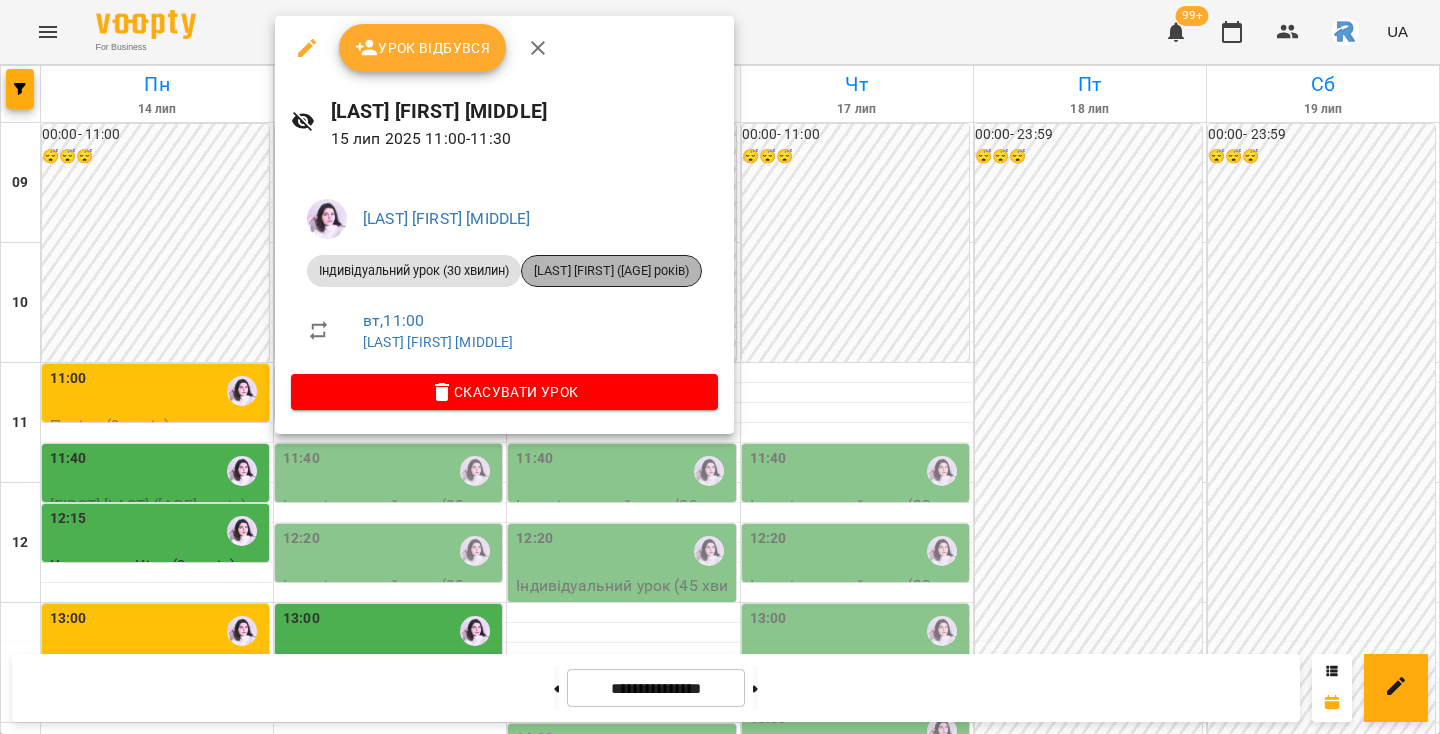 click on "[LAST] [FIRST] ([AGE] років)" at bounding box center (611, 271) 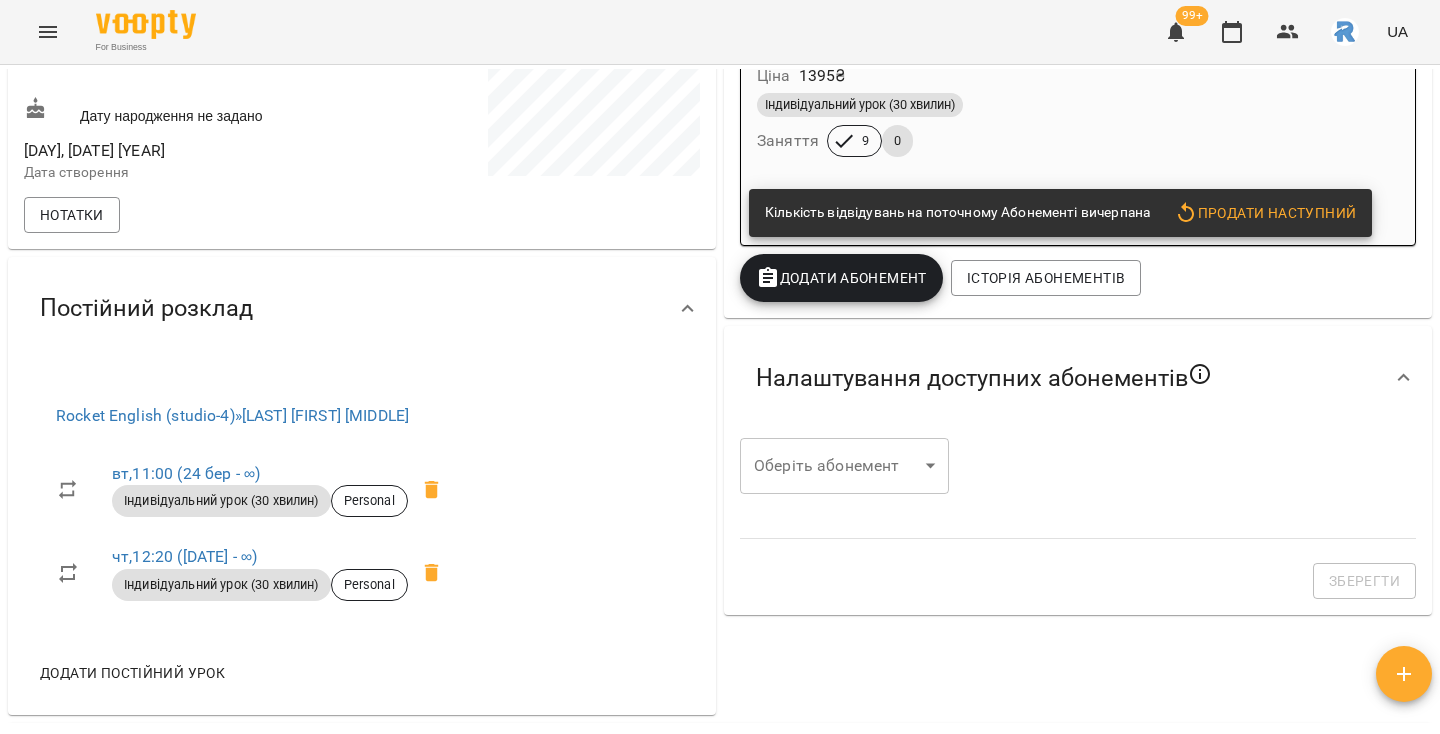 scroll, scrollTop: 422, scrollLeft: 0, axis: vertical 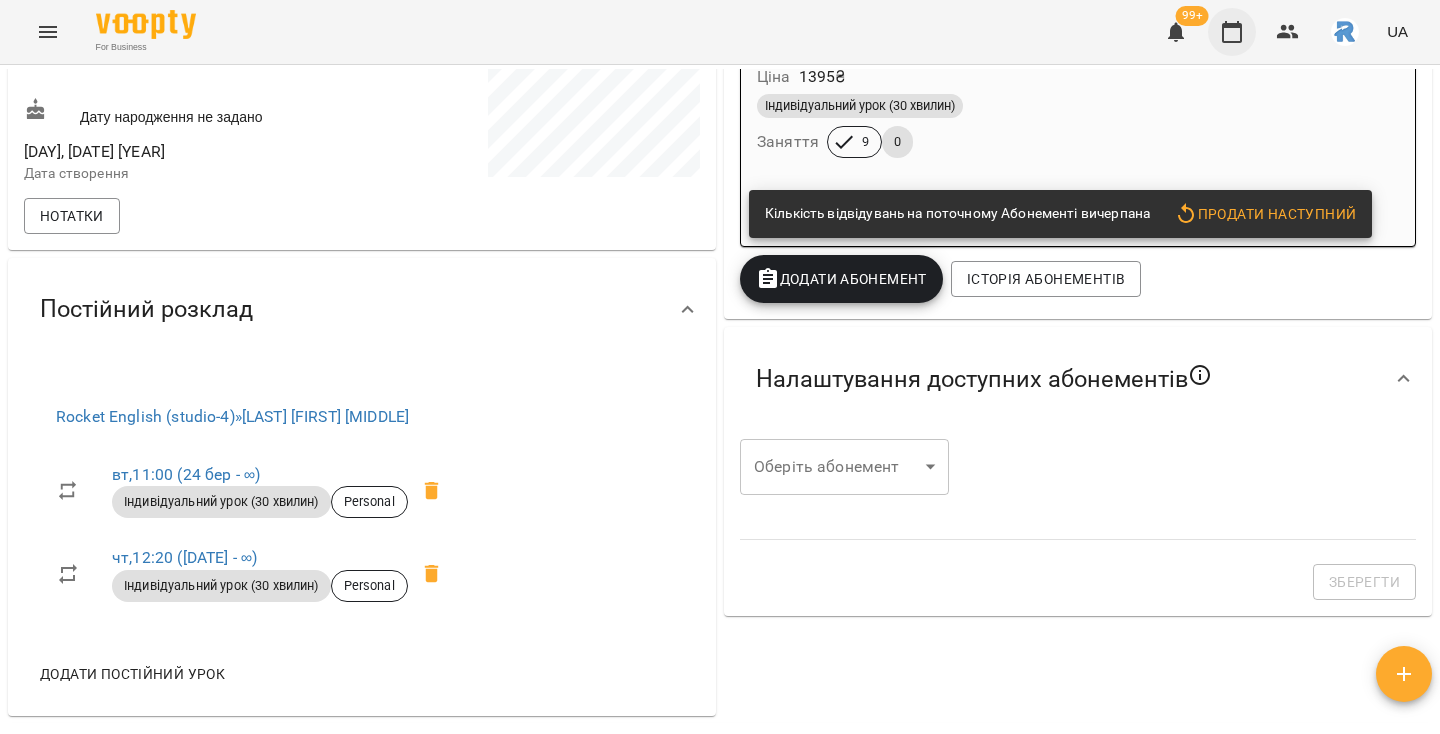 click at bounding box center [1232, 32] 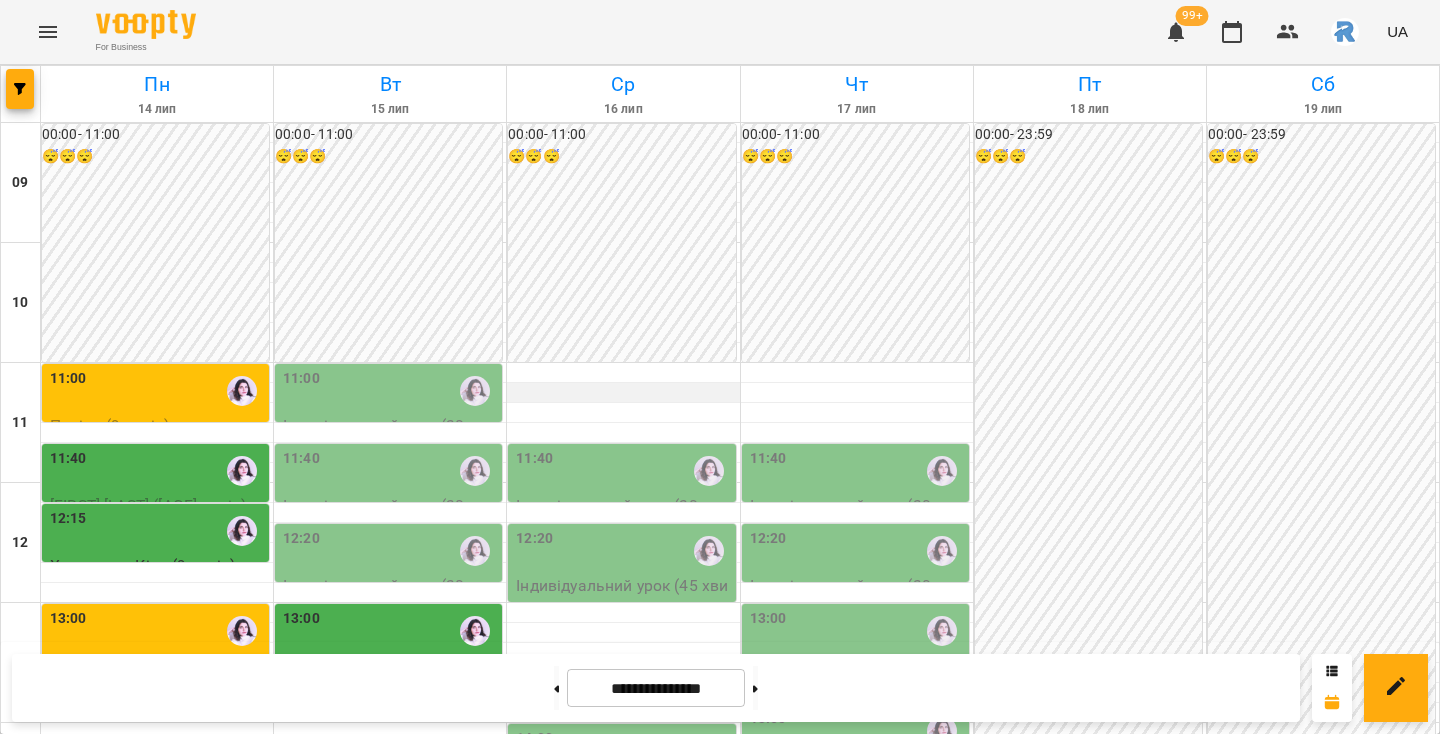 scroll, scrollTop: 322, scrollLeft: 0, axis: vertical 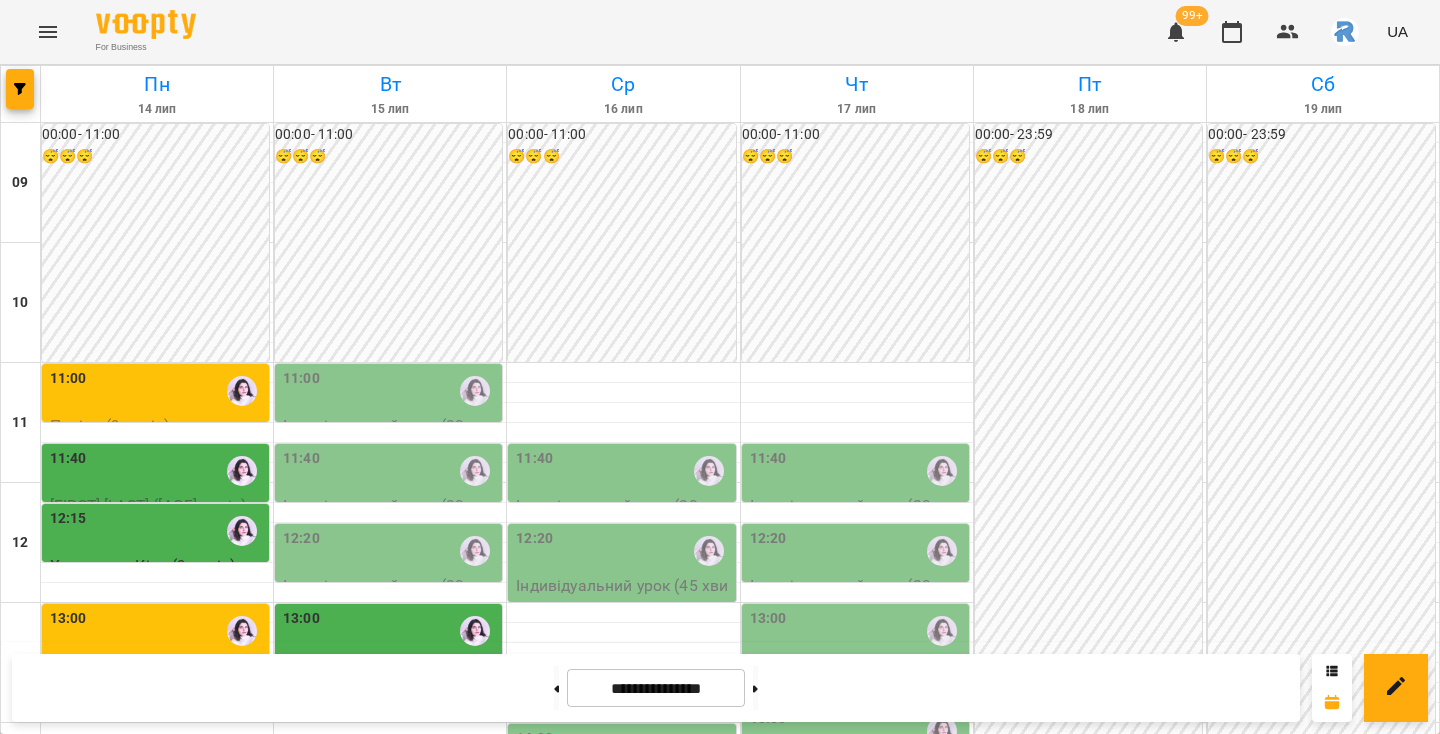 click on "13:00" at bounding box center [390, 631] 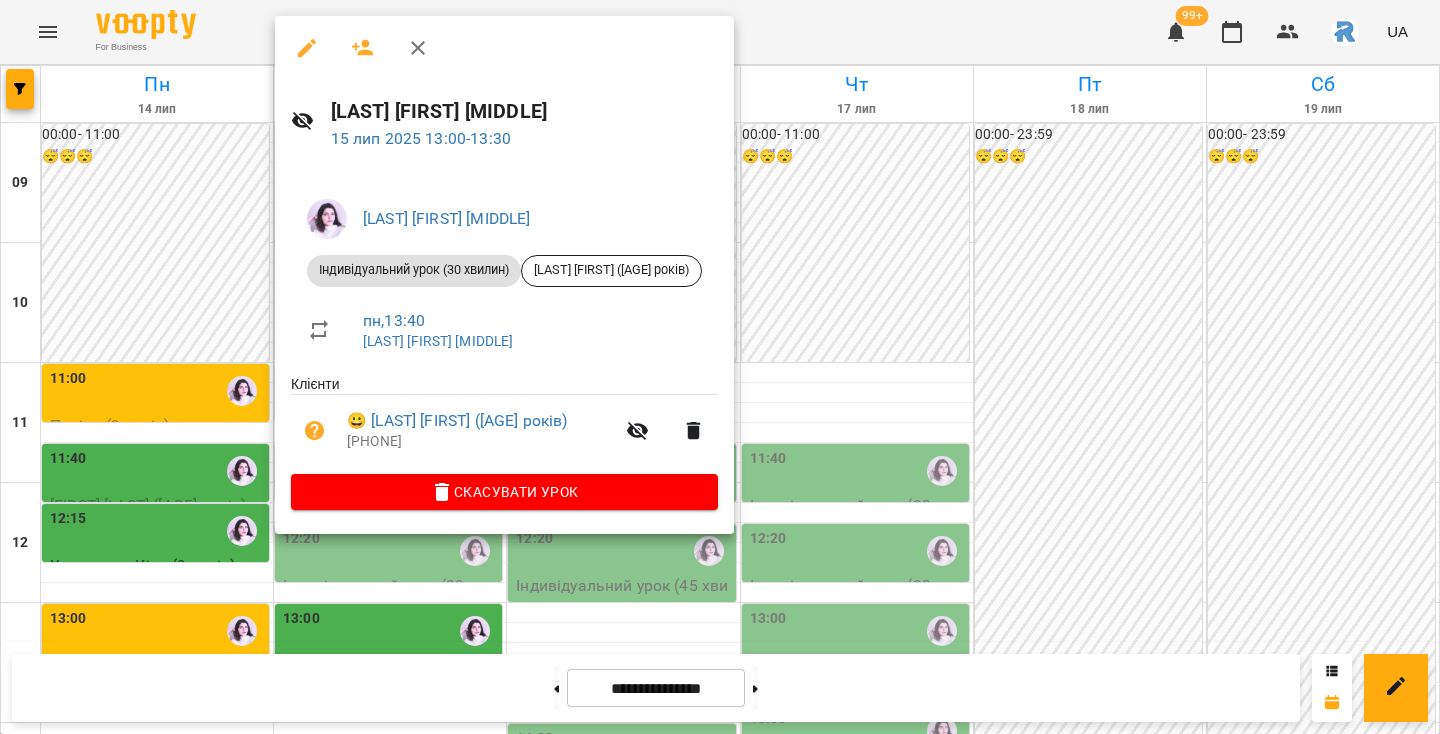 click at bounding box center [720, 367] 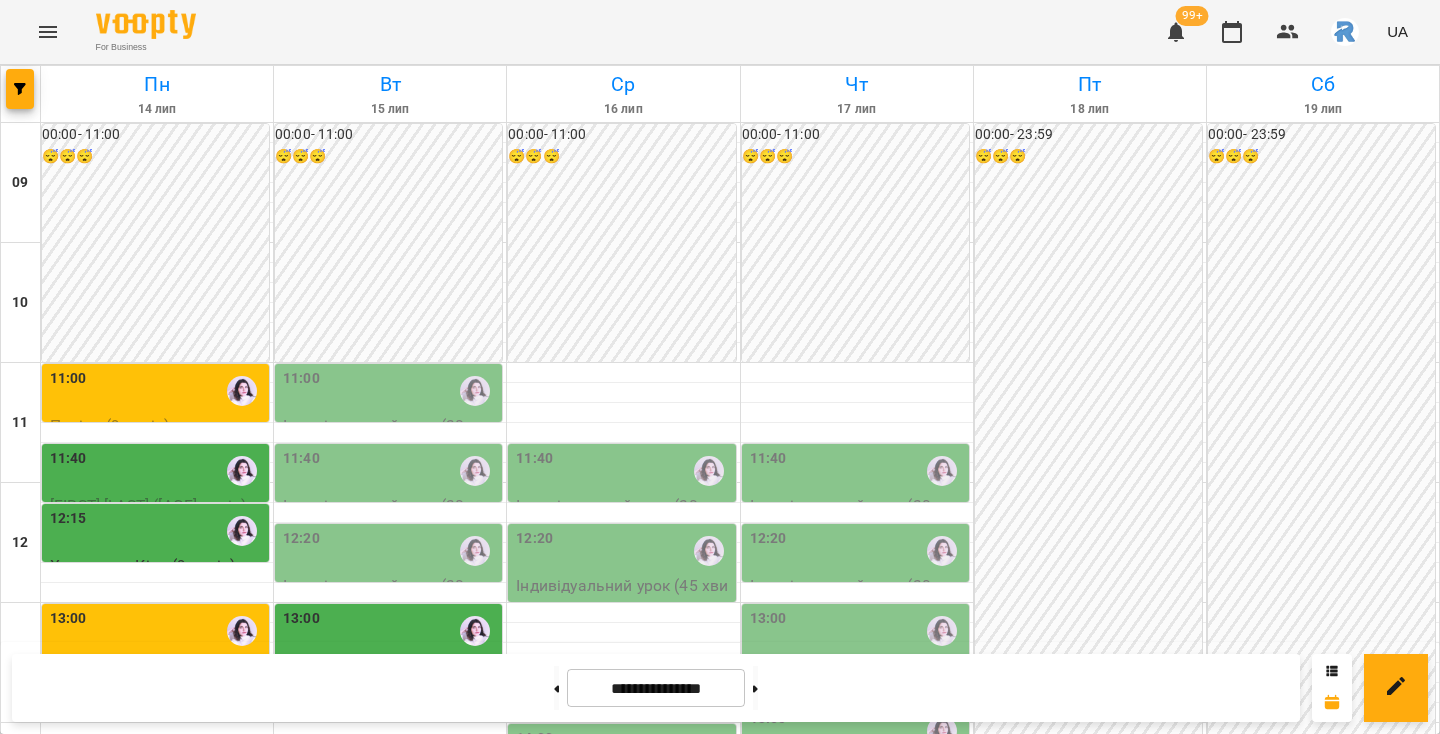 scroll, scrollTop: 185, scrollLeft: 0, axis: vertical 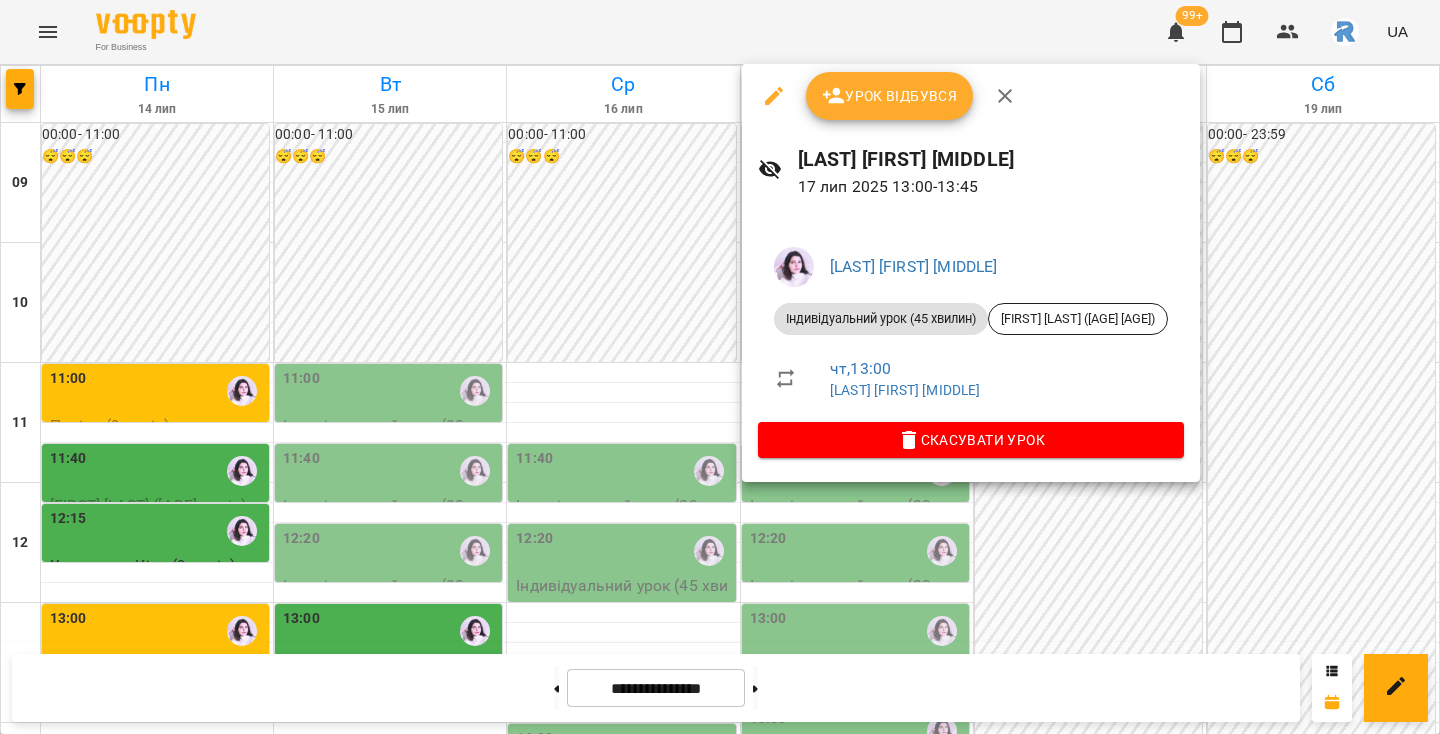 click at bounding box center (720, 367) 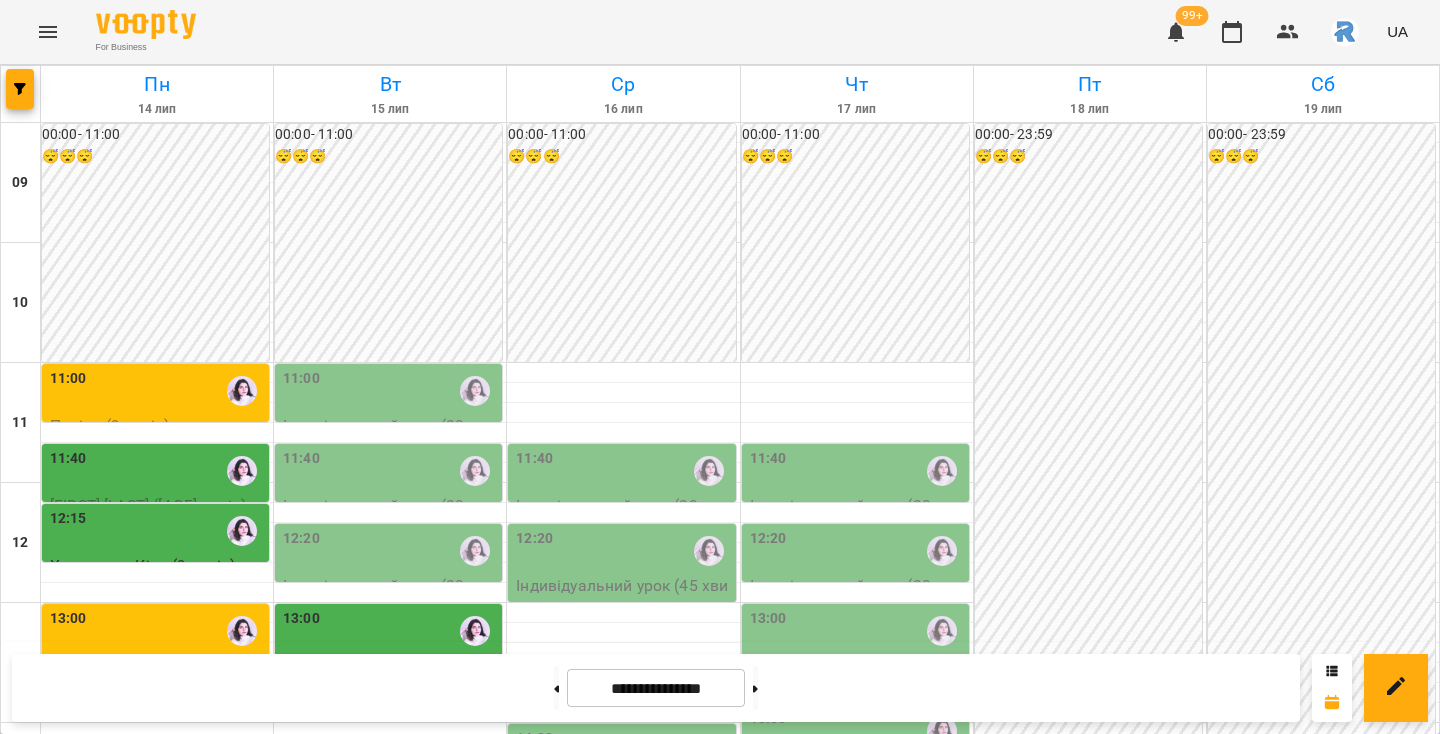 click on "Індивідуальний урок ([DURATION] хвилин) - [LAST] [FIRST] ([AGE] років)" at bounding box center [623, 609] 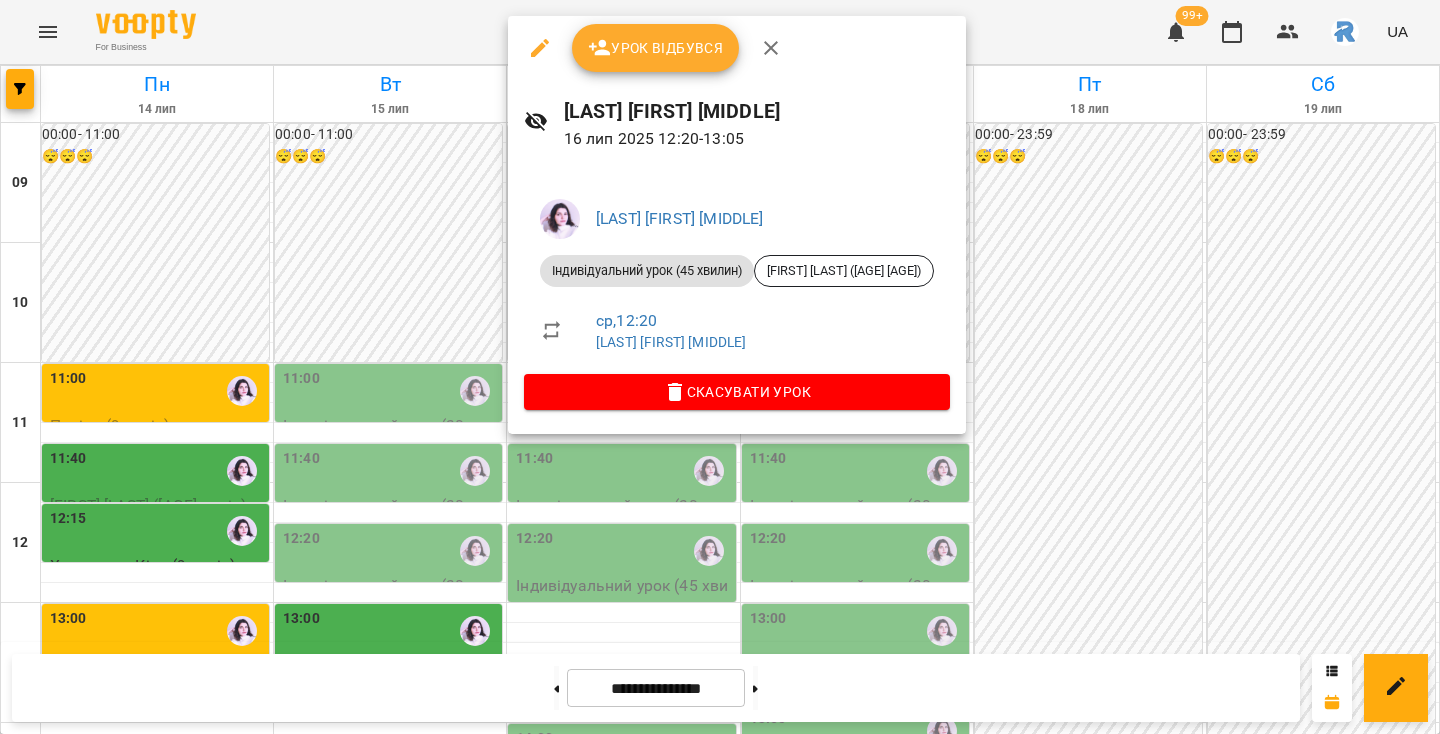 click at bounding box center (720, 367) 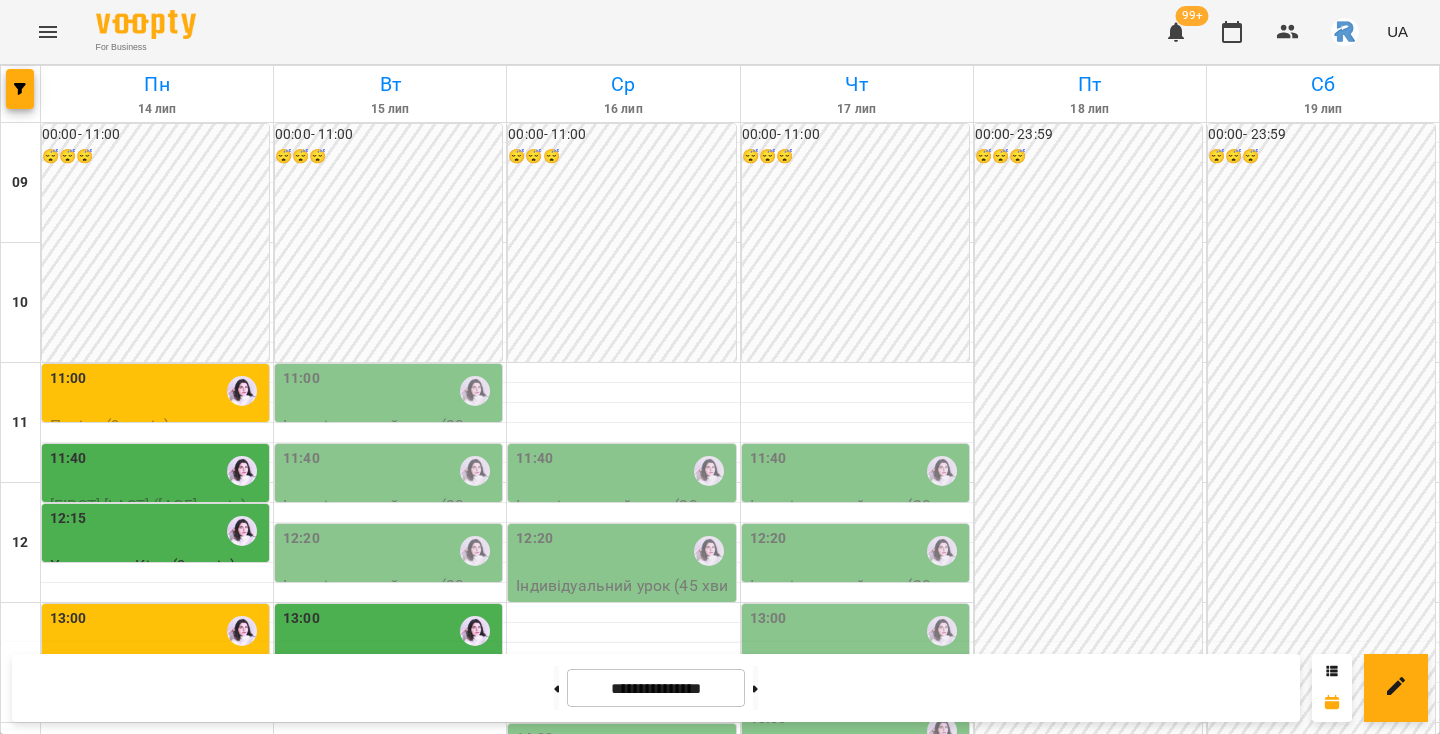 click on "12:20" at bounding box center (857, 551) 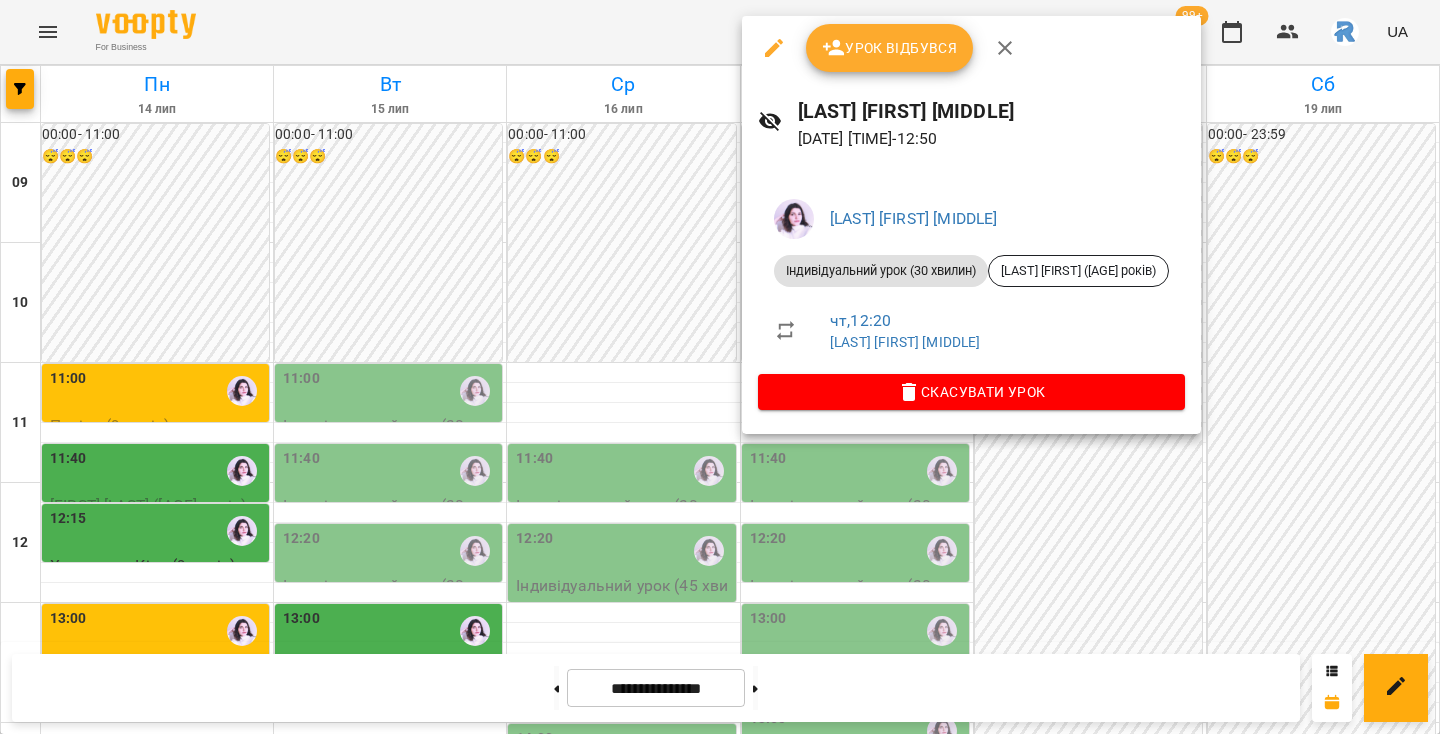 click at bounding box center [720, 367] 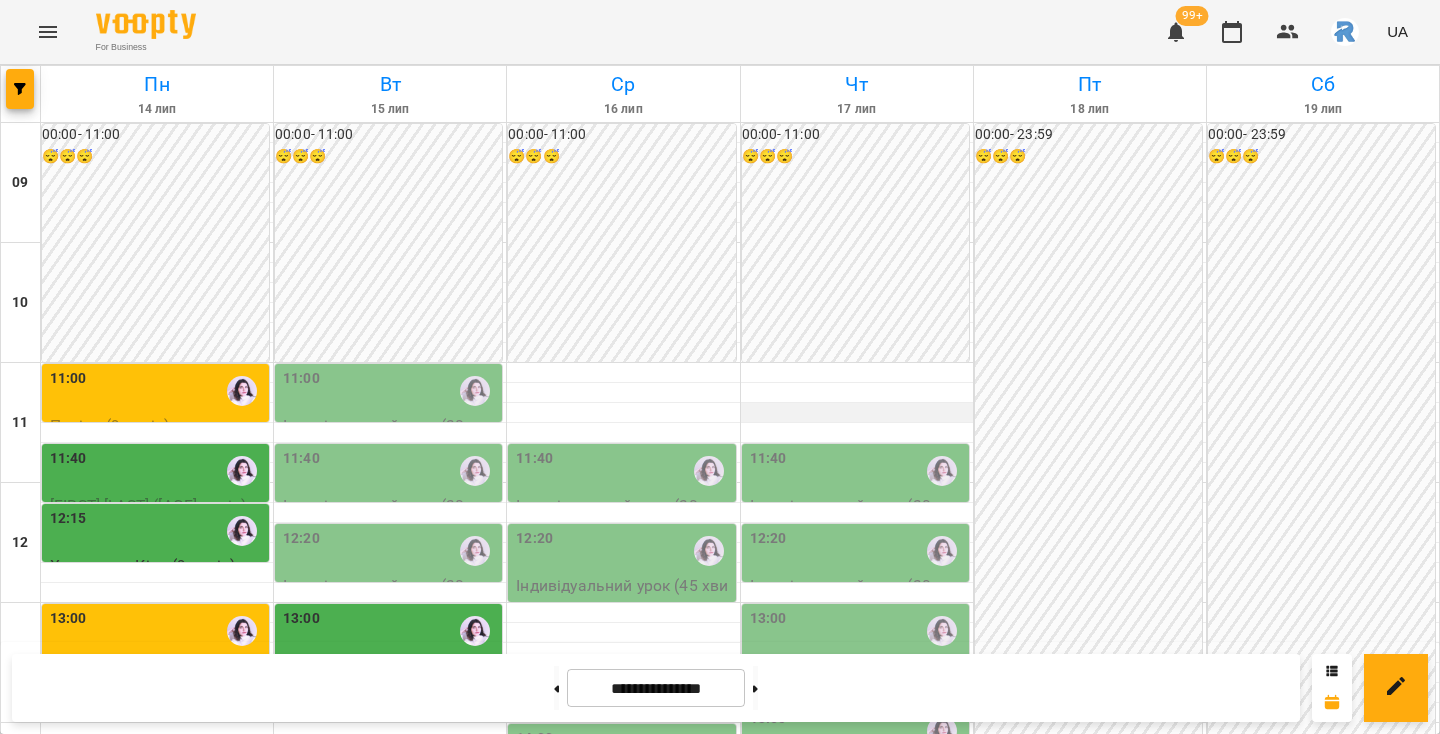 scroll, scrollTop: 147, scrollLeft: 0, axis: vertical 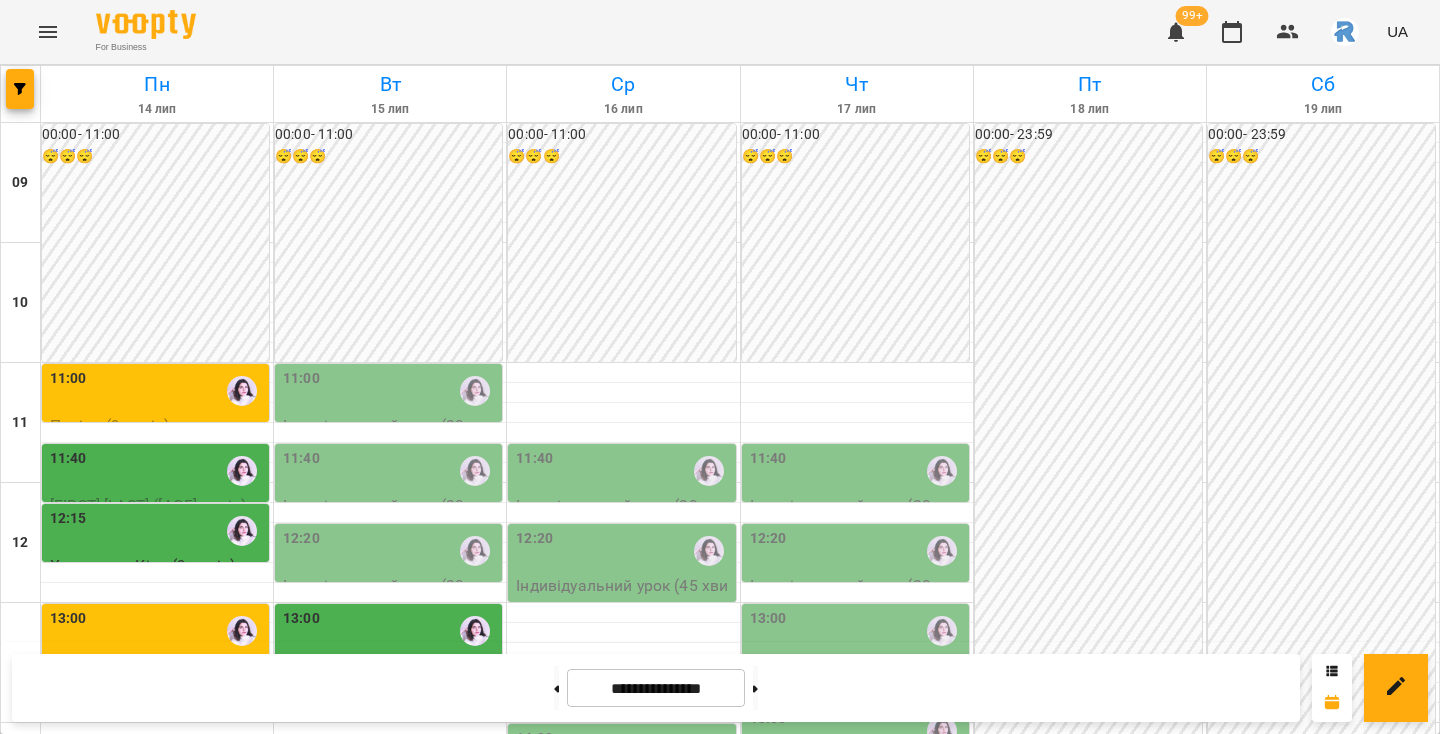 click on "11:40" at bounding box center (390, 471) 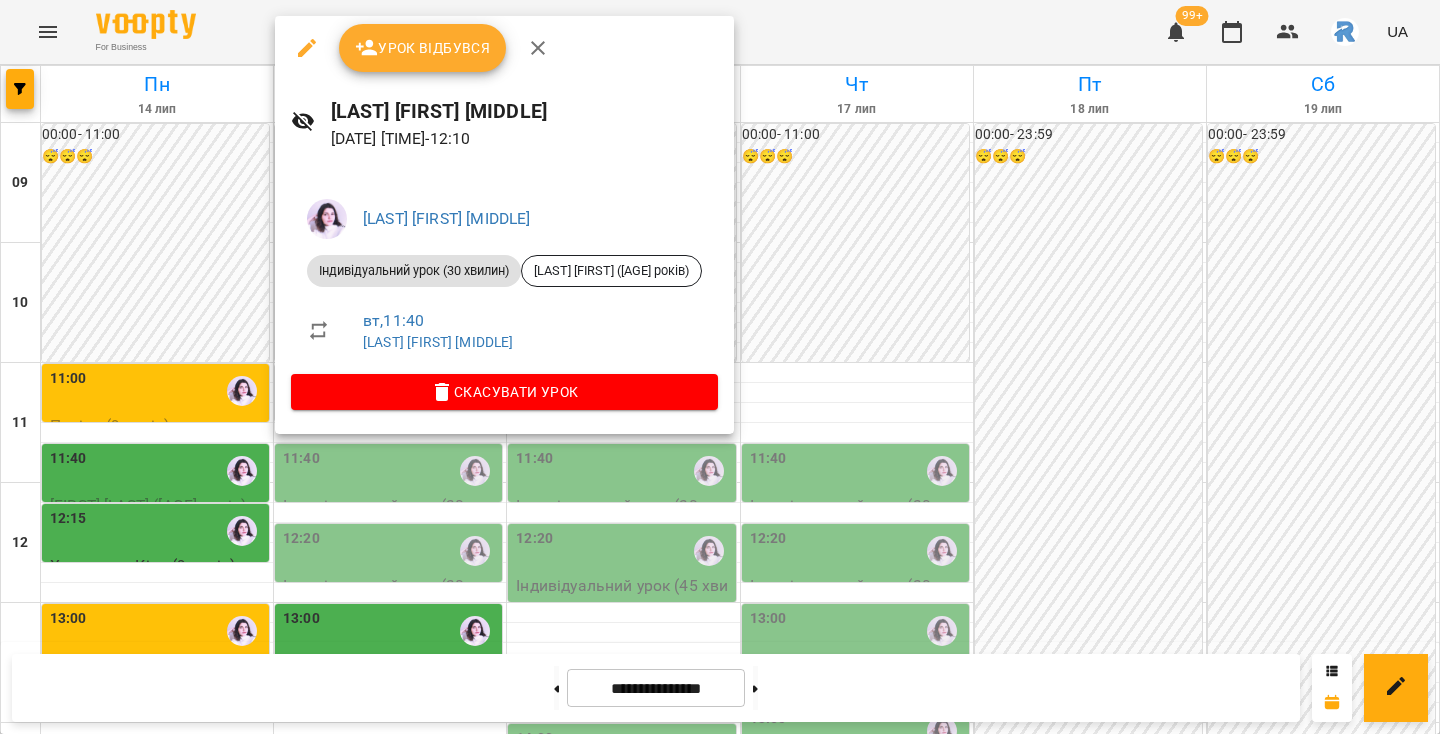 click at bounding box center [720, 367] 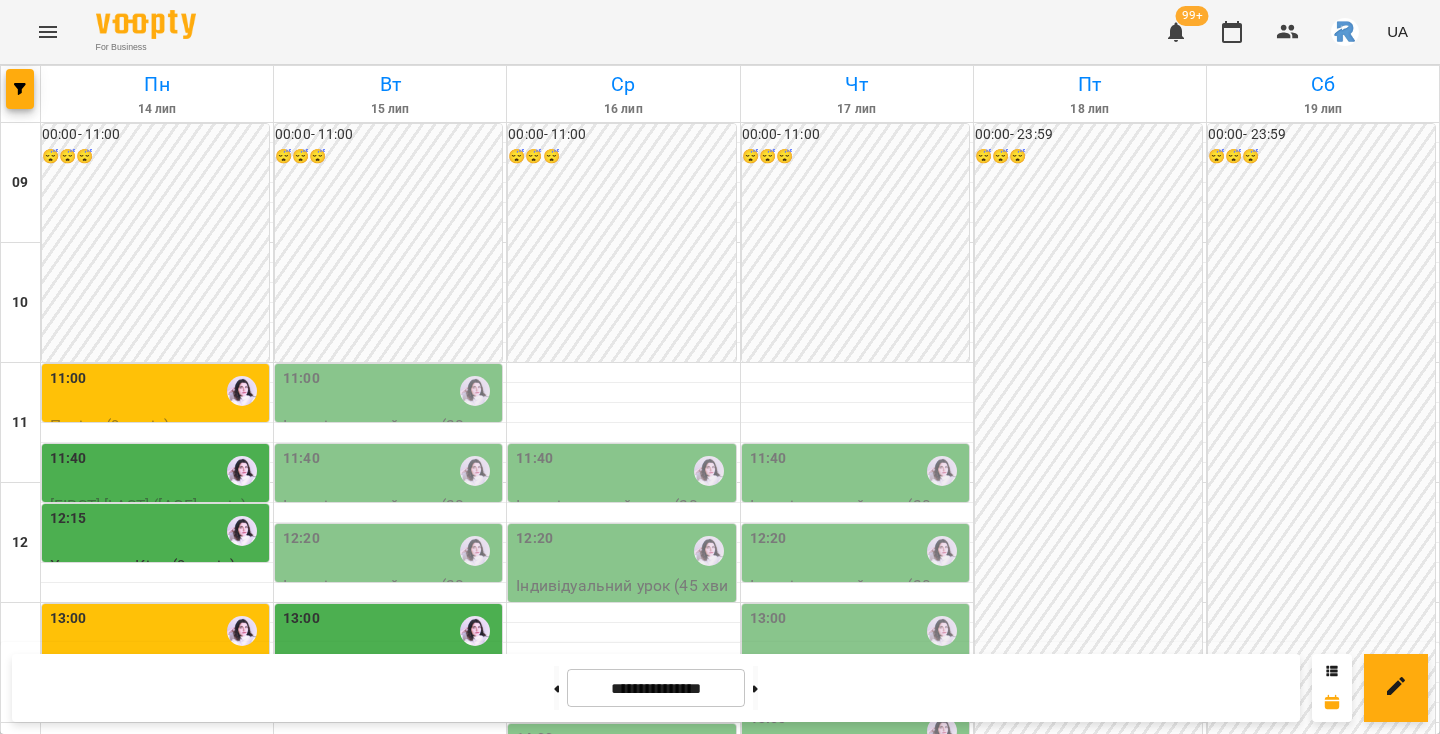 click on "11:40" at bounding box center (768, 459) 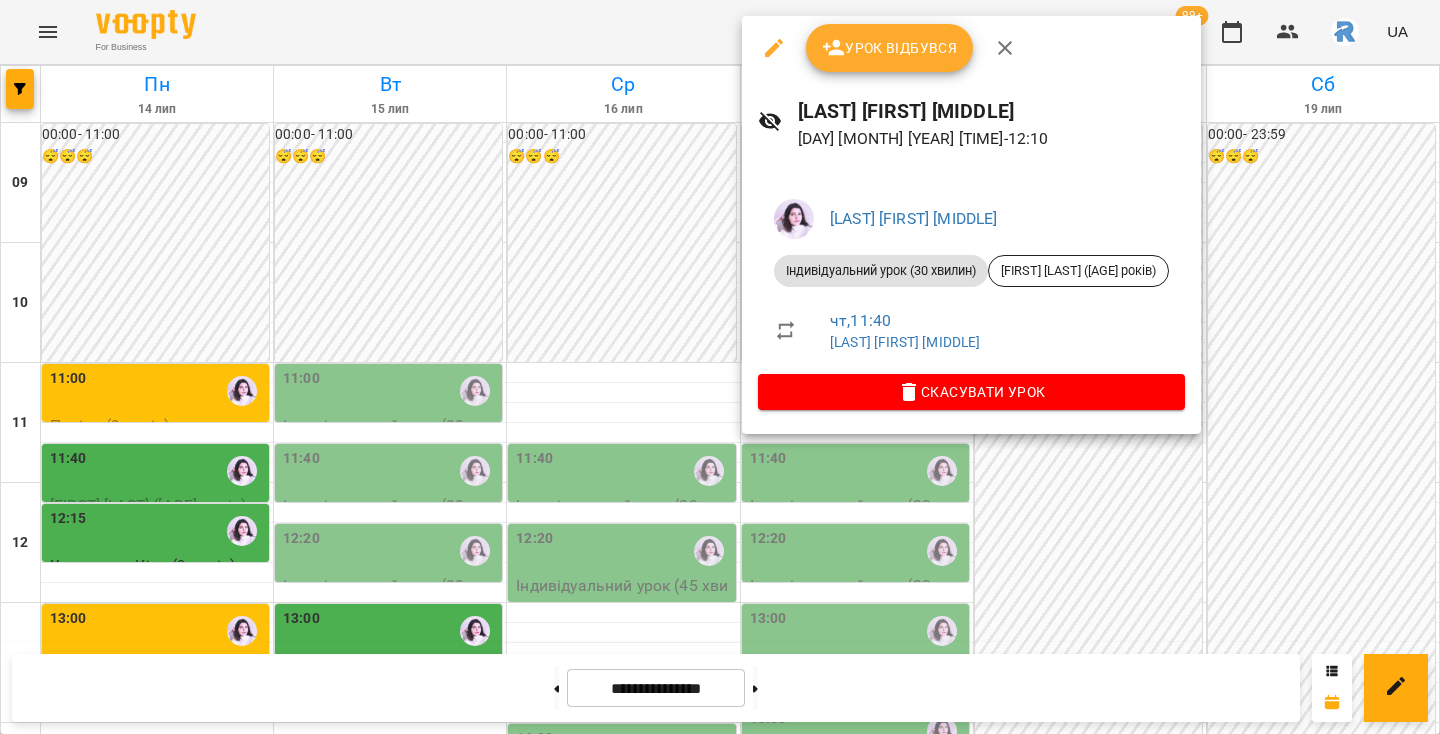 click at bounding box center (720, 367) 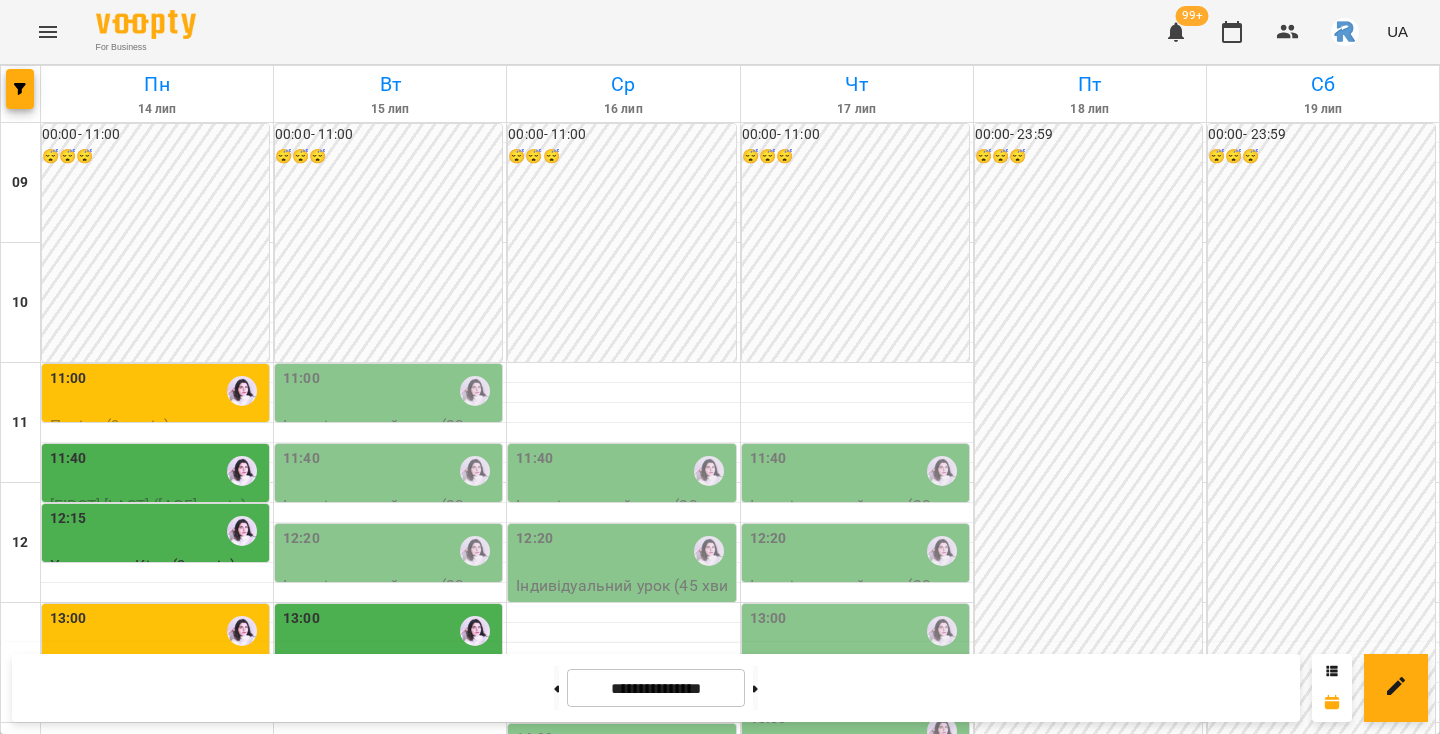 click at bounding box center [623, 433] 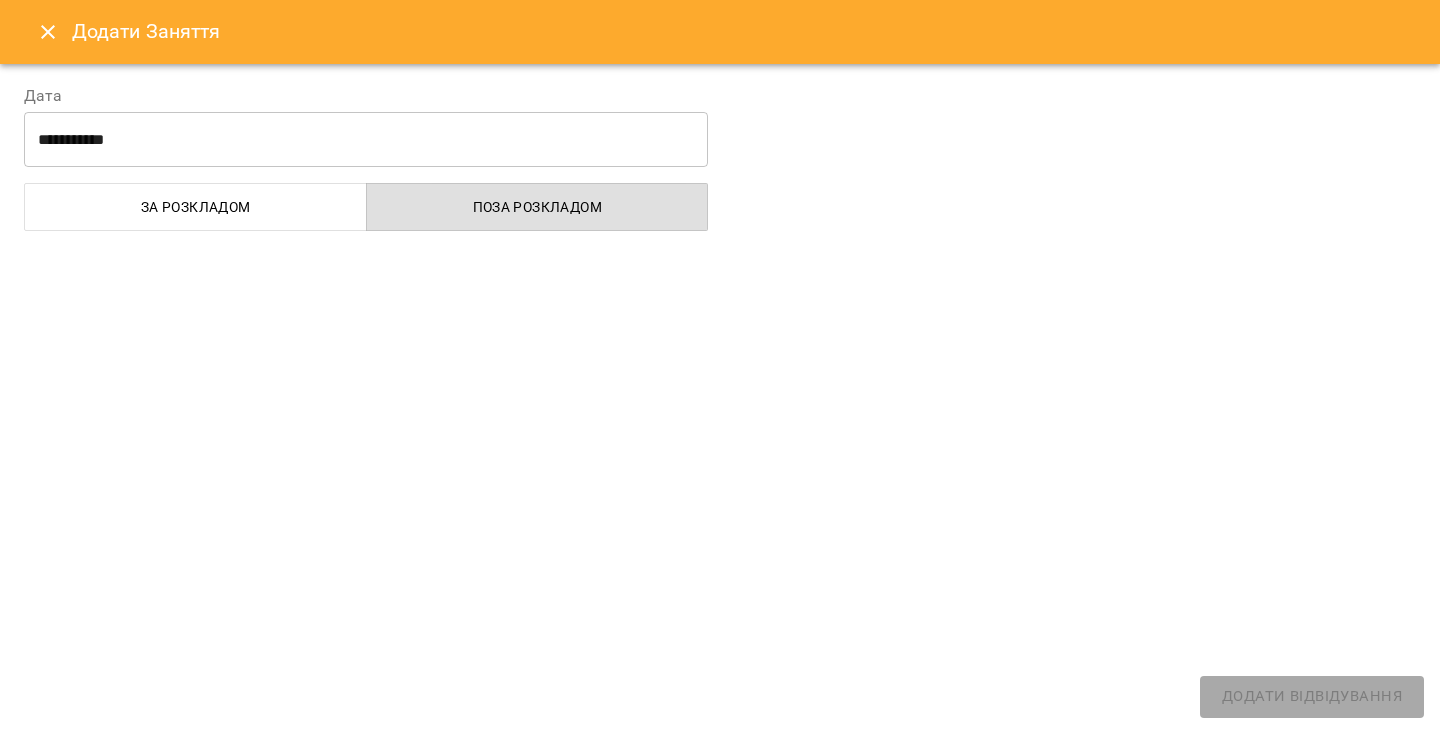 select 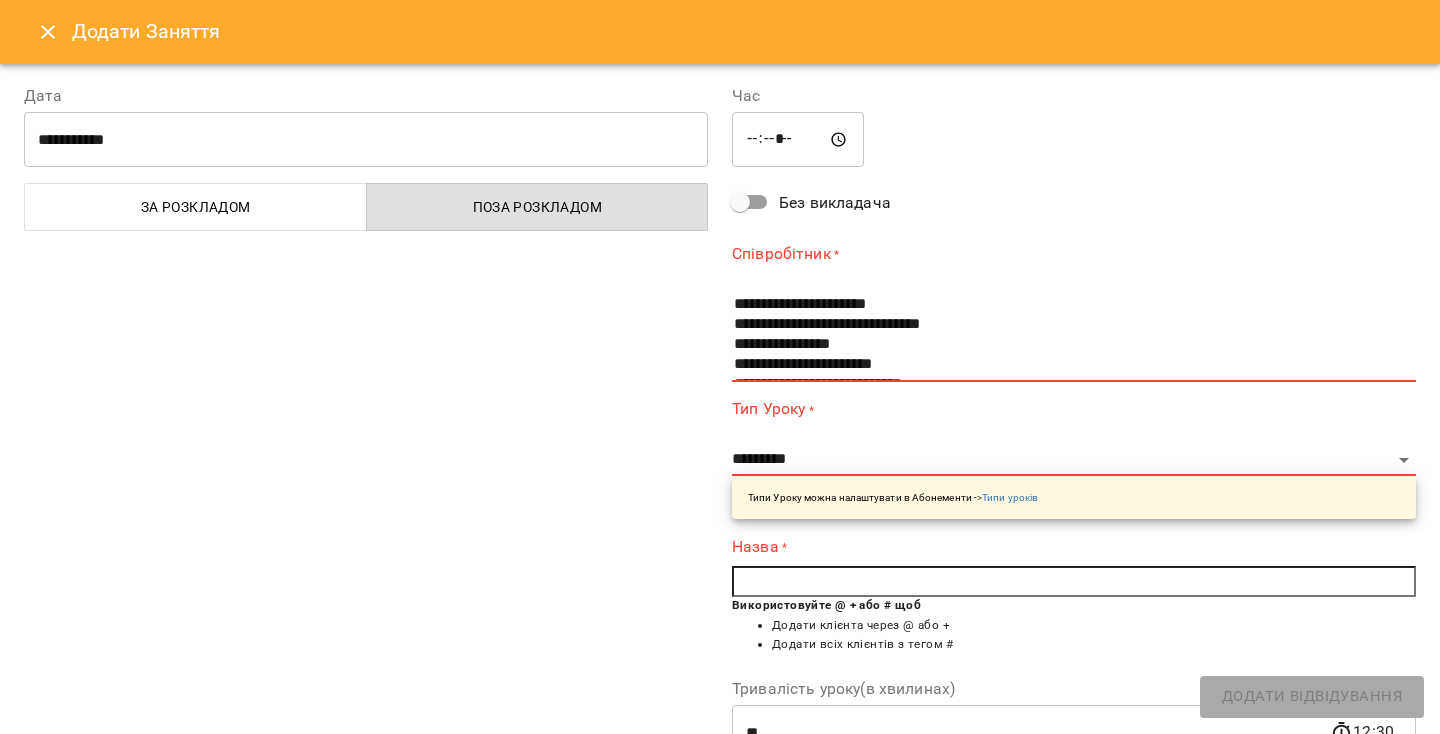 click at bounding box center (48, 32) 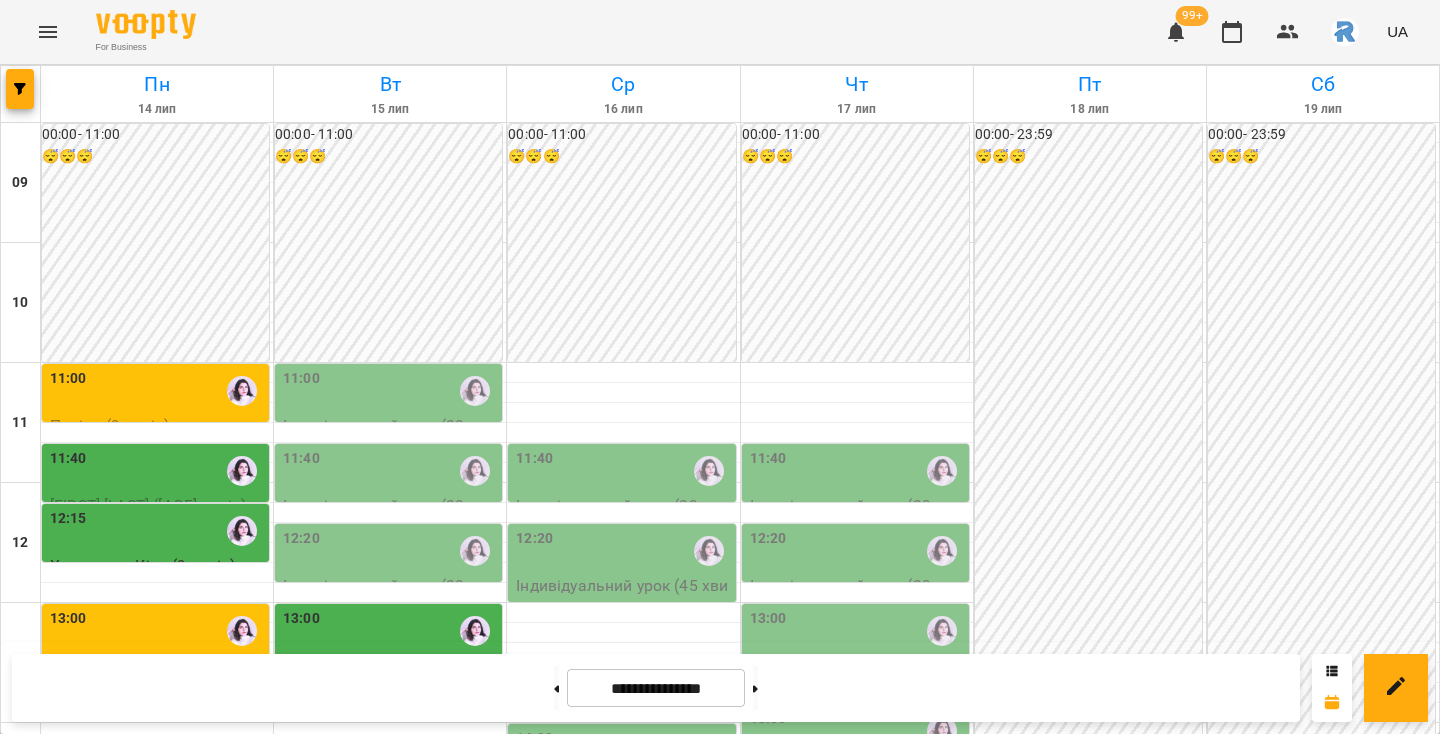scroll, scrollTop: 76, scrollLeft: 0, axis: vertical 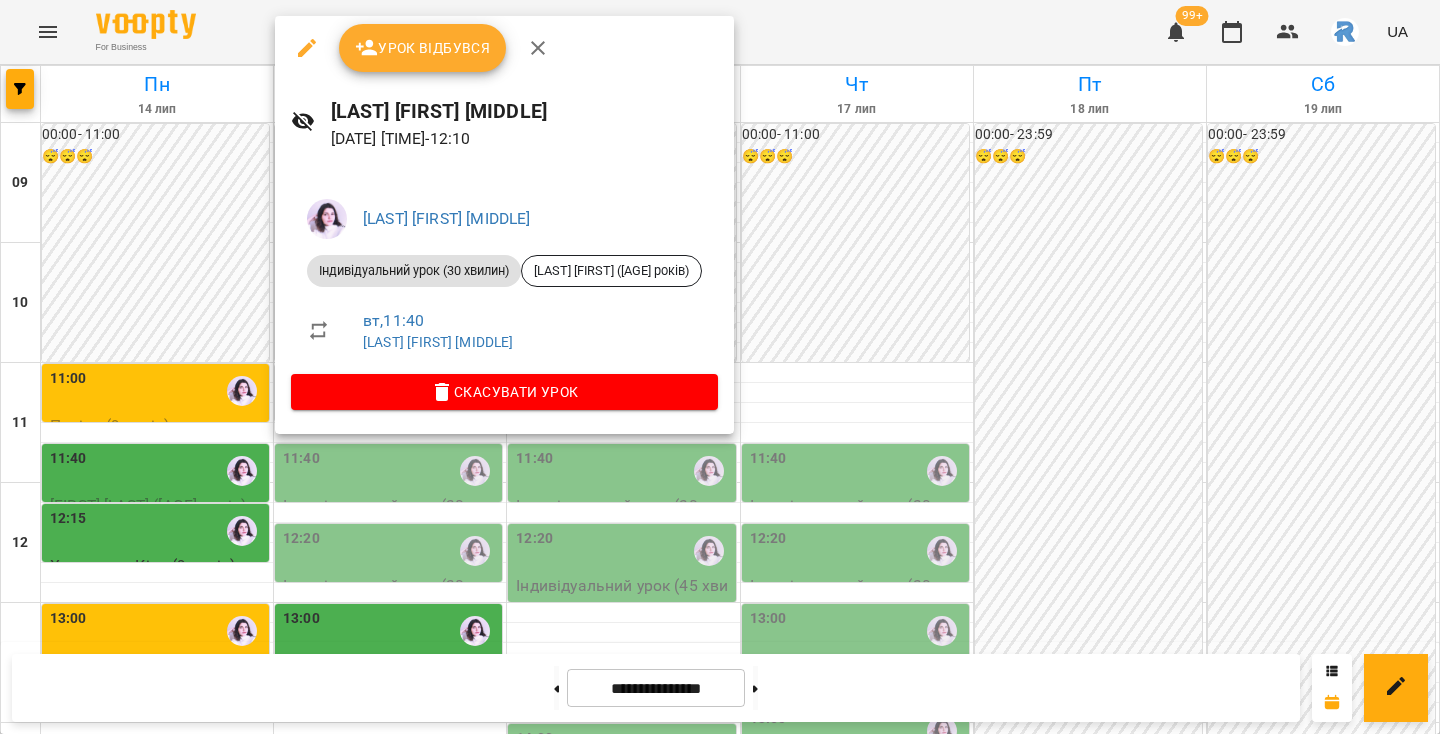 click at bounding box center [720, 367] 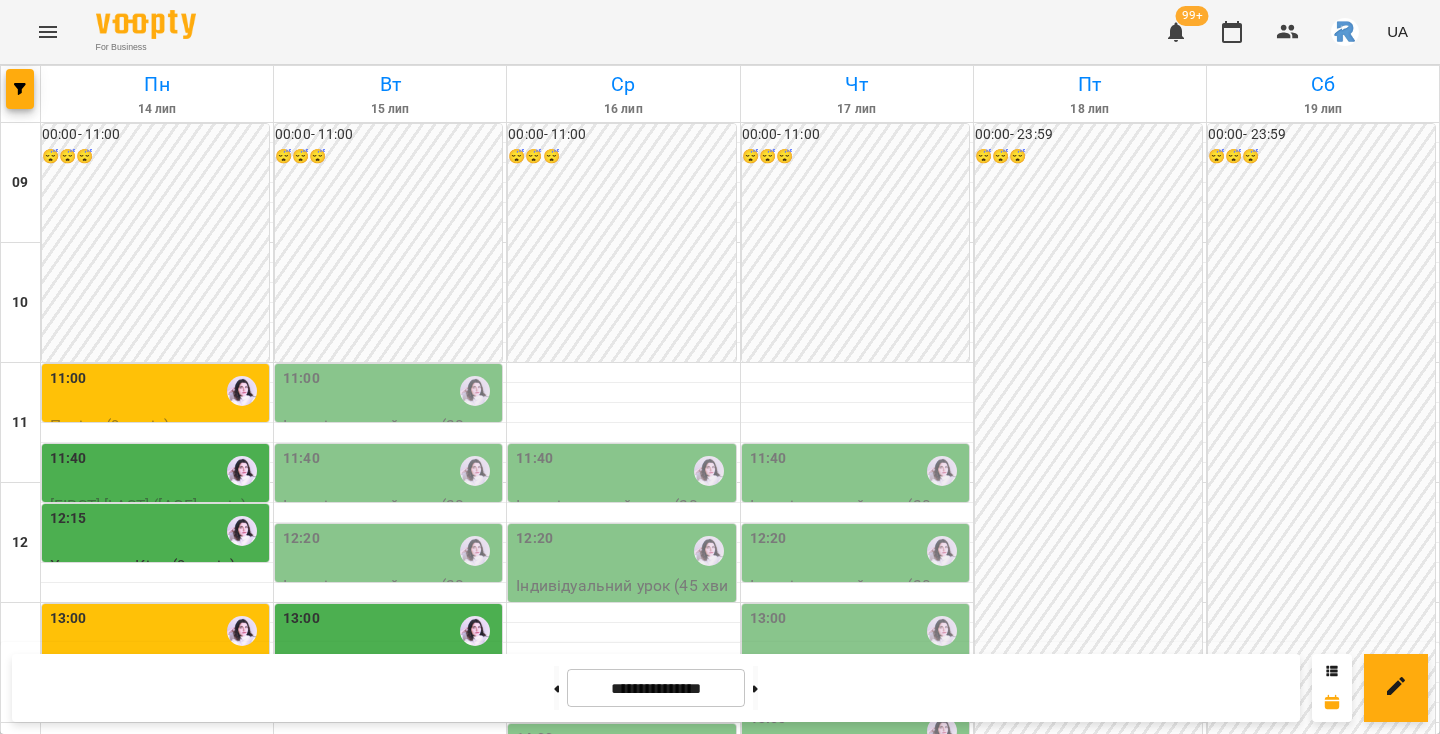 scroll, scrollTop: 156, scrollLeft: 0, axis: vertical 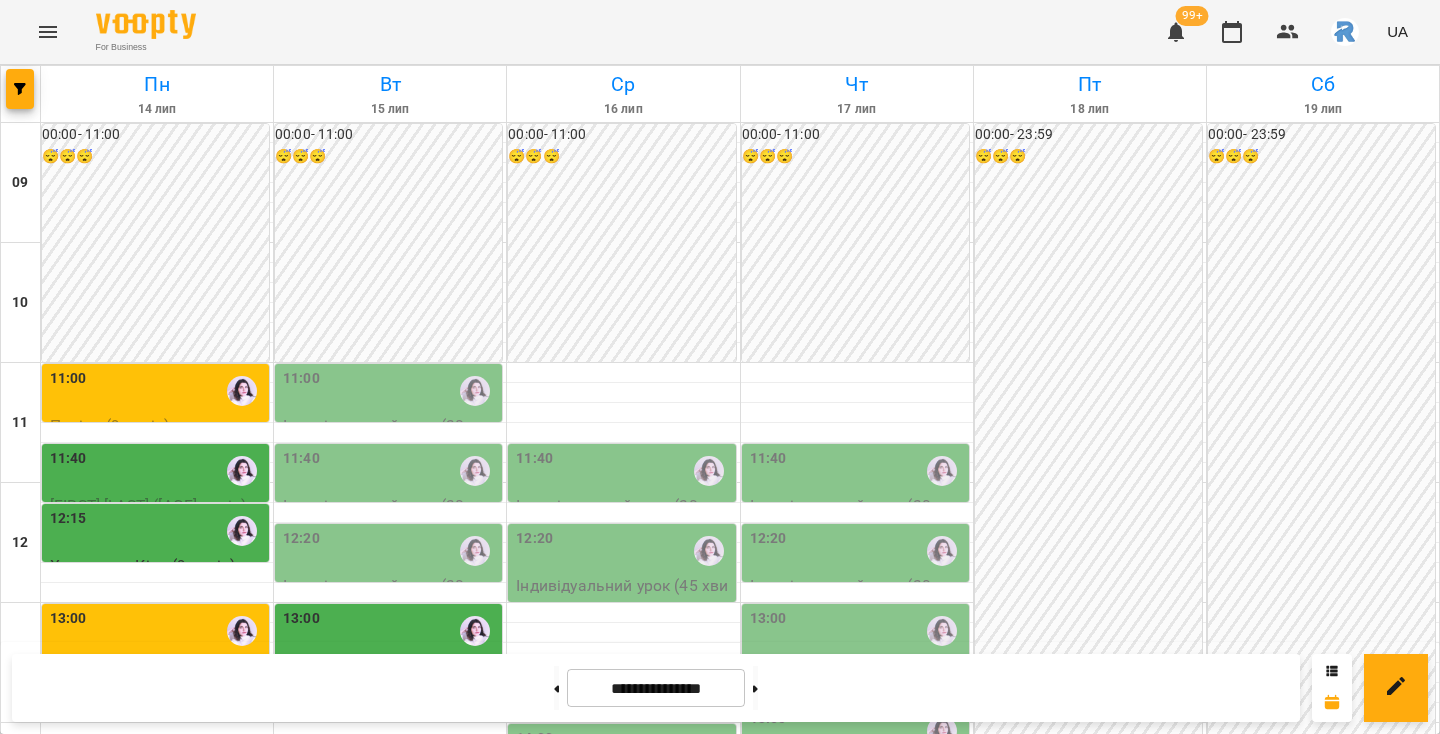 click at bounding box center (48, 32) 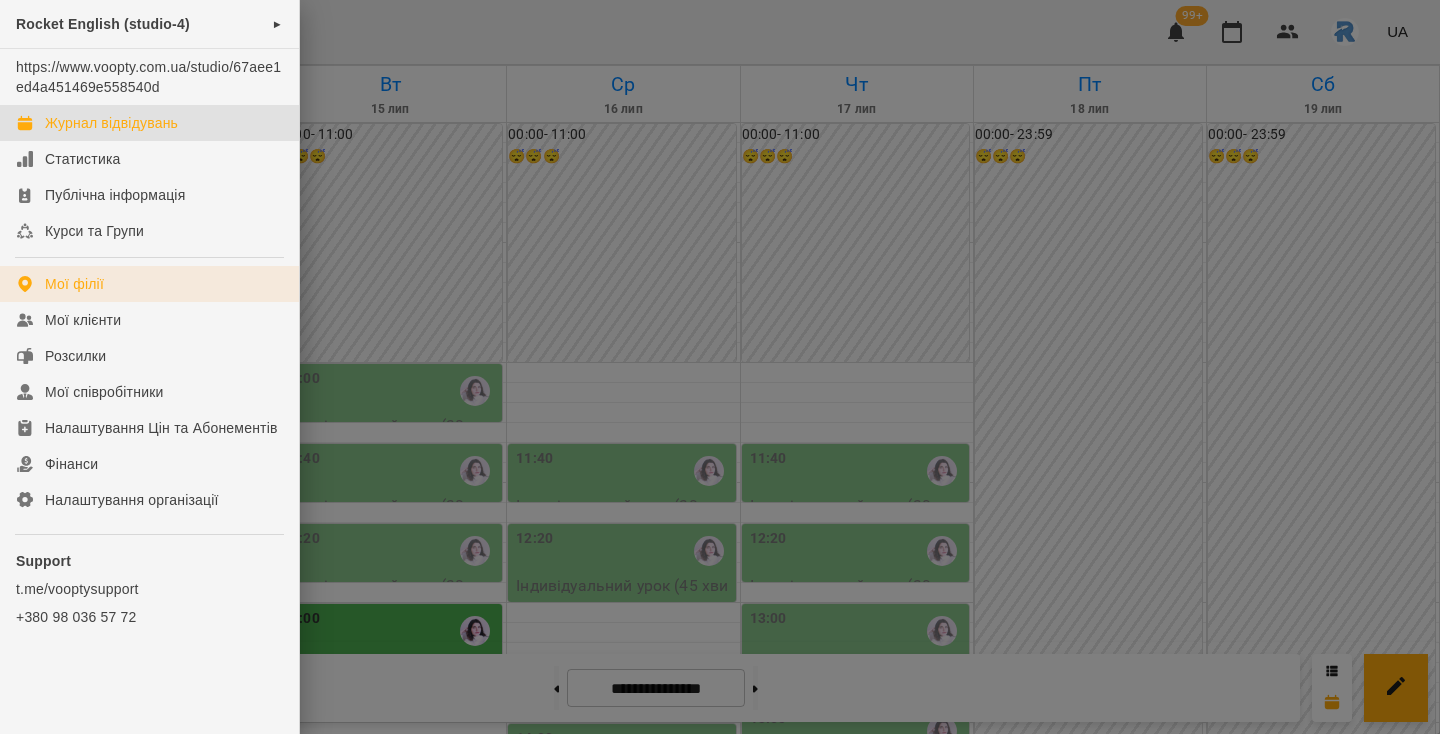 click on "Мої філії" at bounding box center (74, 284) 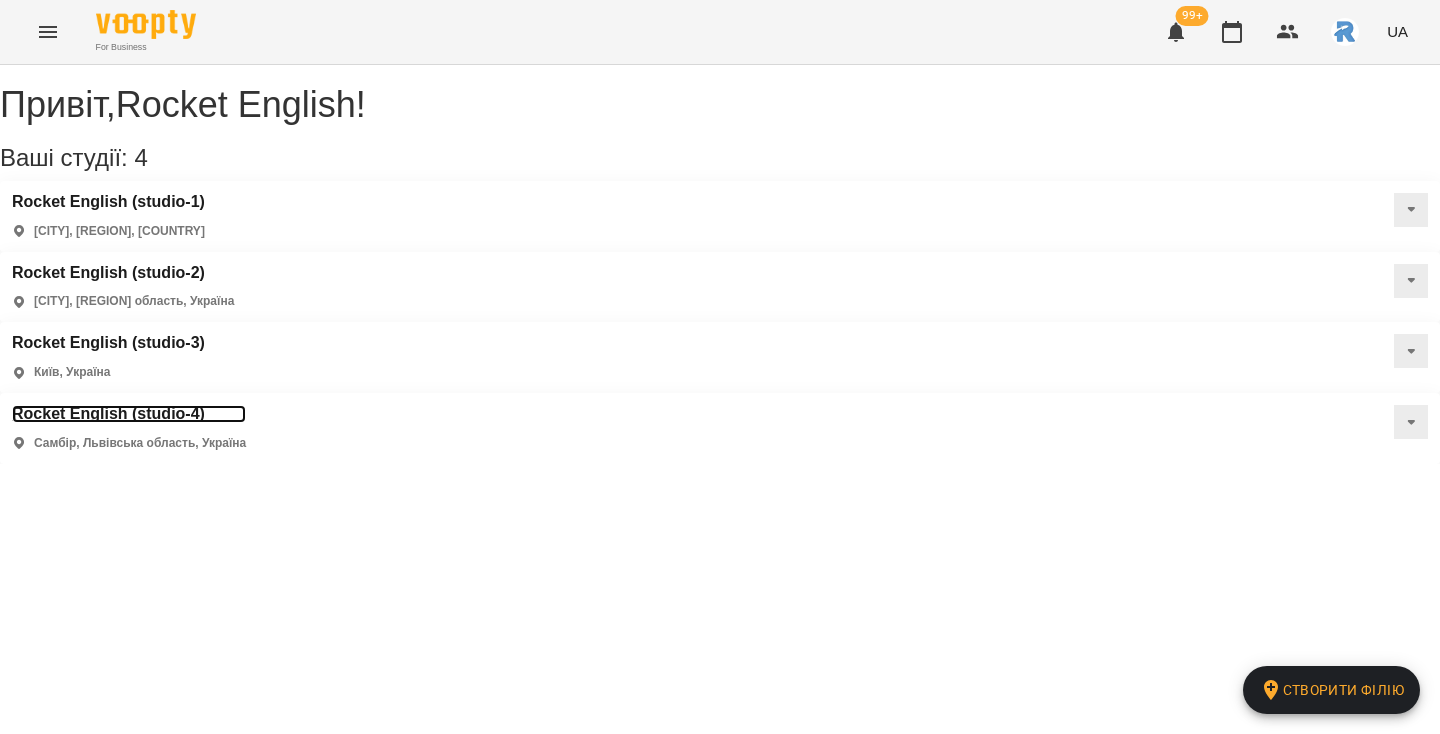 click on "Rocket English (studio-4)" at bounding box center [129, 414] 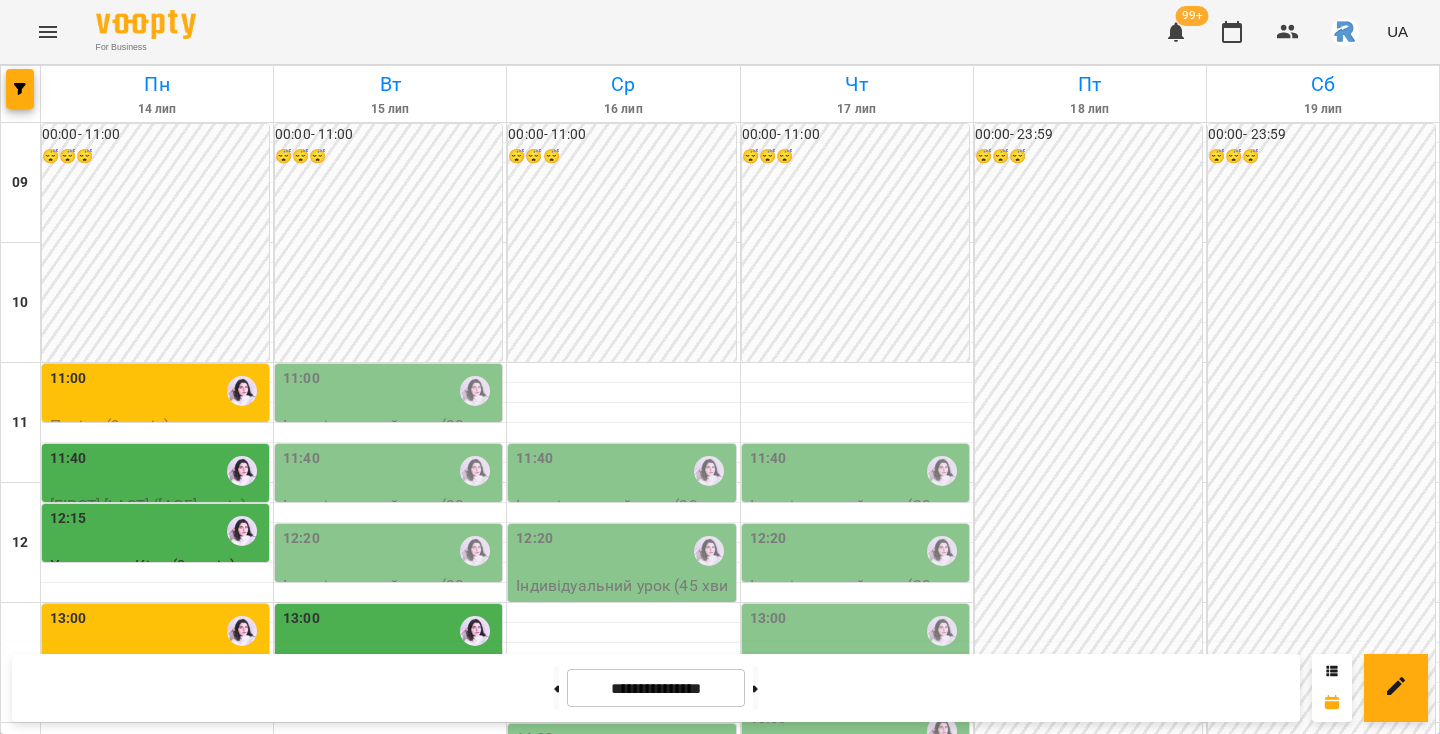 click 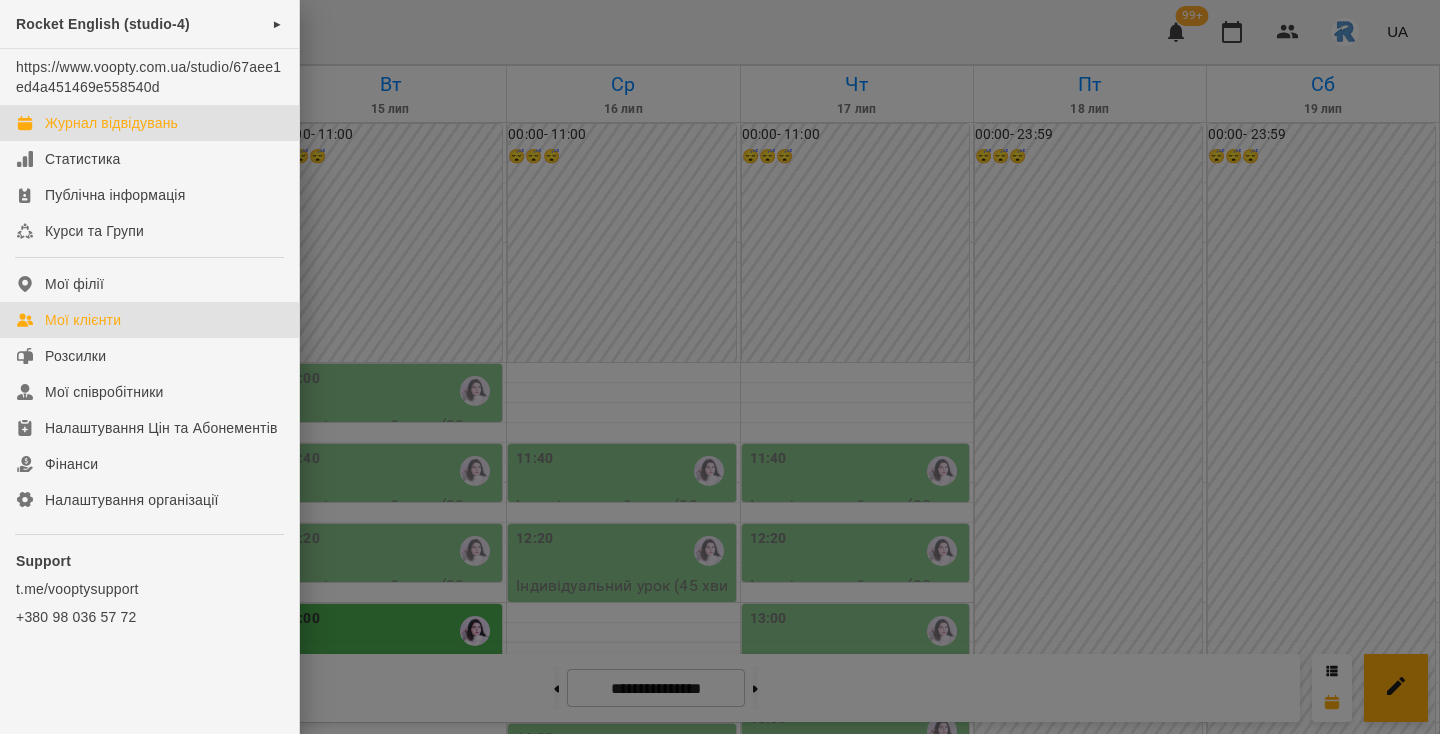click on "Мої клієнти" at bounding box center [83, 320] 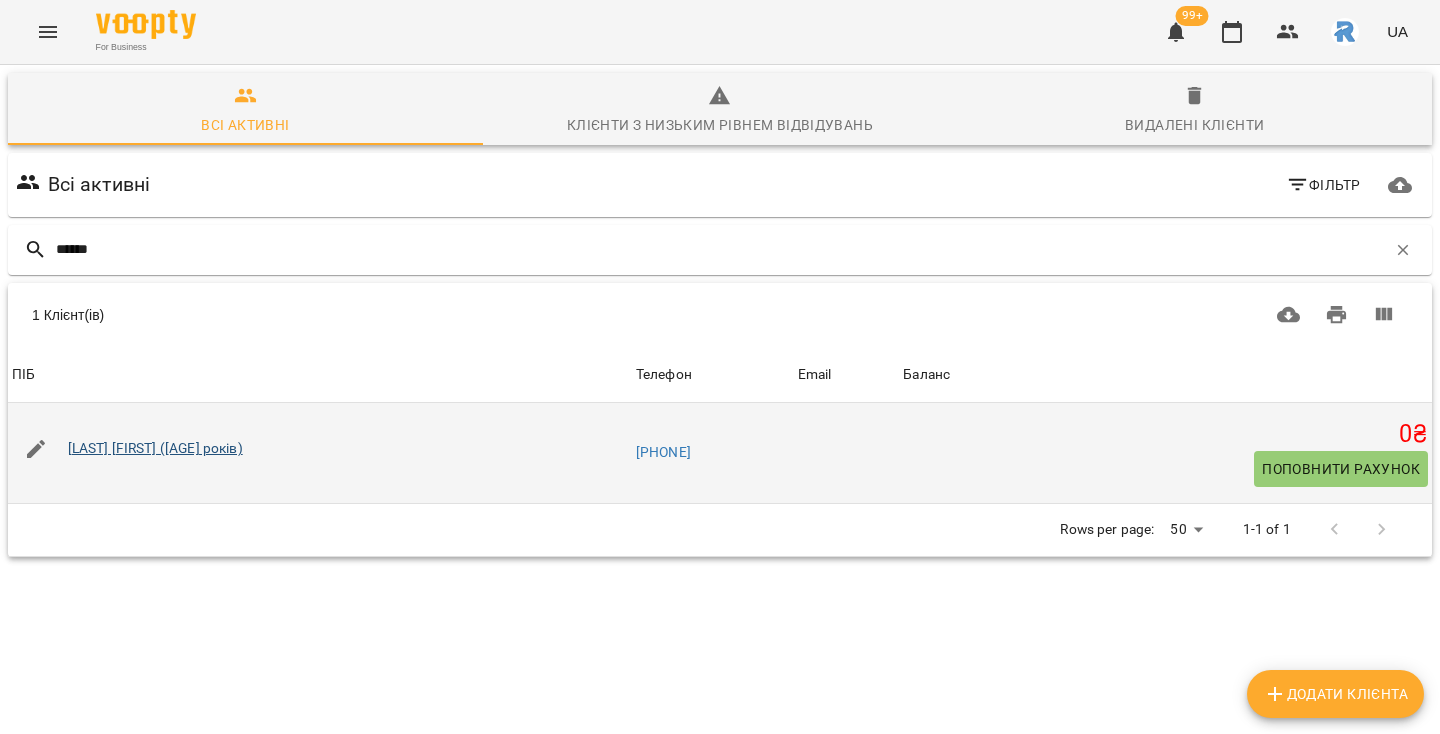 type on "******" 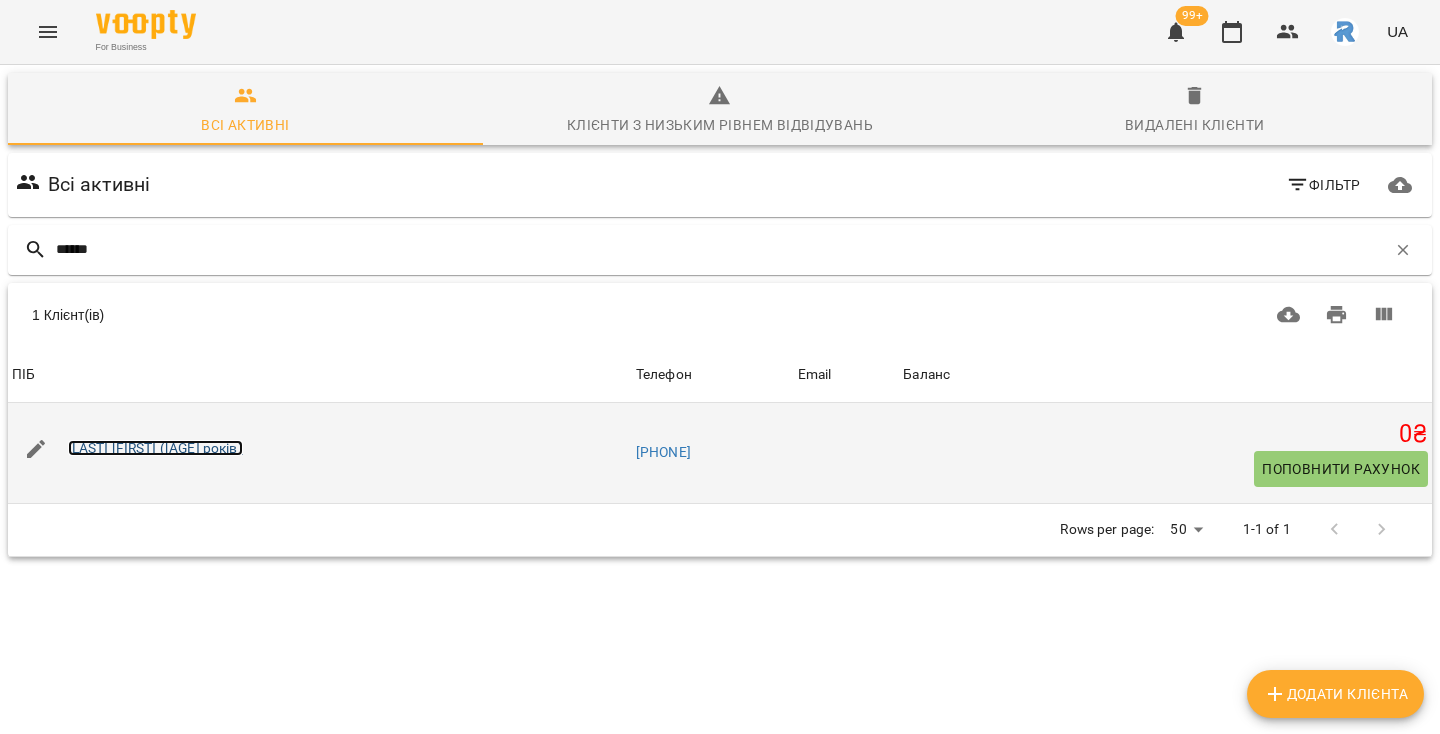 click on "[LAST] [FIRST] ([AGE] років)" at bounding box center (155, 448) 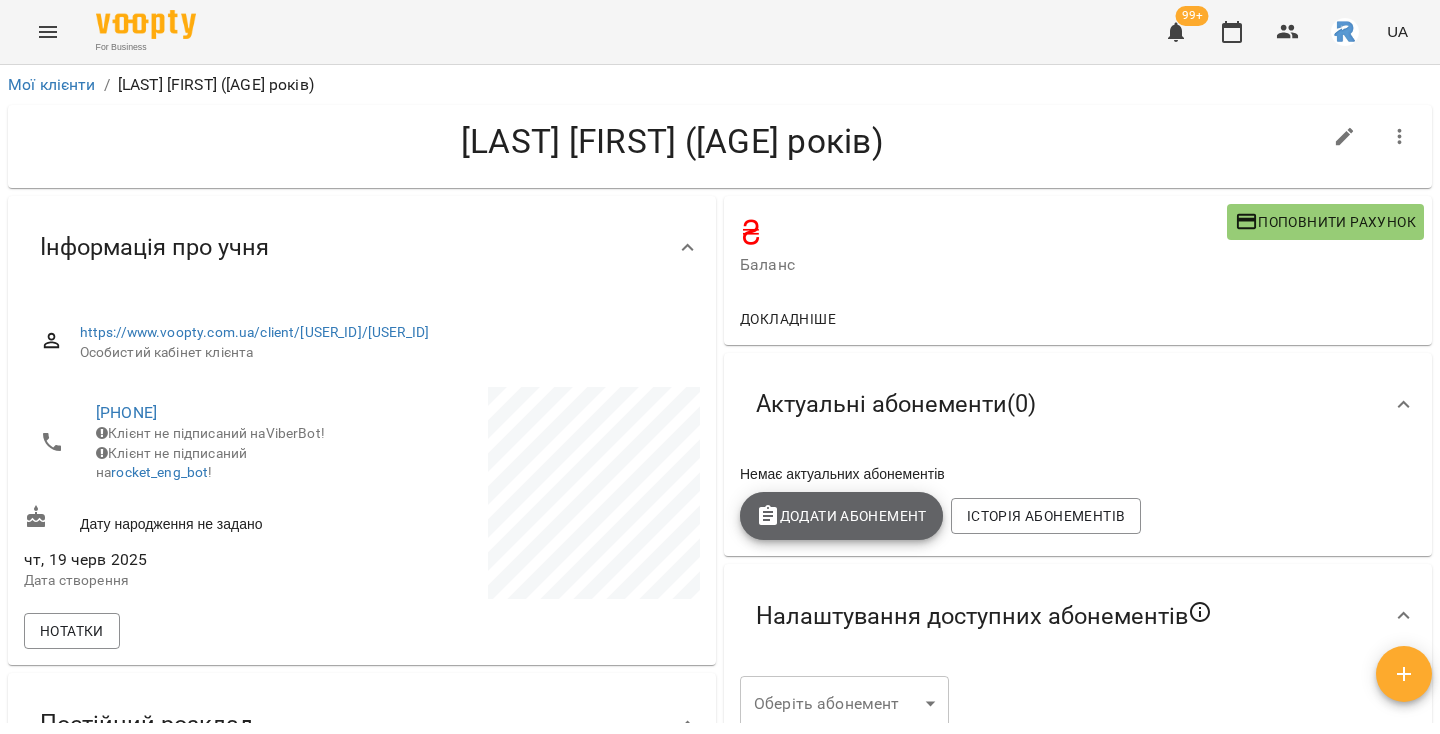 click on "Додати Абонемент" at bounding box center (841, 516) 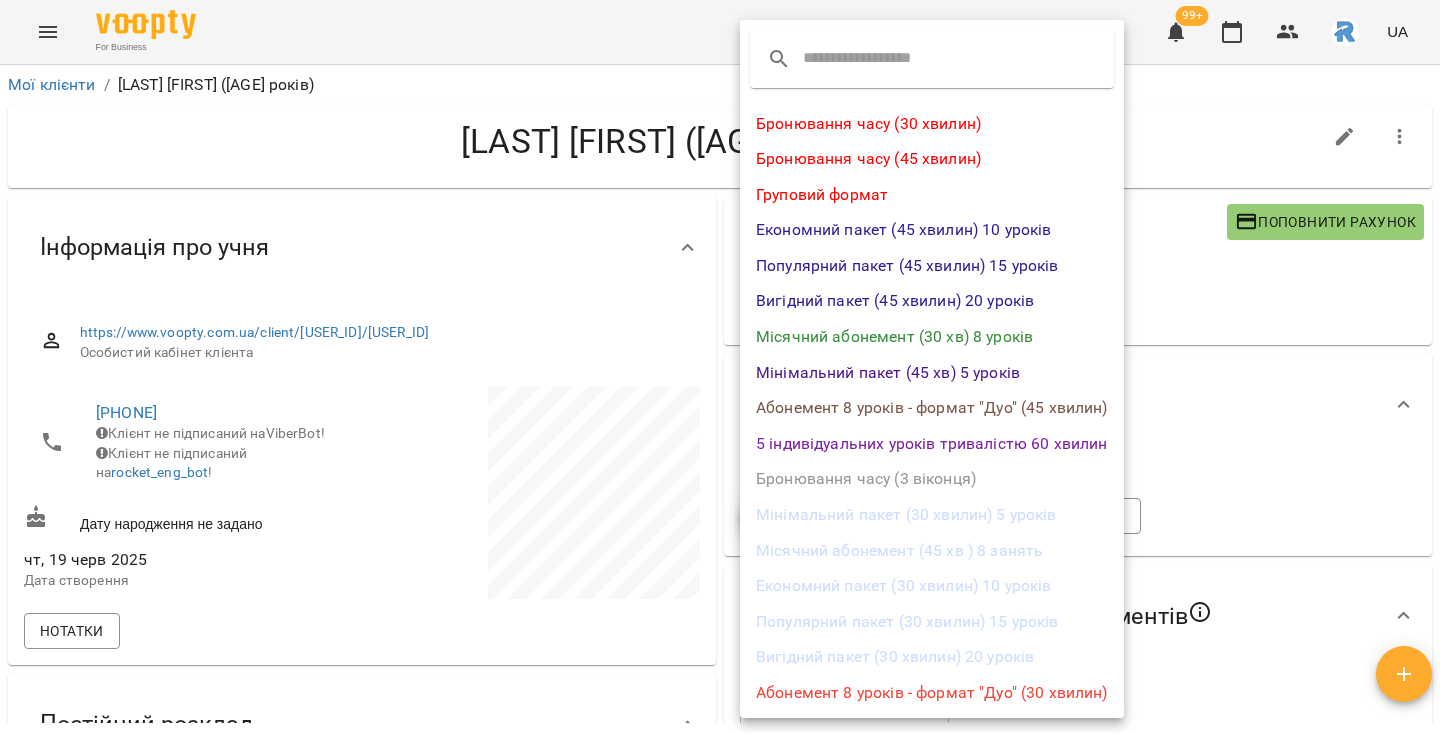click on "Економний пакет (45 хвилин) 10 уроків" at bounding box center (932, 230) 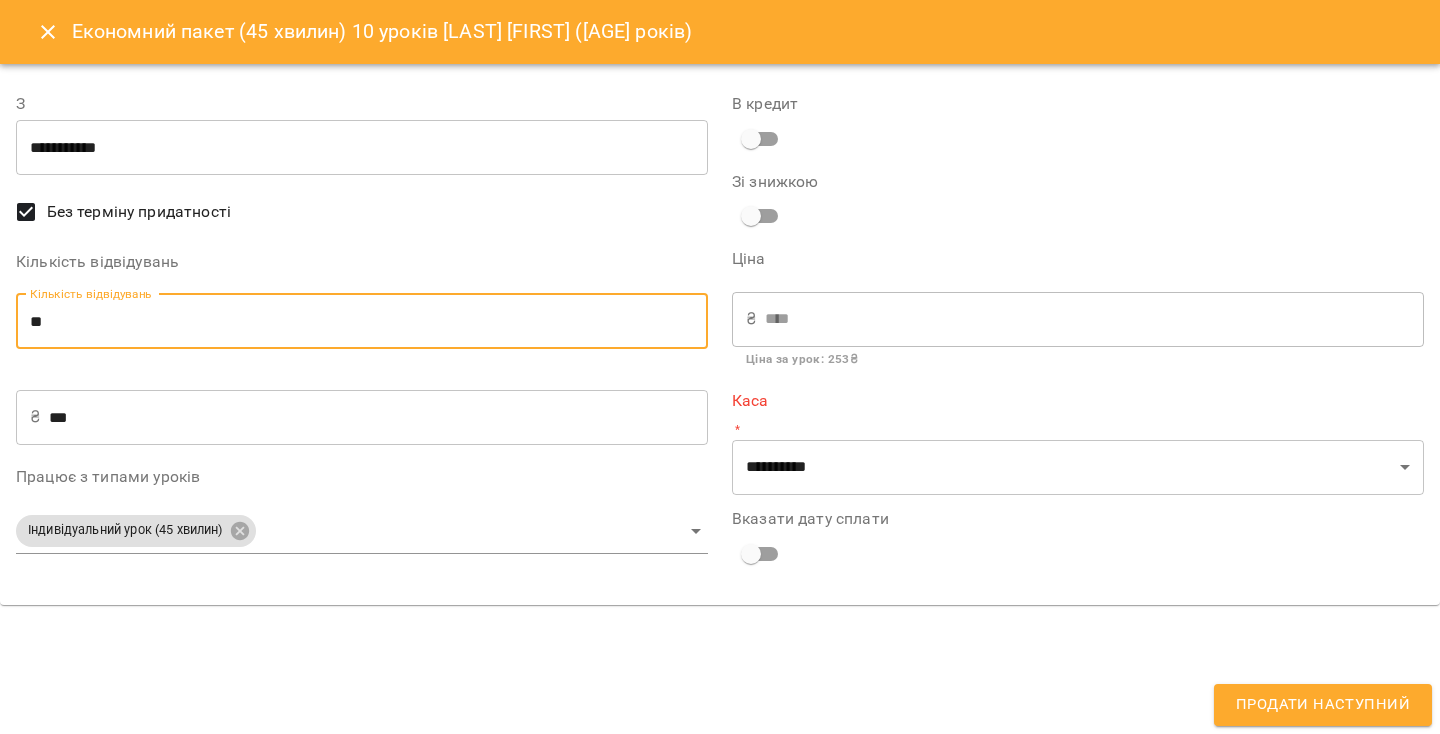 click on "**" at bounding box center (362, 322) 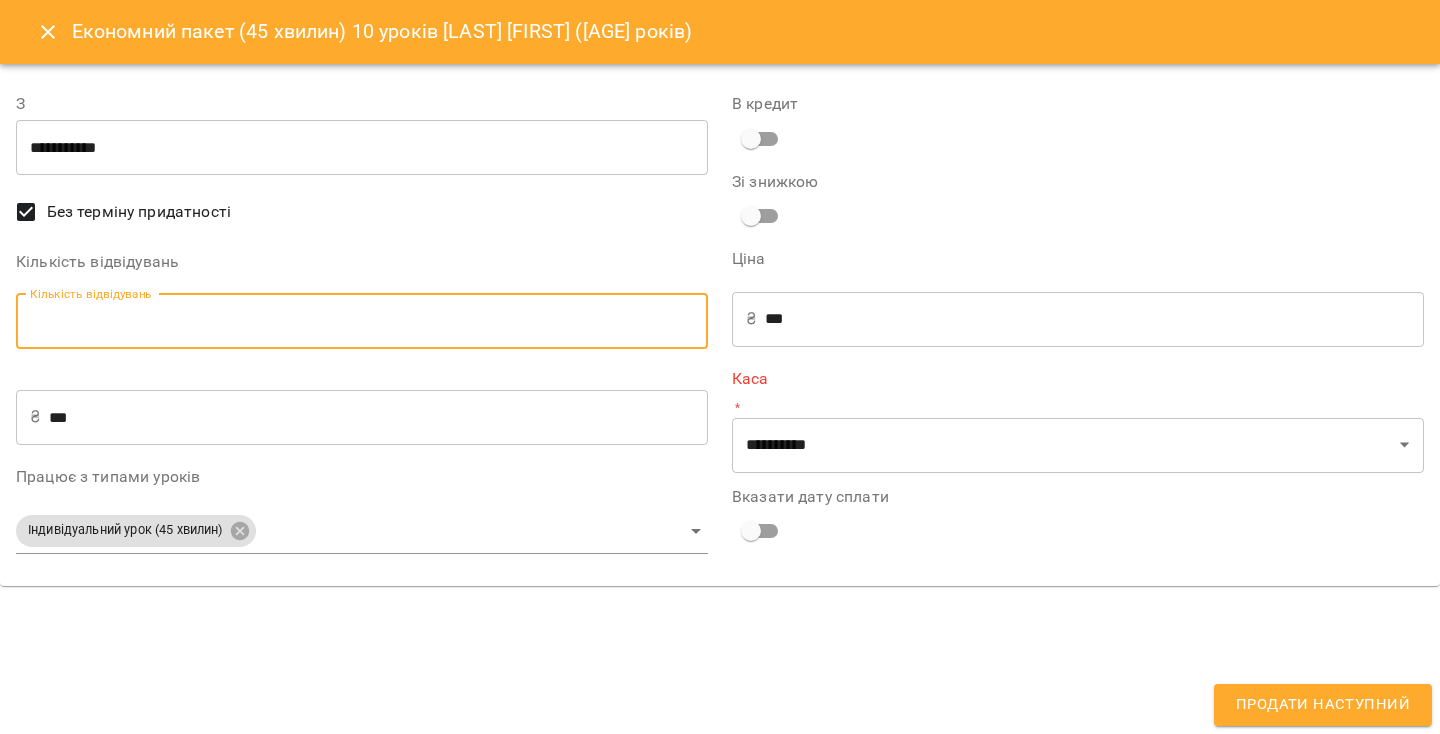 type on "*" 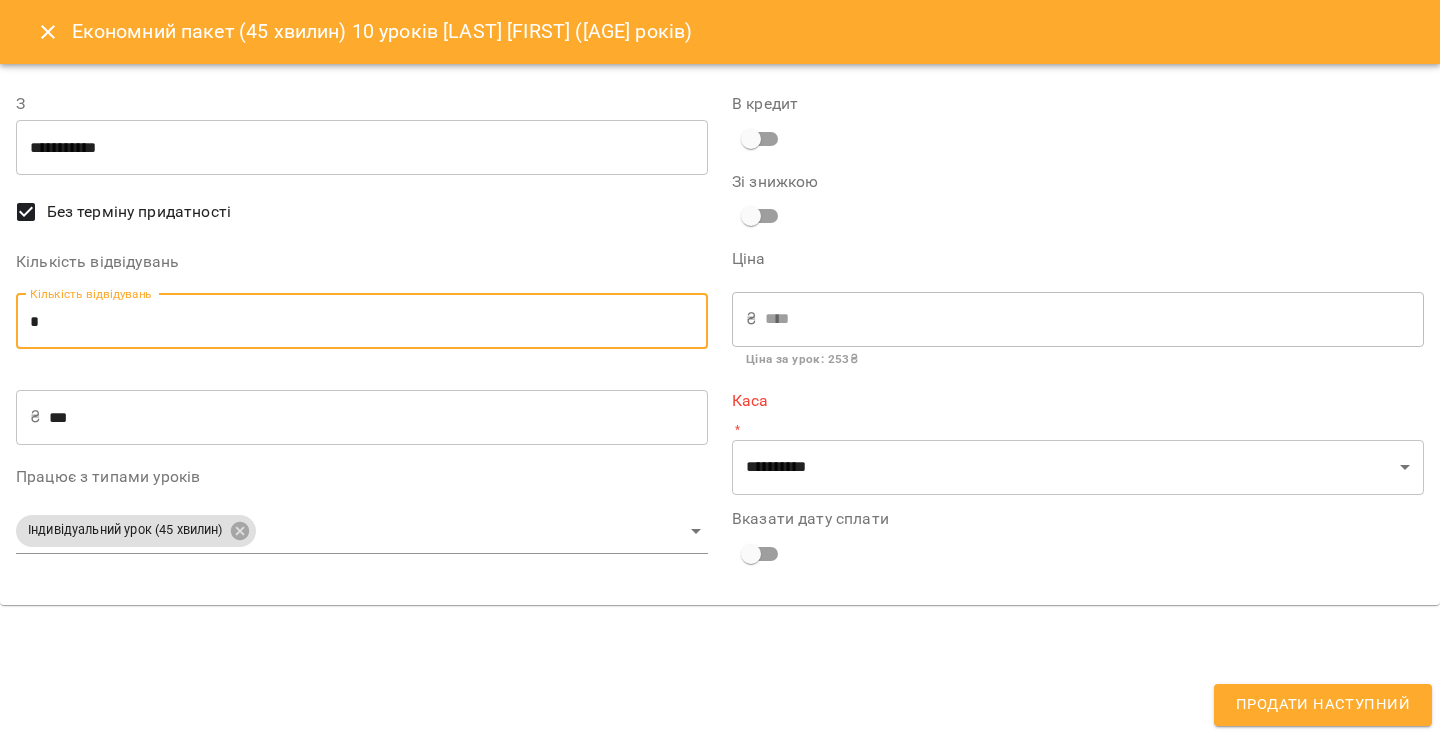 type on "*" 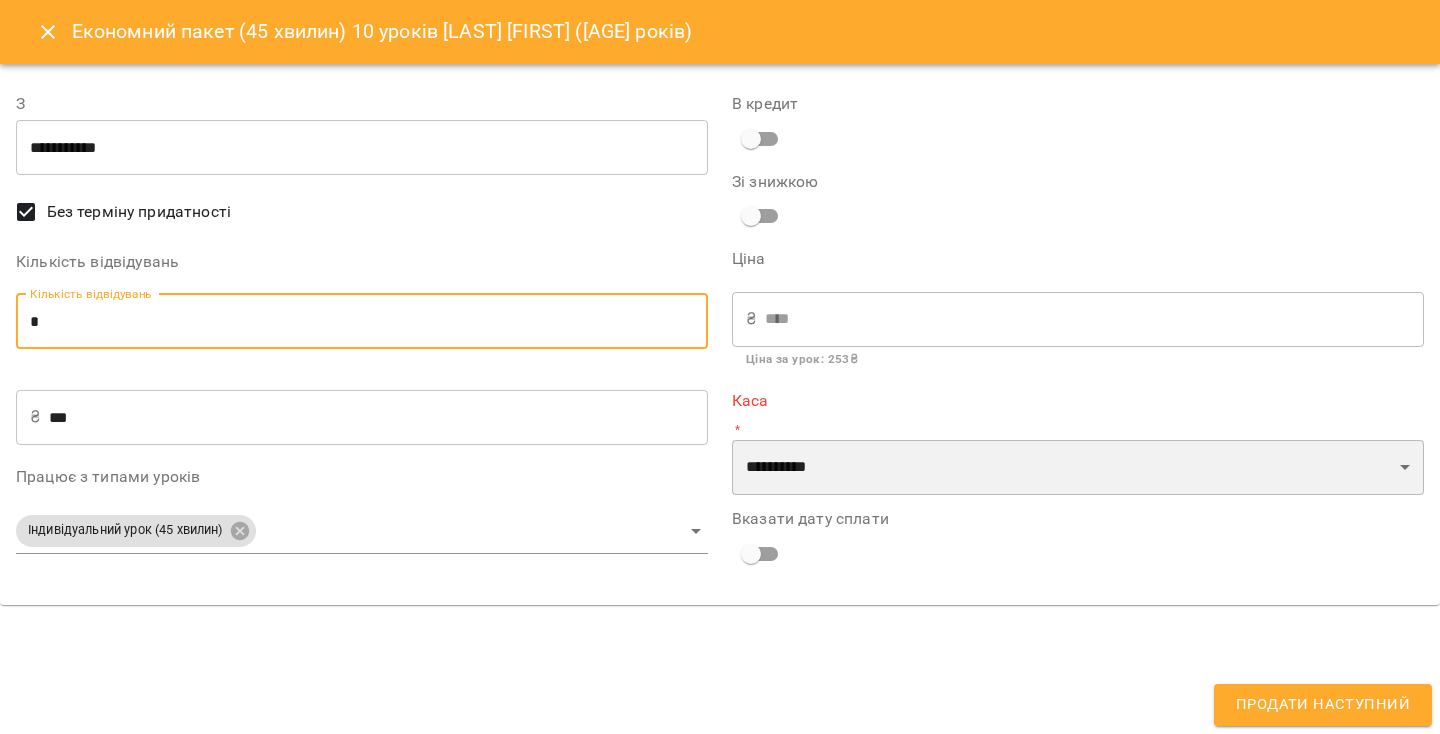 click on "**********" at bounding box center [1078, 468] 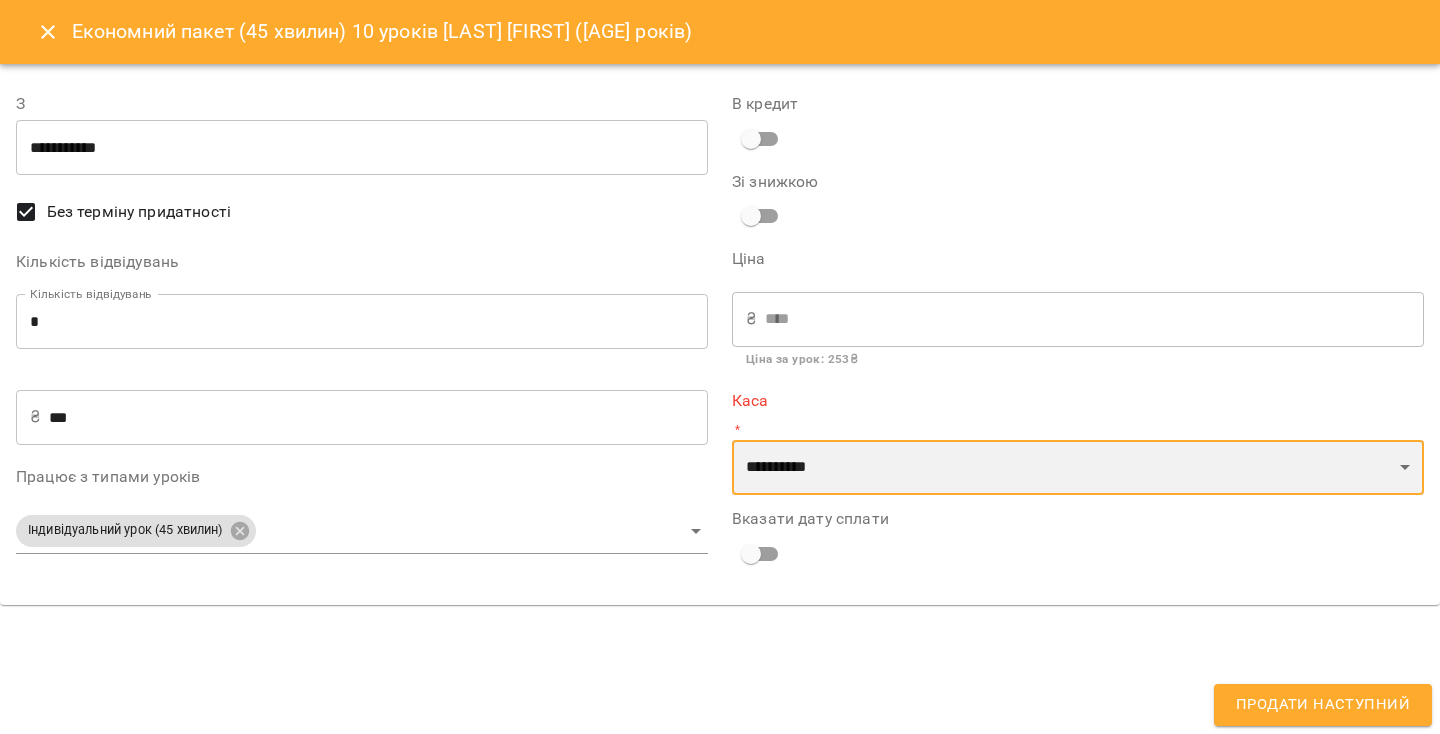 select on "**********" 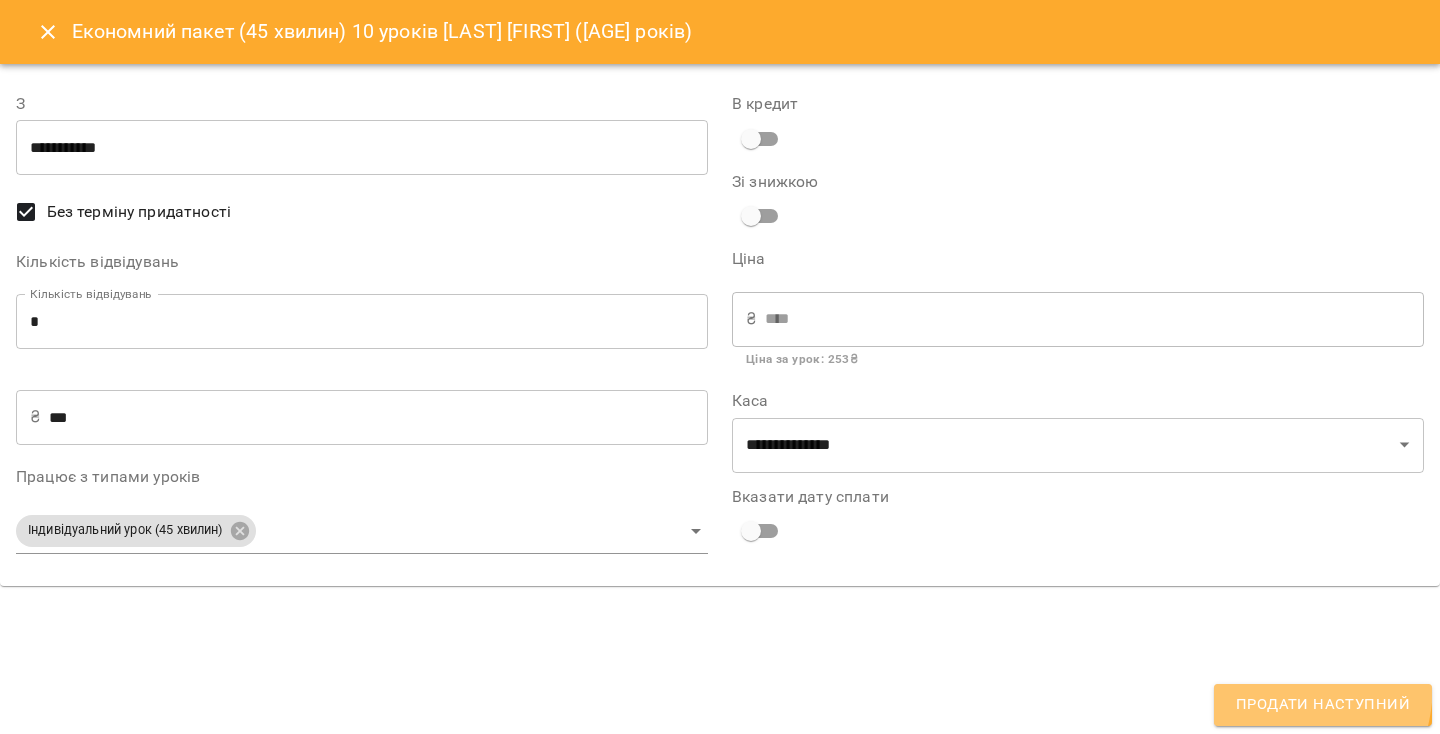 click on "Продати наступний" at bounding box center (1323, 705) 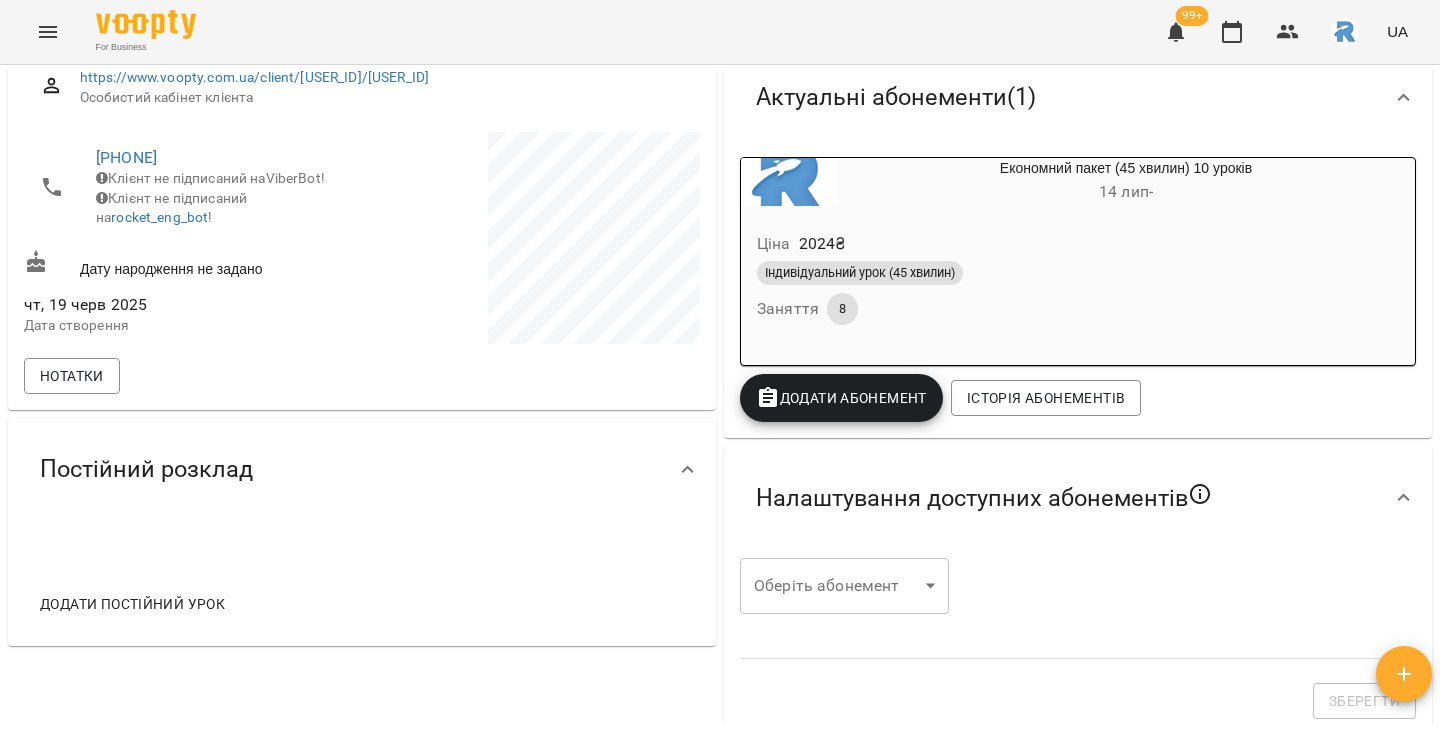 scroll, scrollTop: 291, scrollLeft: 0, axis: vertical 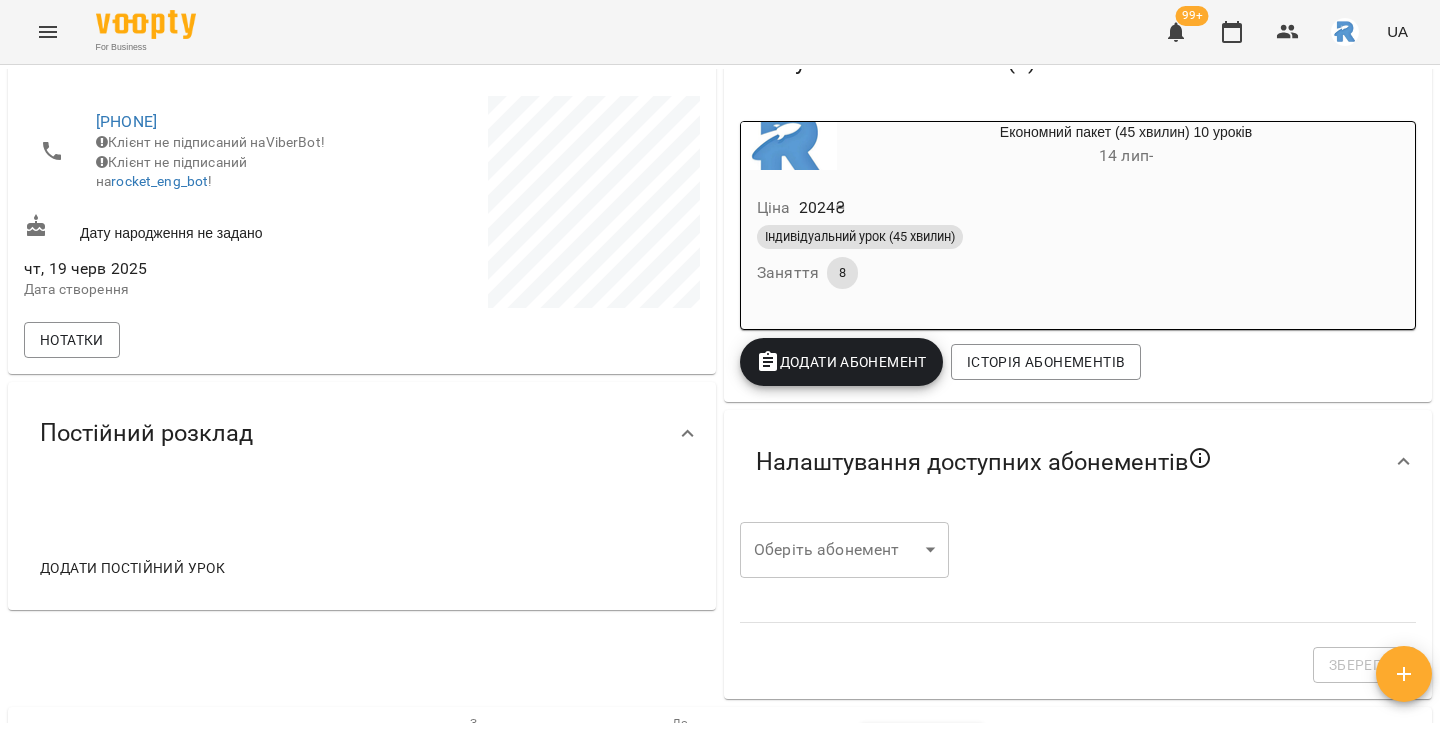 click on "Додати постійний урок" at bounding box center [132, 568] 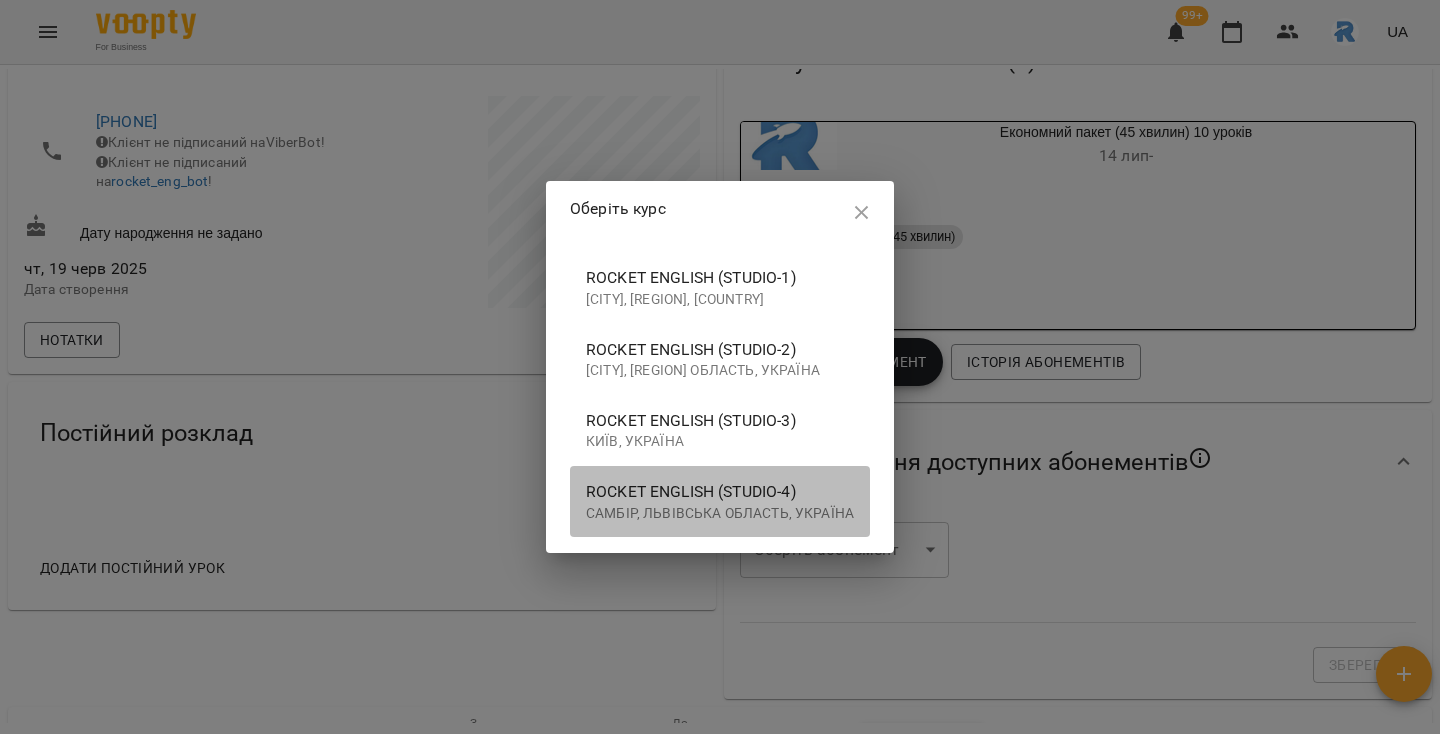 click on "Rocket English (studio-4)" at bounding box center [720, 492] 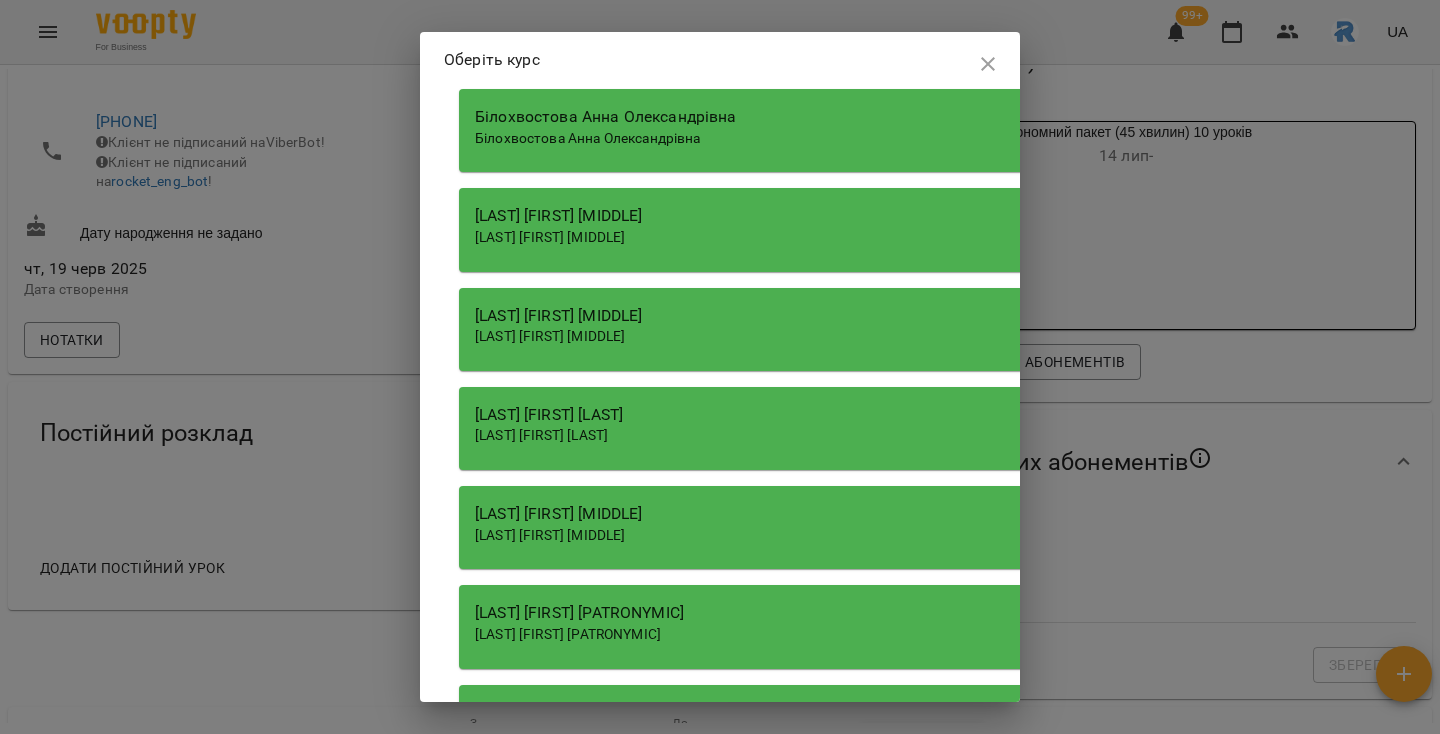 scroll, scrollTop: 148, scrollLeft: 0, axis: vertical 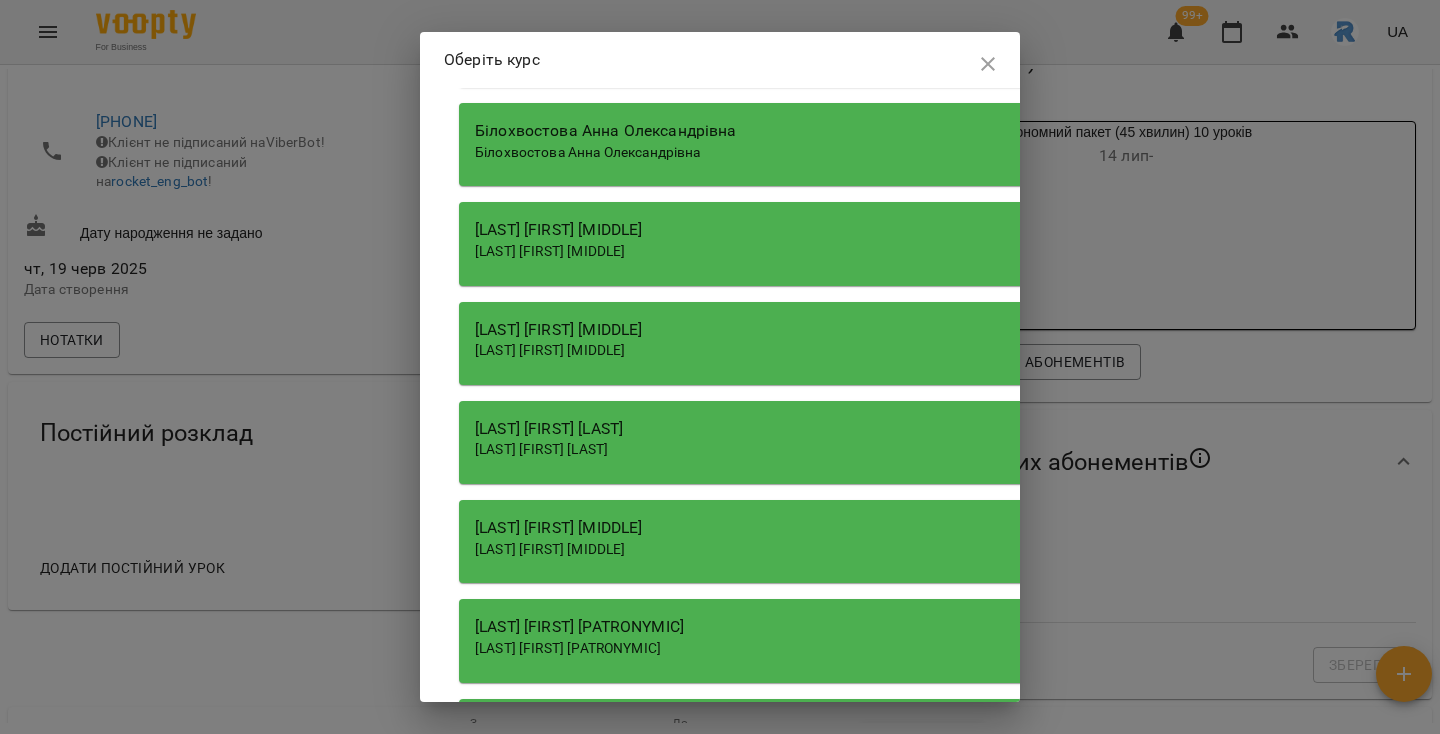 click on "[LAST] [FIRST] [MIDDLE]" at bounding box center [1029, 230] 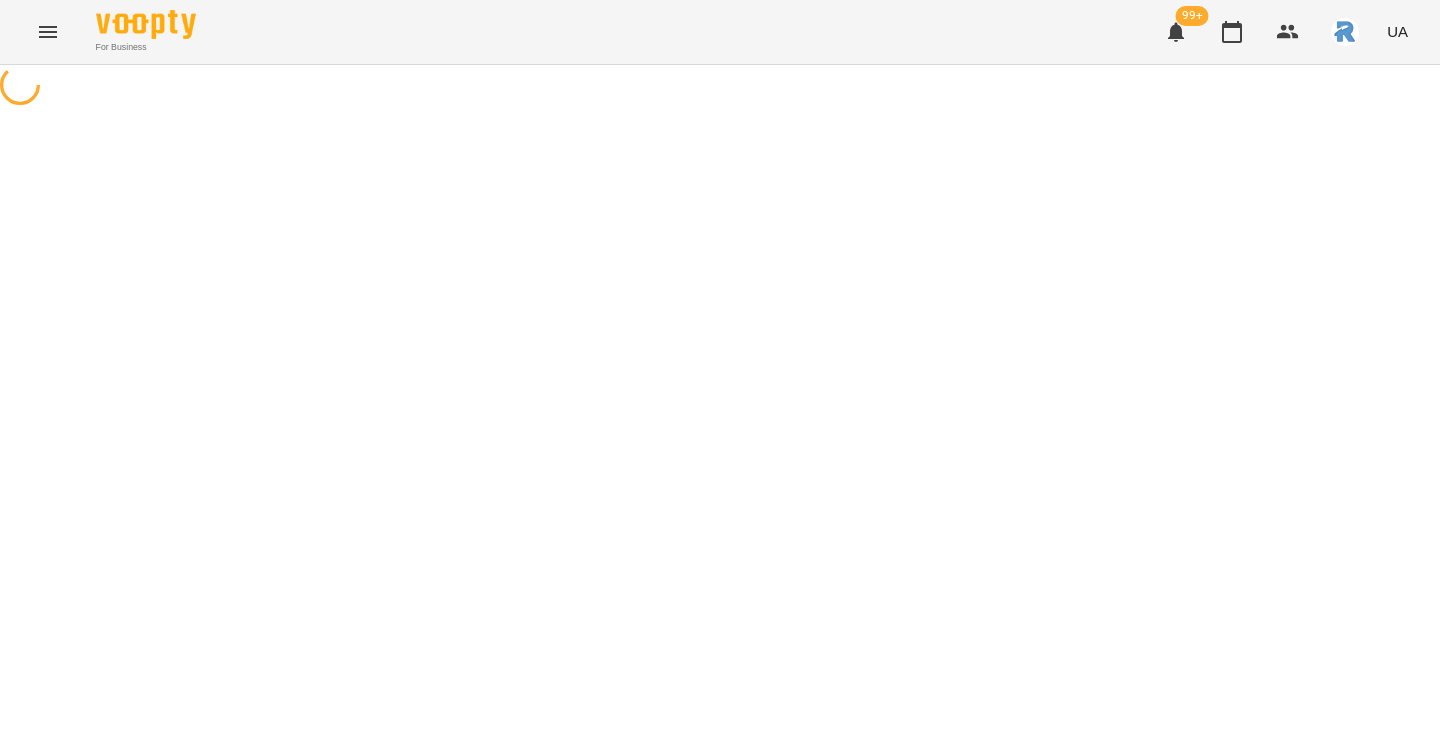 select on "**********" 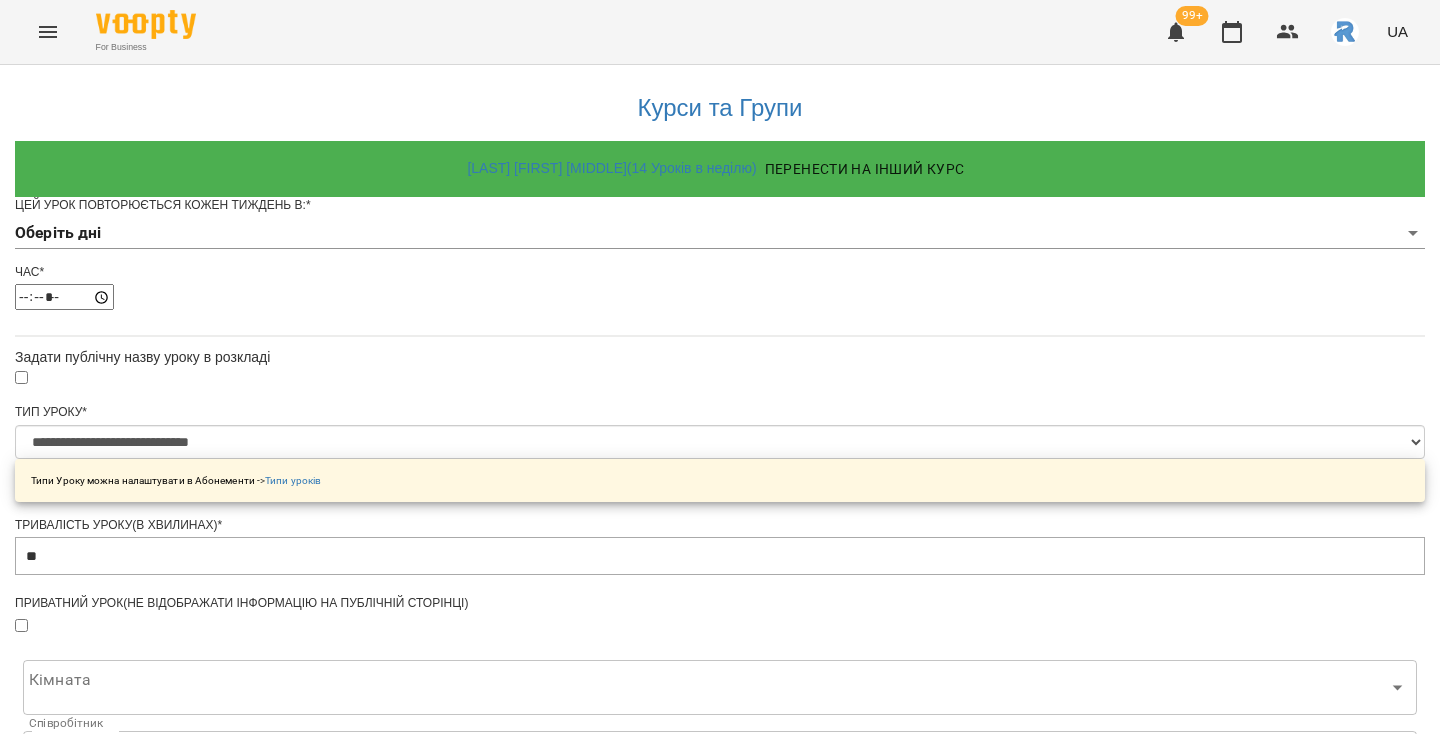 click on "Цей урок повторюється кожен тиждень в: * Оберіть дні" at bounding box center [720, 230] 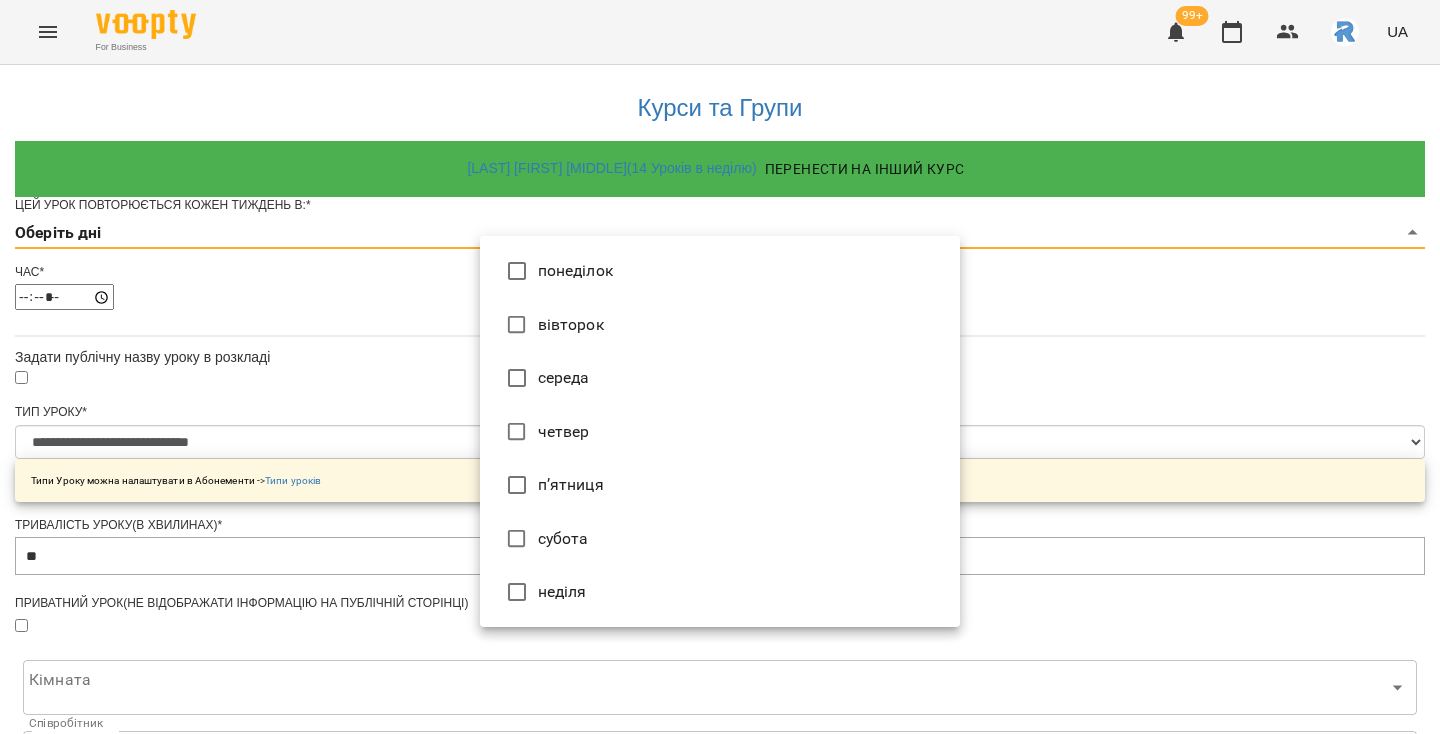 click on "**********" at bounding box center (720, 638) 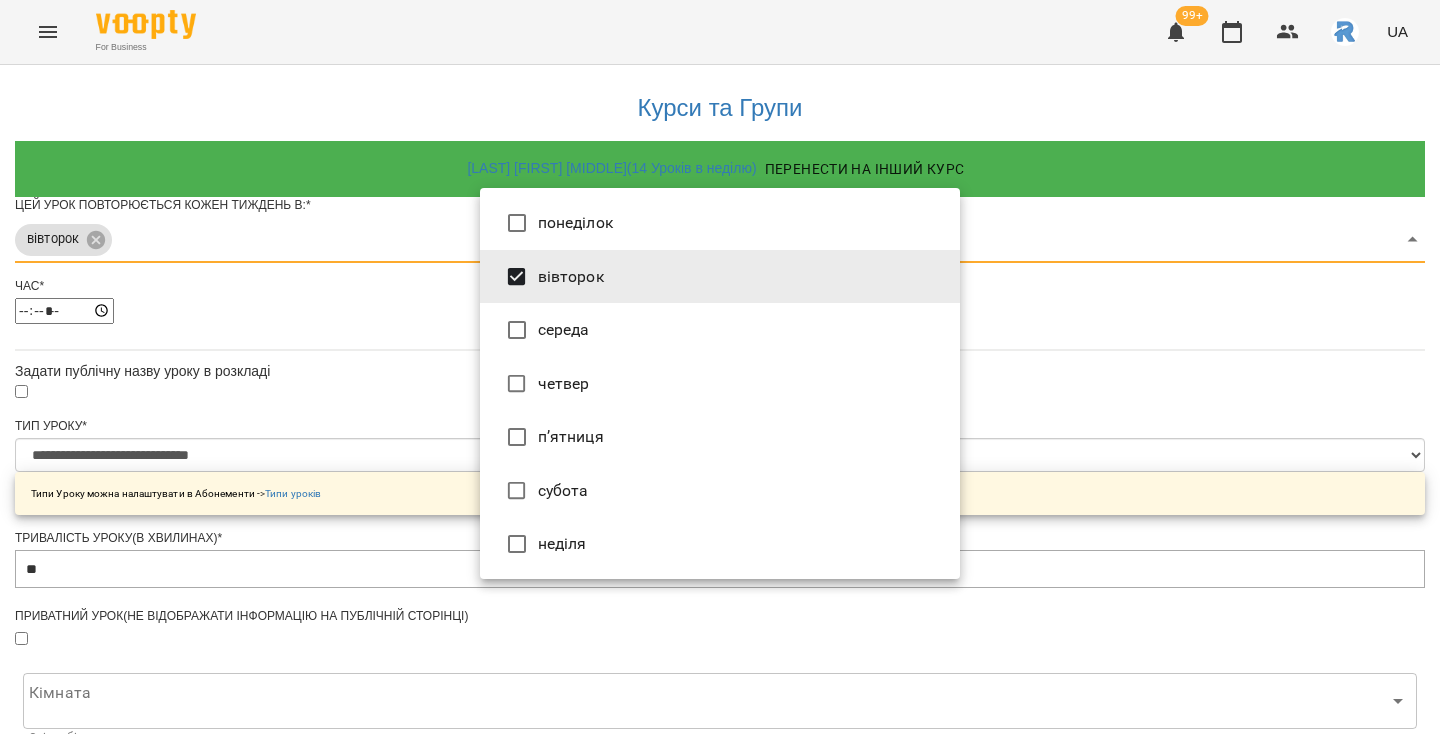 click on "четвер" at bounding box center [720, 384] 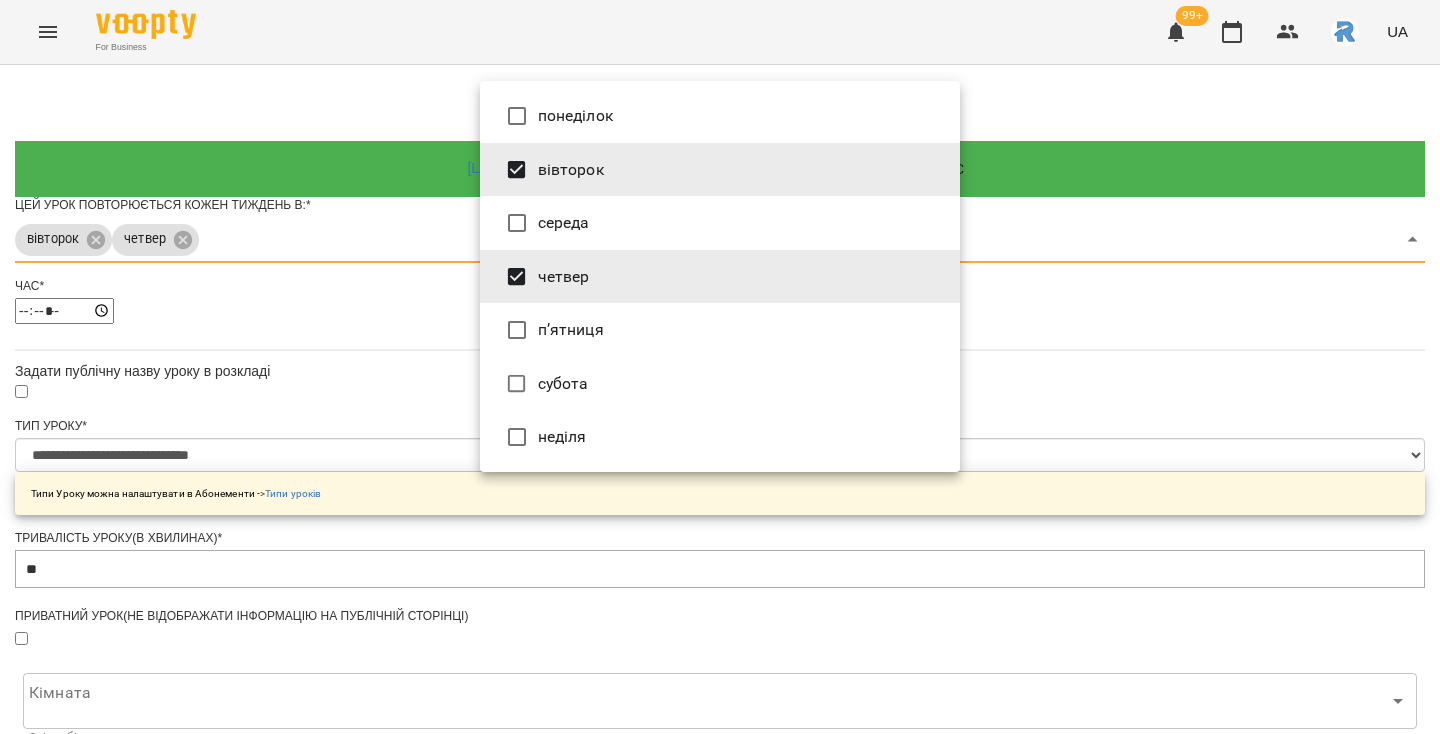 click at bounding box center (720, 367) 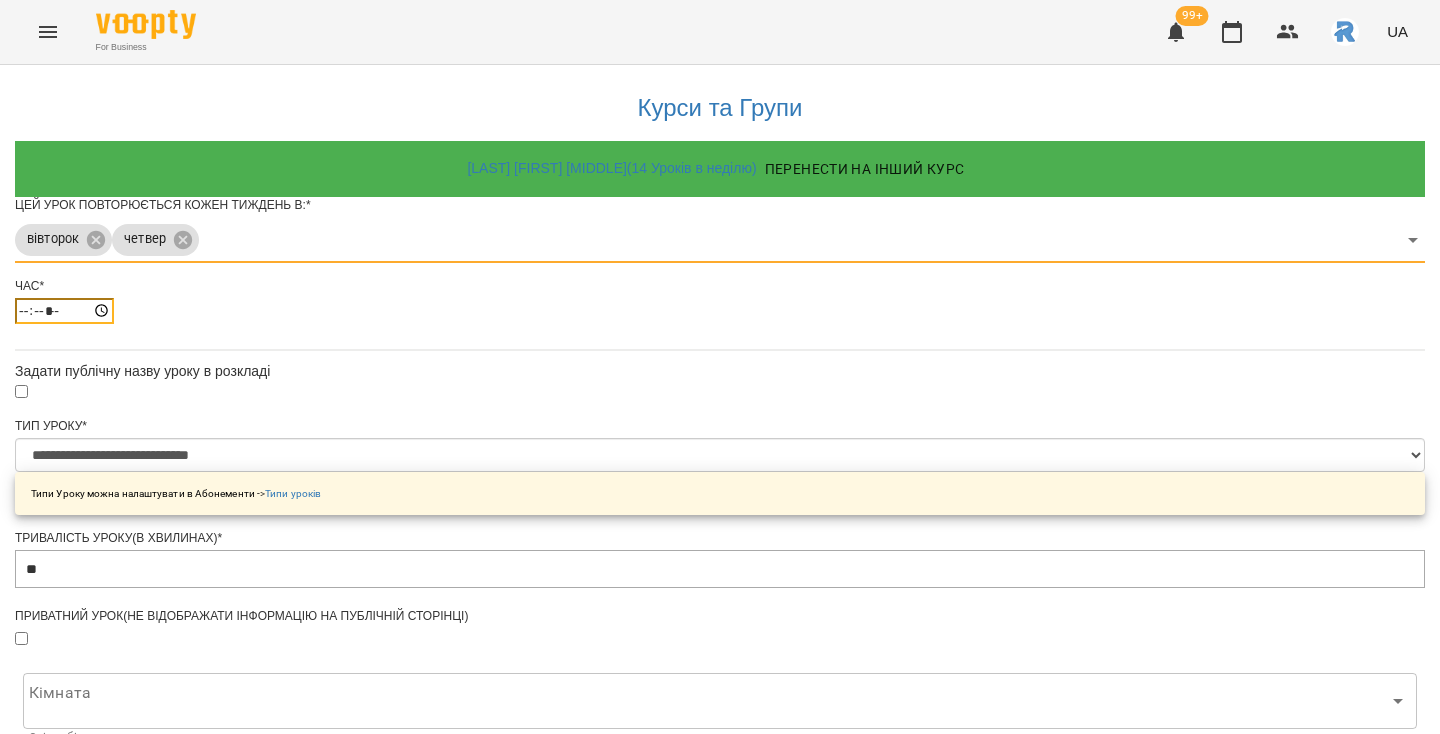 click on "*****" at bounding box center [64, 311] 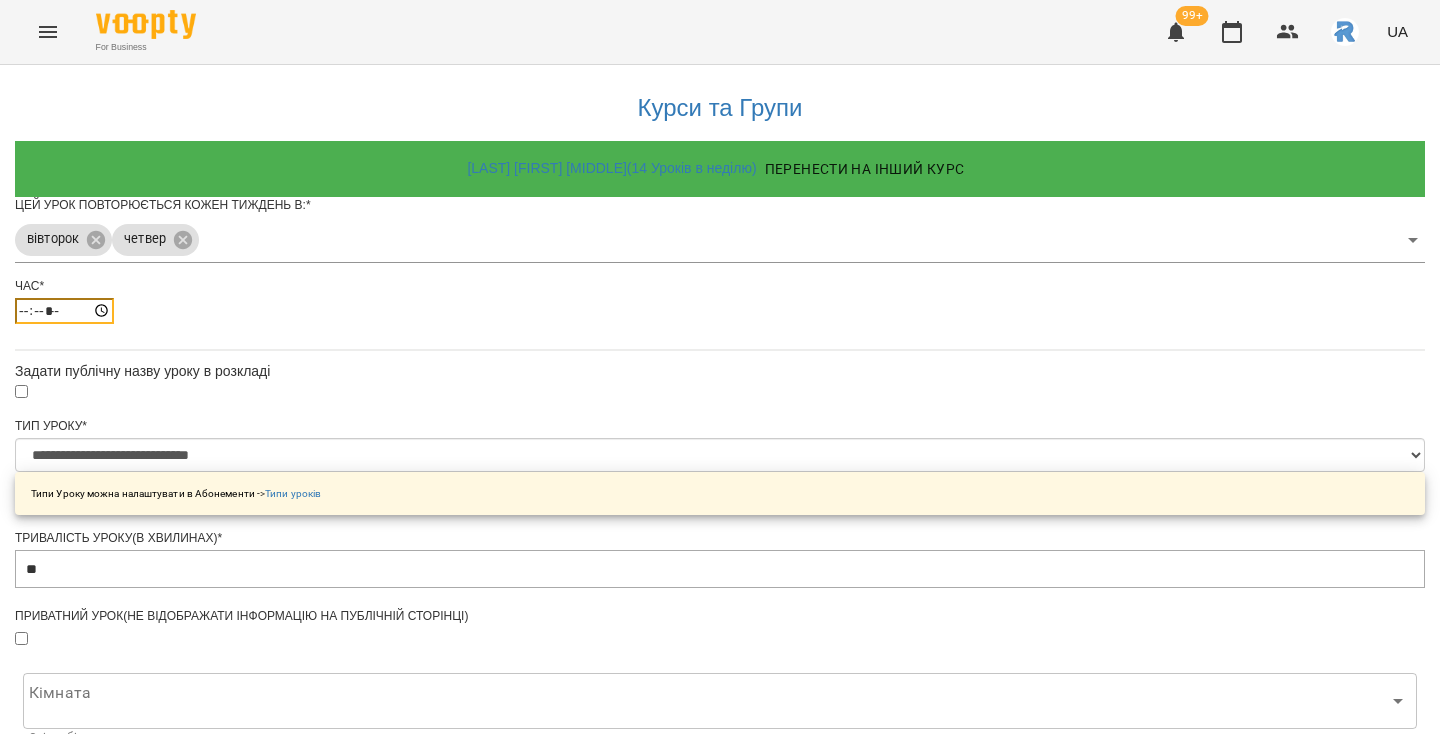 type on "*****" 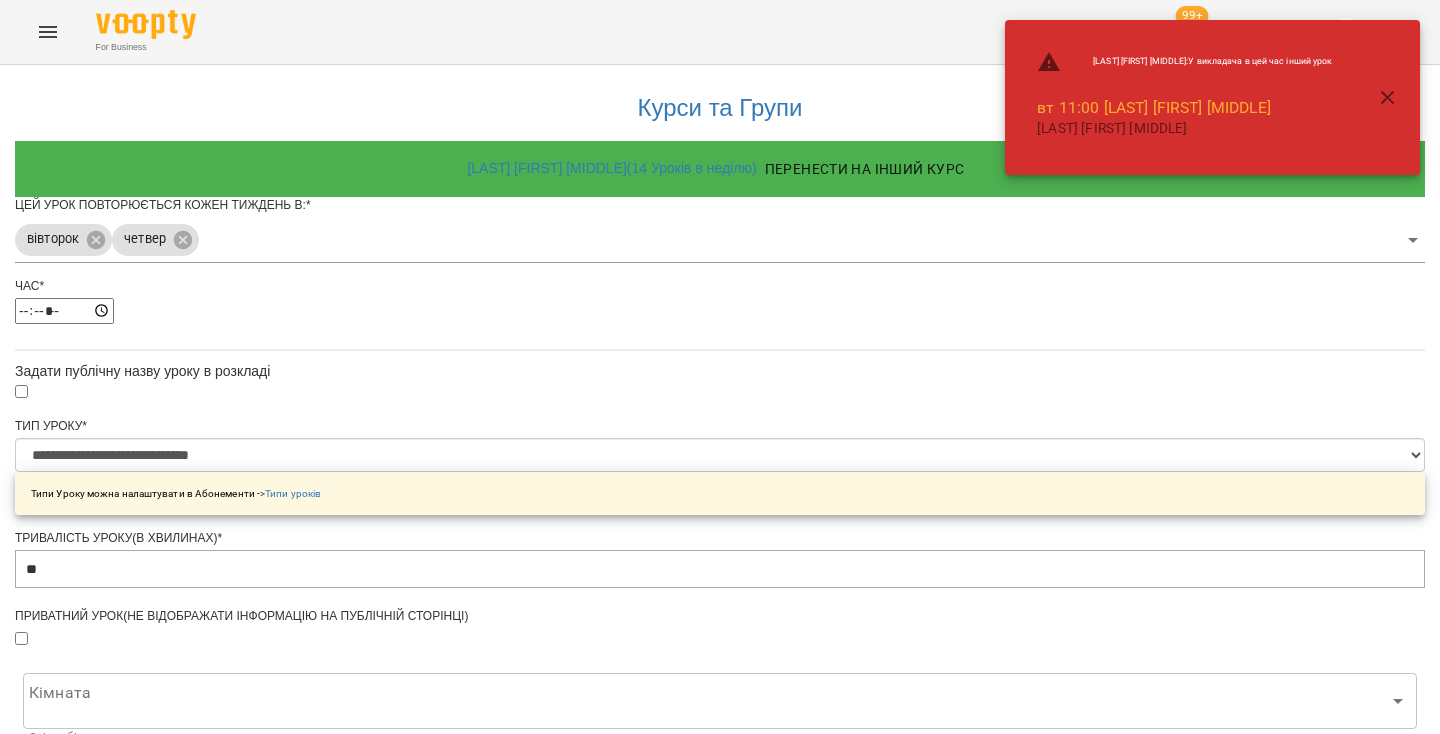 click on "Типи Уроку можна налаштувати в Абонементи ->  Типи уроків" at bounding box center [720, 493] 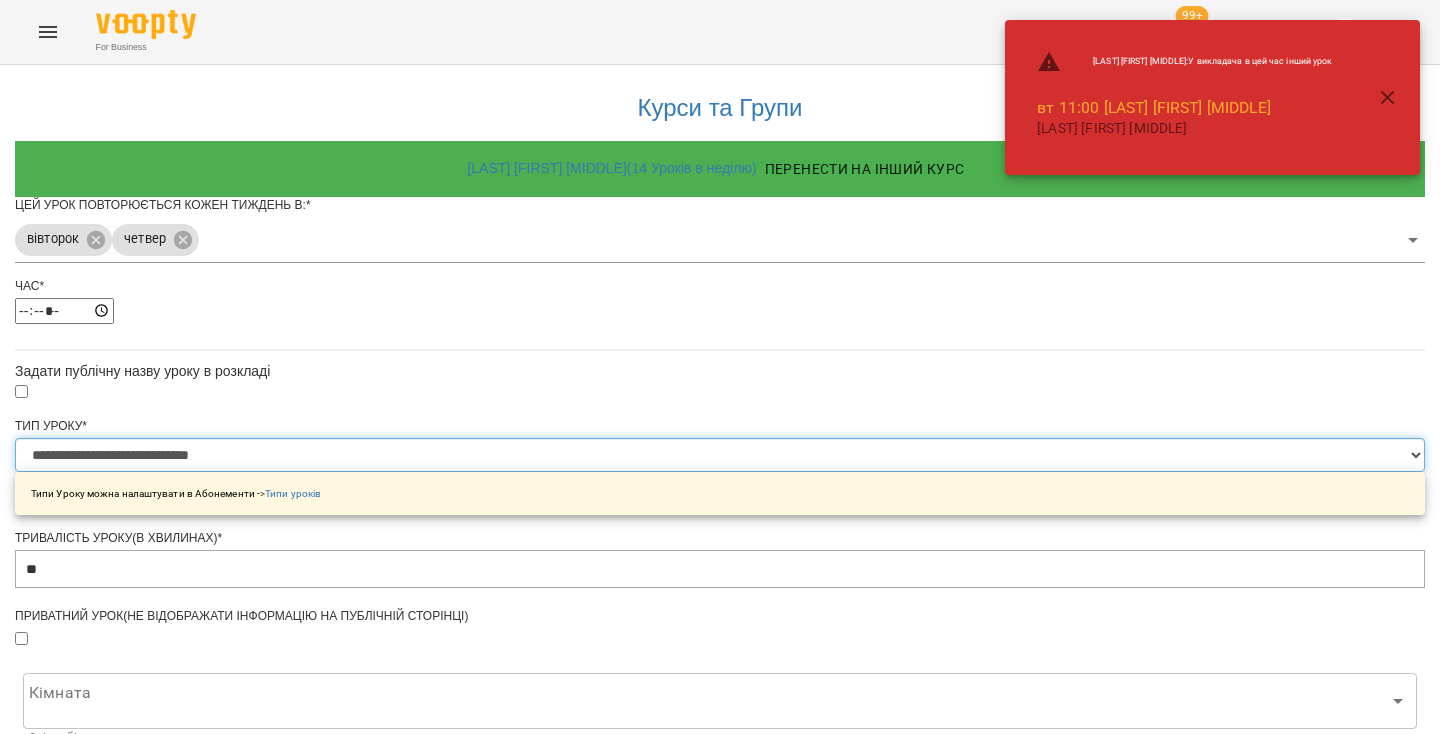 click on "**********" at bounding box center (720, 455) 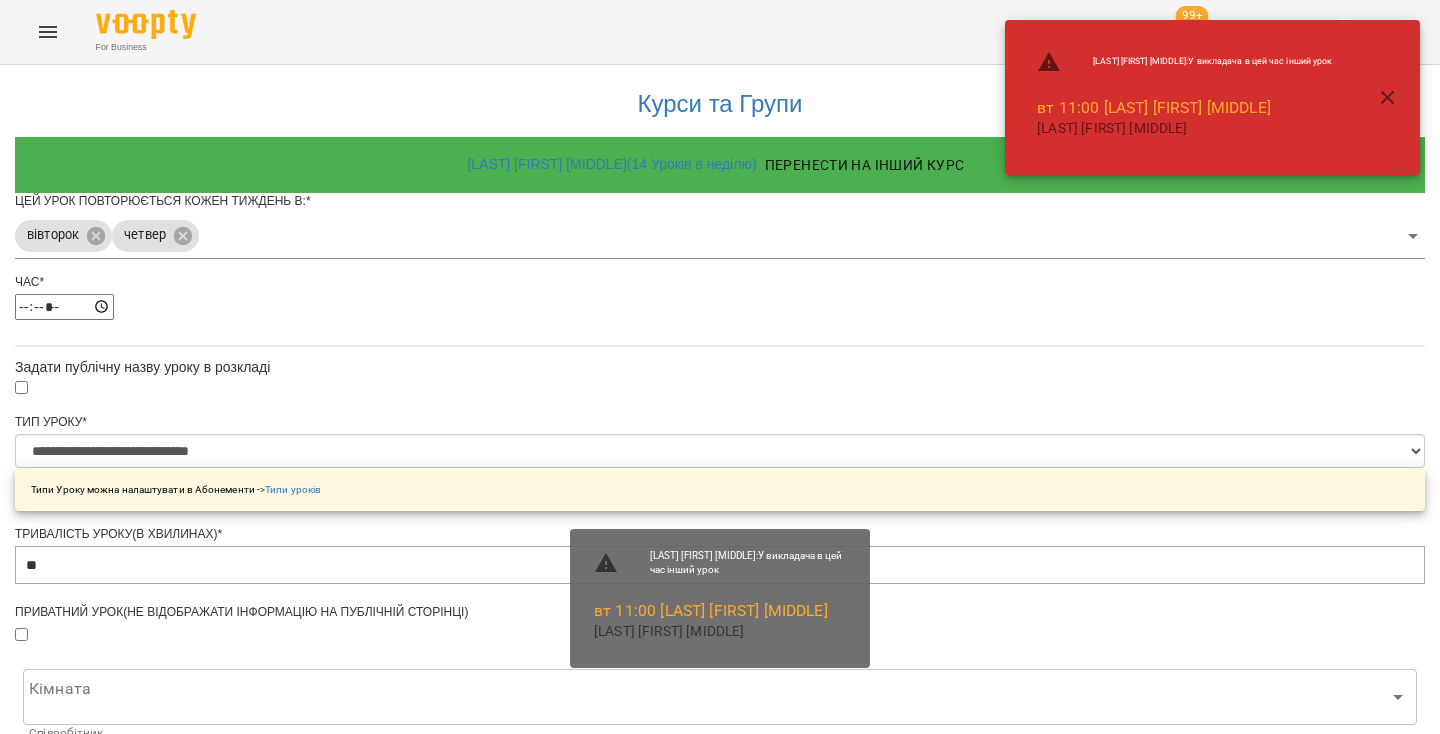 click on "Зберегти" at bounding box center (720, 1314) 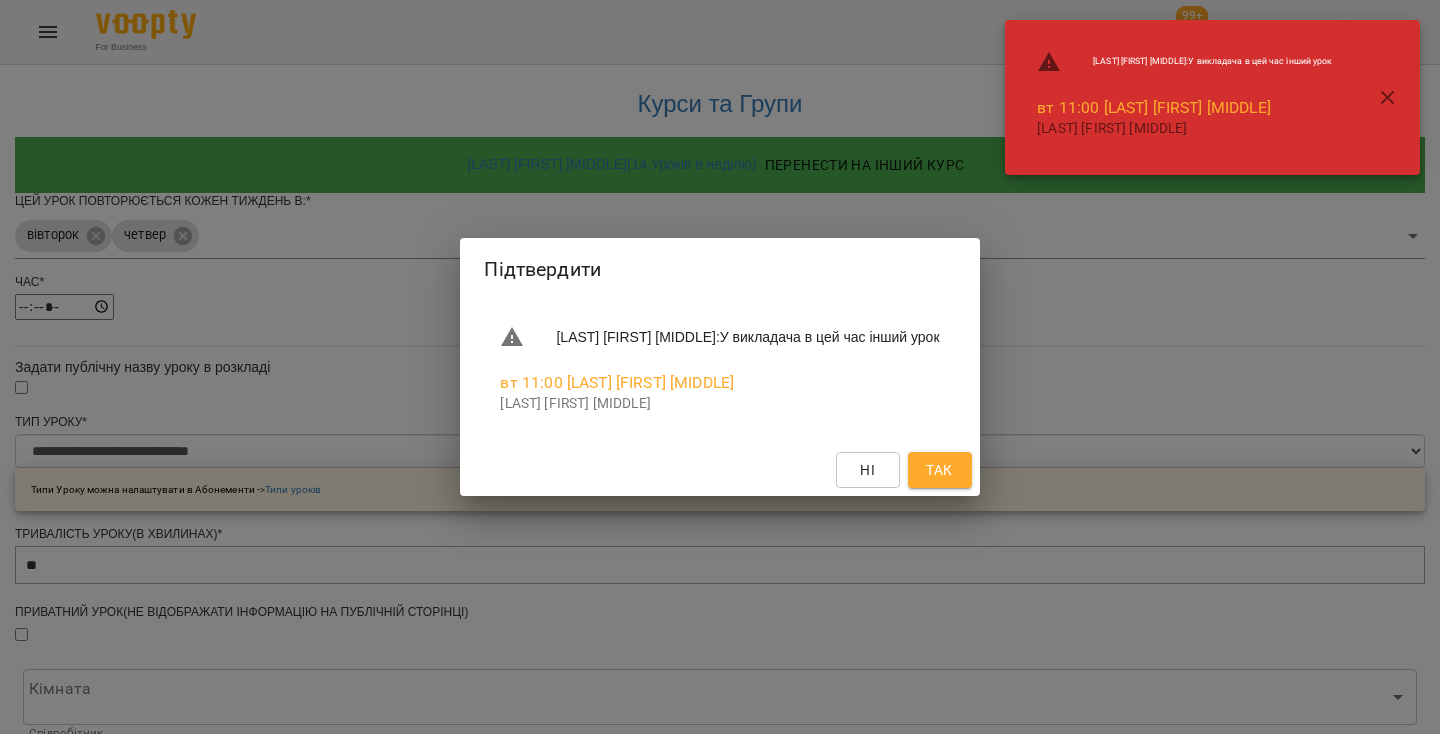 click on "Так" at bounding box center [940, 470] 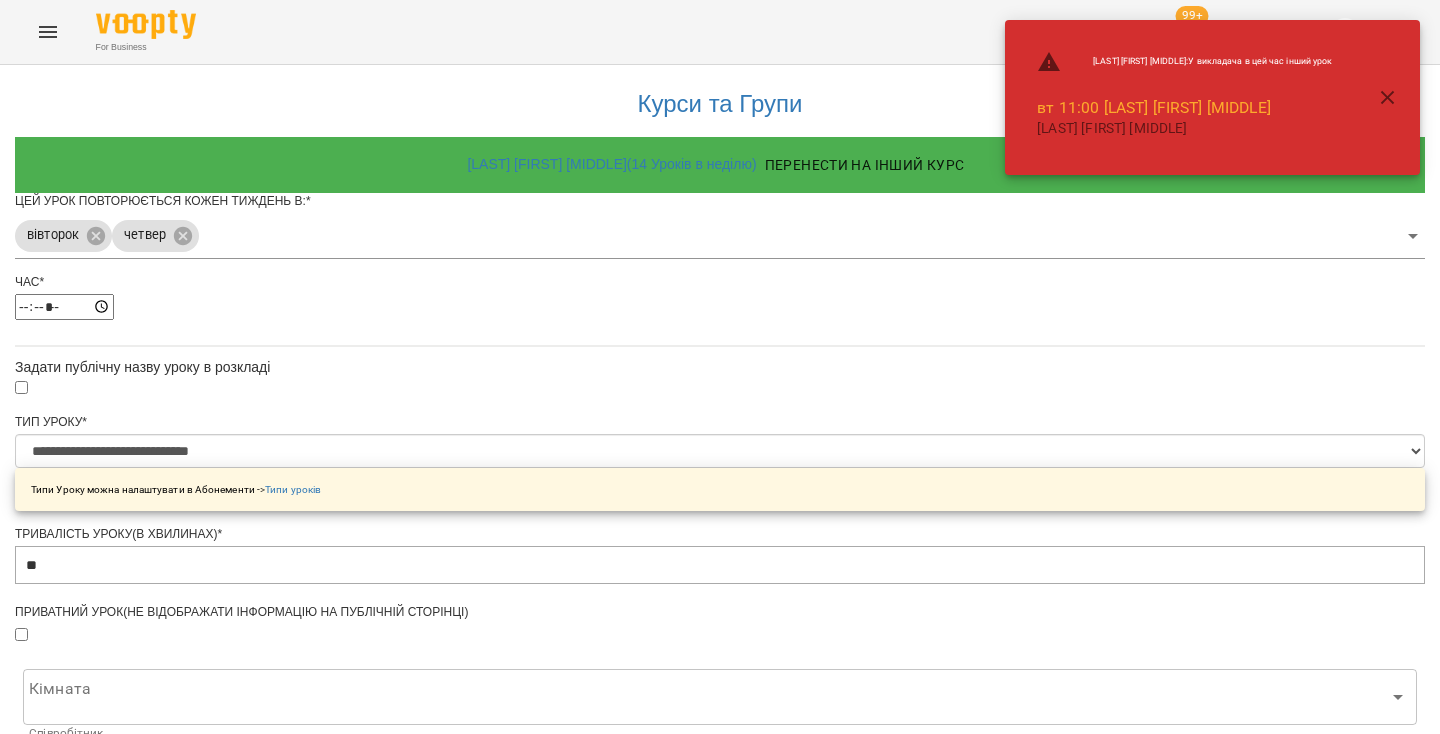 click 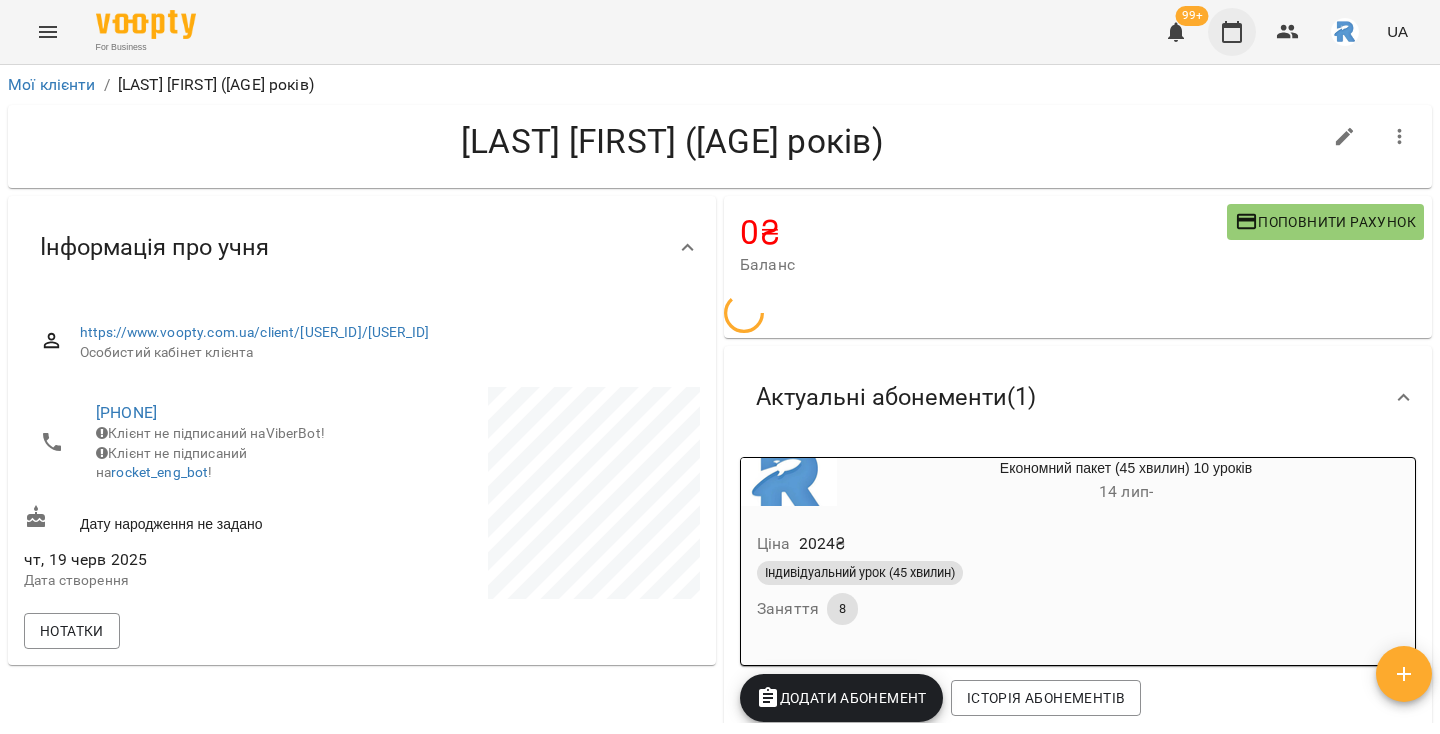 click 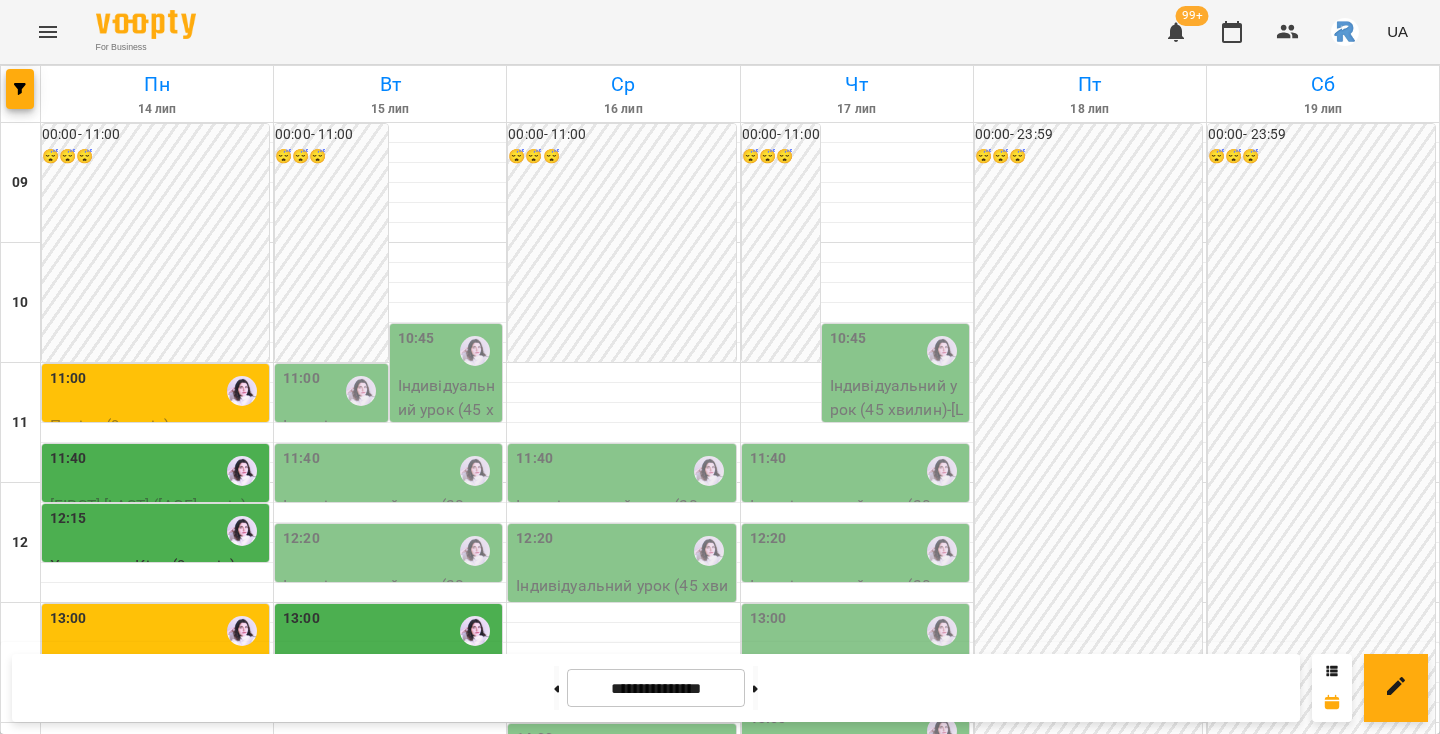 click on "10:45" at bounding box center (448, 351) 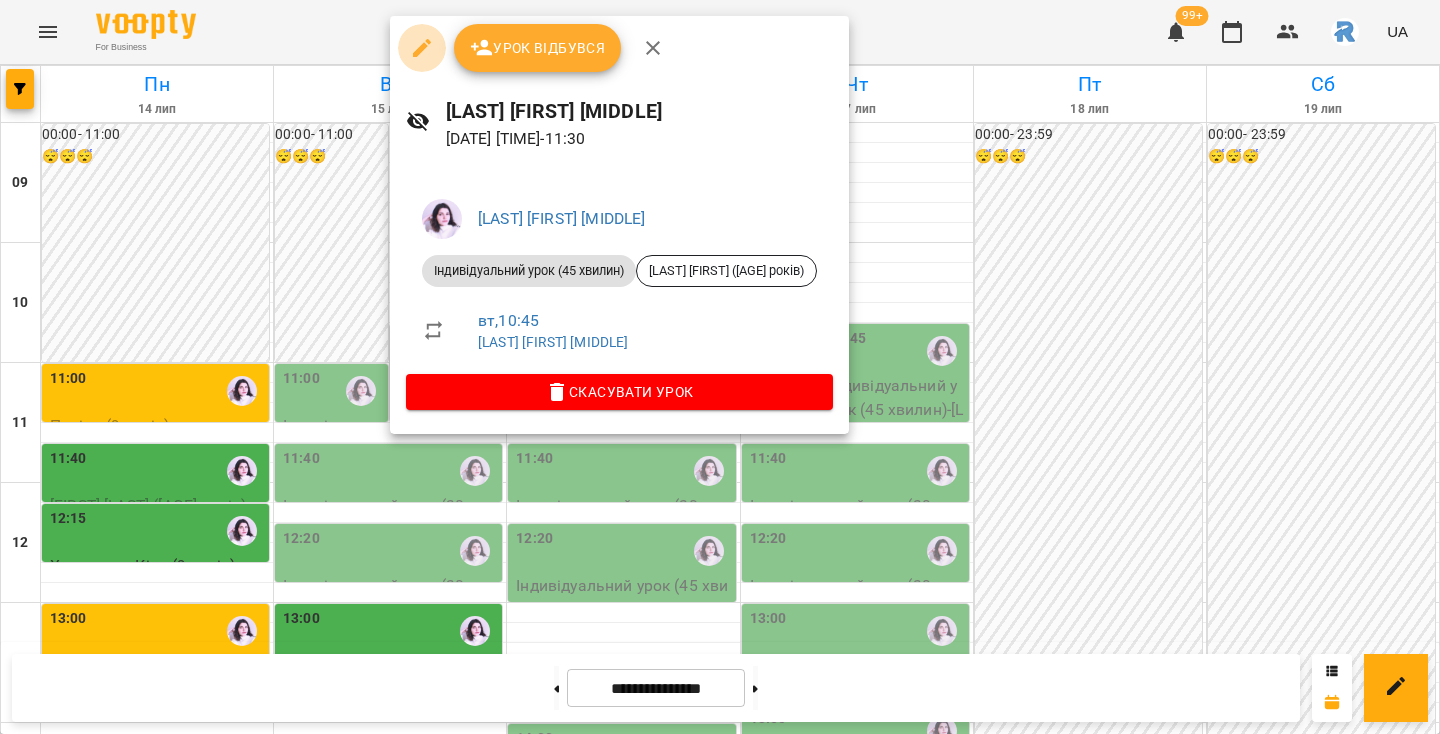 click 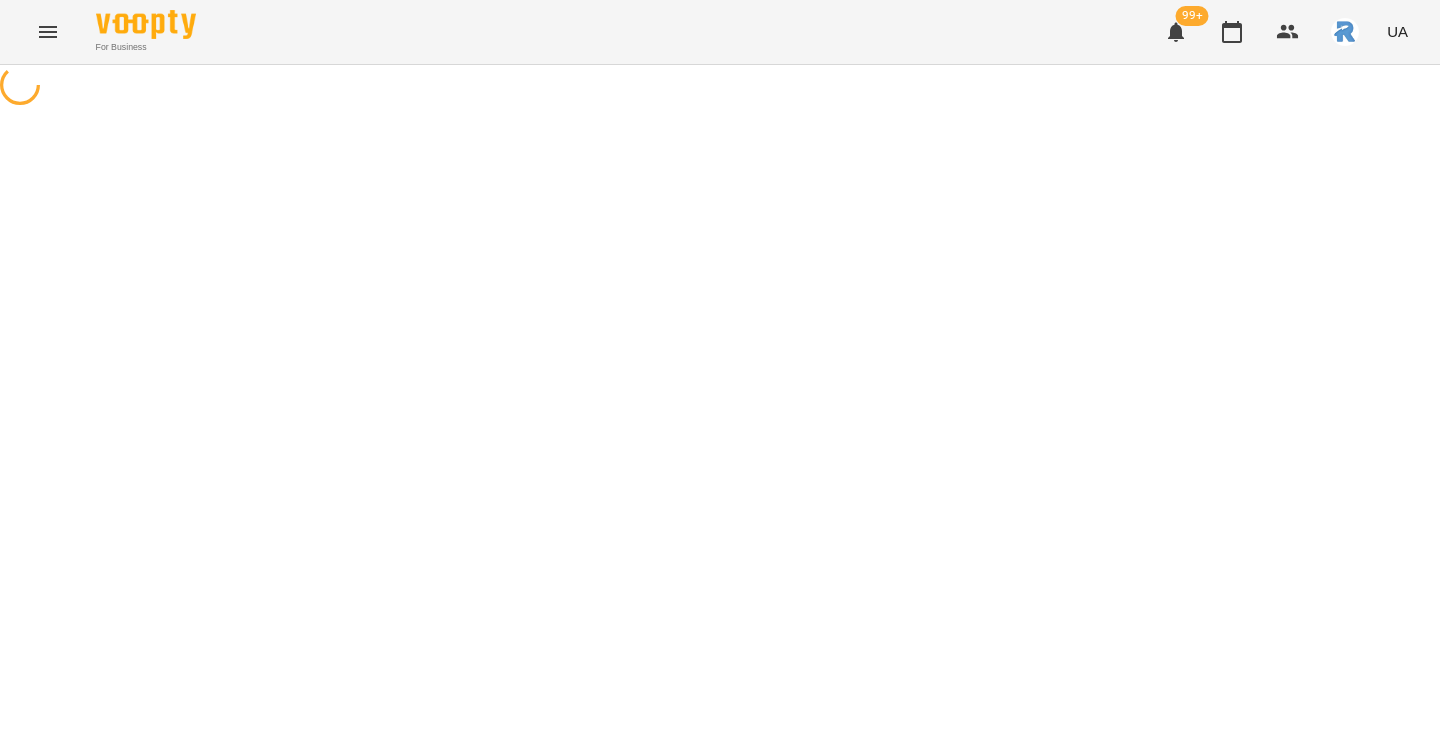 select on "**********" 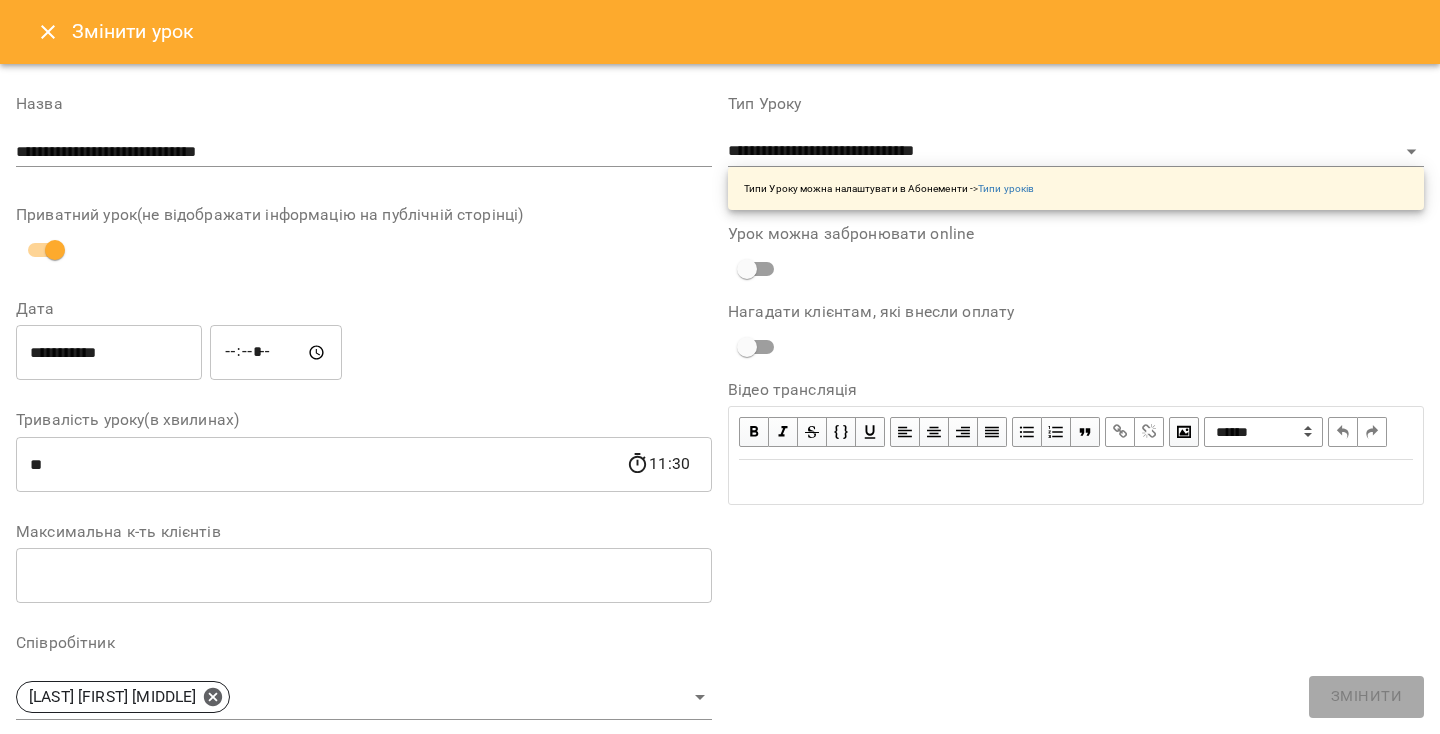click on "*****" at bounding box center (276, 353) 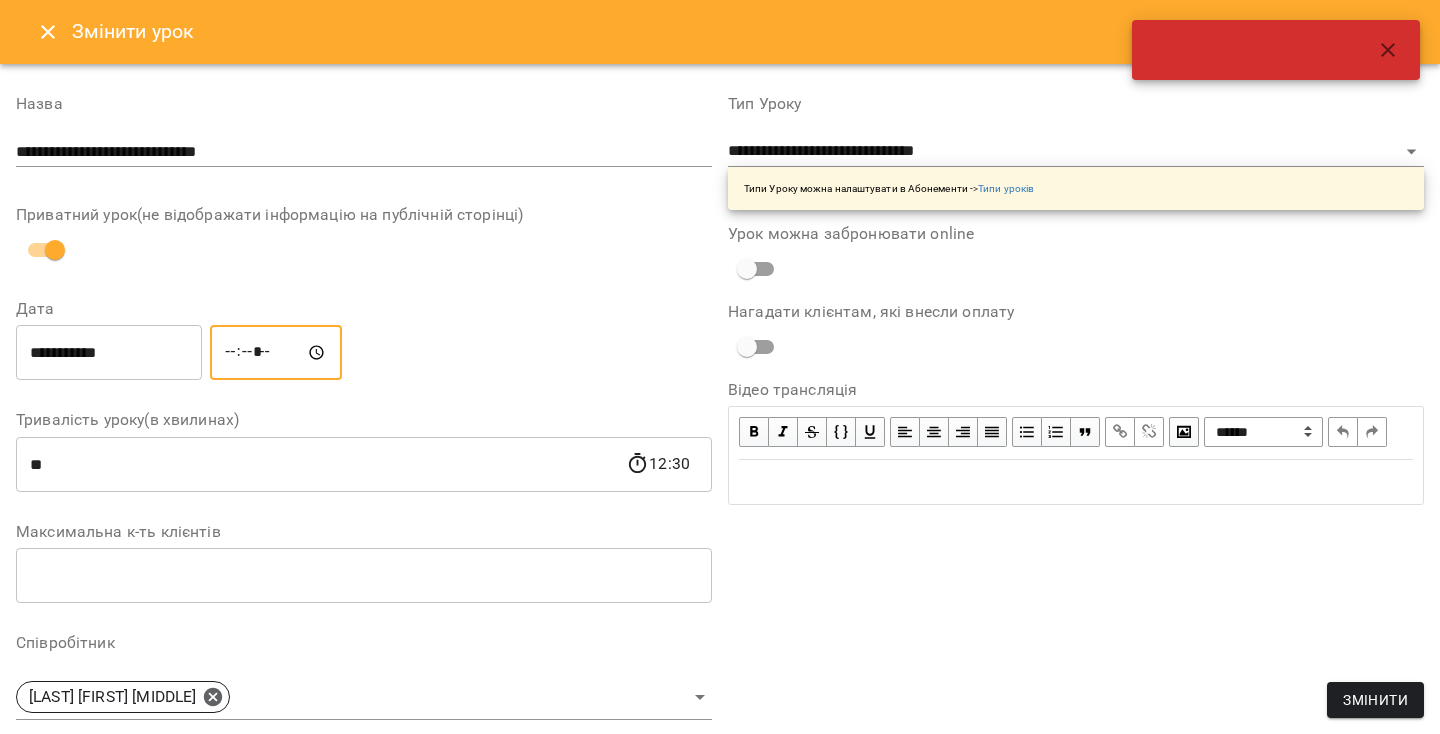 type on "*****" 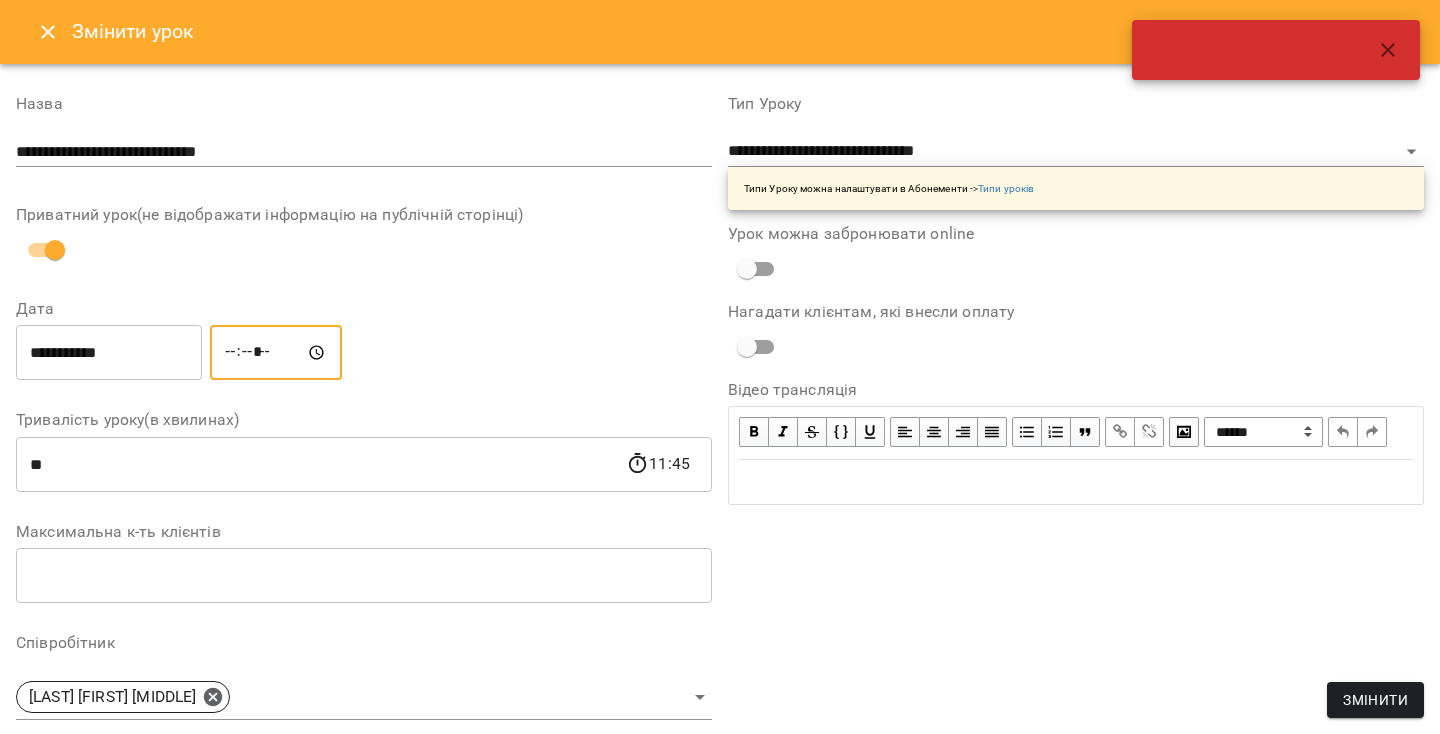 click on "Змінити" at bounding box center [1375, 700] 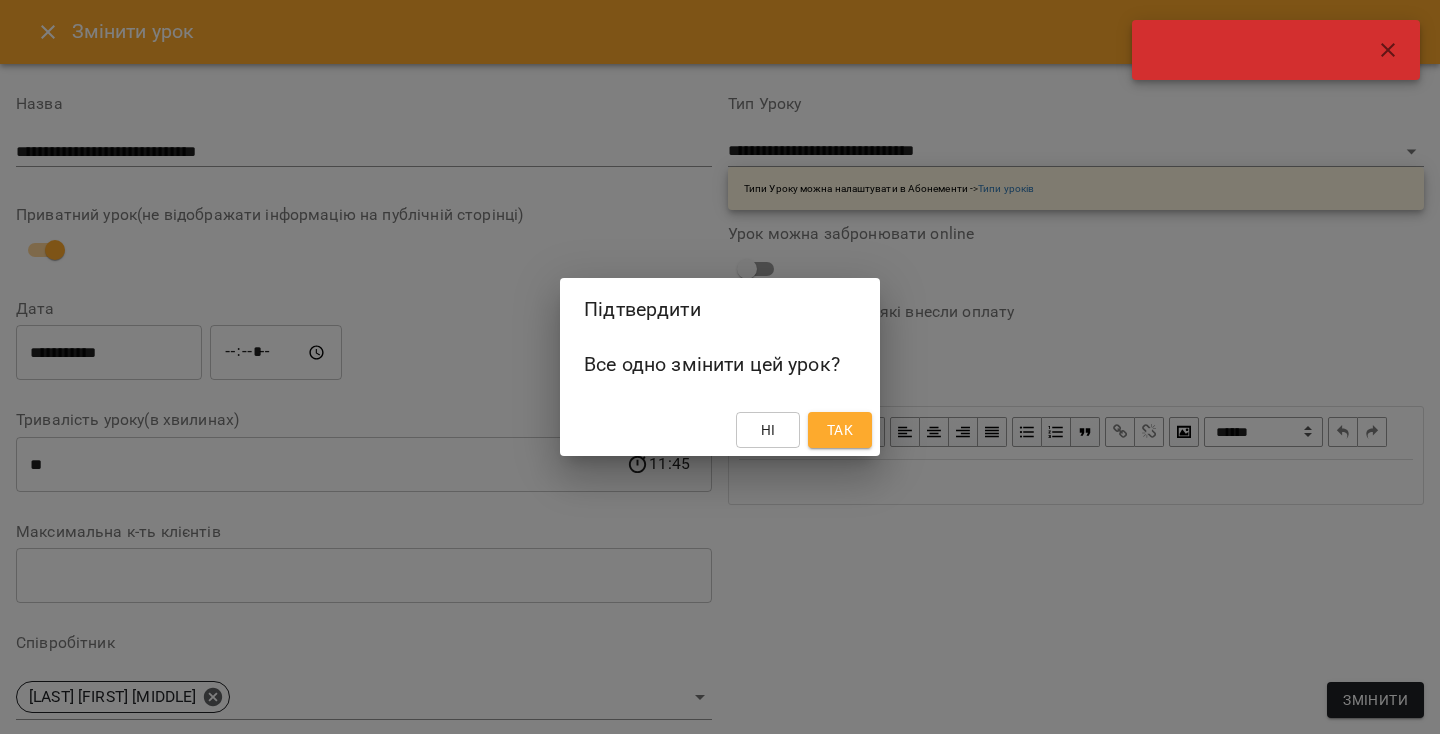 click on "Так" at bounding box center (840, 430) 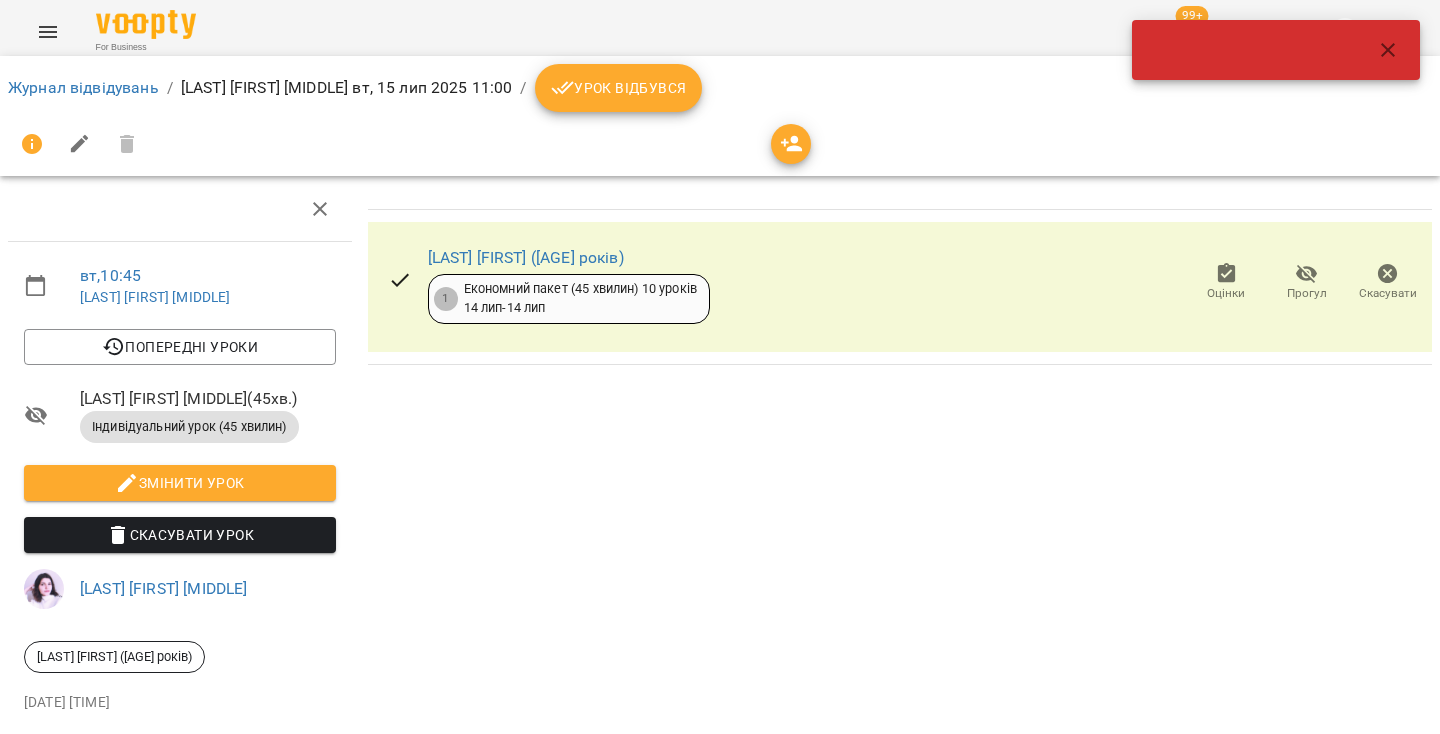click at bounding box center (1388, 50) 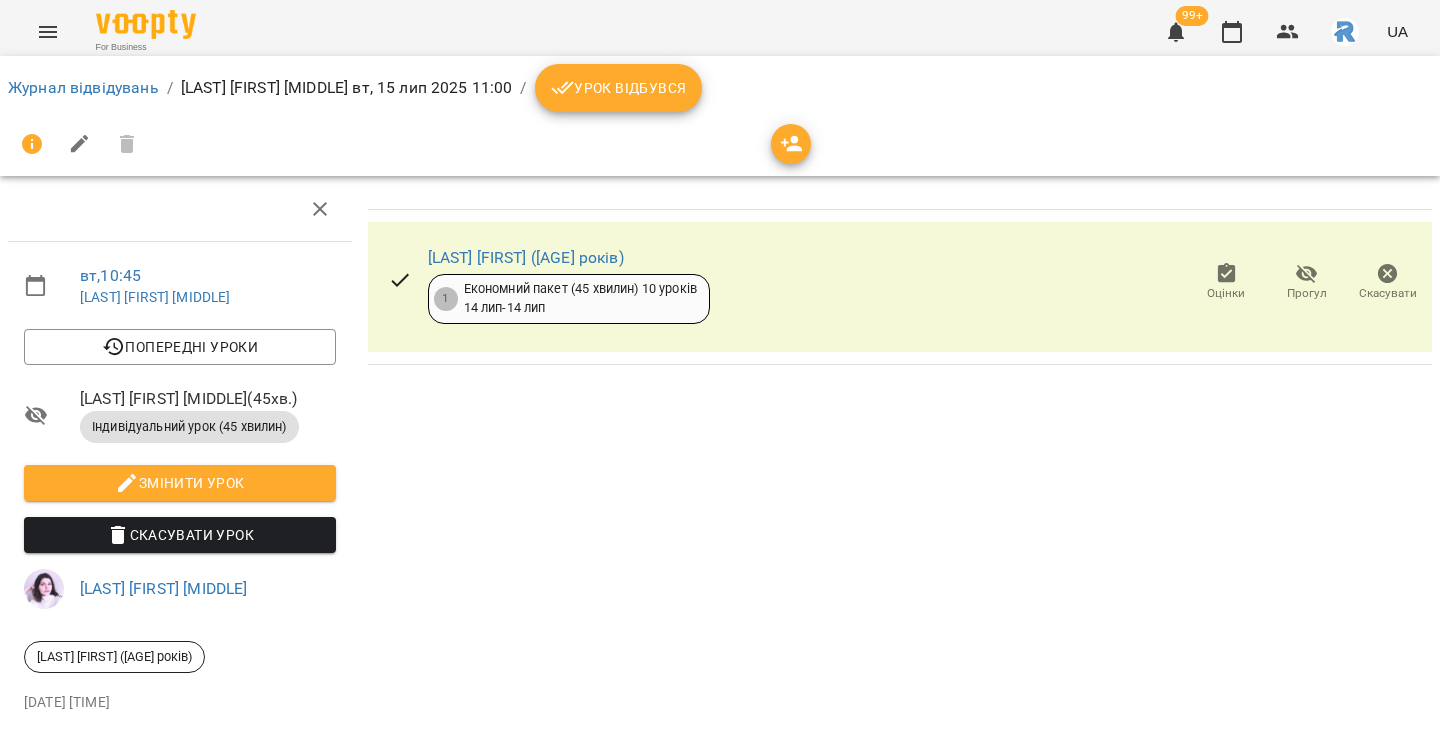 click on "99+ UA" at bounding box center [1284, 32] 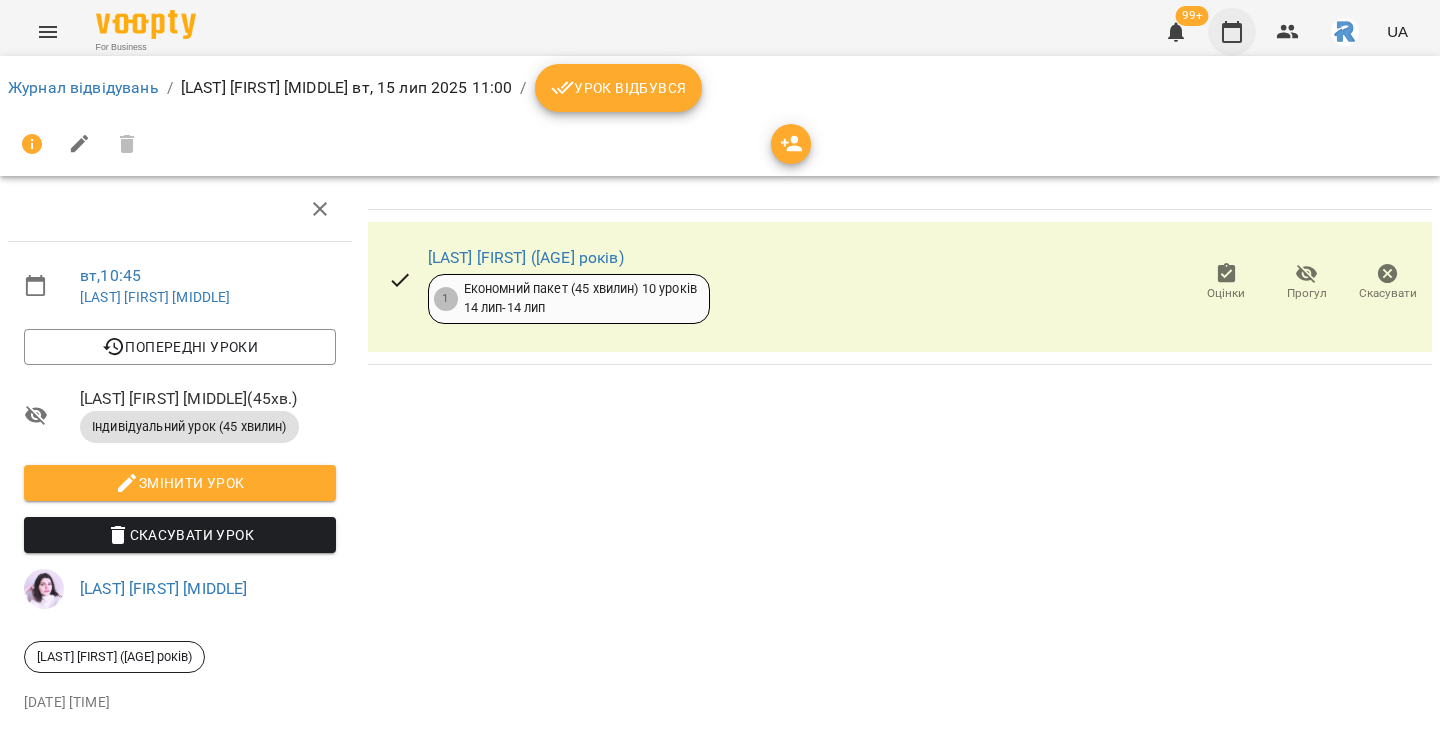click at bounding box center (1232, 32) 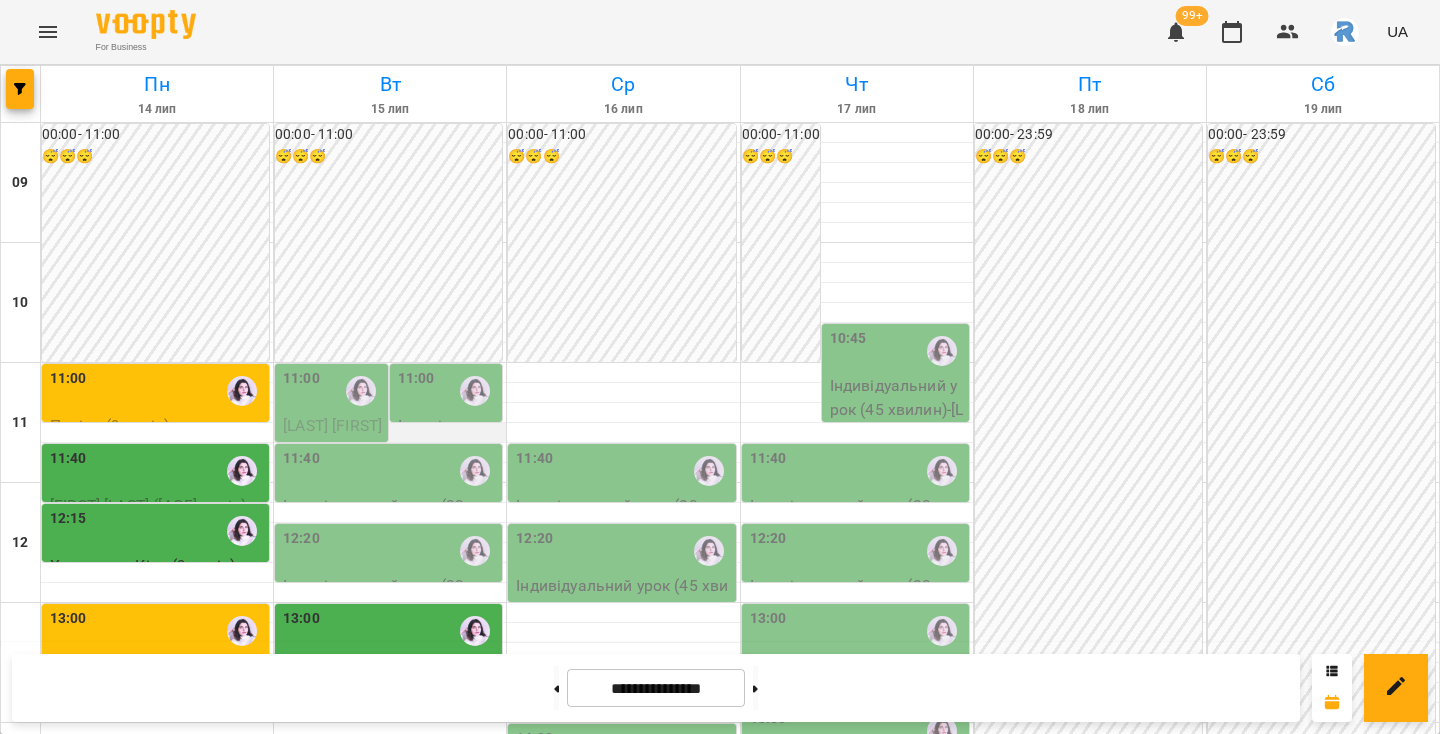 scroll, scrollTop: 118, scrollLeft: 0, axis: vertical 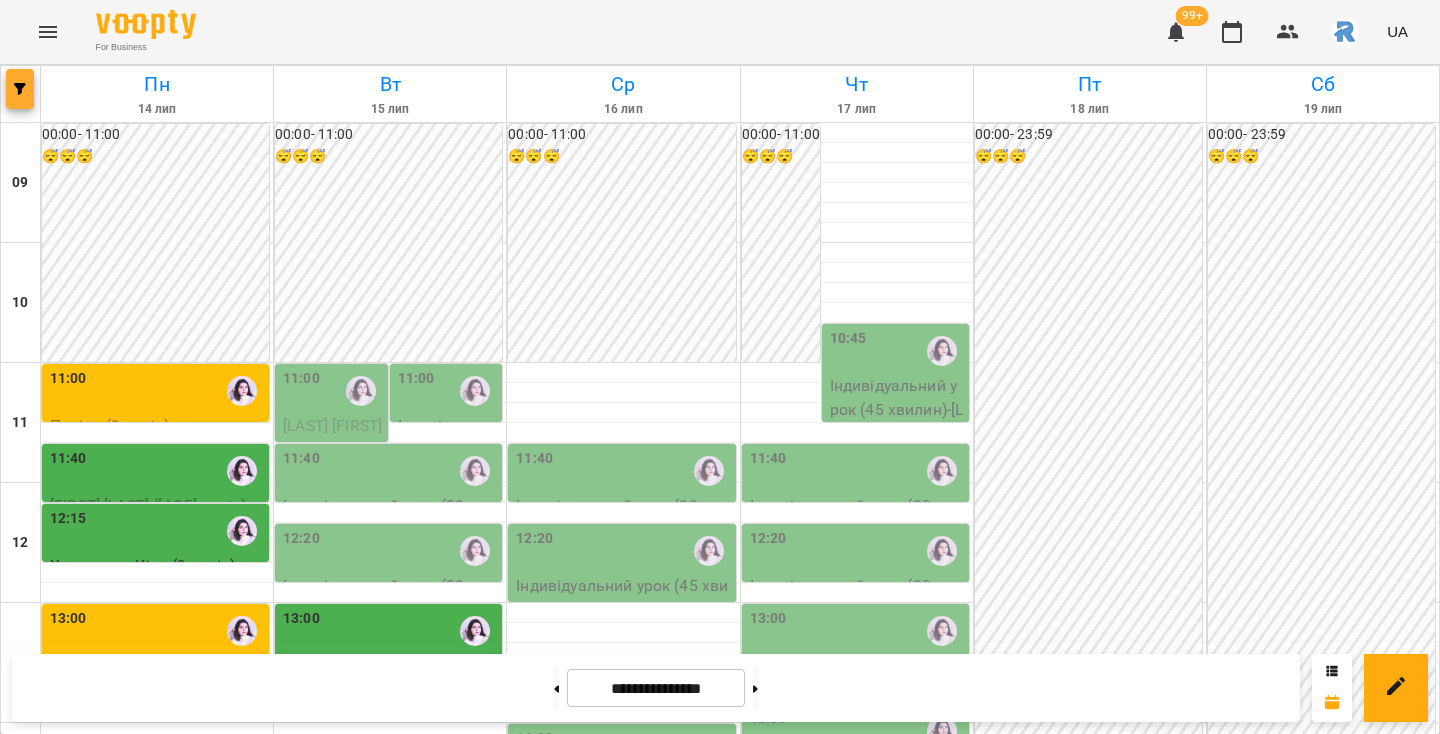 click 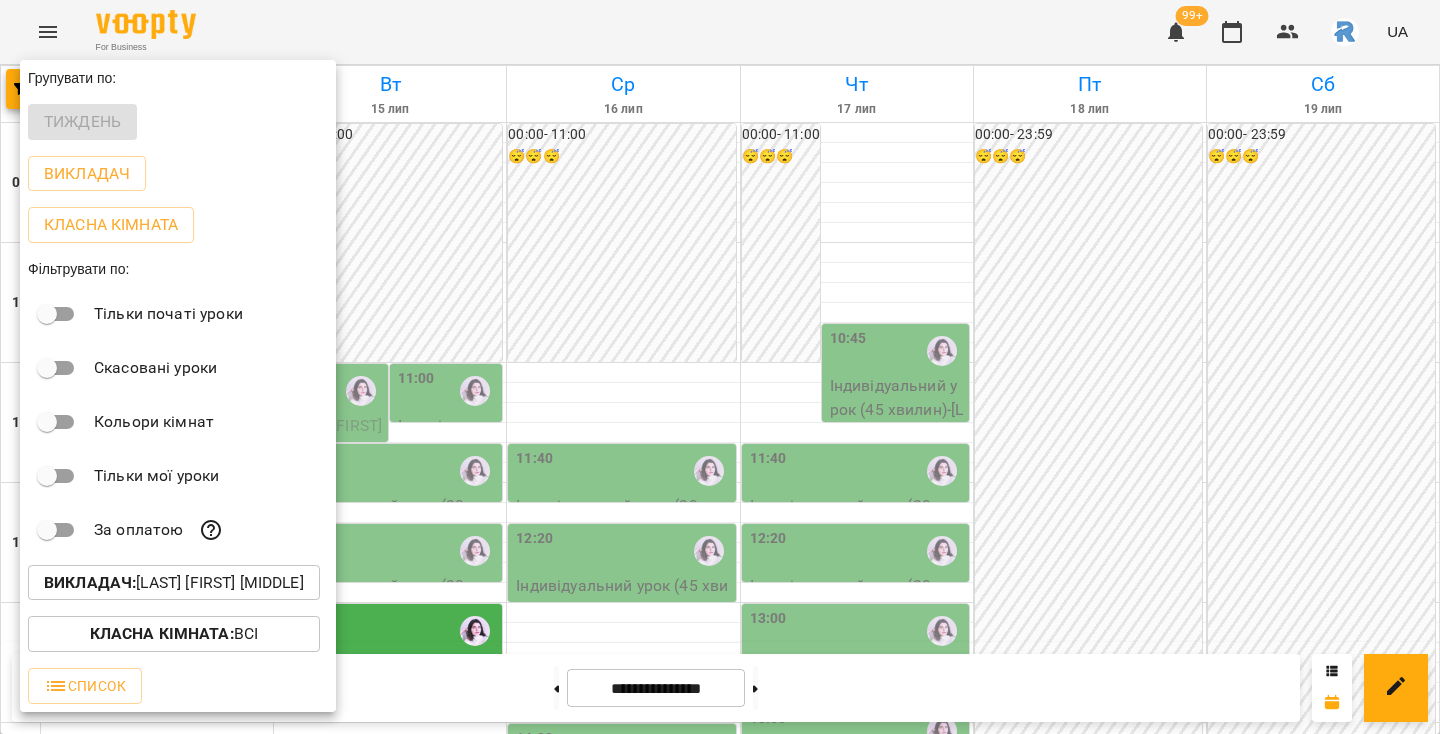 click on "Викладач : [LAST] [FIRST] [MIDDLE]" at bounding box center [174, 583] 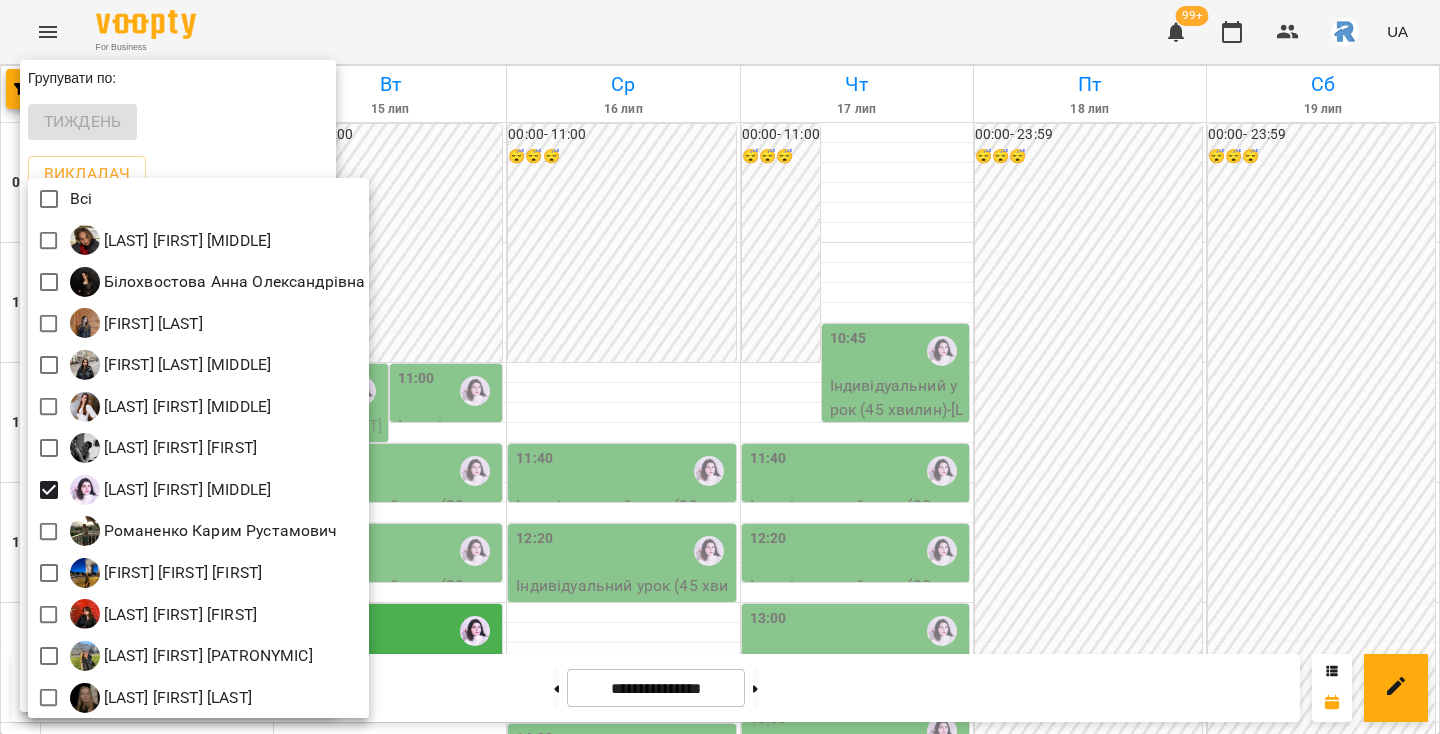 scroll, scrollTop: 4, scrollLeft: 0, axis: vertical 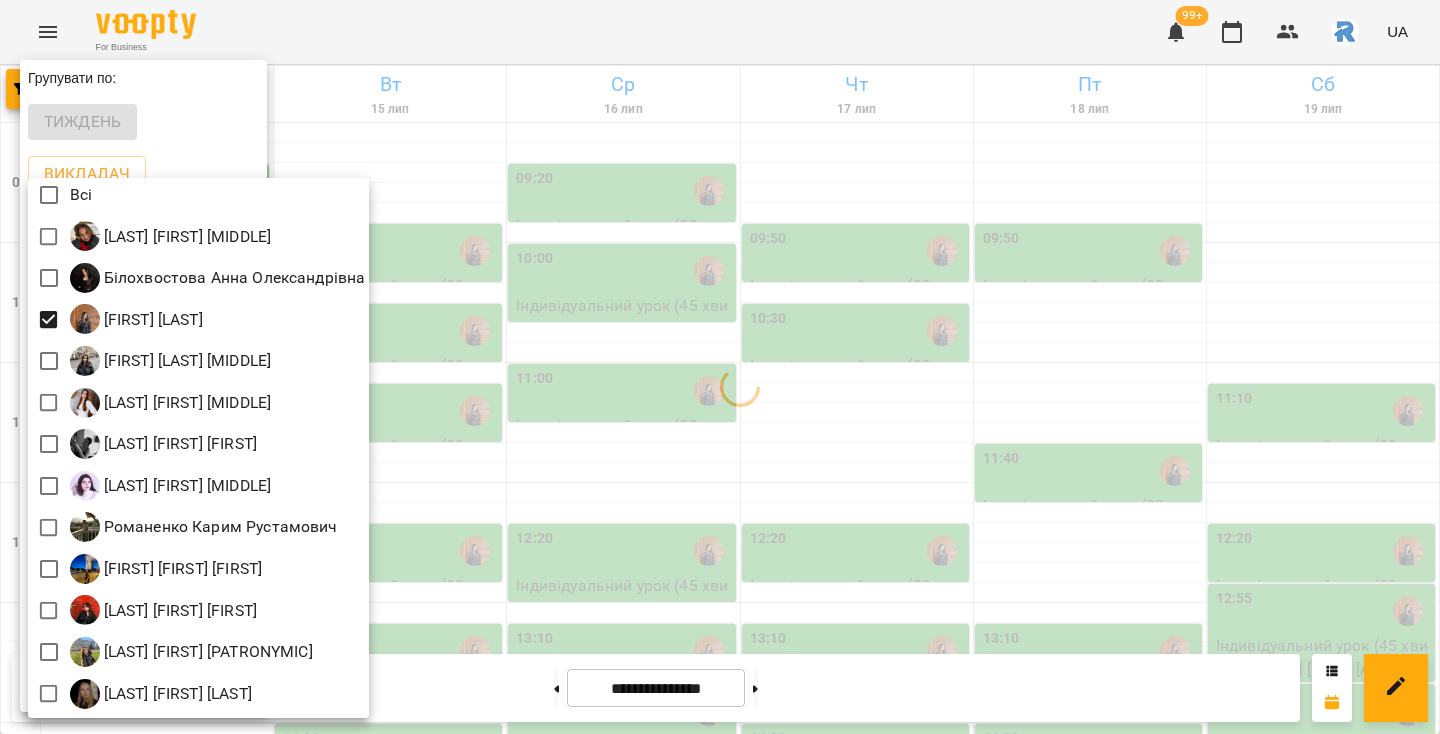 click at bounding box center [720, 367] 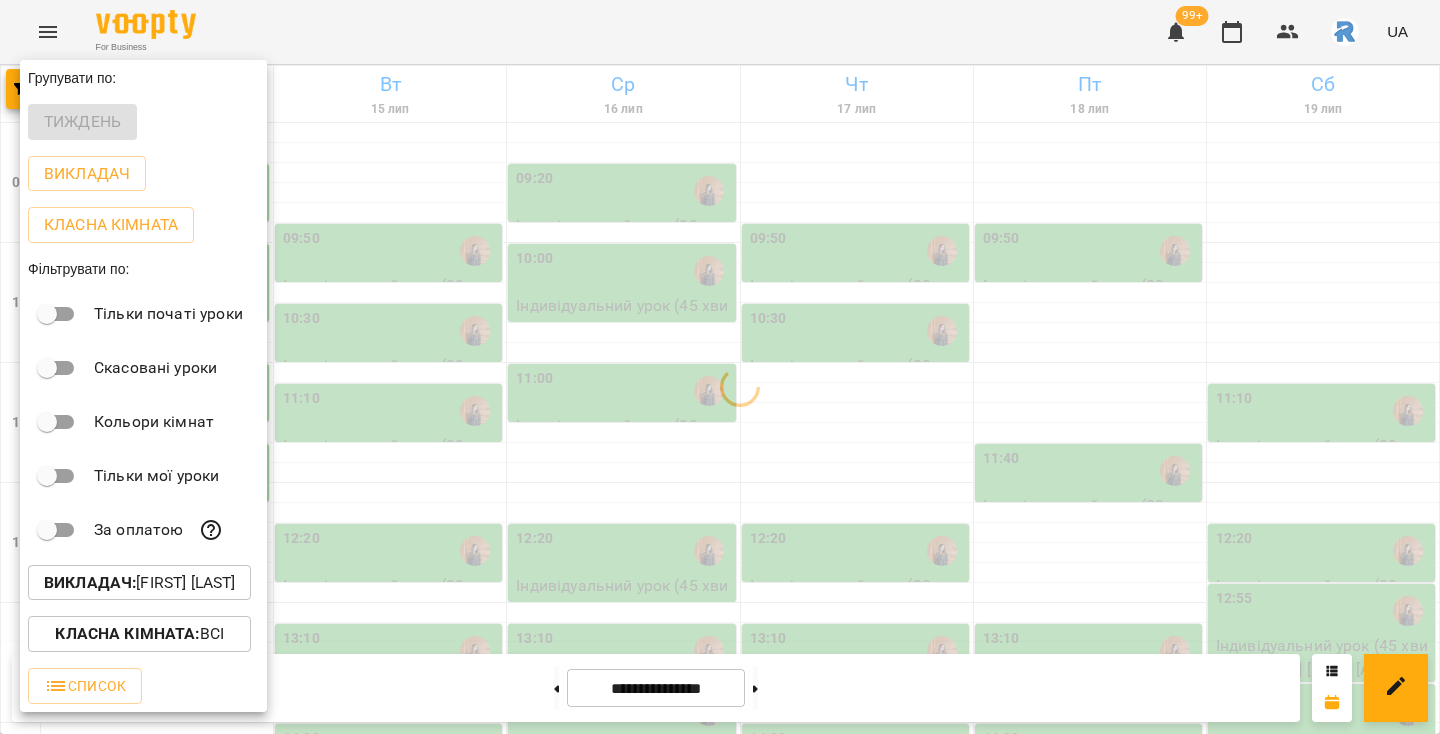 click at bounding box center [720, 367] 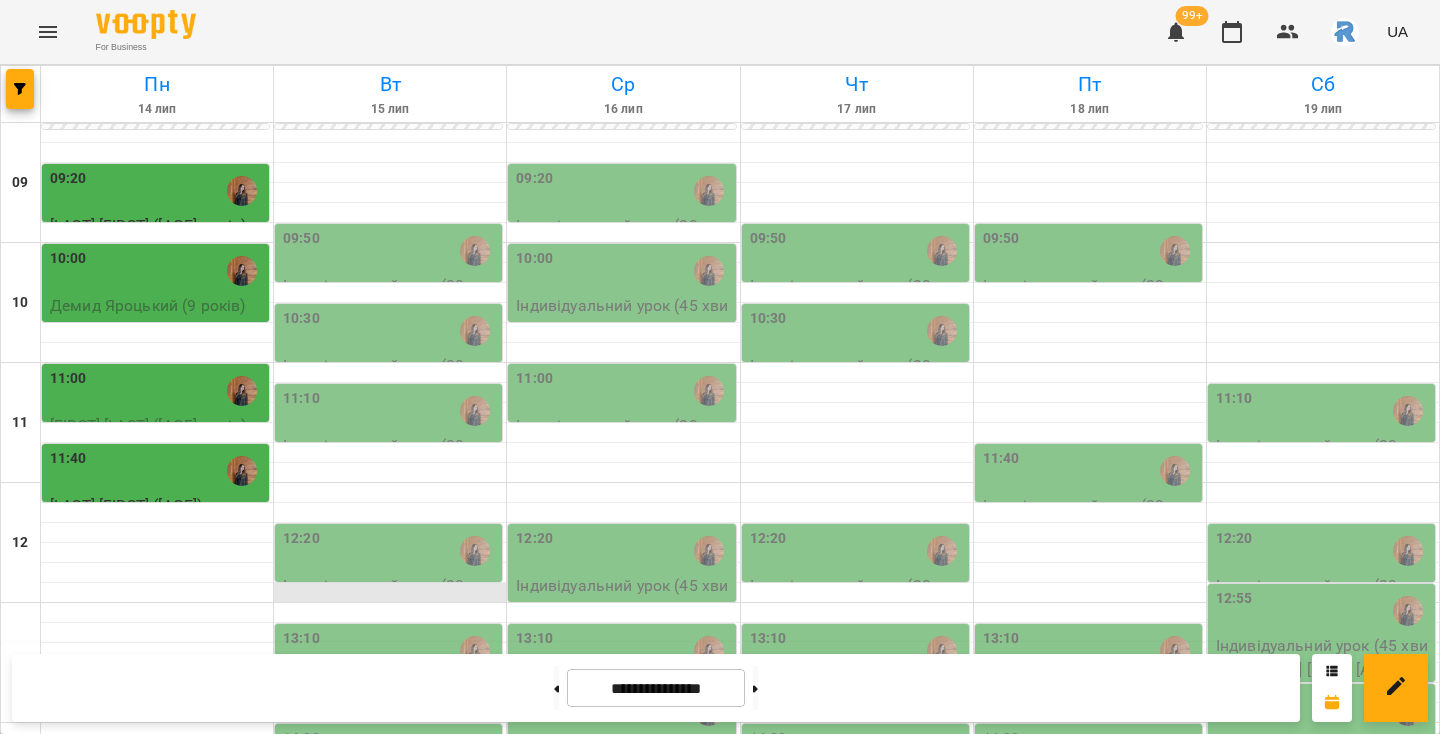 scroll, scrollTop: 51, scrollLeft: 0, axis: vertical 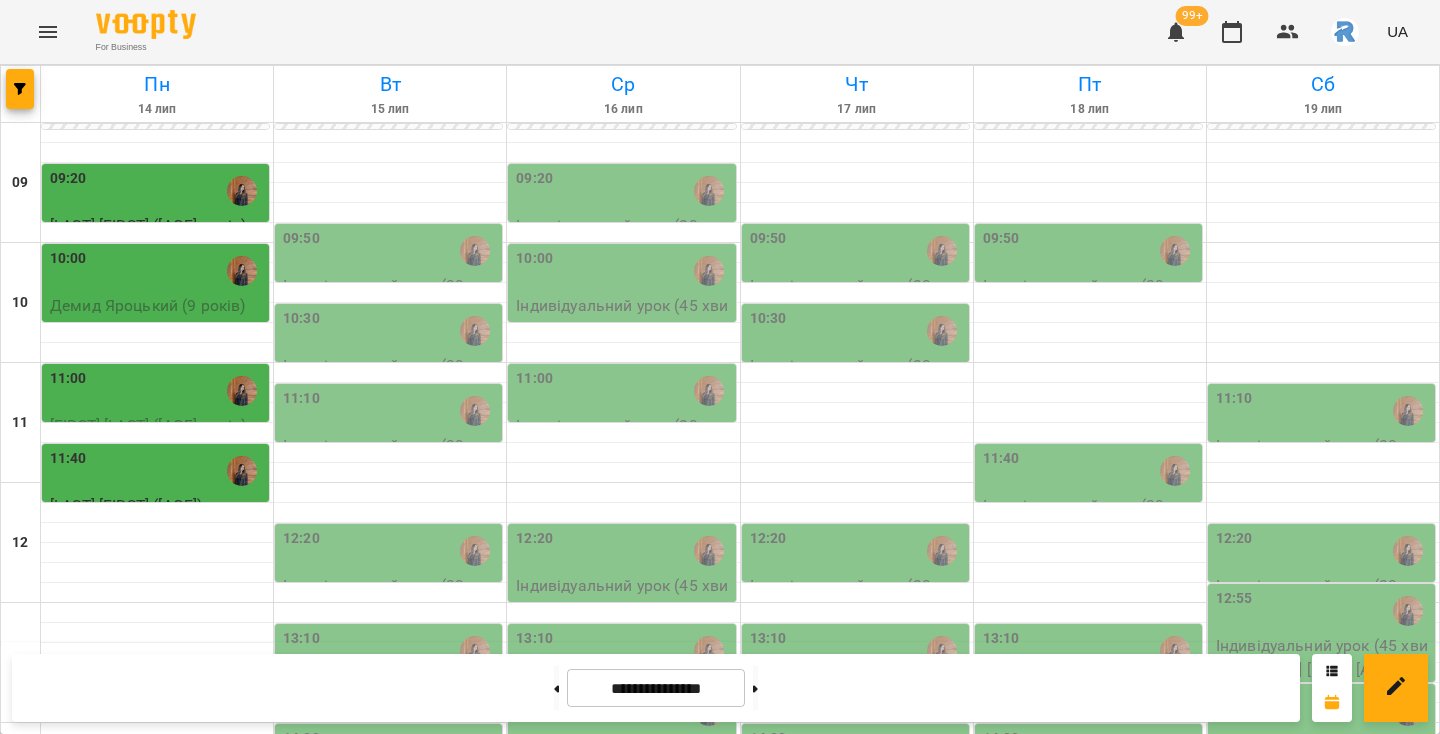 click on "10:30" at bounding box center (857, 331) 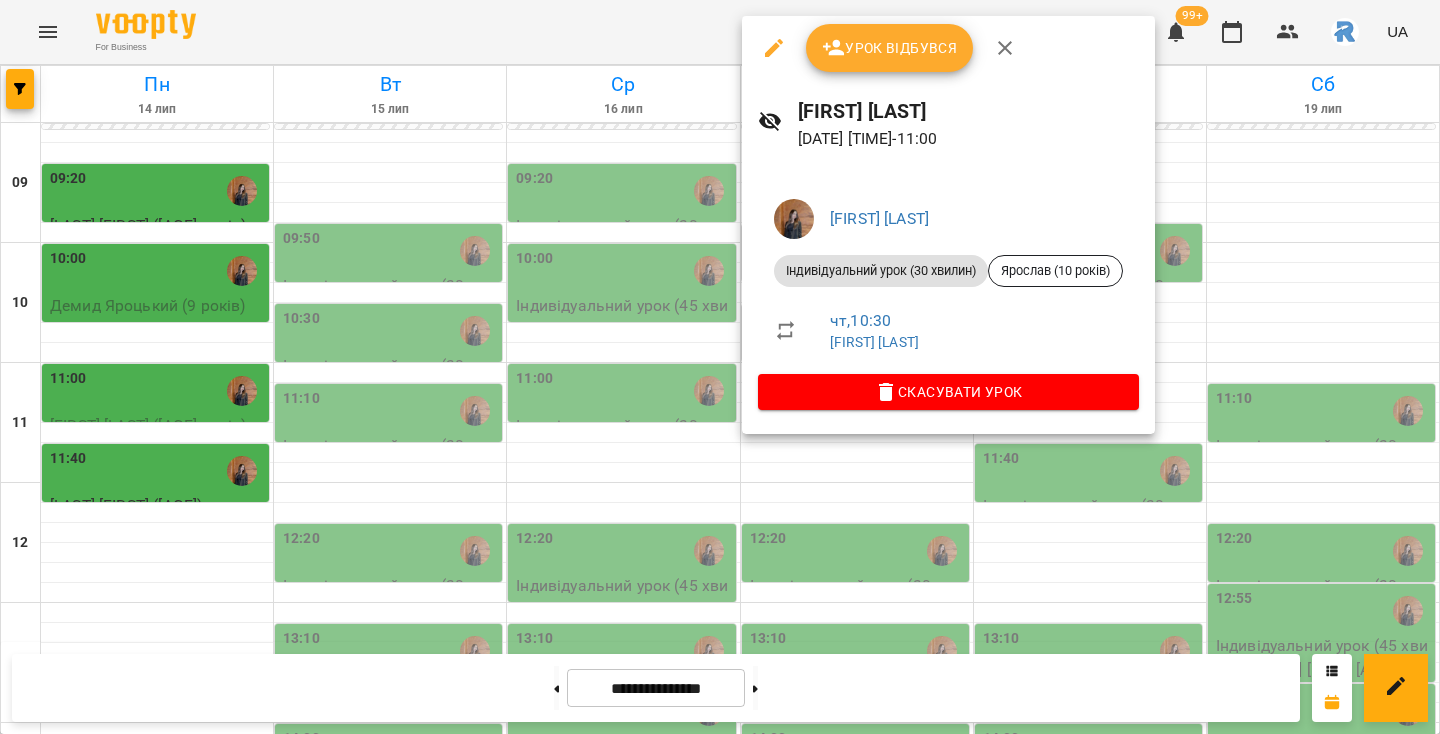 click at bounding box center [720, 367] 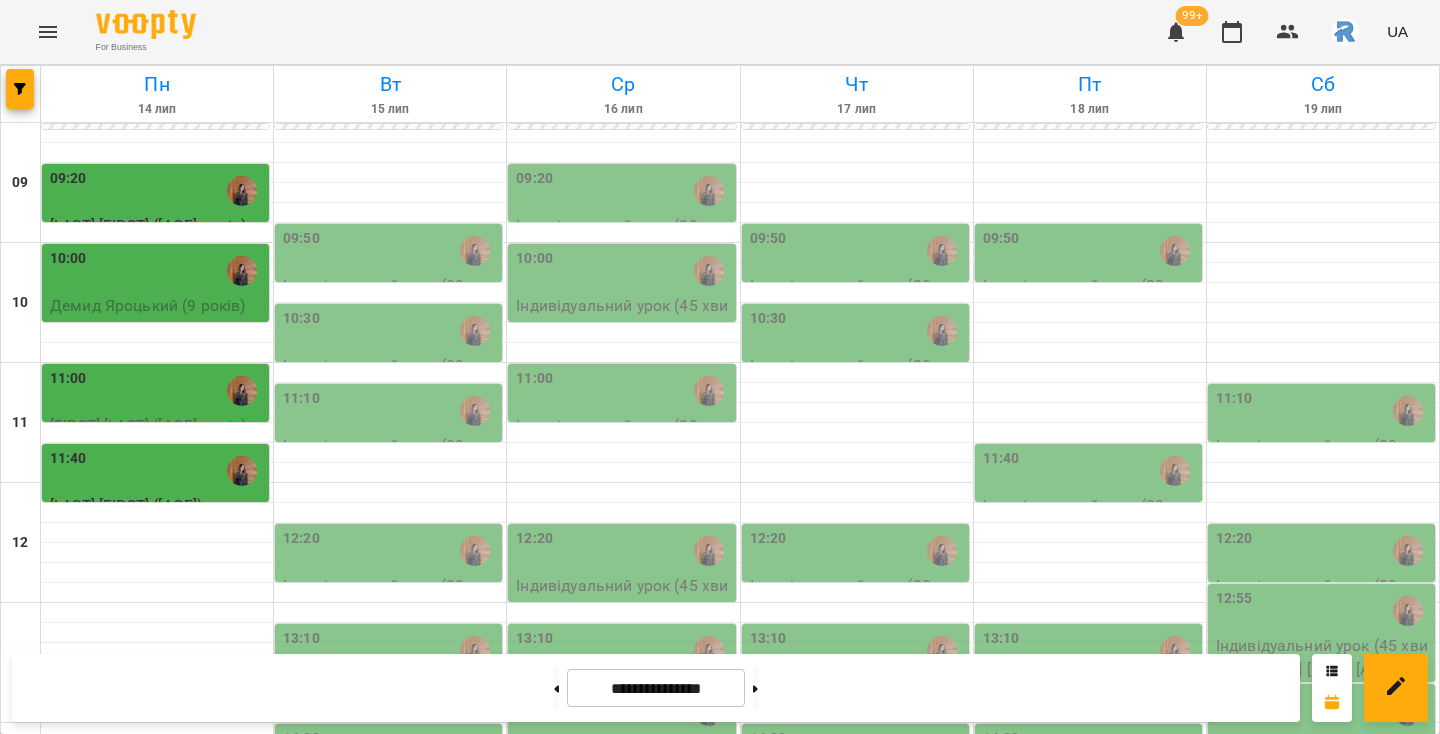 scroll, scrollTop: 0, scrollLeft: 0, axis: both 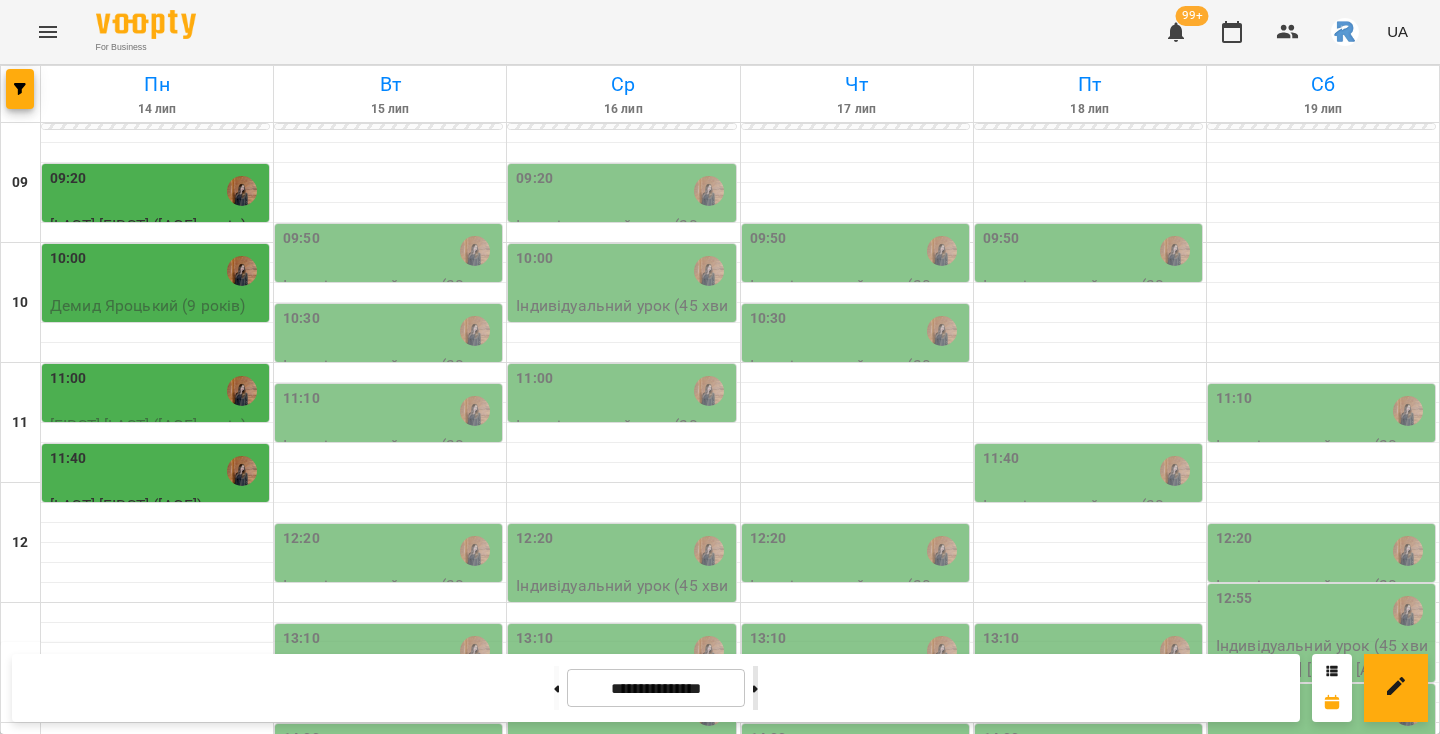click at bounding box center [755, 688] 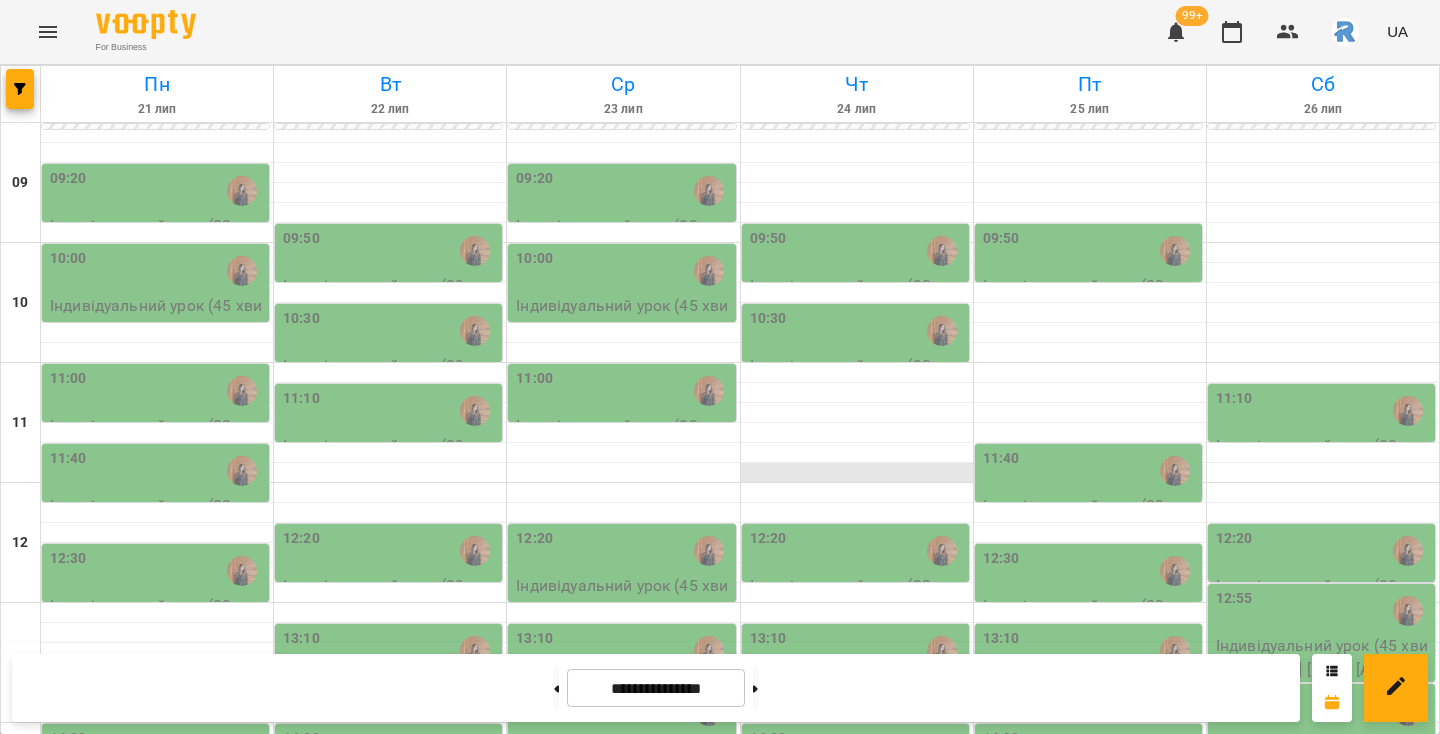 scroll, scrollTop: 97, scrollLeft: 0, axis: vertical 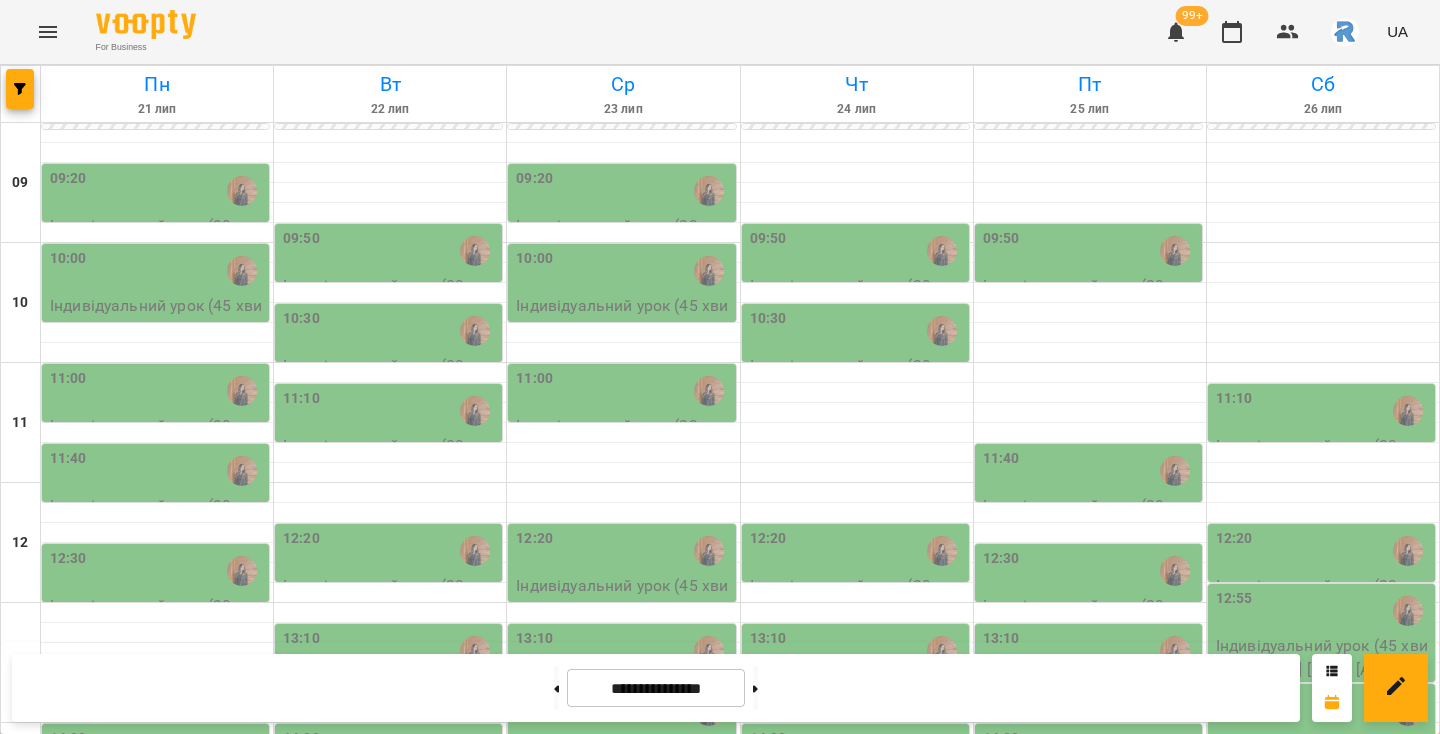 click on "Індивідуальний урок ([NUMBER] хвилин) - [FIRST] [LAST] ([NUMBER] років)" at bounding box center (1090, 309) 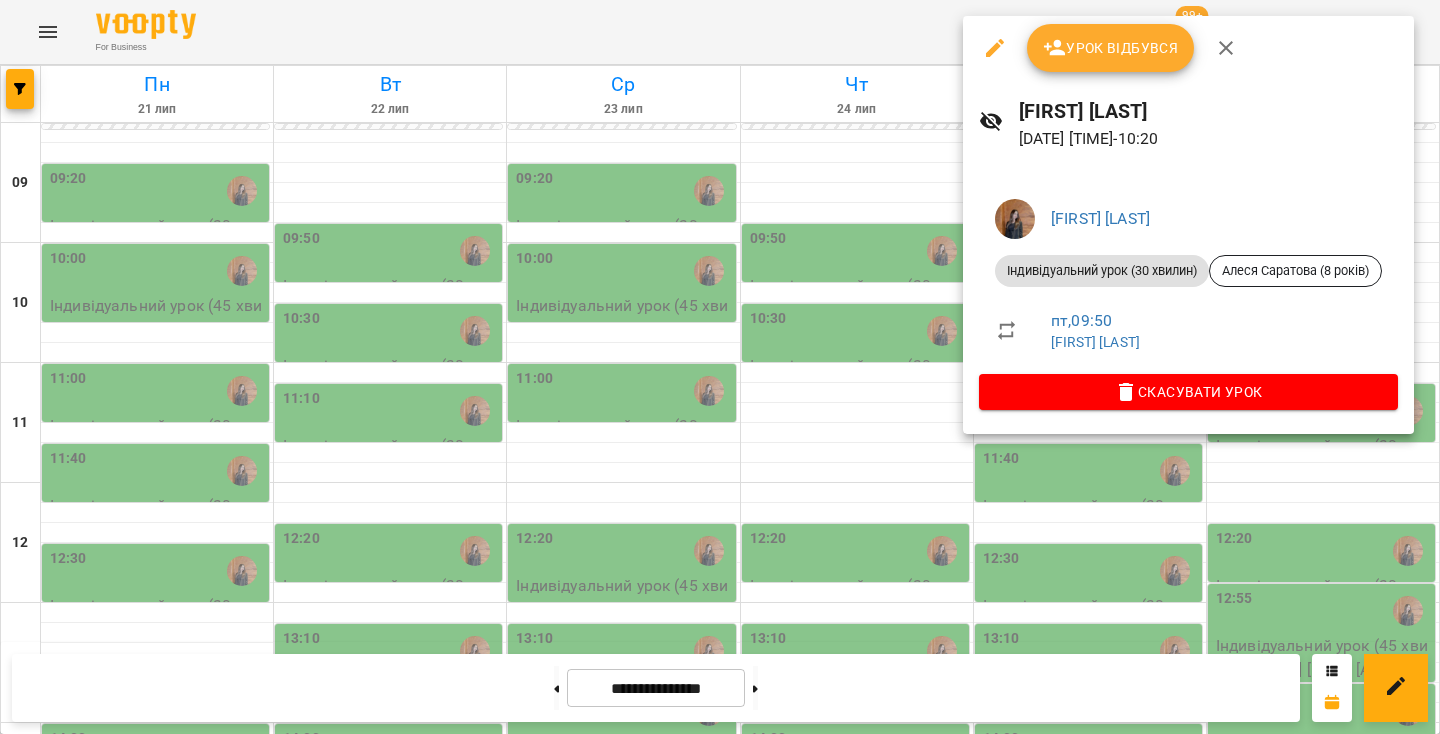 click at bounding box center [720, 367] 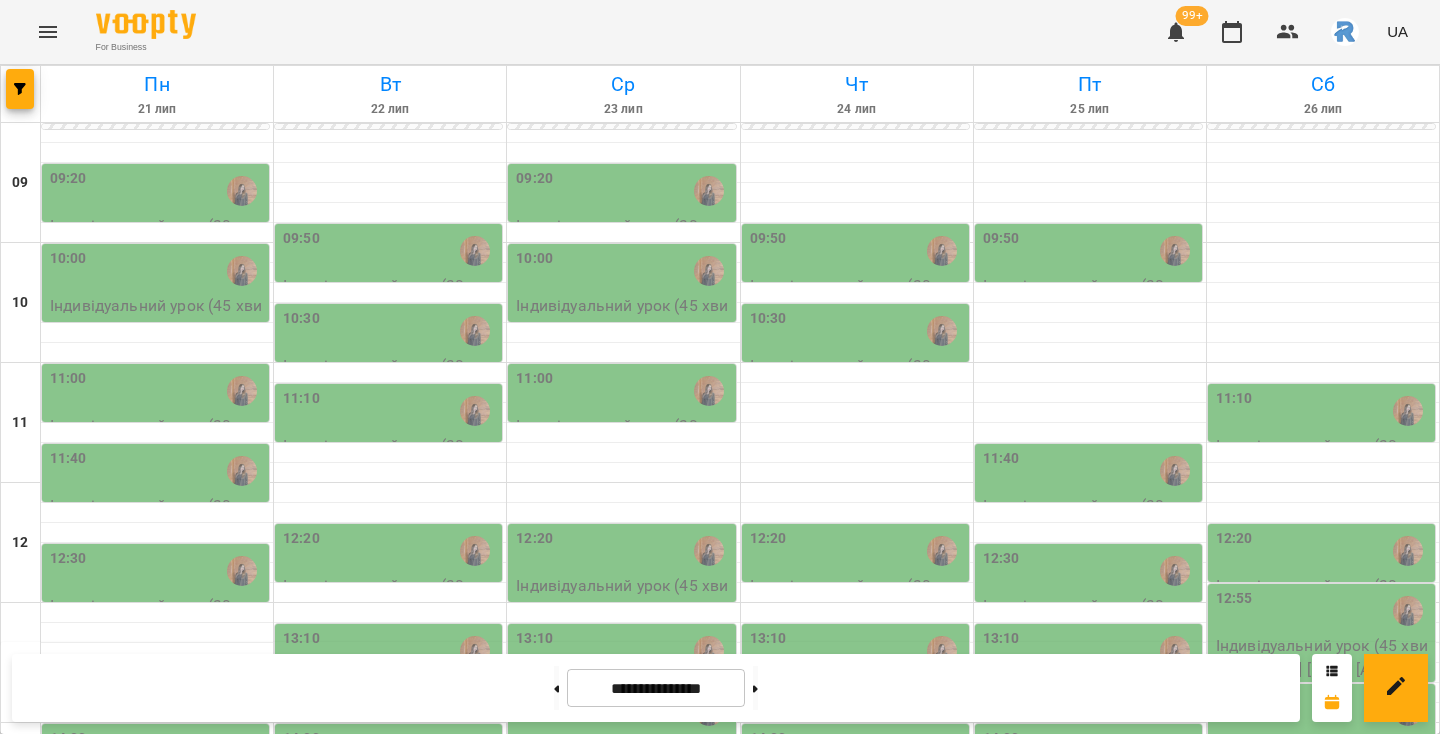 scroll, scrollTop: 0, scrollLeft: 0, axis: both 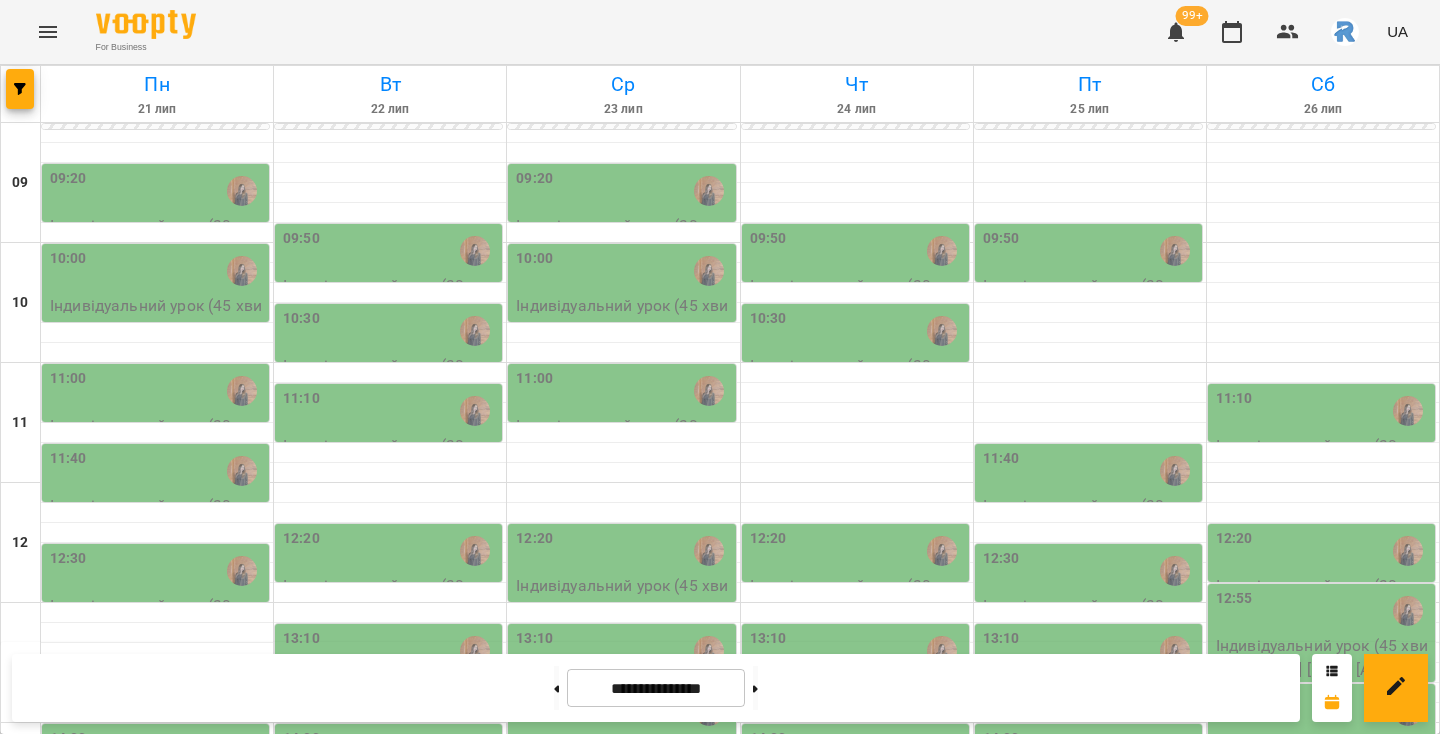click on "11:00" at bounding box center [623, 391] 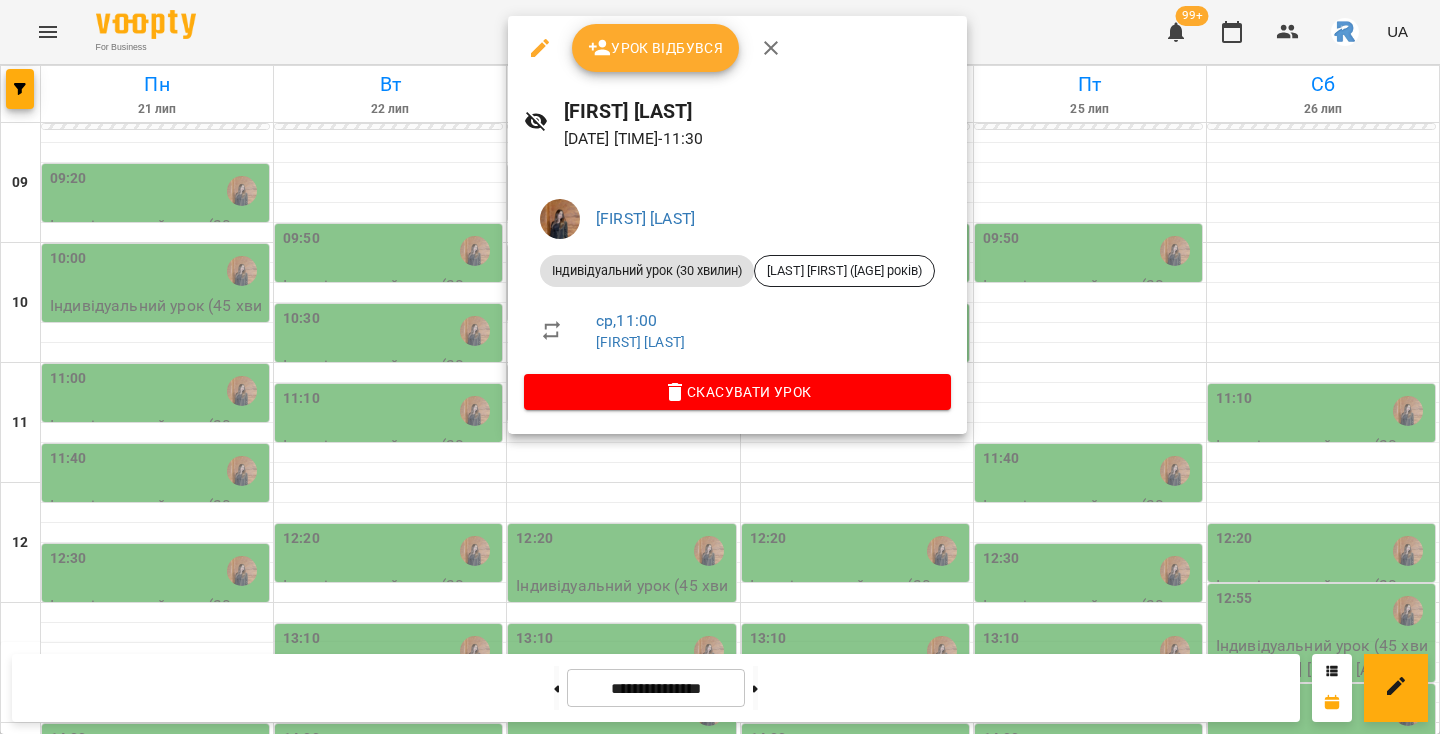 click at bounding box center [720, 367] 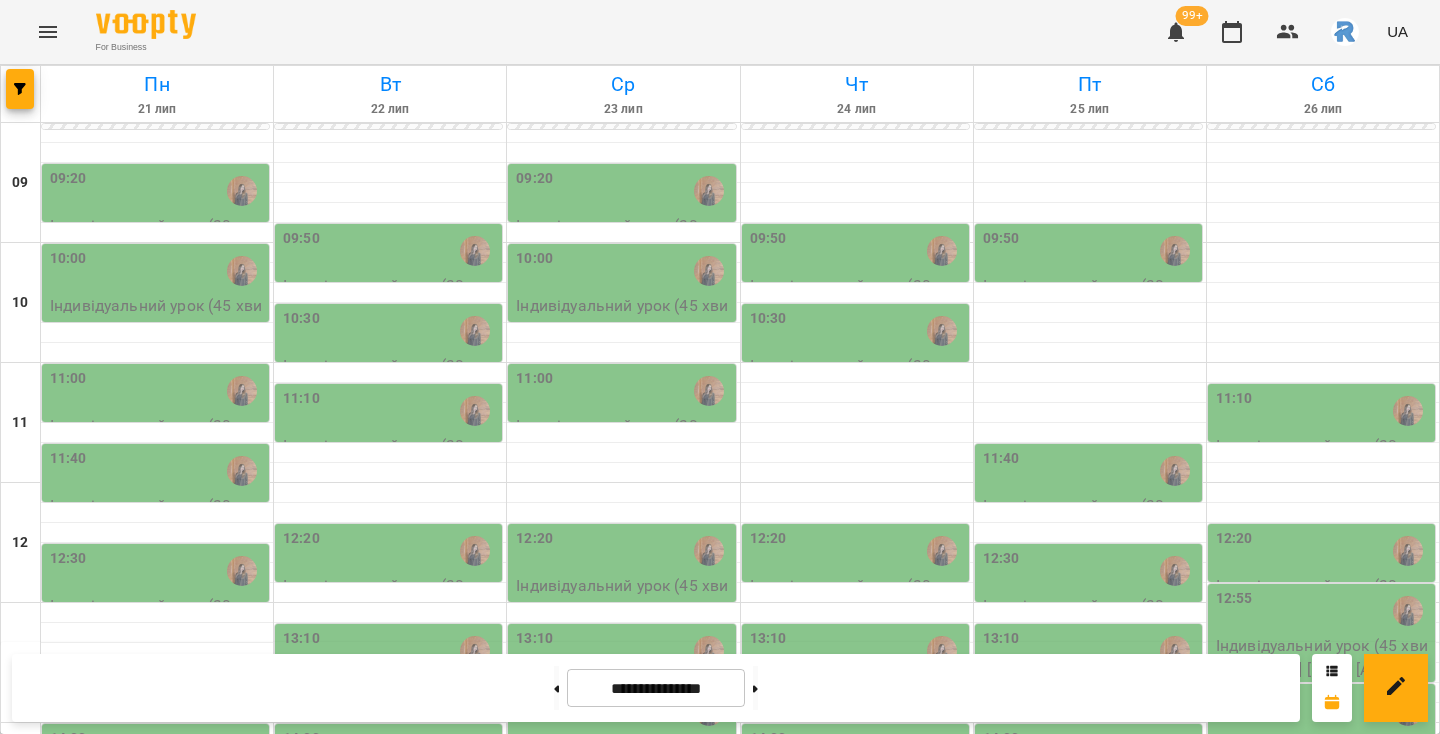 click on "11:00" at bounding box center (623, 391) 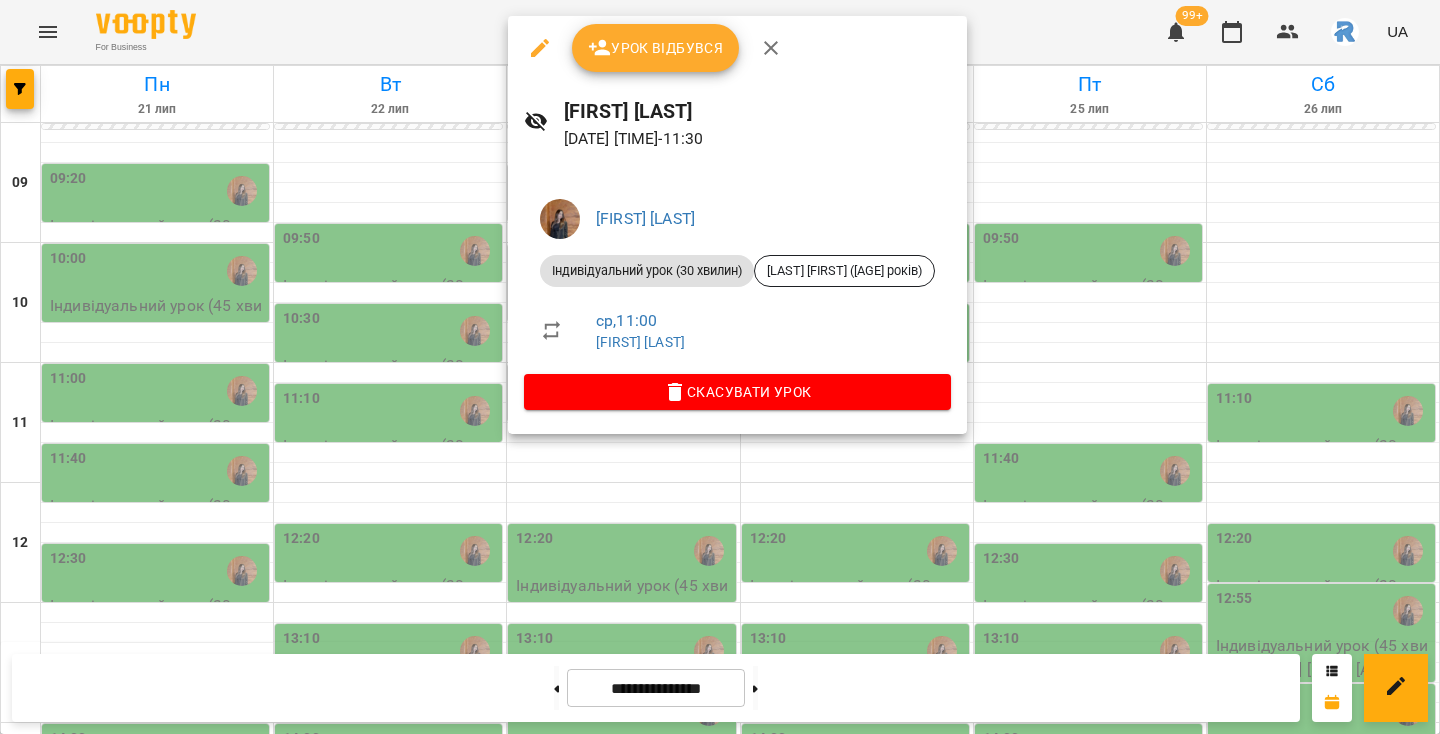 click at bounding box center (720, 367) 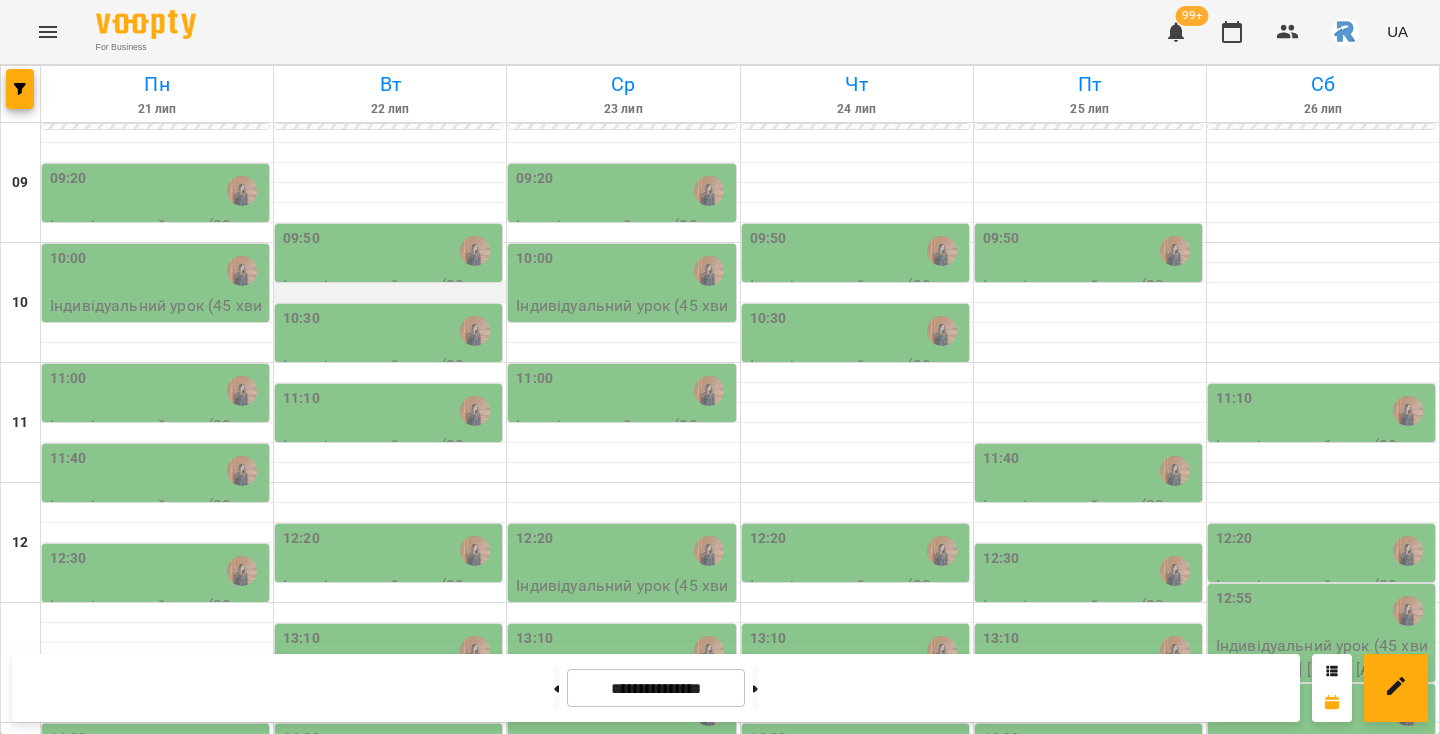 scroll, scrollTop: 168, scrollLeft: 0, axis: vertical 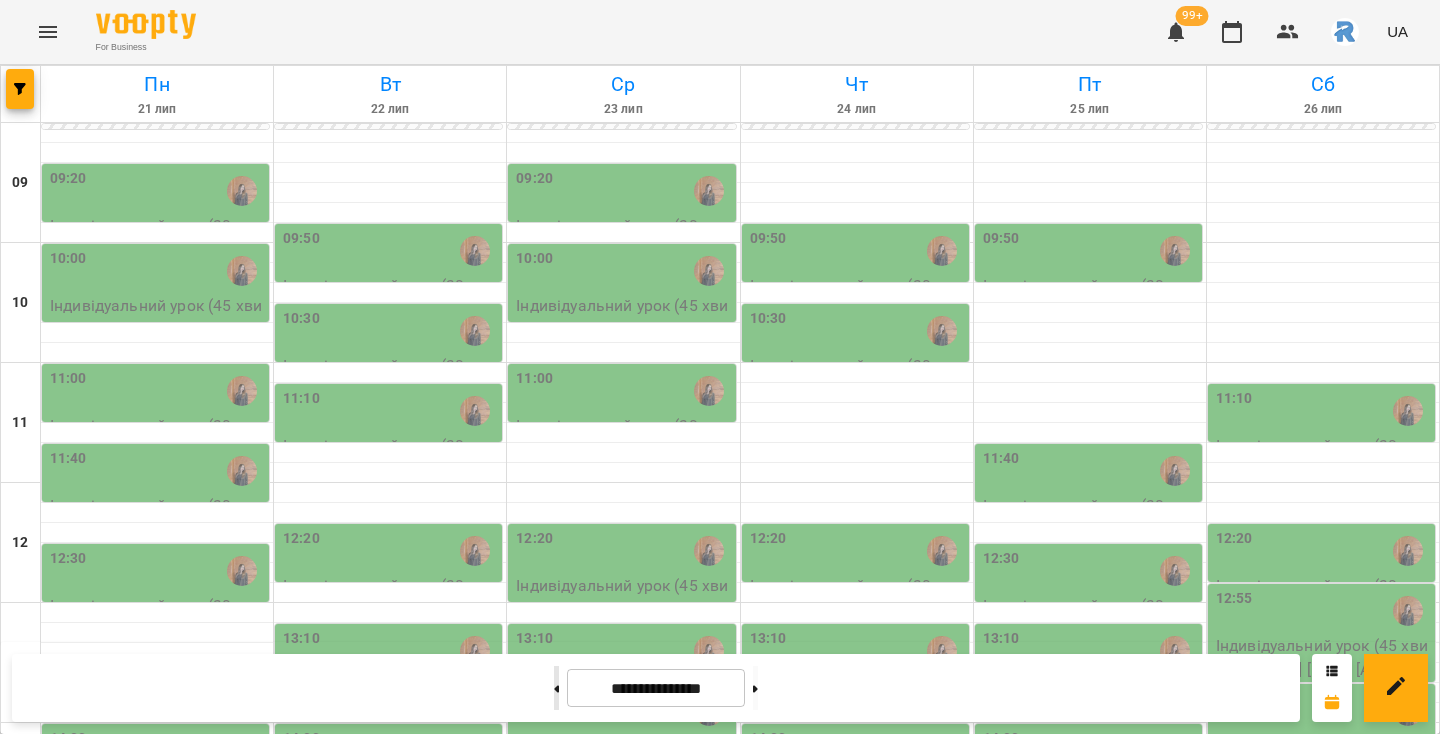 click at bounding box center [556, 688] 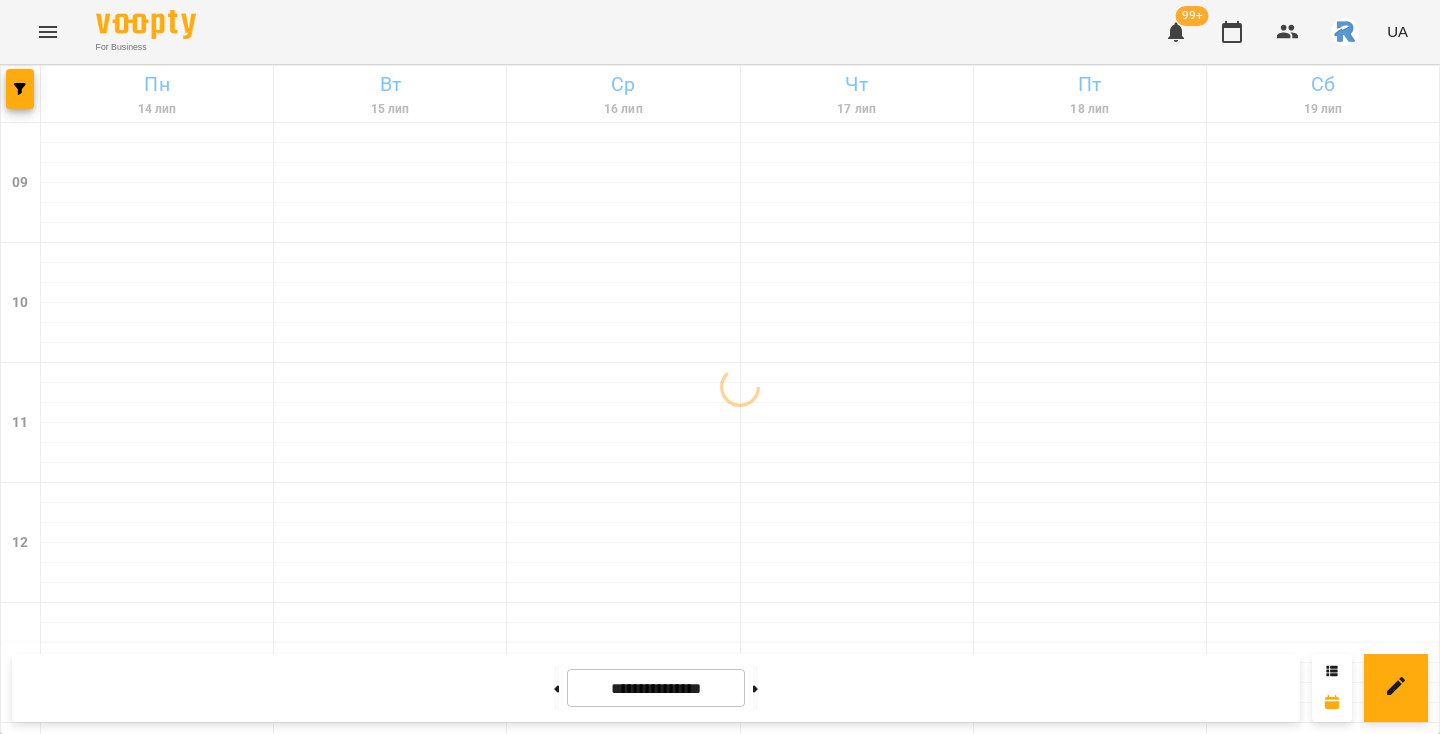 scroll, scrollTop: 0, scrollLeft: 0, axis: both 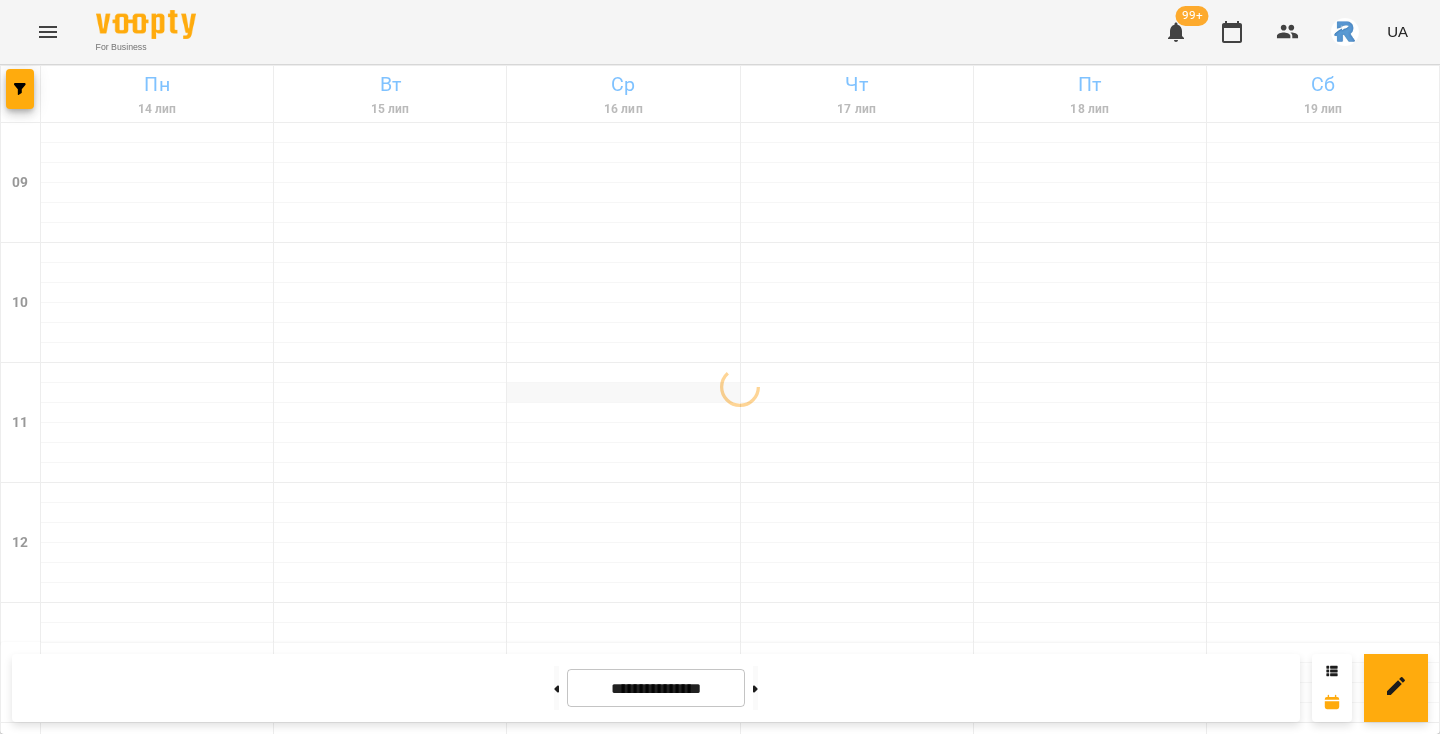 click at bounding box center (623, 393) 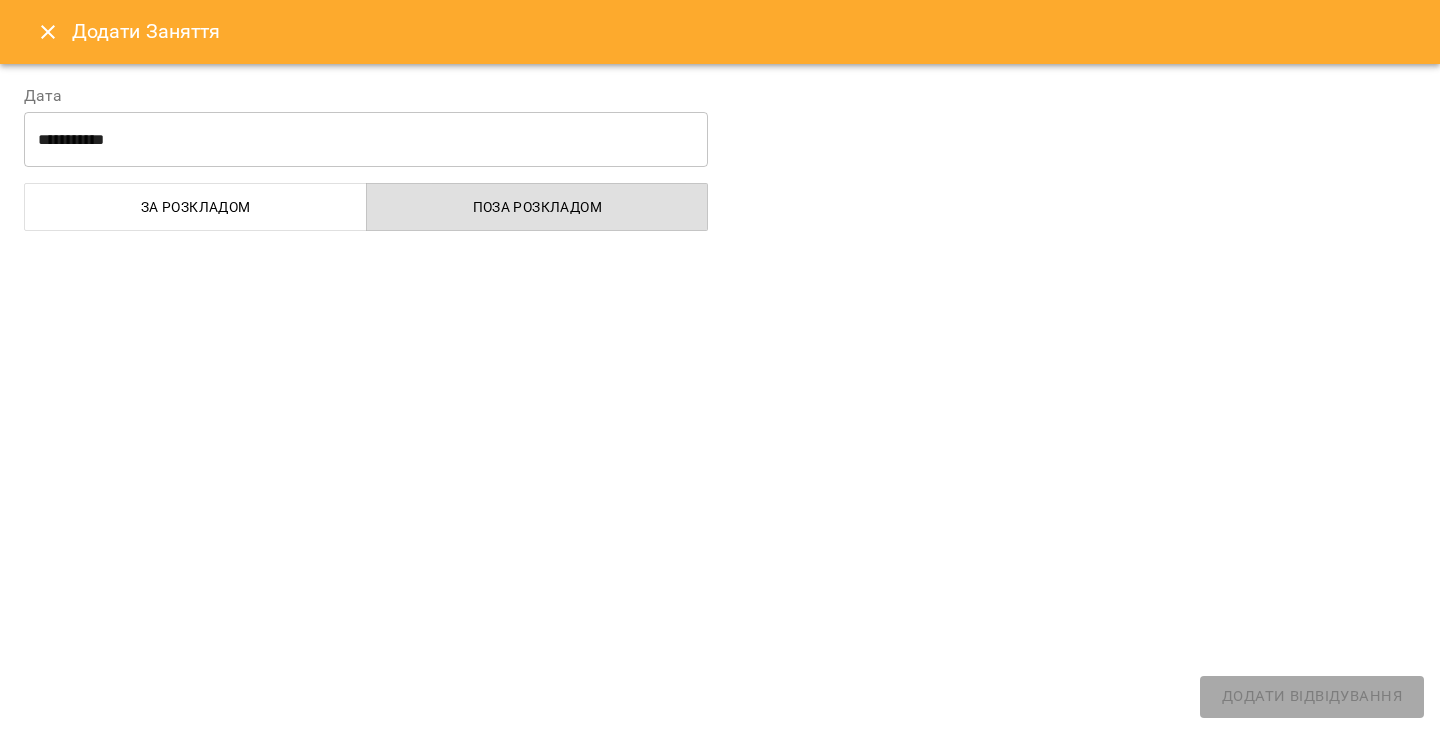 click 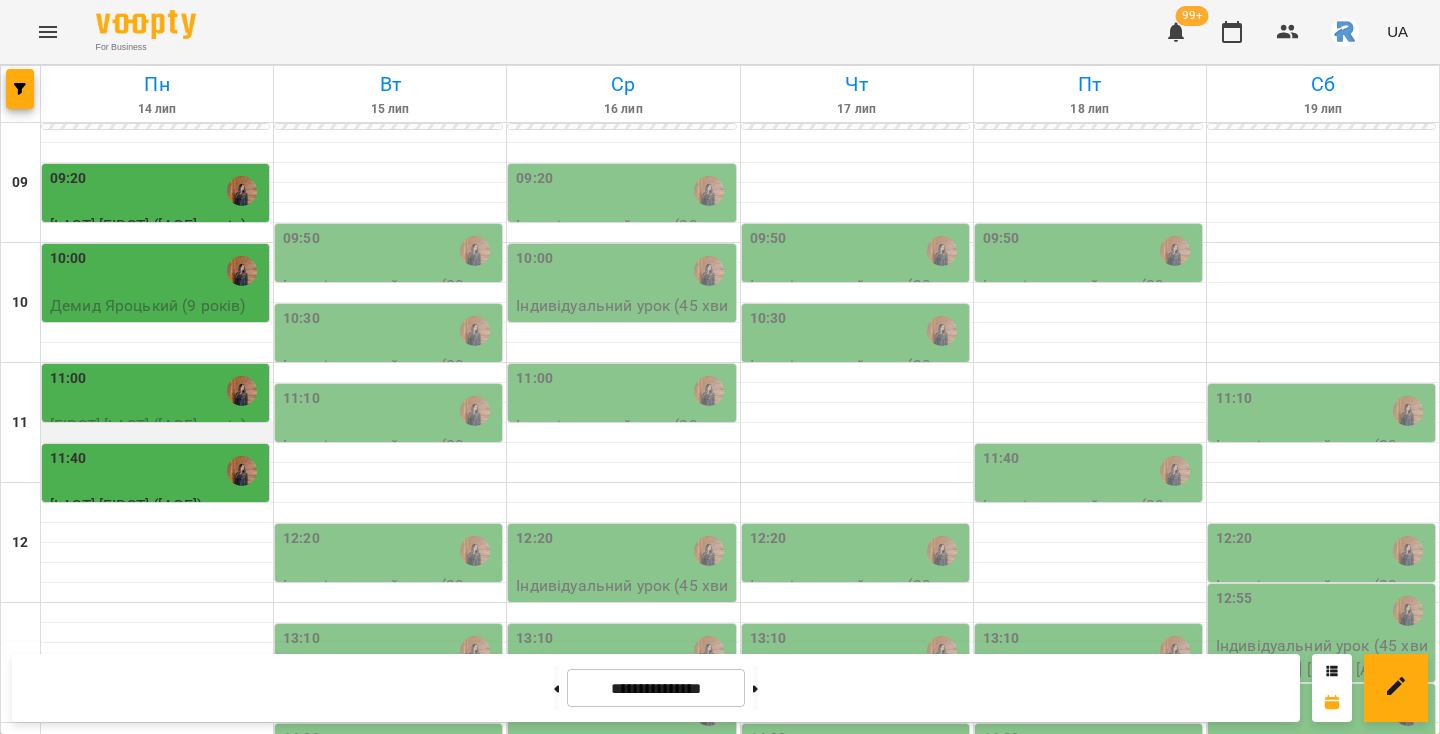 scroll, scrollTop: 375, scrollLeft: 0, axis: vertical 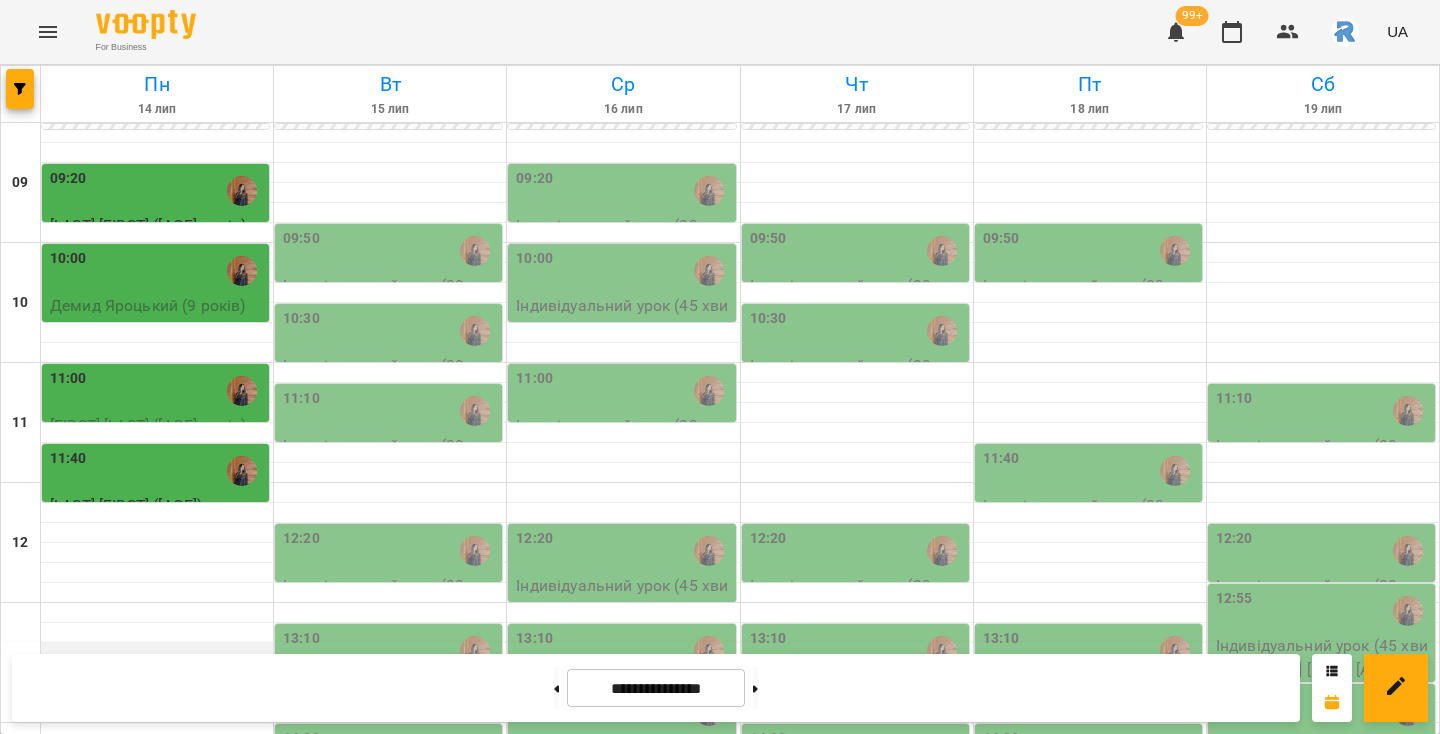click at bounding box center [157, 653] 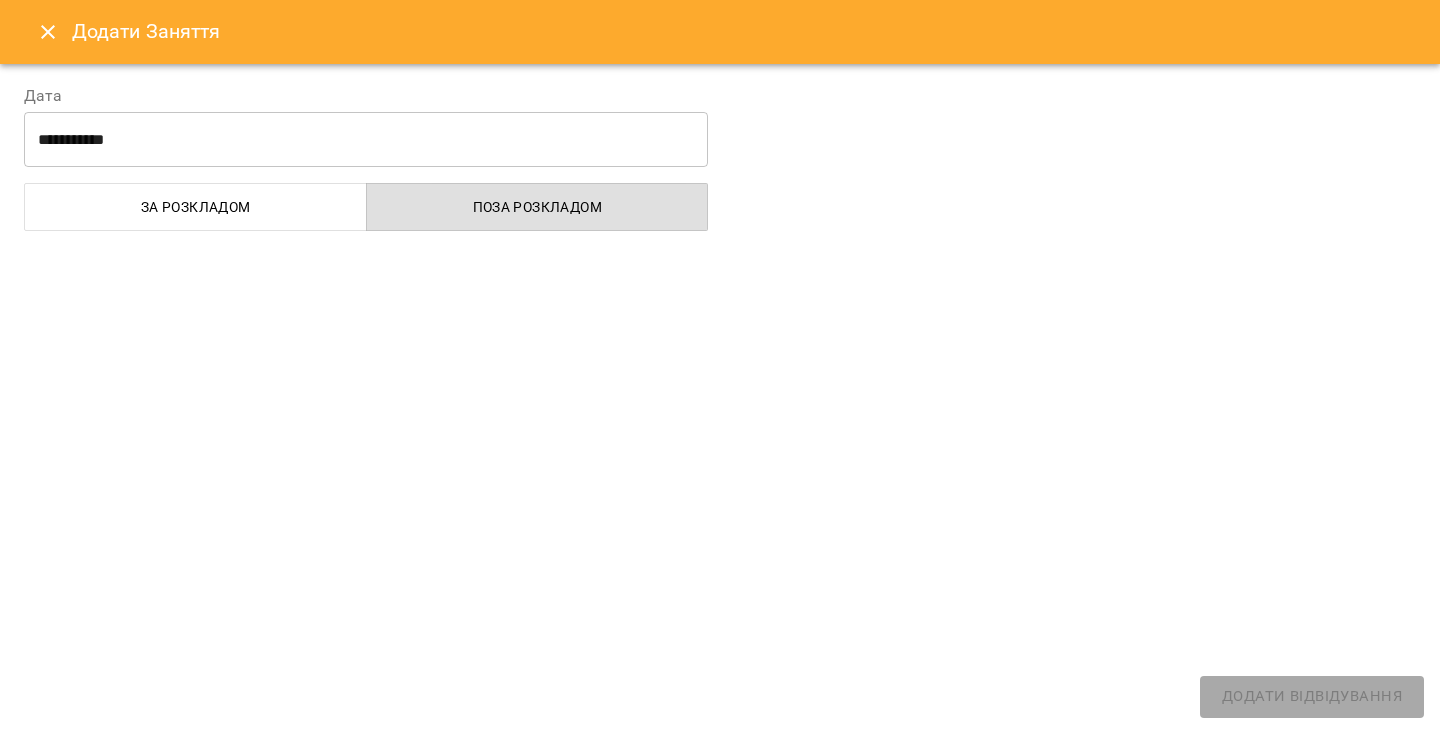 select 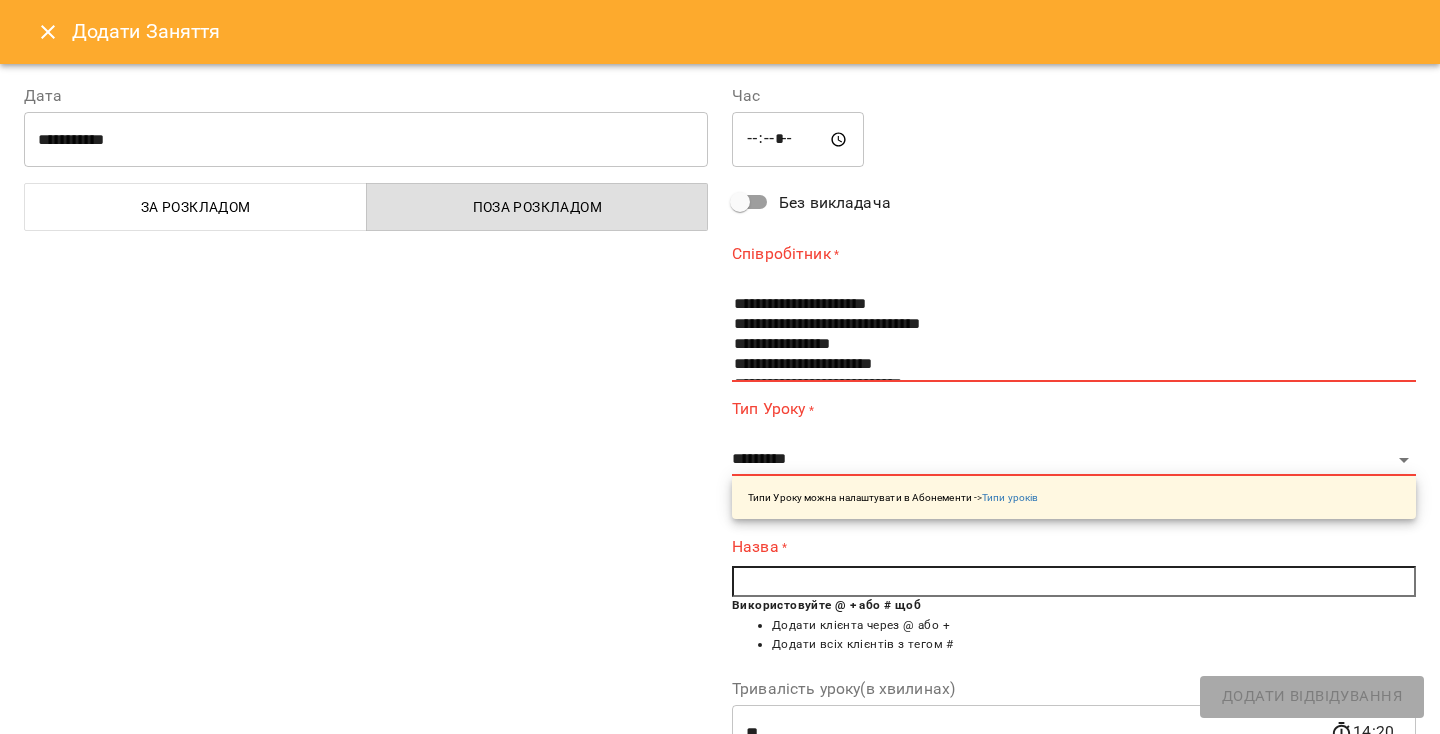 click on "*****" at bounding box center (798, 140) 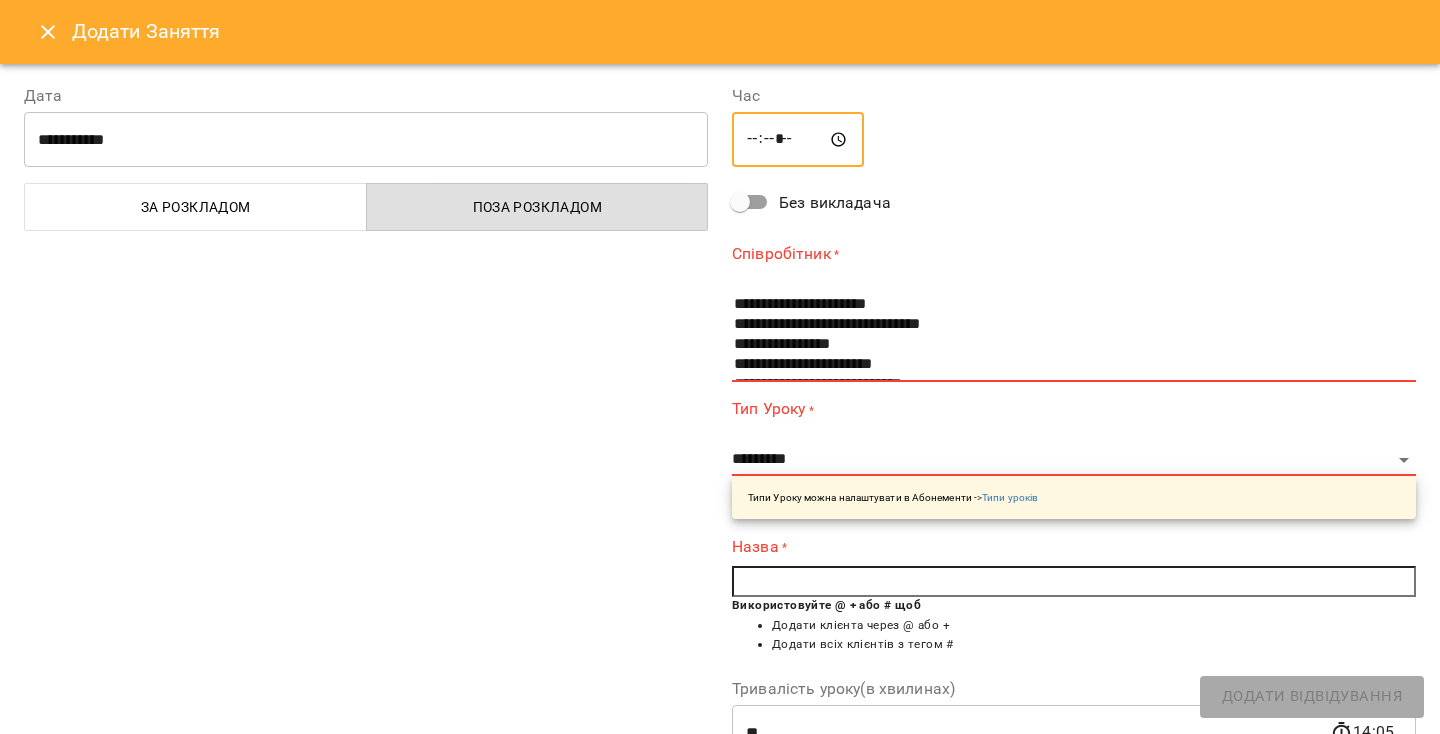 type on "*****" 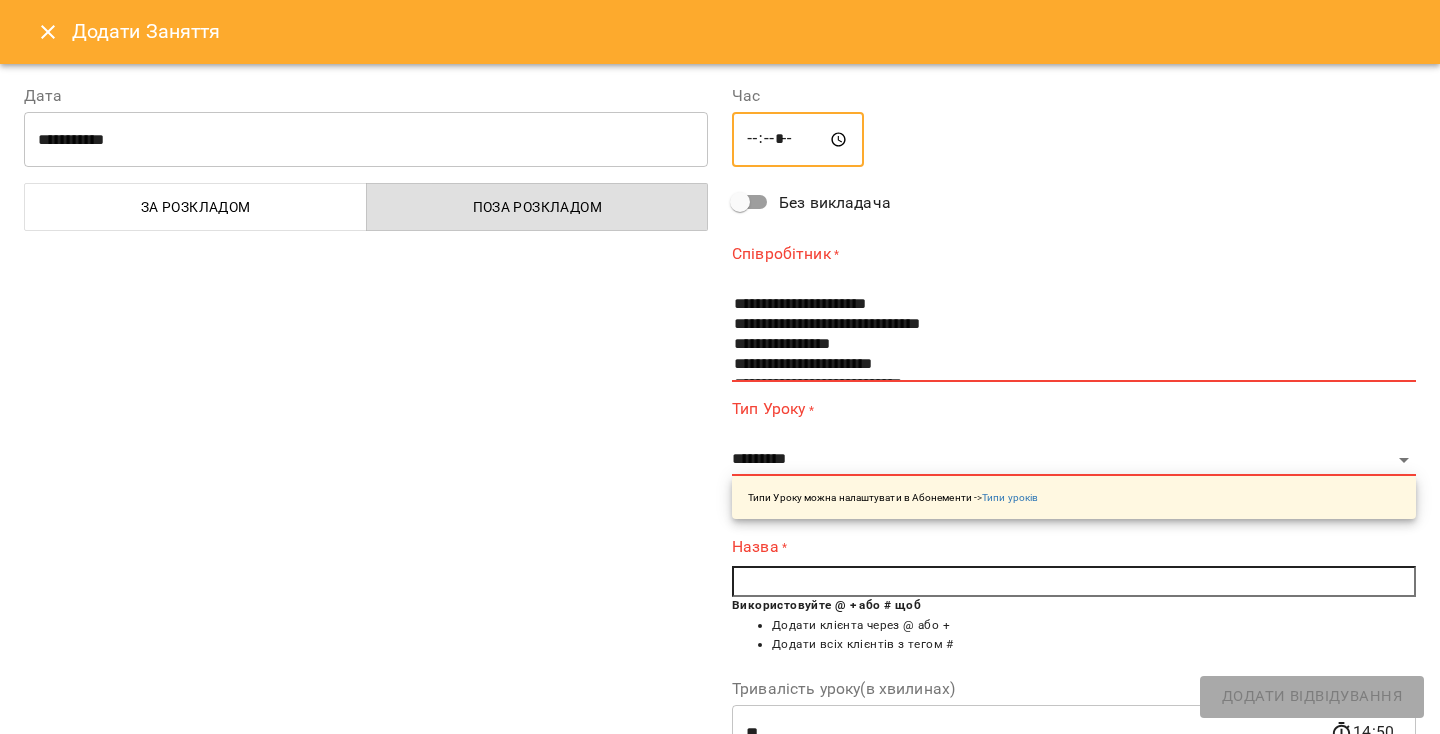 scroll, scrollTop: 36, scrollLeft: 0, axis: vertical 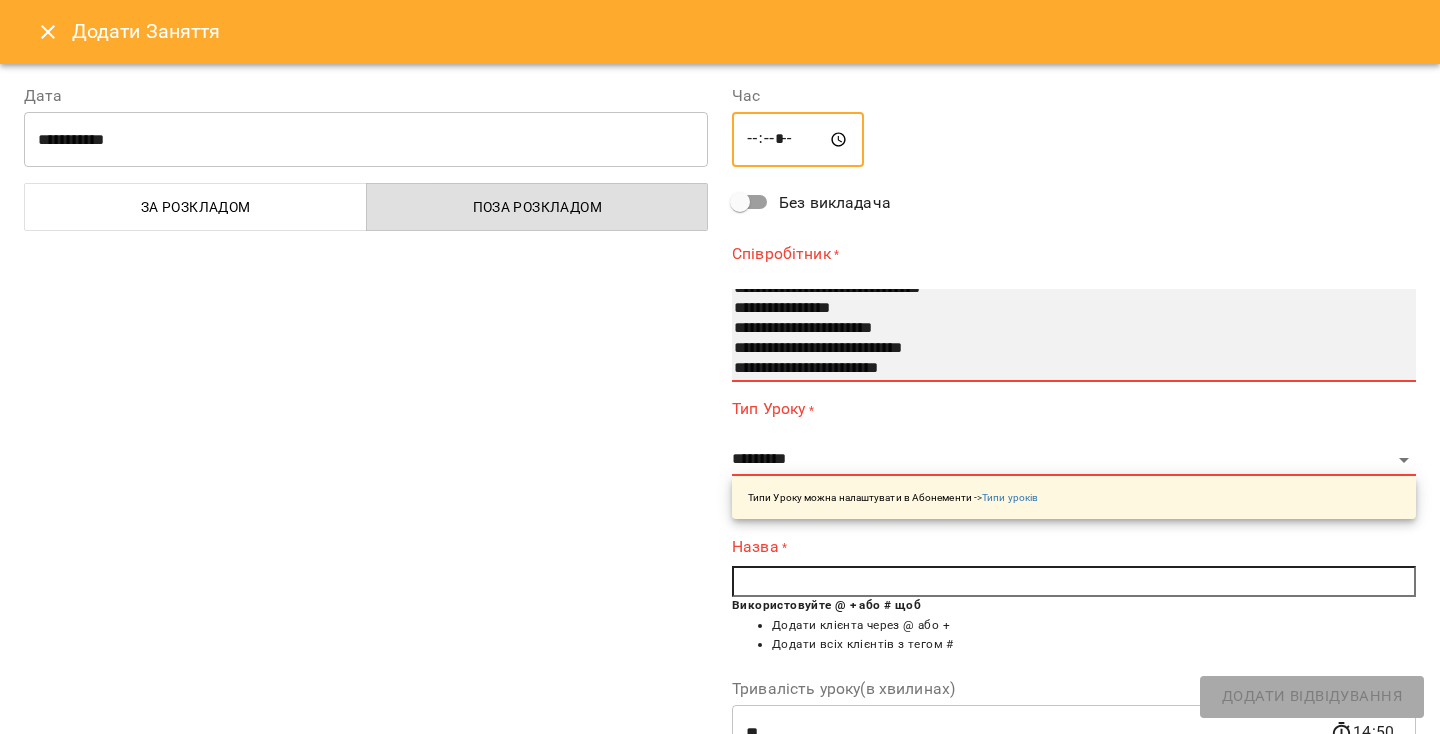 select on "**********" 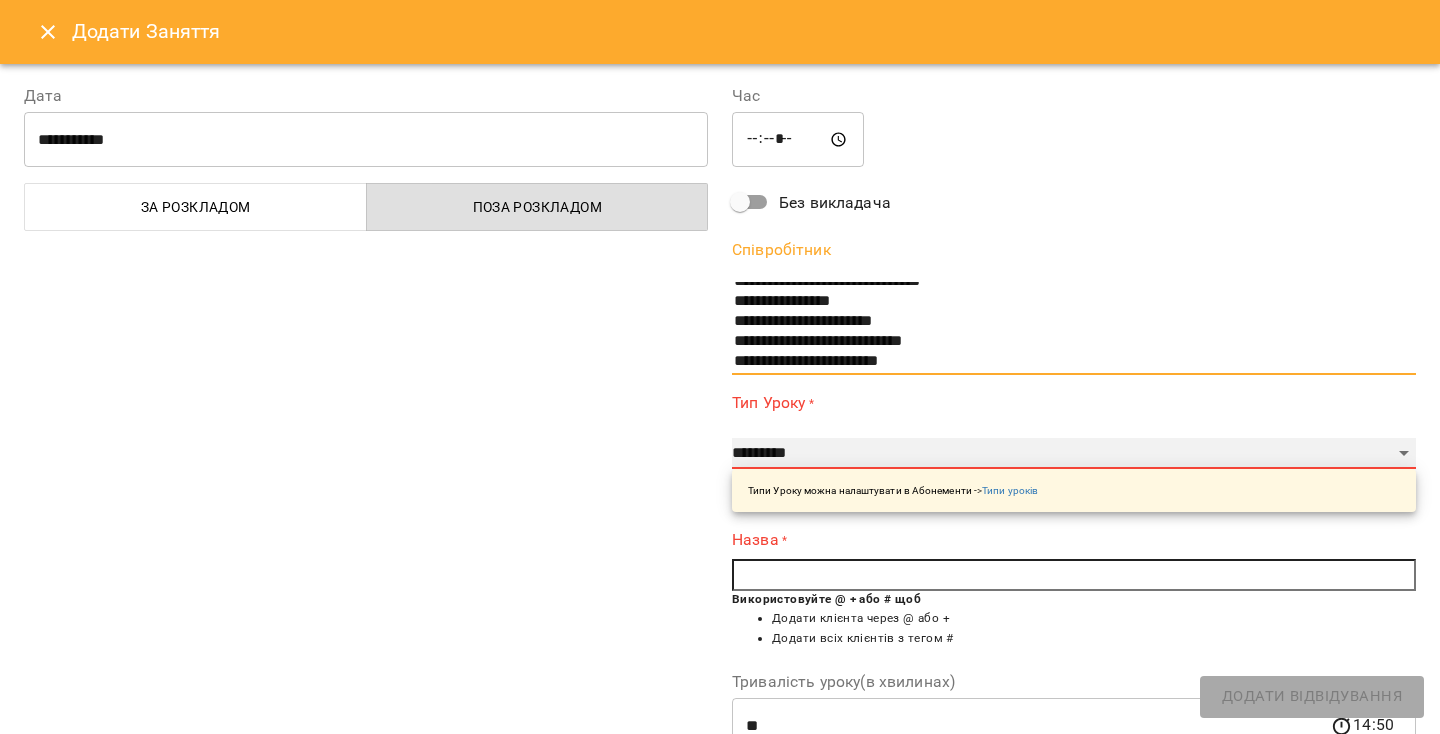 click on "**********" at bounding box center (1074, 454) 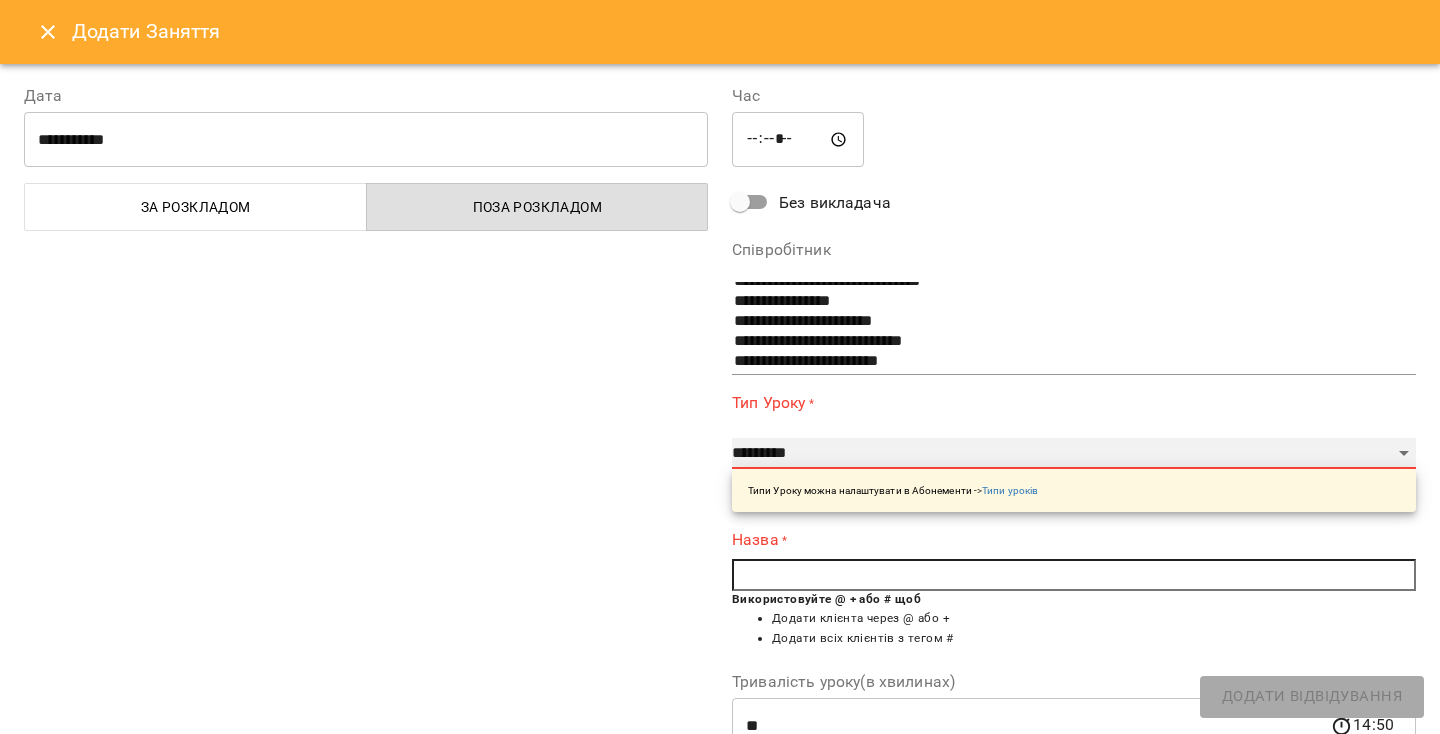 select on "**********" 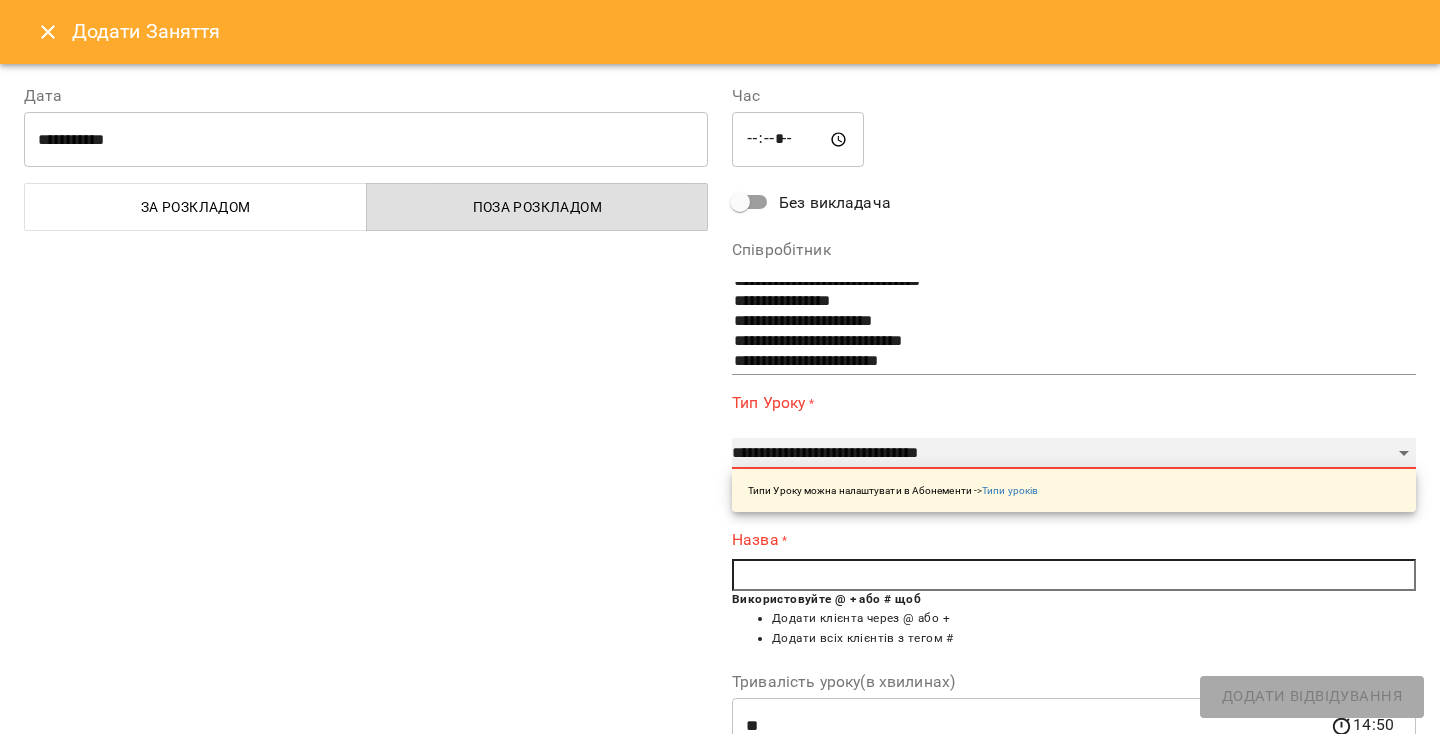 type on "**" 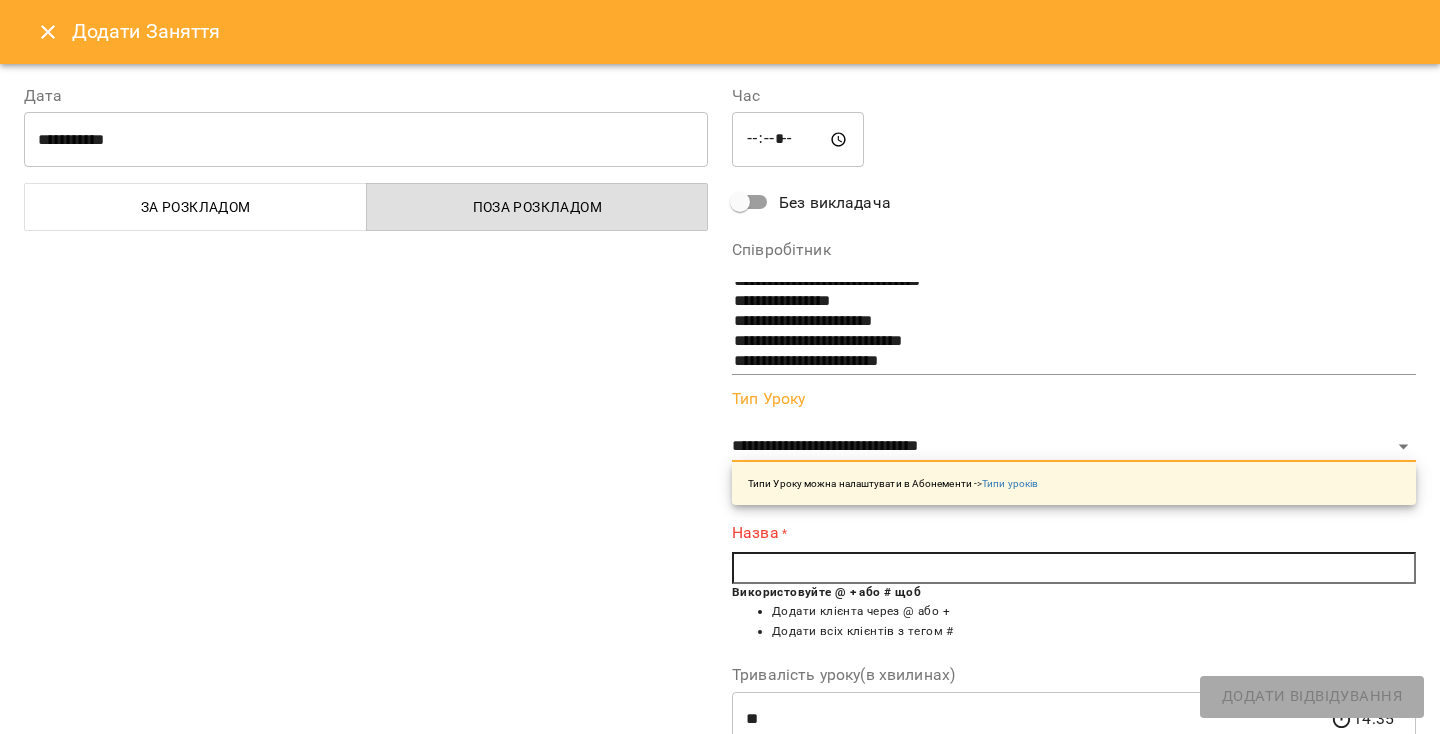 click at bounding box center (1074, 568) 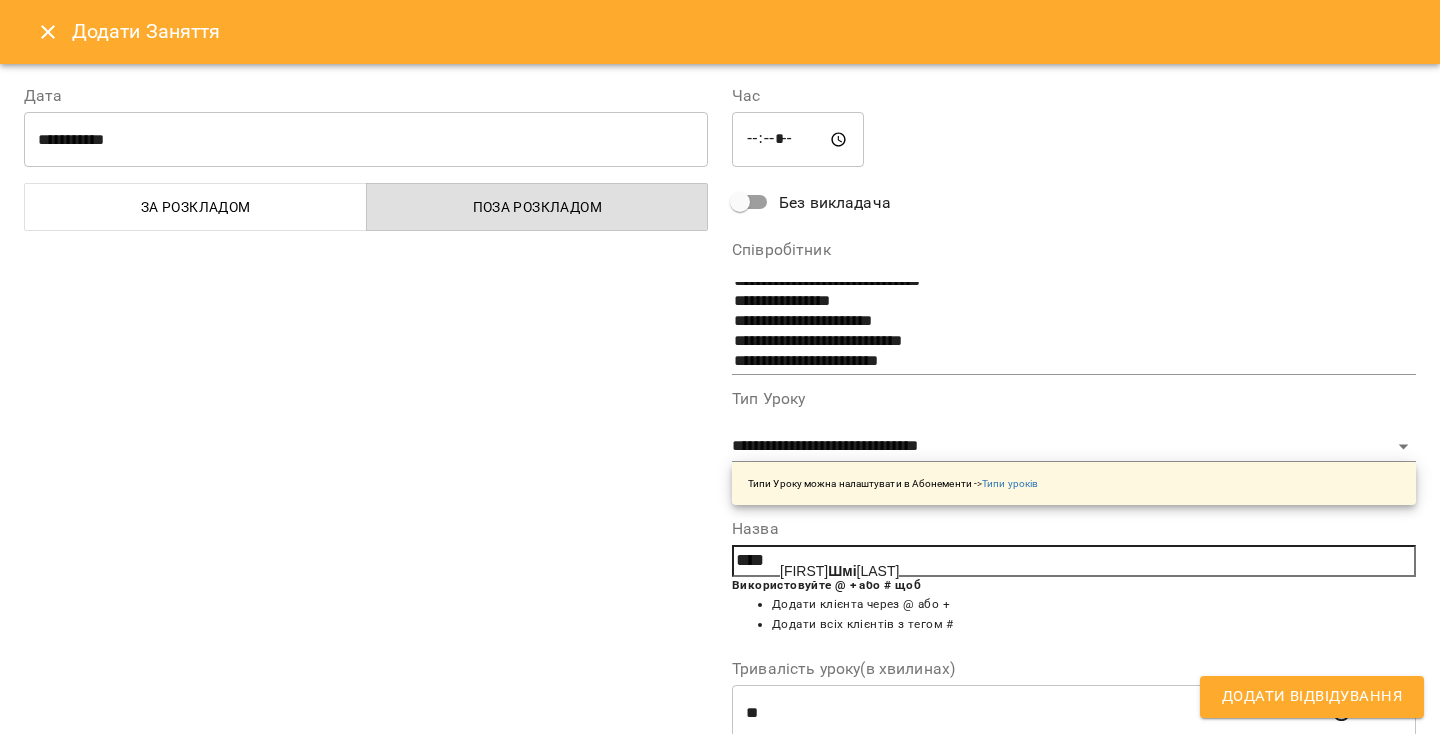 click on "Шмі" at bounding box center (842, 571) 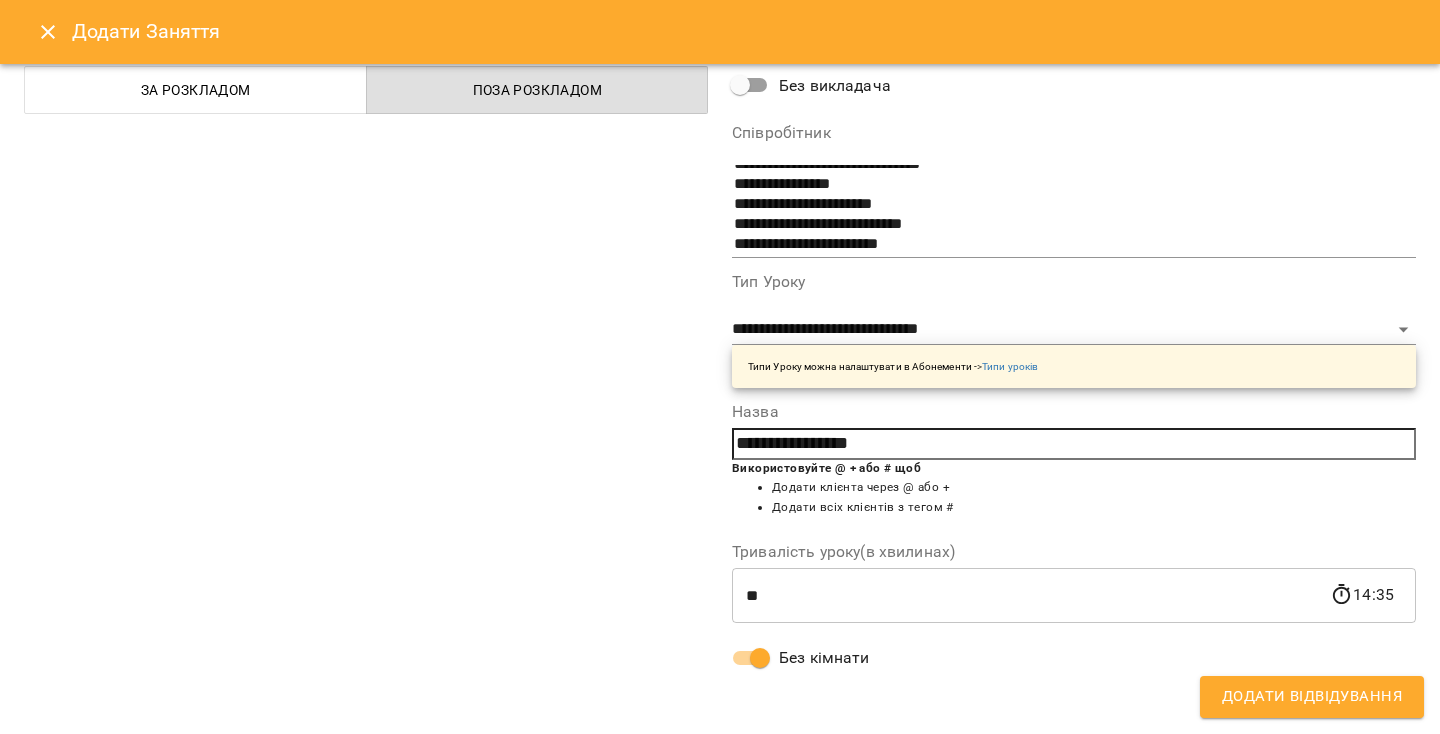 scroll, scrollTop: 0, scrollLeft: 0, axis: both 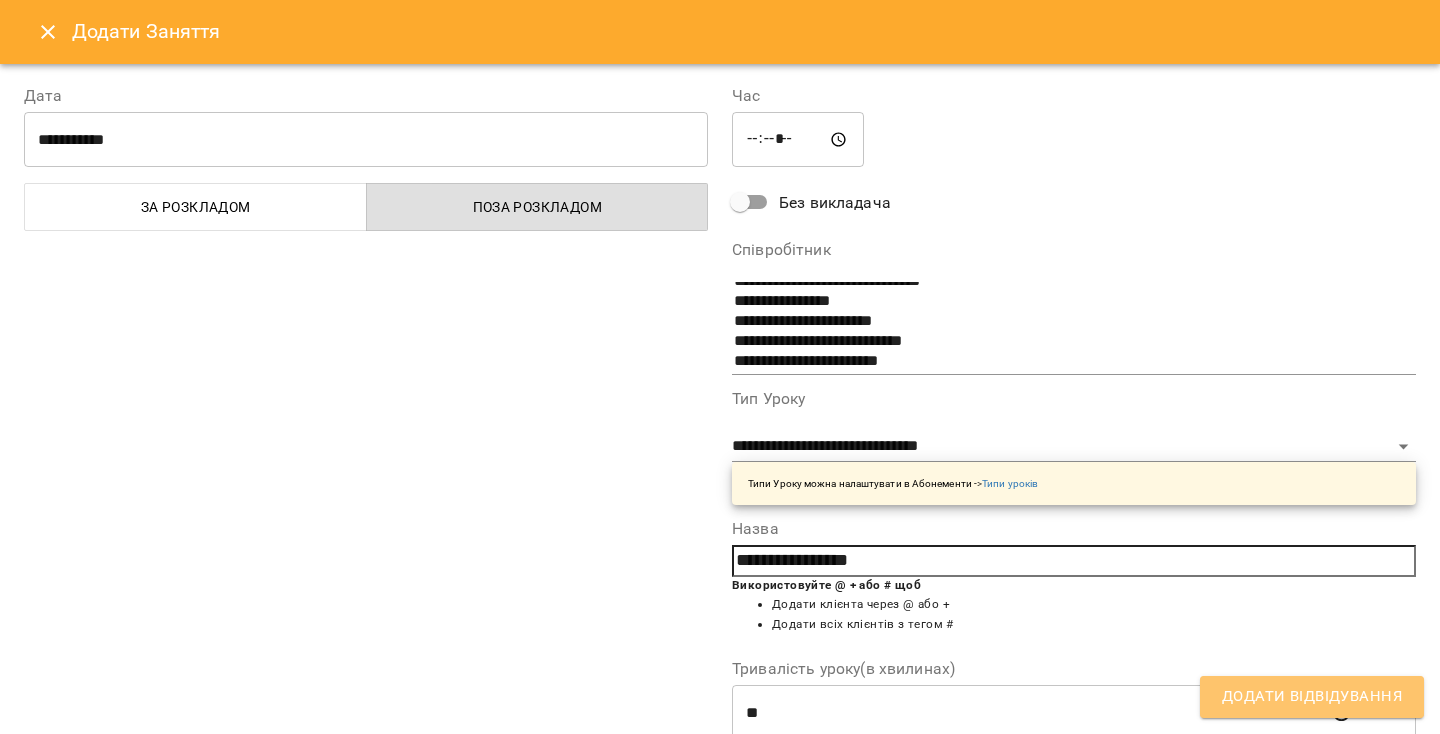 click on "Додати Відвідування" at bounding box center [1312, 697] 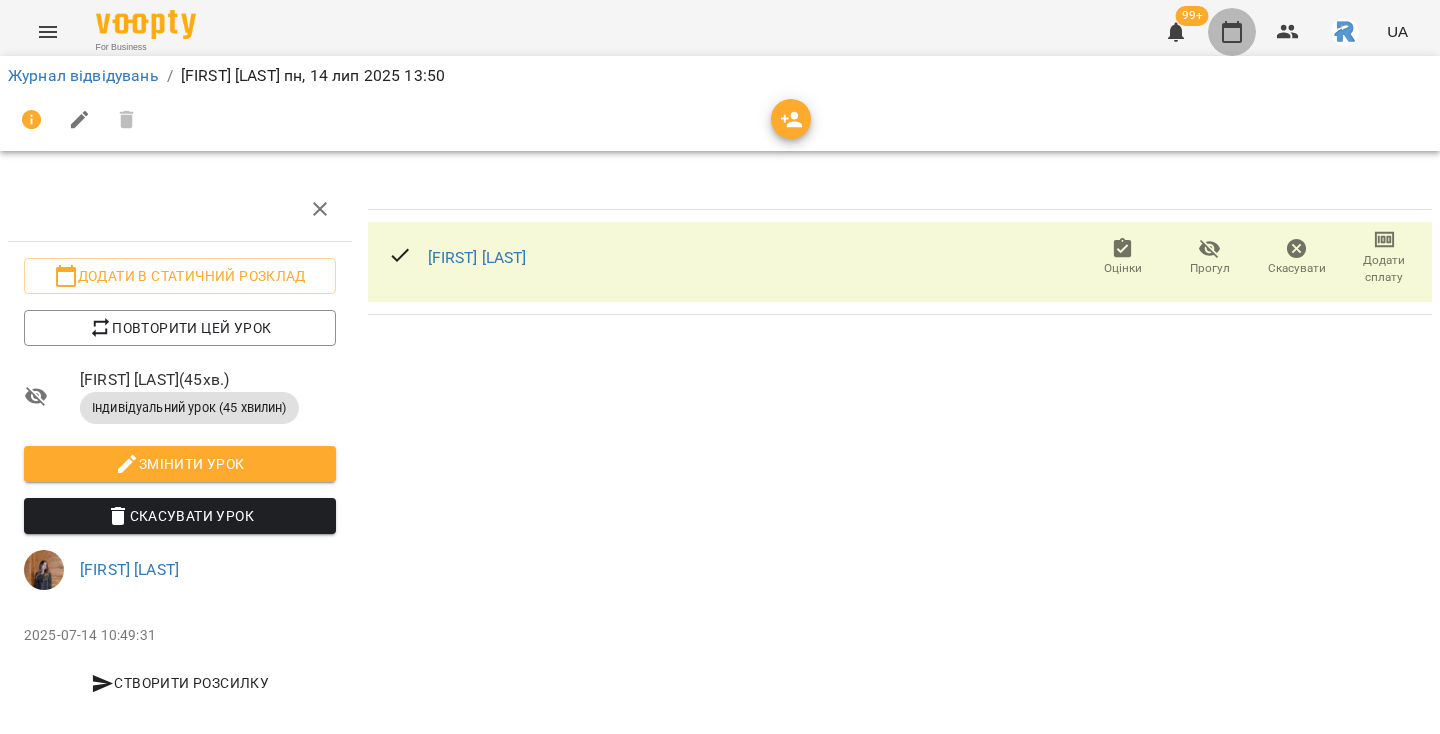 click 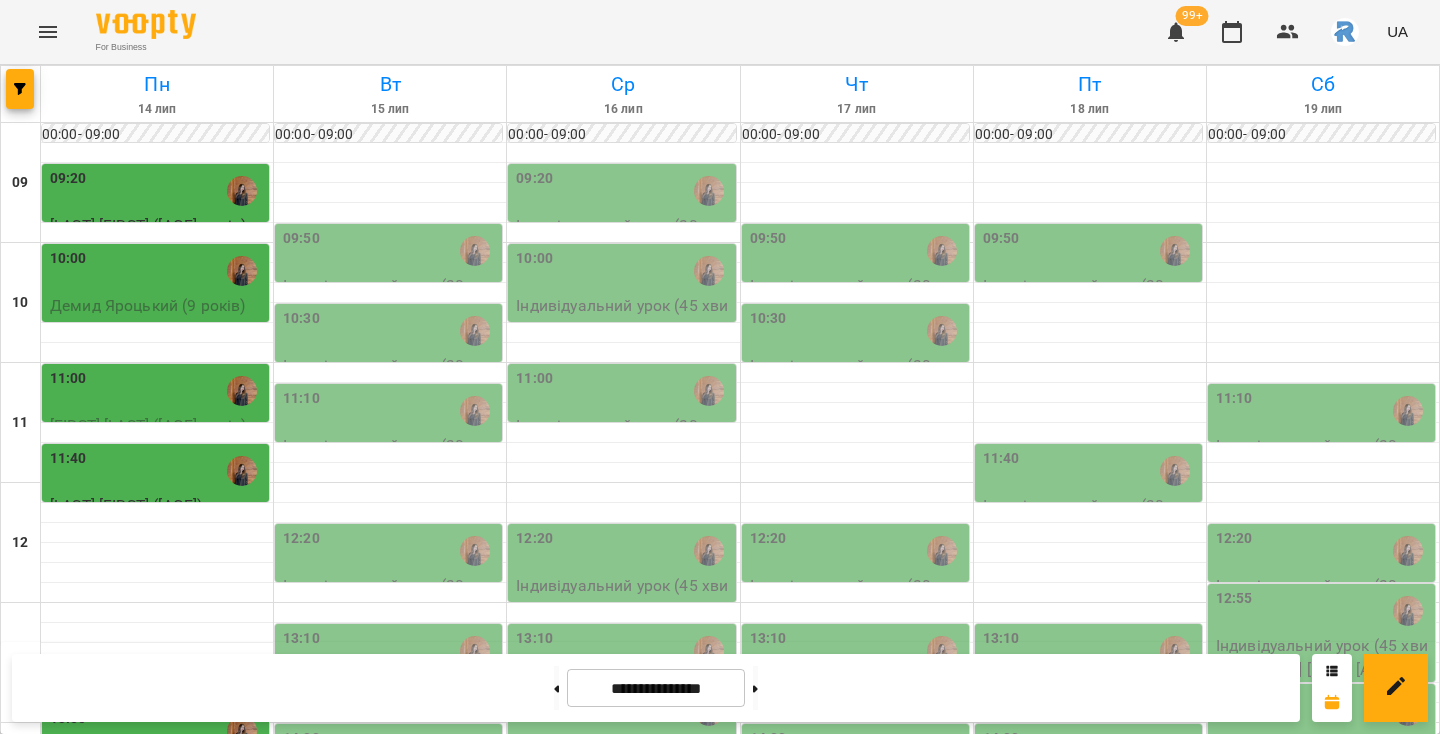 scroll, scrollTop: 154, scrollLeft: 0, axis: vertical 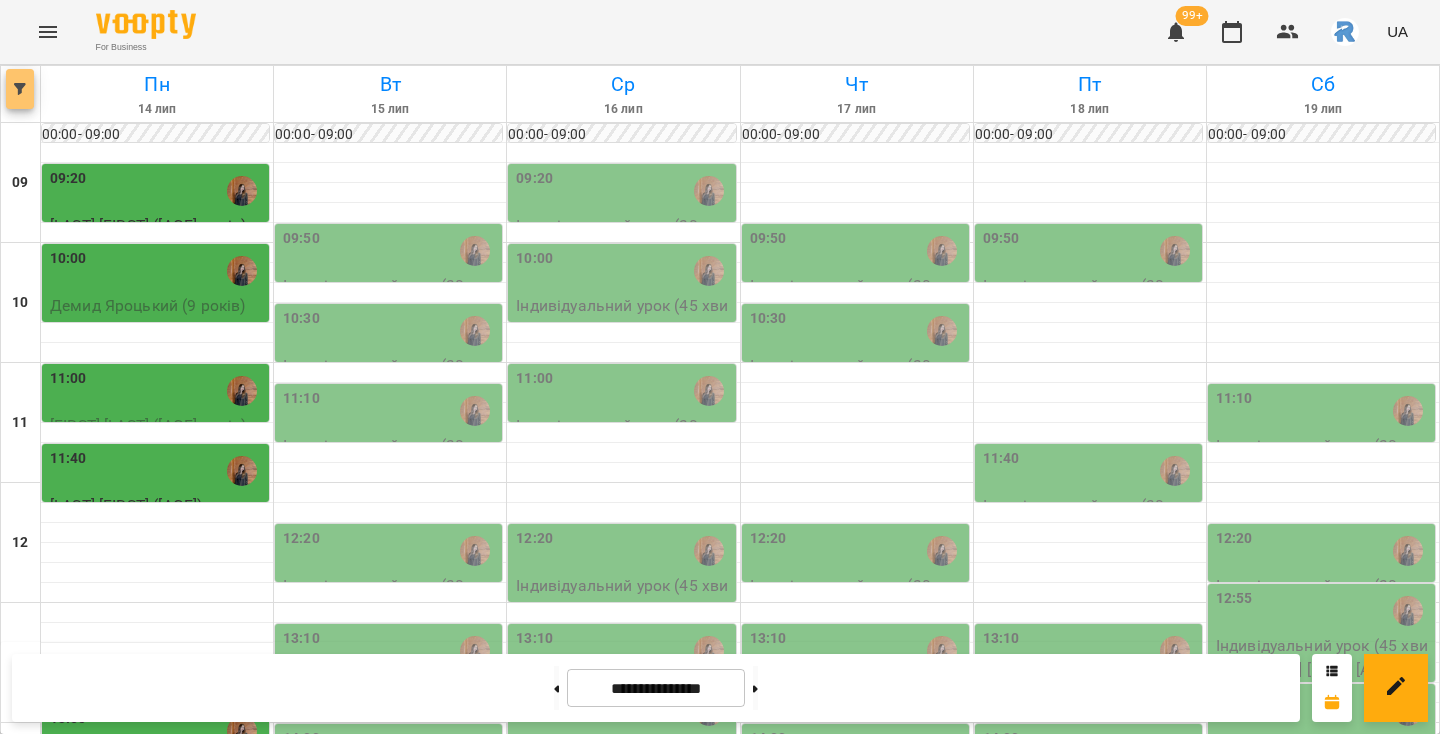 click at bounding box center [20, 89] 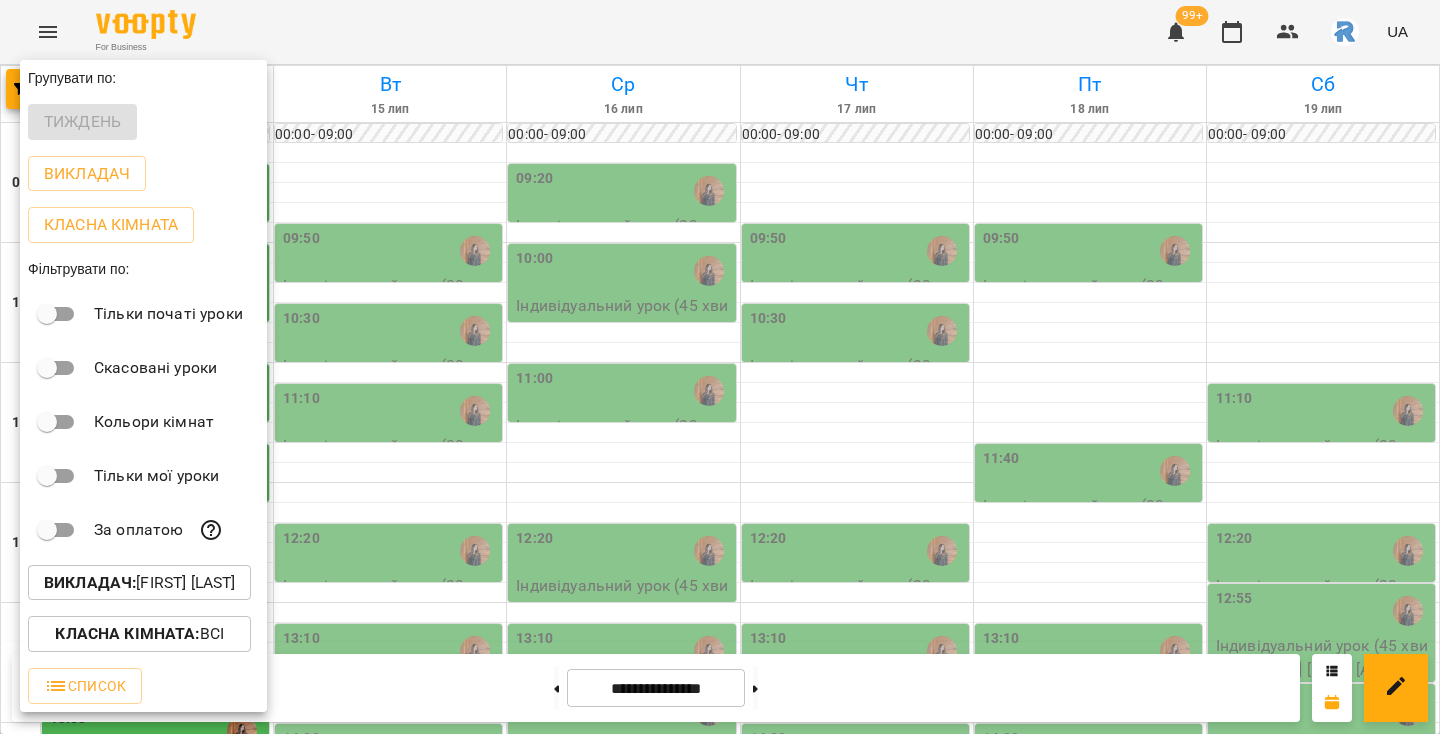 click on "Викладач :  Гаджієва Мельтем" at bounding box center (139, 583) 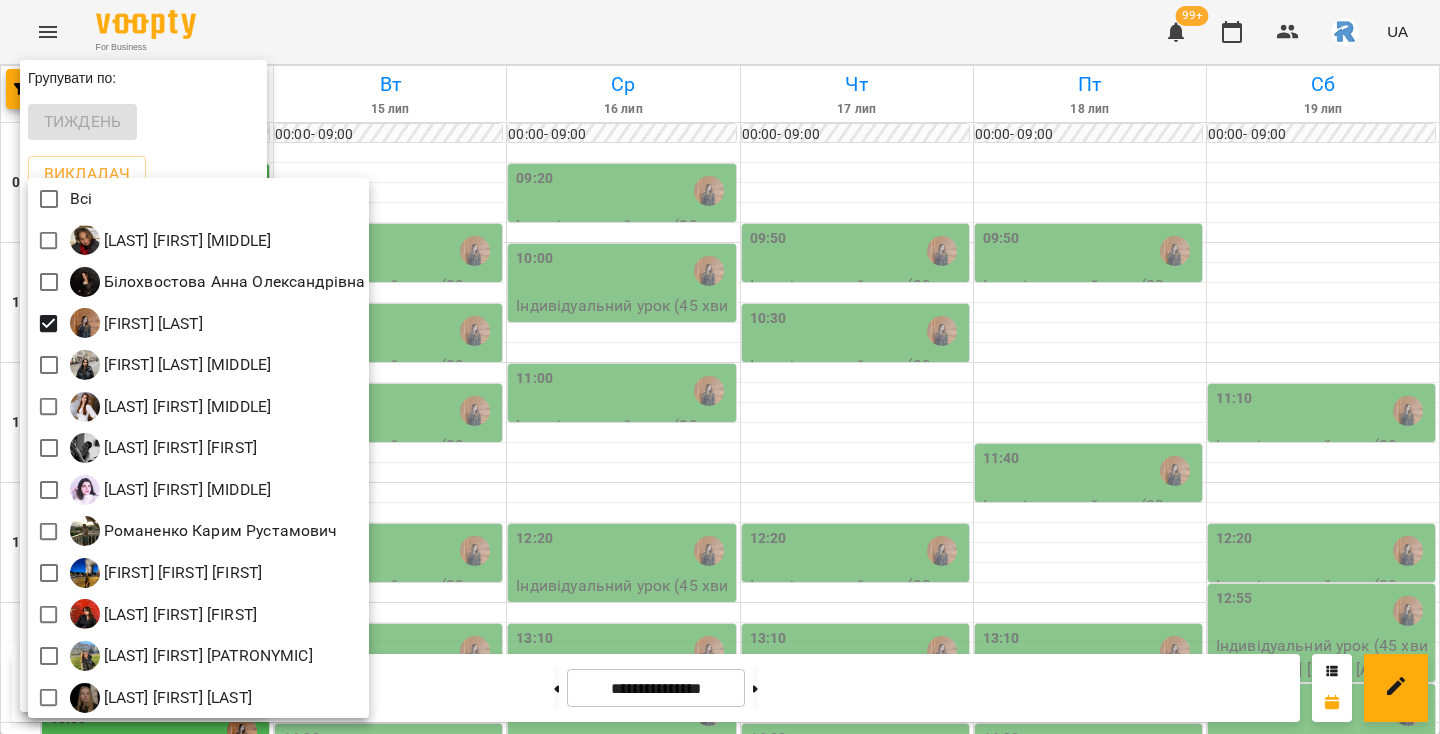 scroll, scrollTop: 4, scrollLeft: 0, axis: vertical 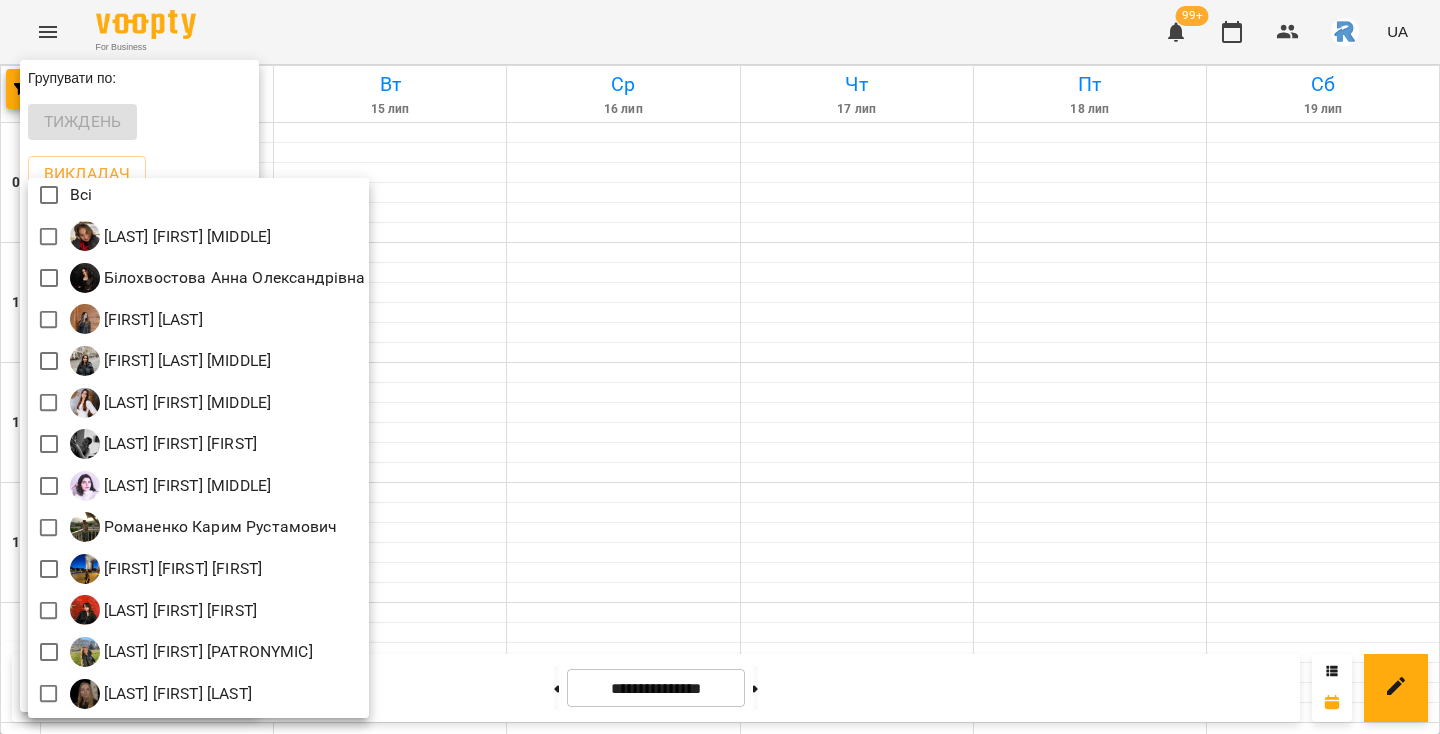 click at bounding box center [720, 367] 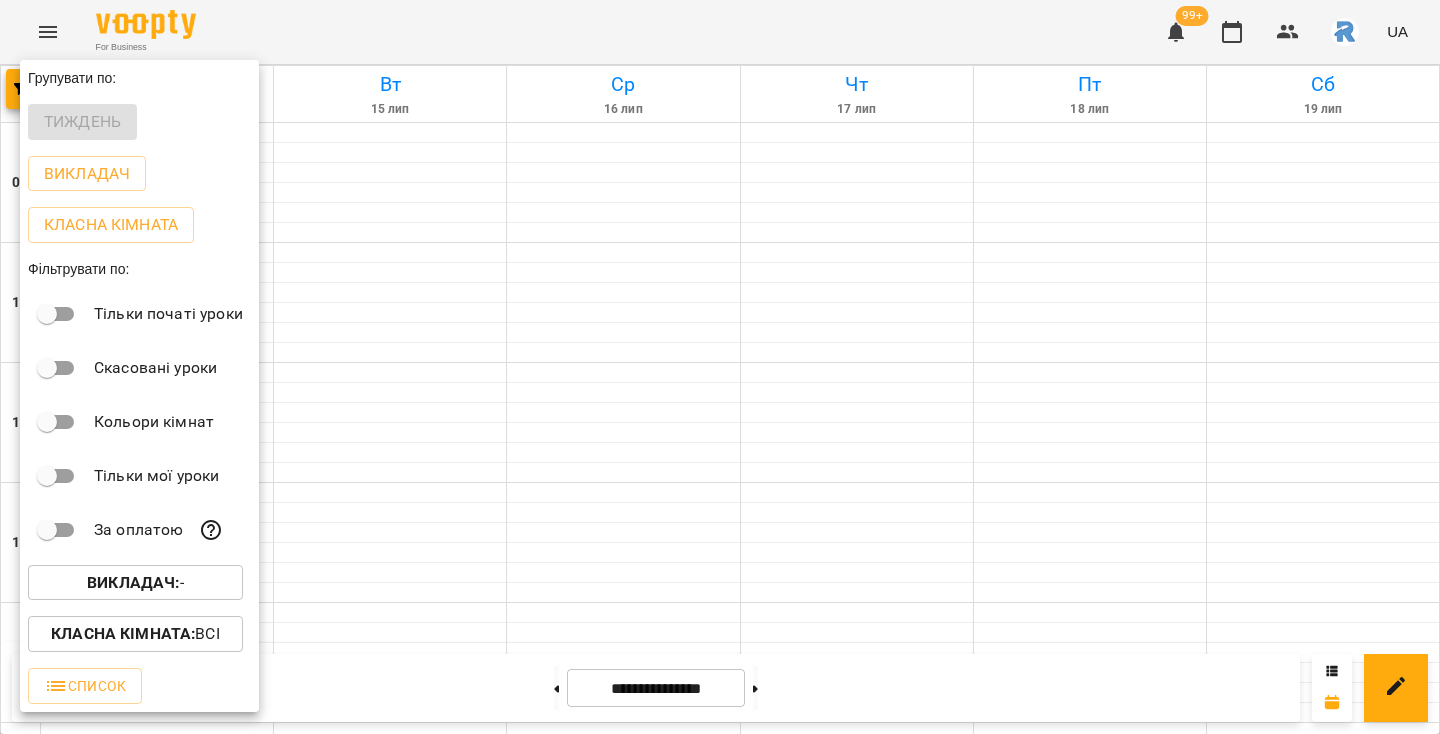 click at bounding box center [720, 367] 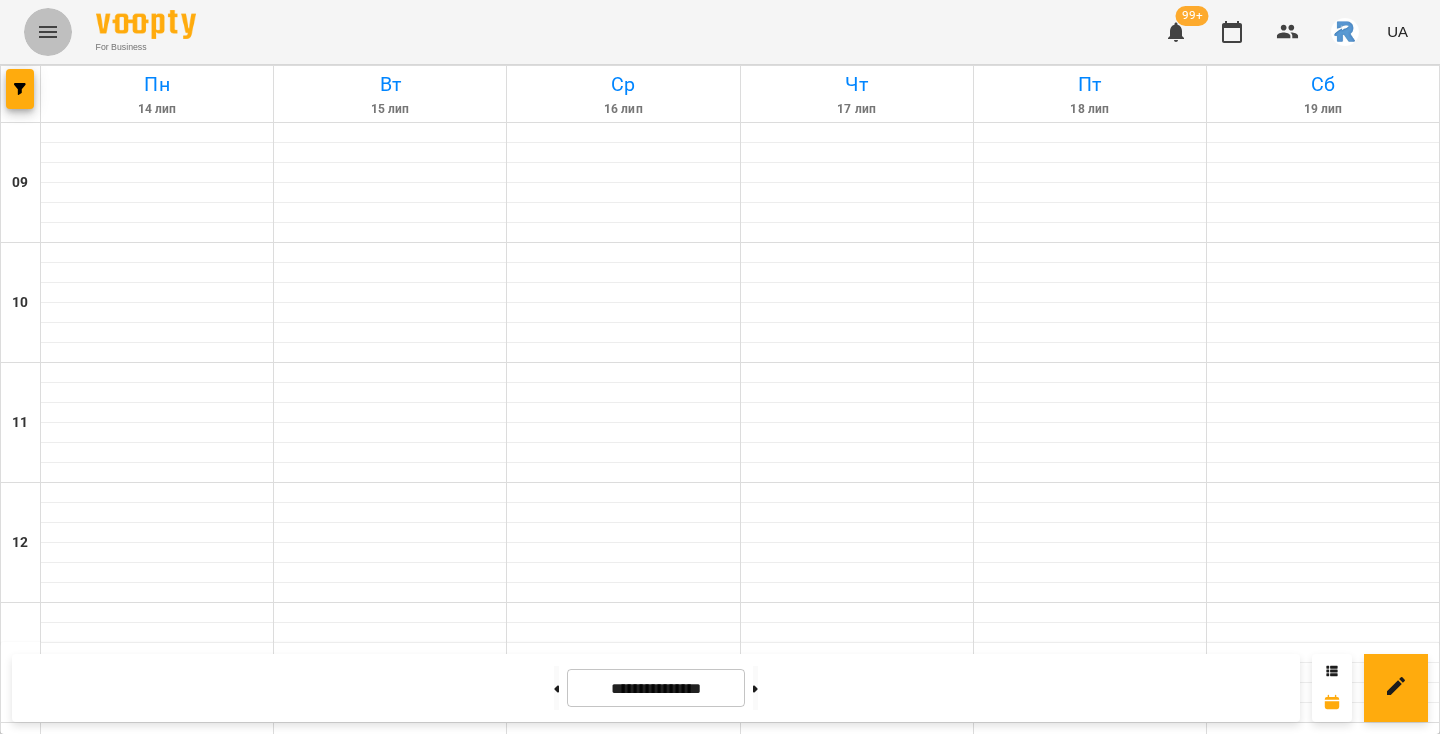 click 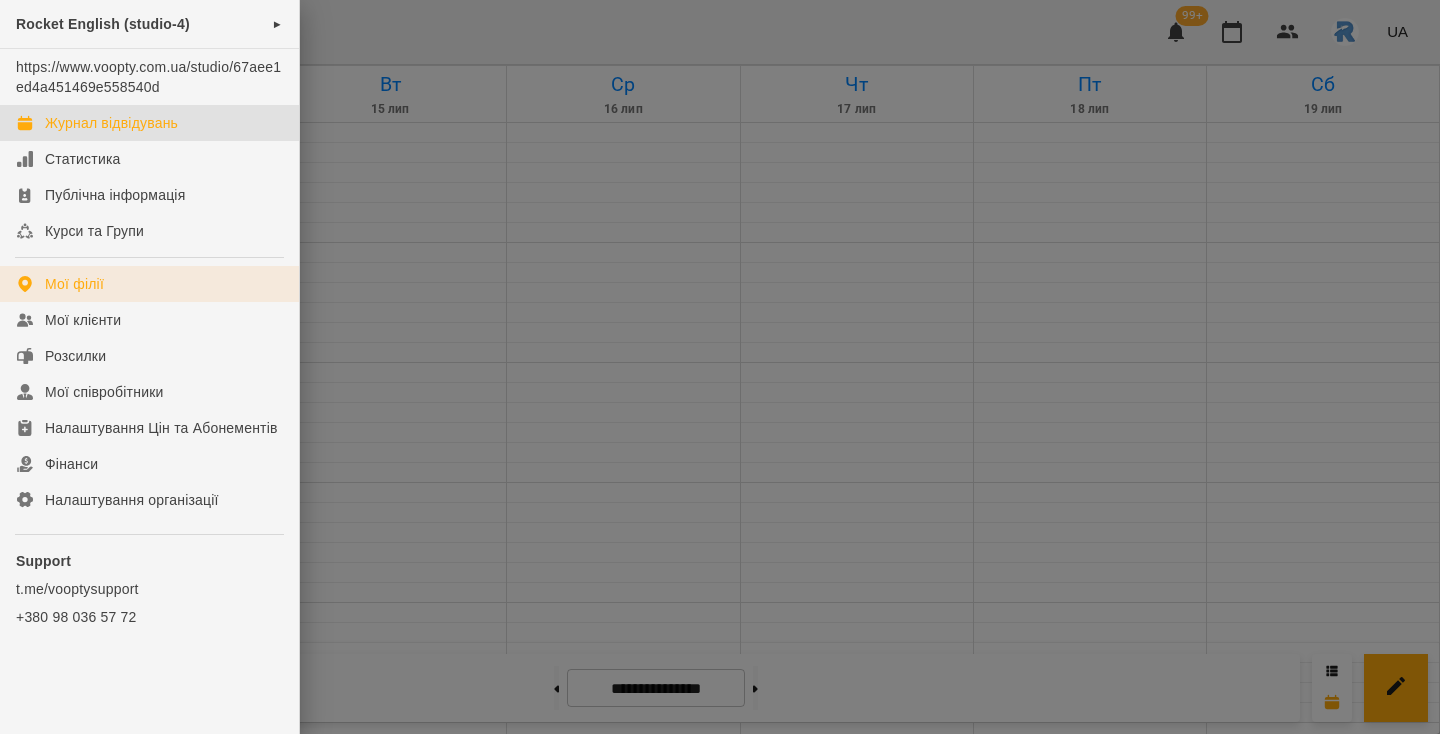 click on "Мої філії" at bounding box center [149, 284] 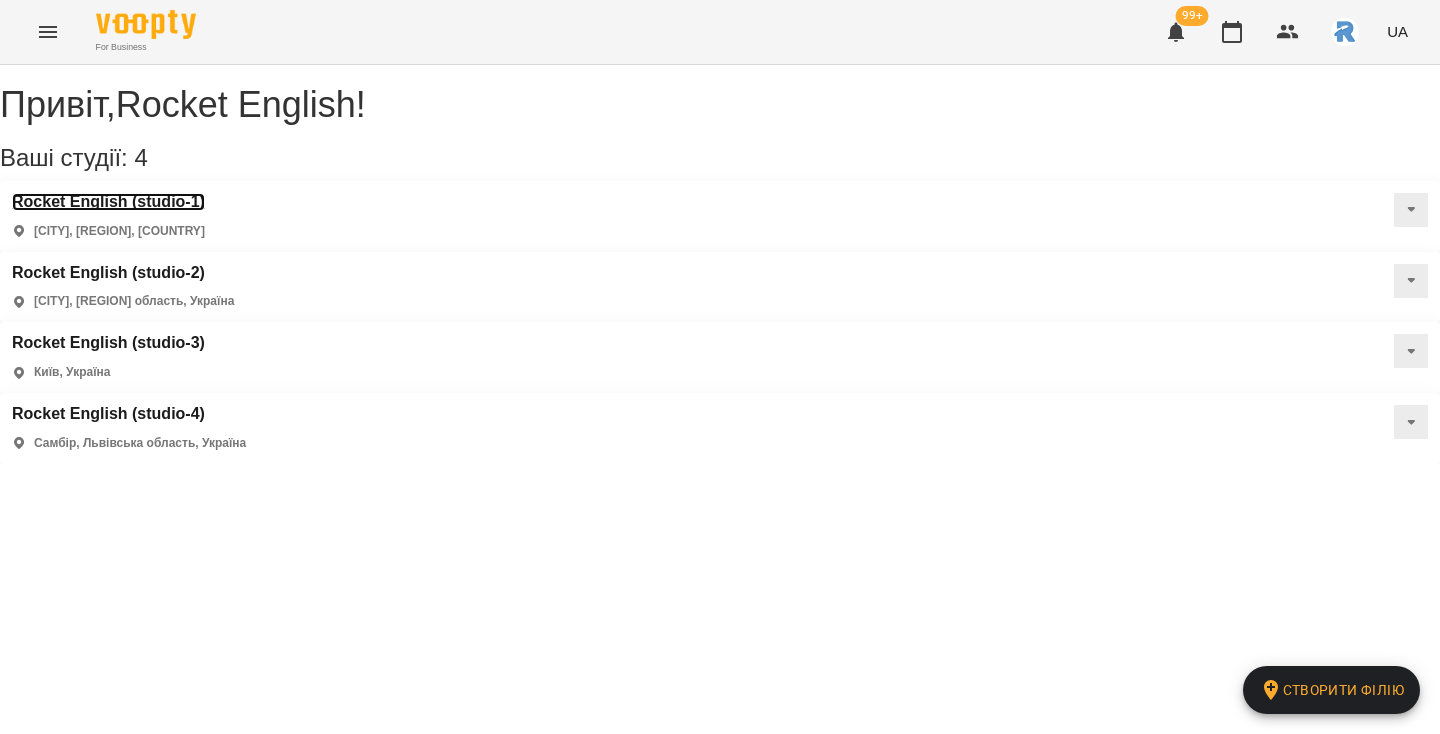 click on "Rocket English (studio-1)" at bounding box center [108, 202] 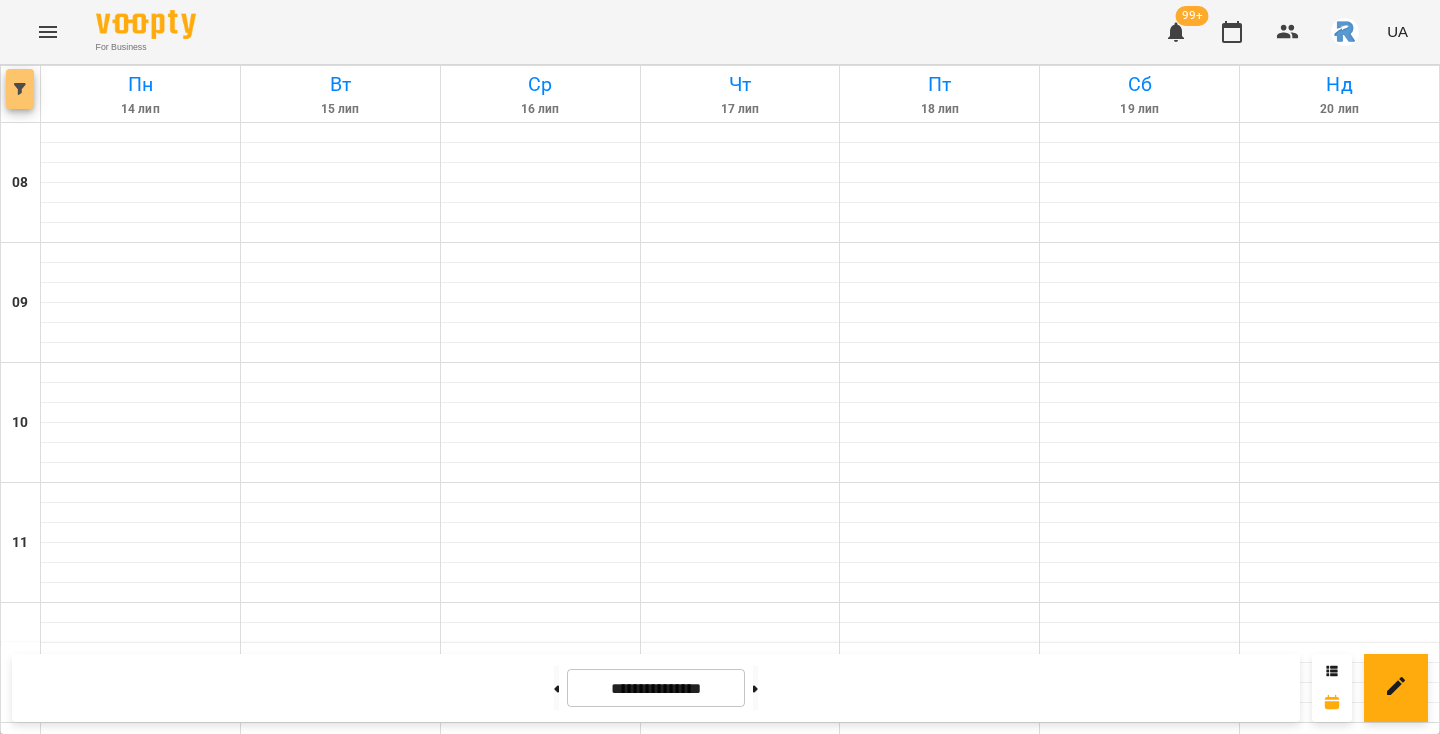 click 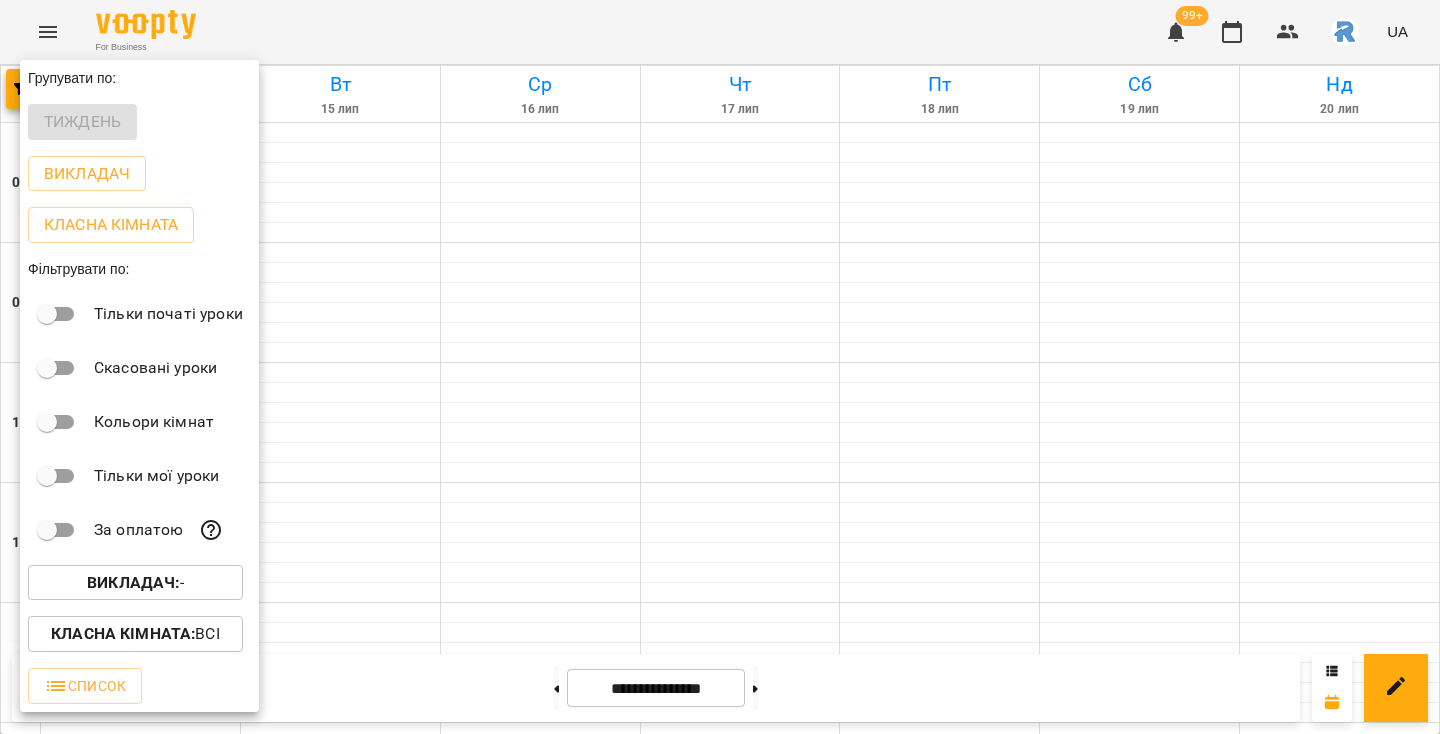click on "Викладач :  -" at bounding box center [135, 583] 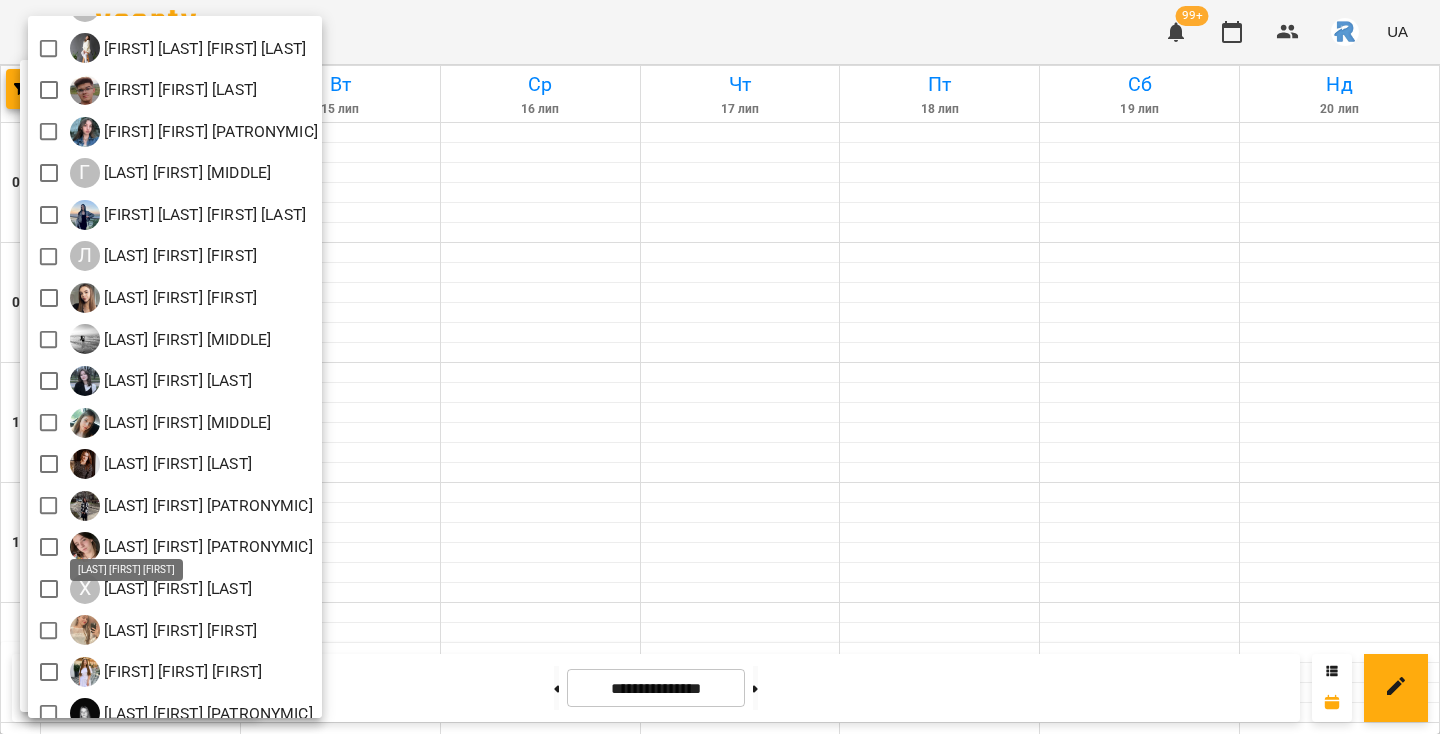 scroll, scrollTop: 133, scrollLeft: 0, axis: vertical 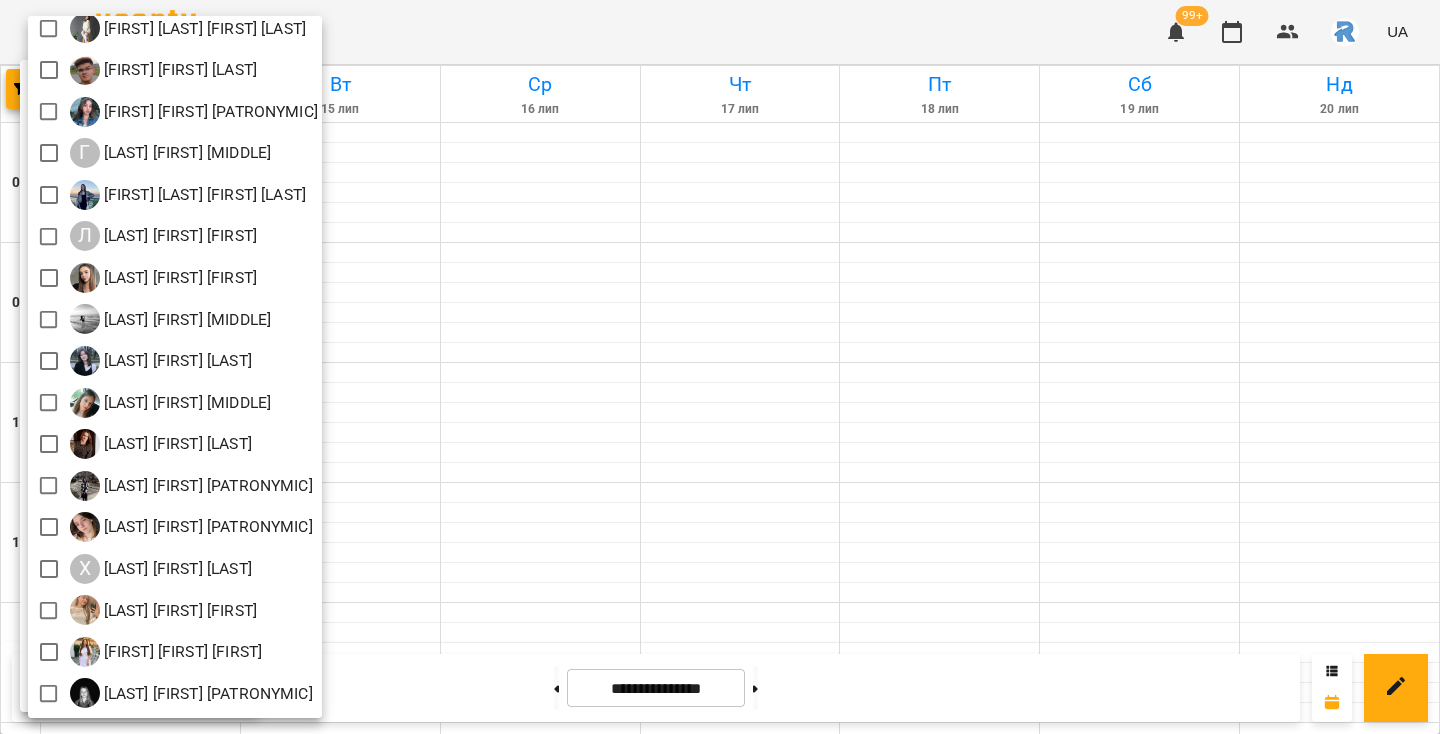click at bounding box center [720, 367] 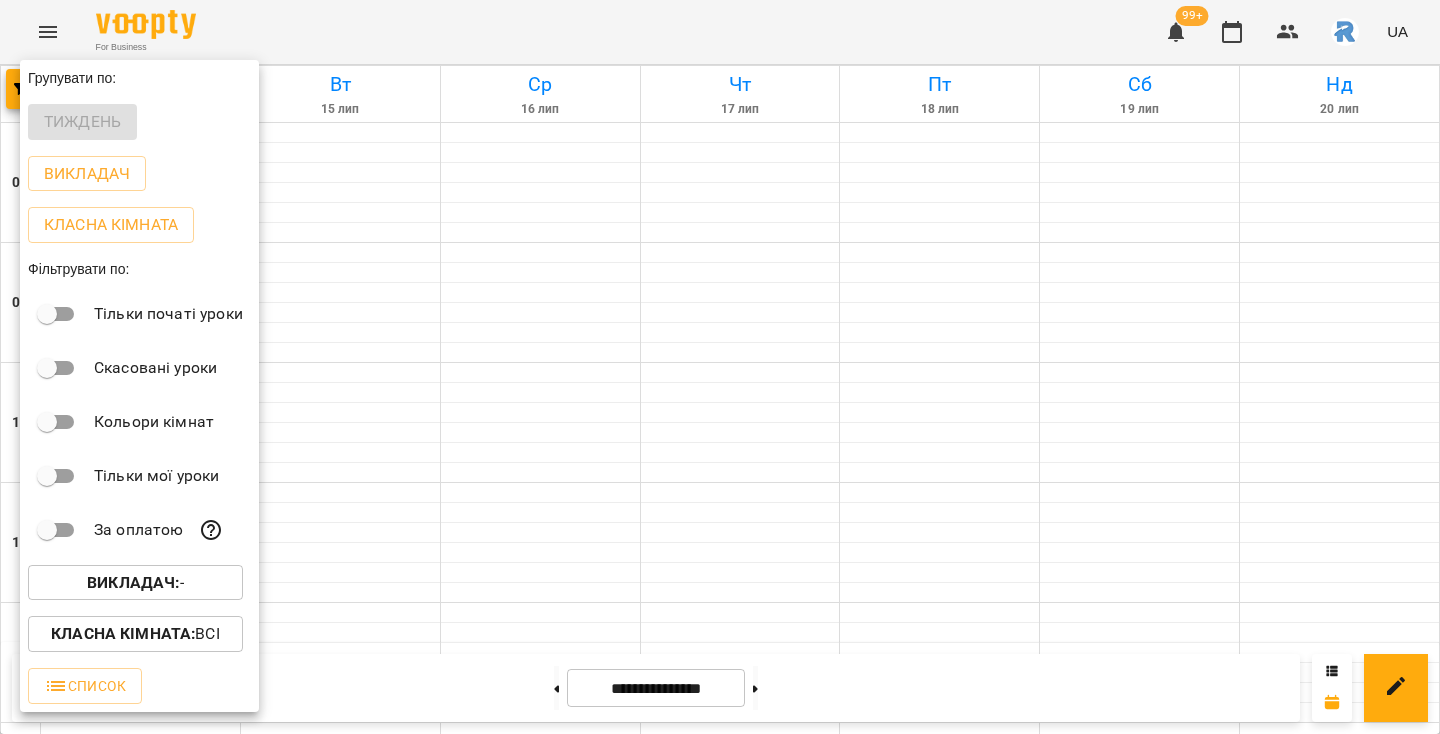 click at bounding box center [720, 367] 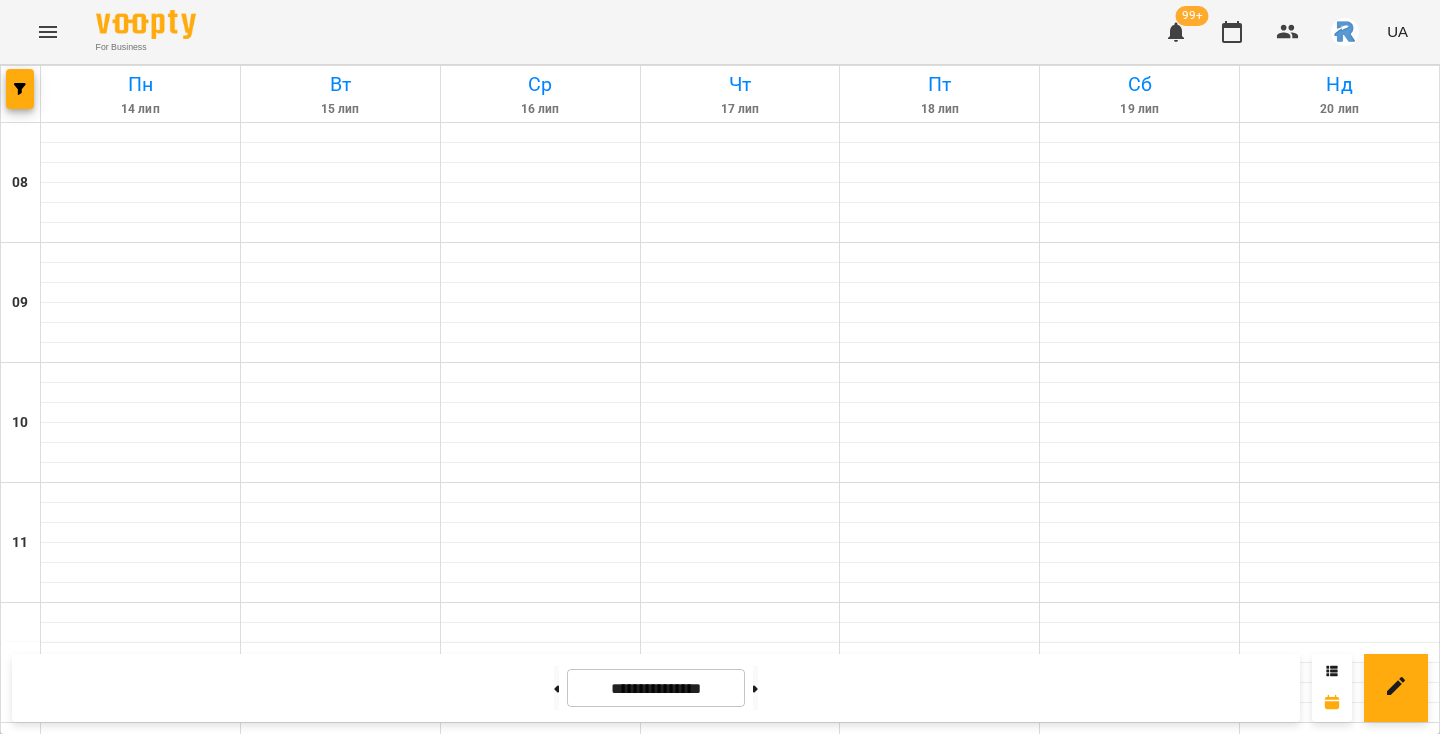 click 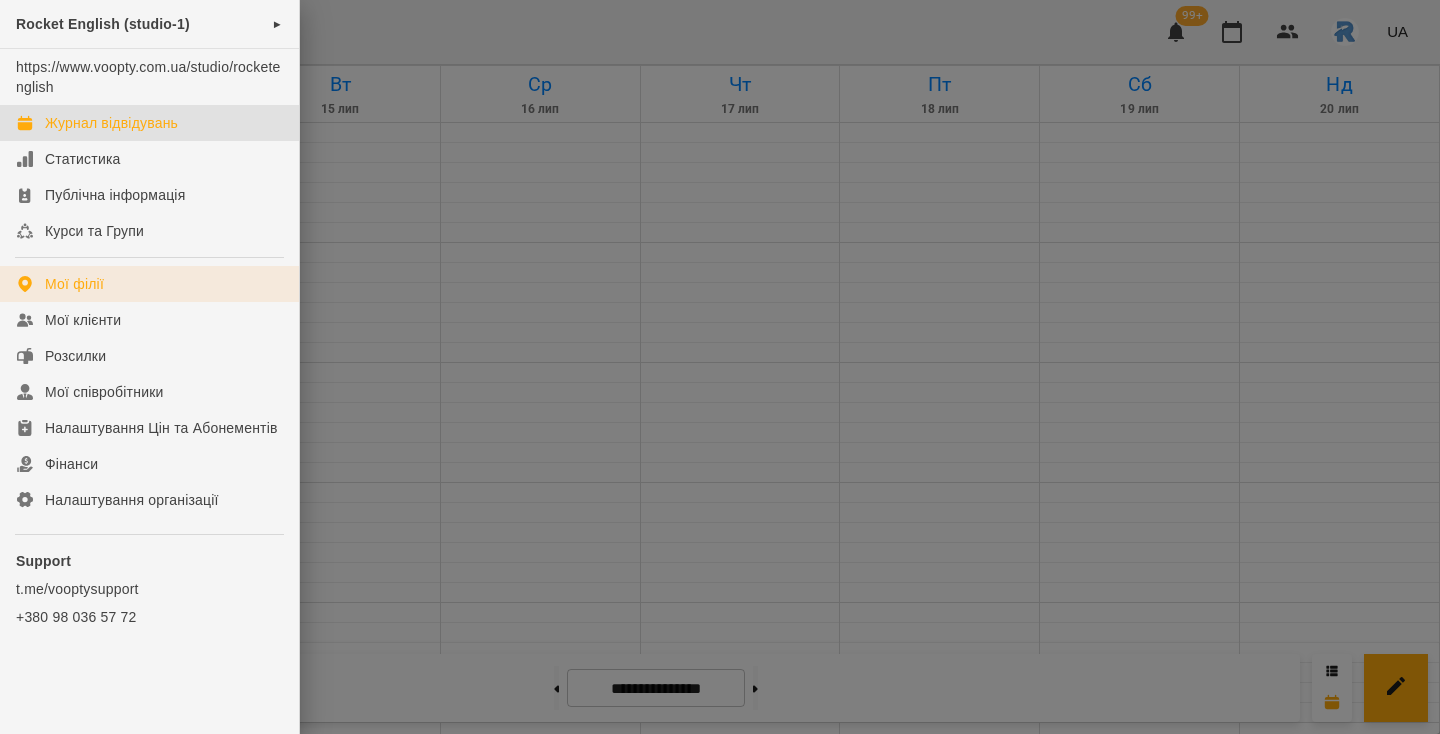 click on "Мої філії" at bounding box center (74, 284) 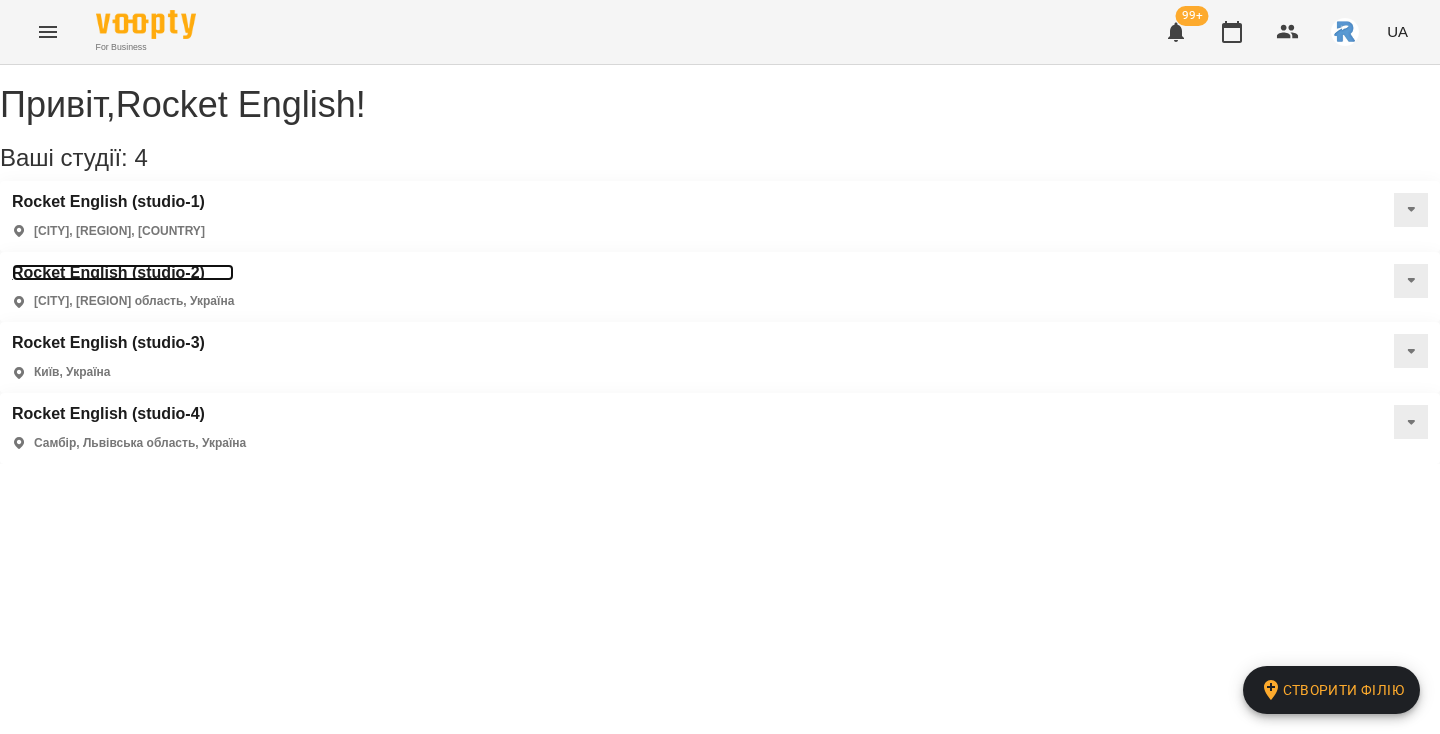 click on "Rocket English (studio-2)" at bounding box center [123, 273] 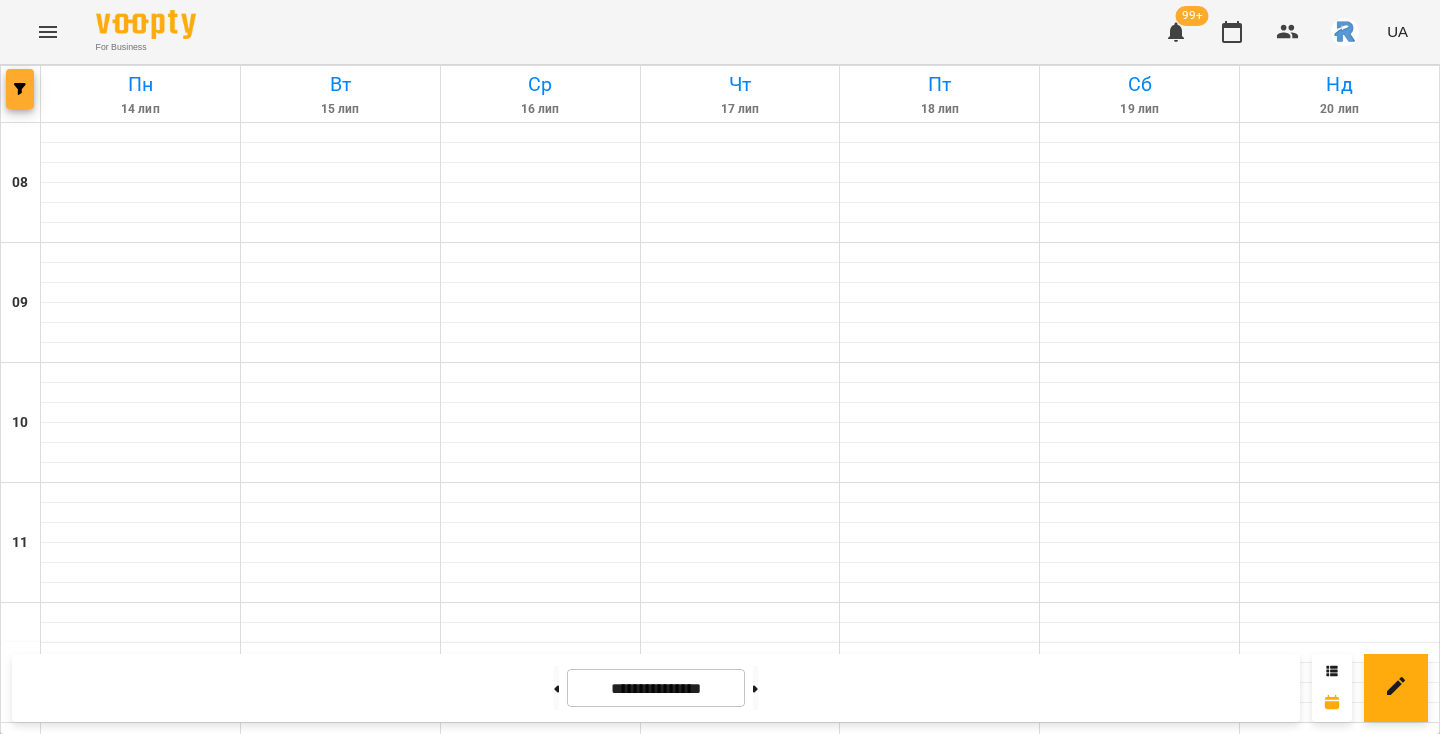 click at bounding box center (20, 89) 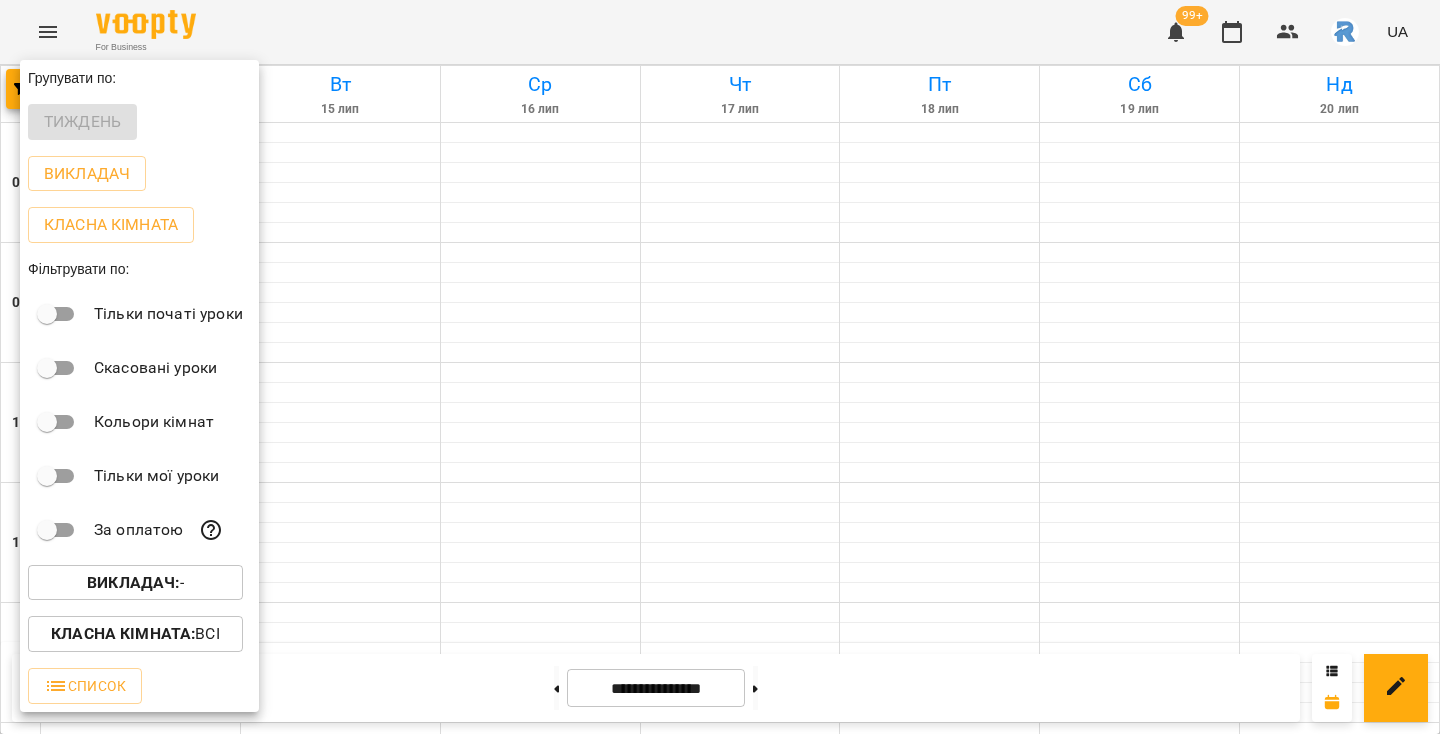 click on "Викладач :  -" at bounding box center [135, 583] 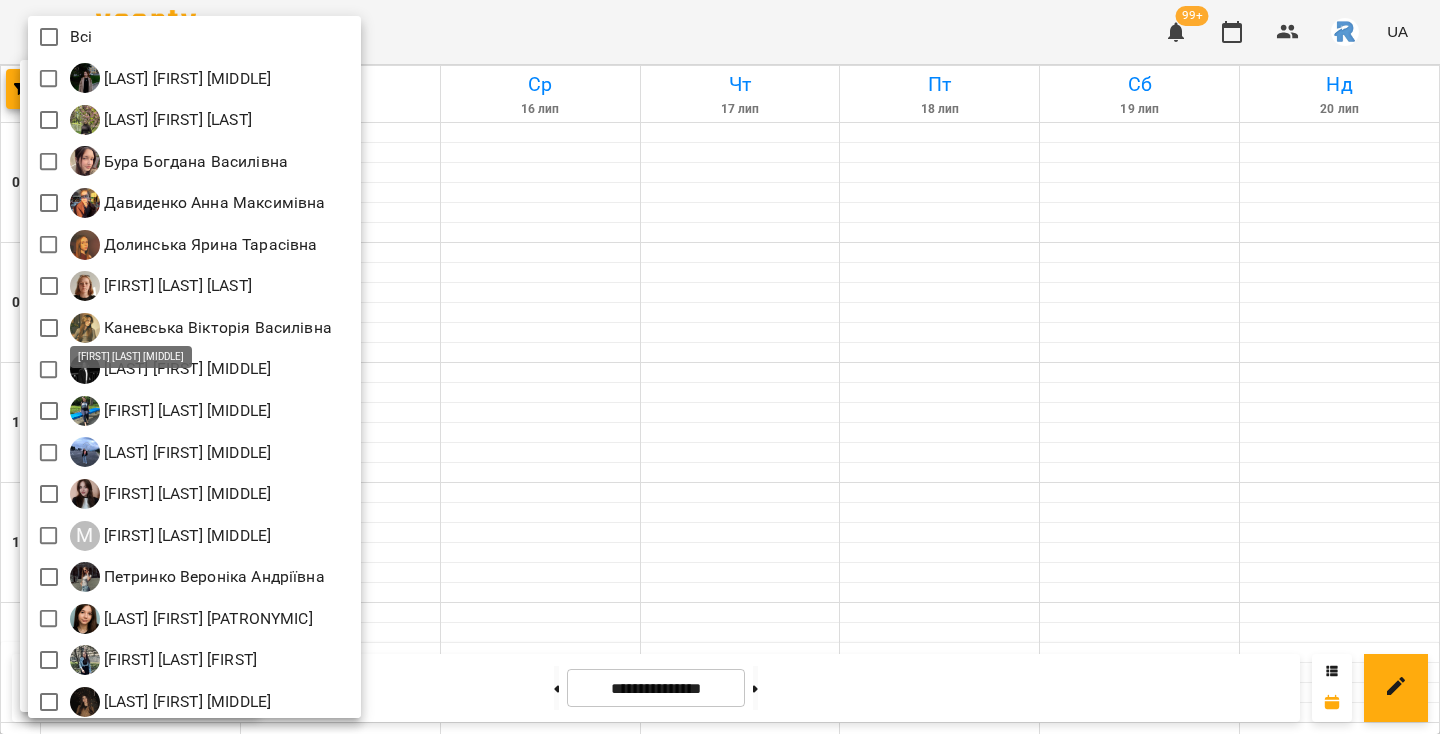 scroll, scrollTop: 258, scrollLeft: 0, axis: vertical 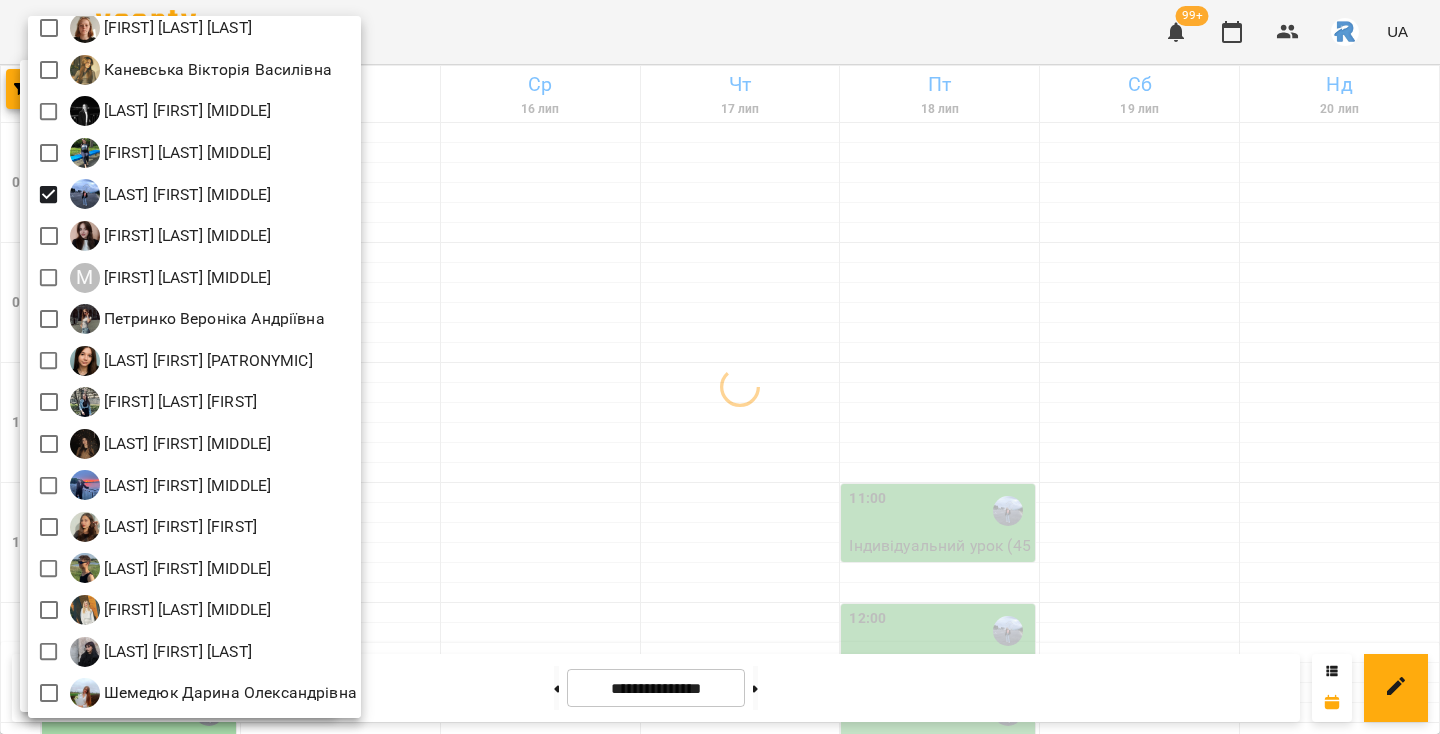 click at bounding box center (720, 367) 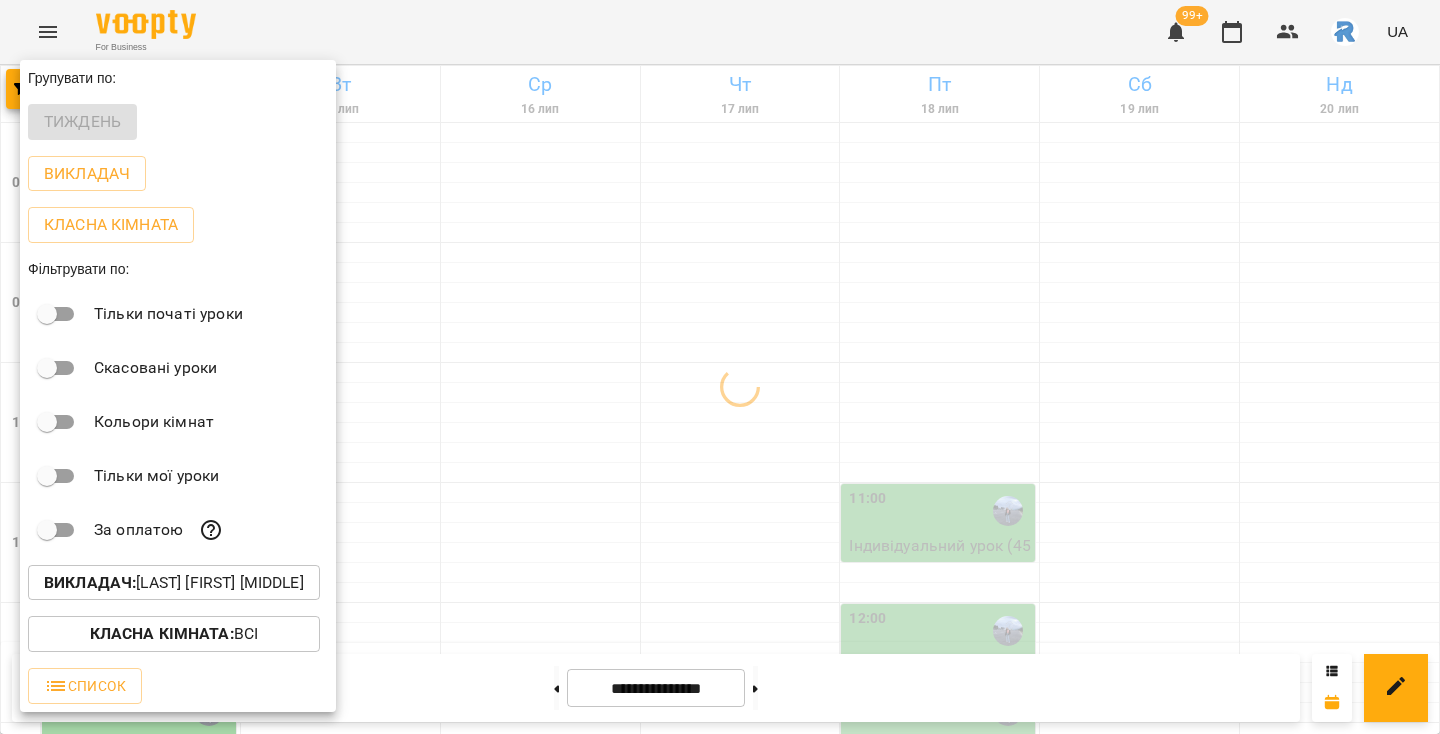 click at bounding box center (720, 367) 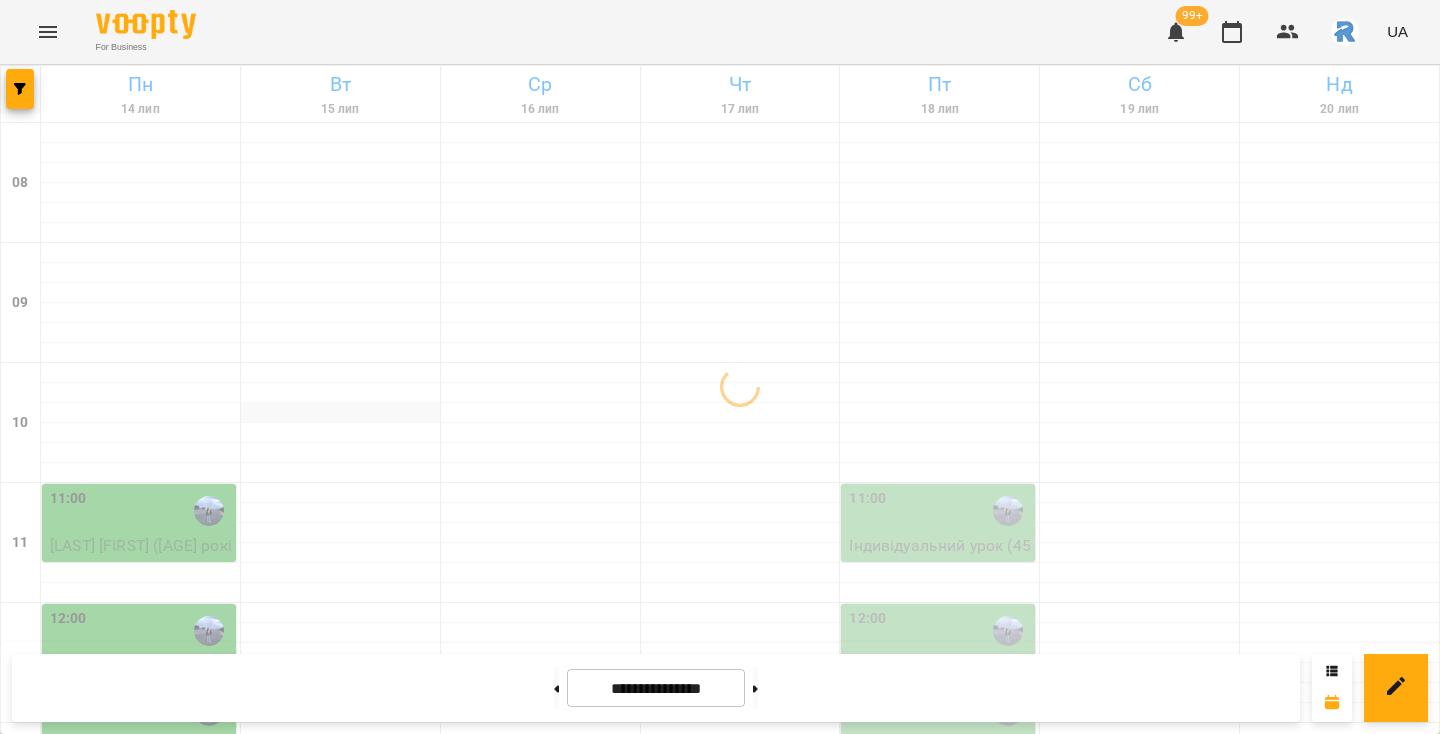 scroll, scrollTop: 1279, scrollLeft: 0, axis: vertical 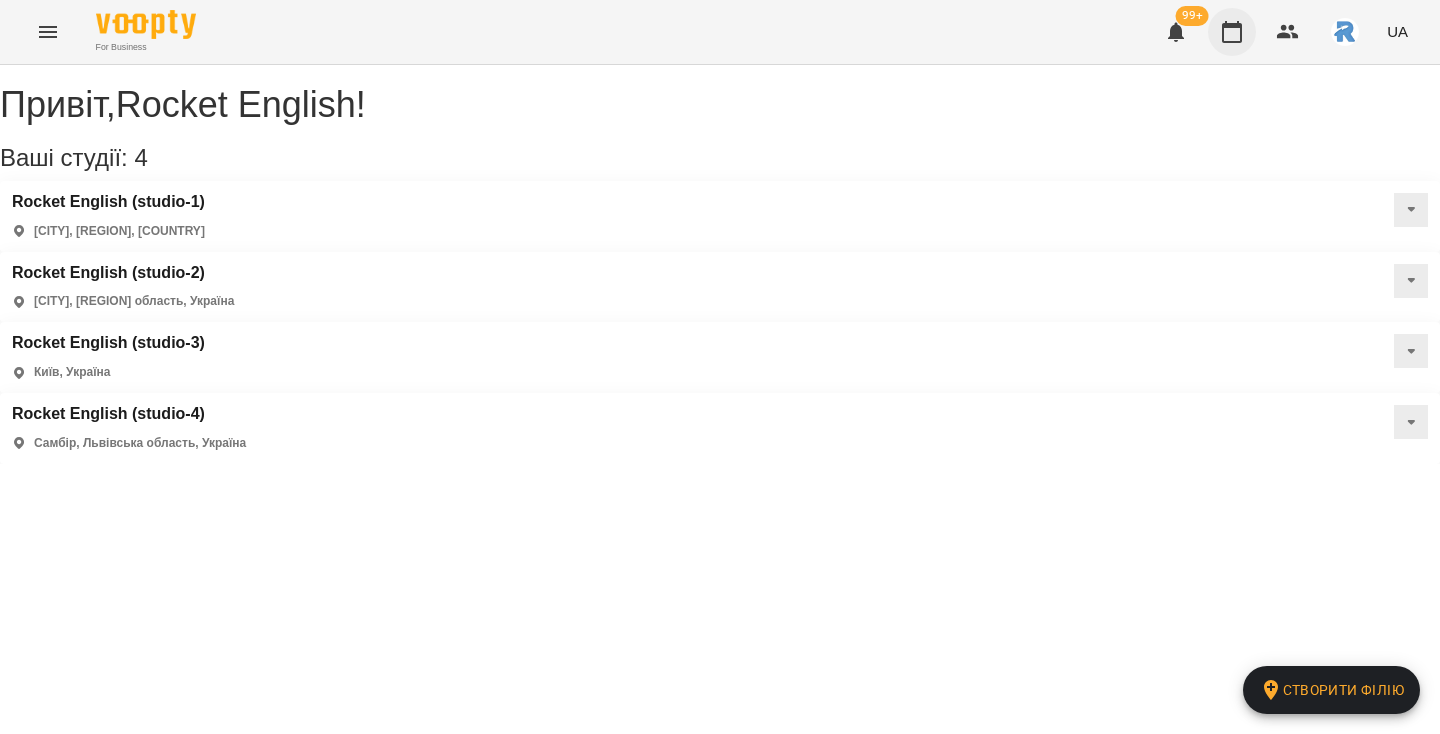 click 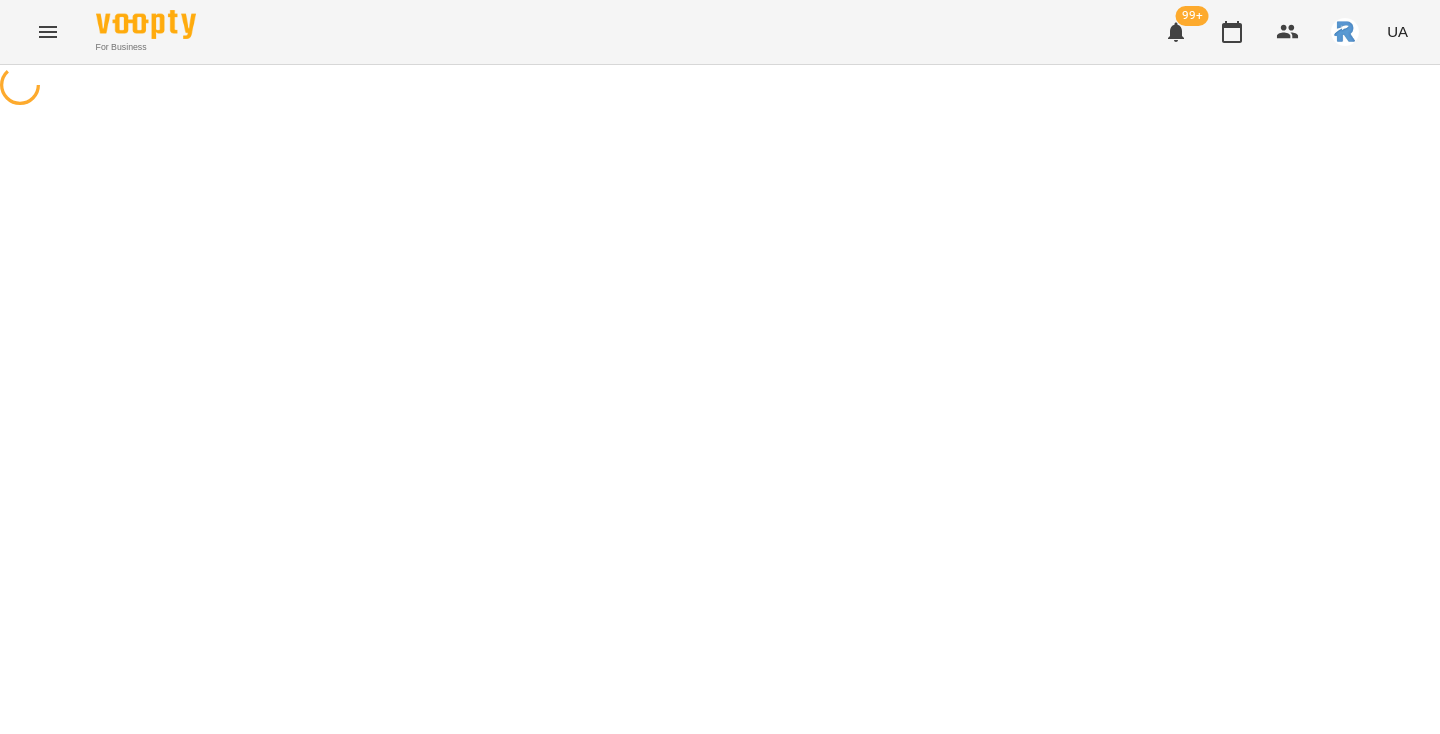 click at bounding box center [720, 87] 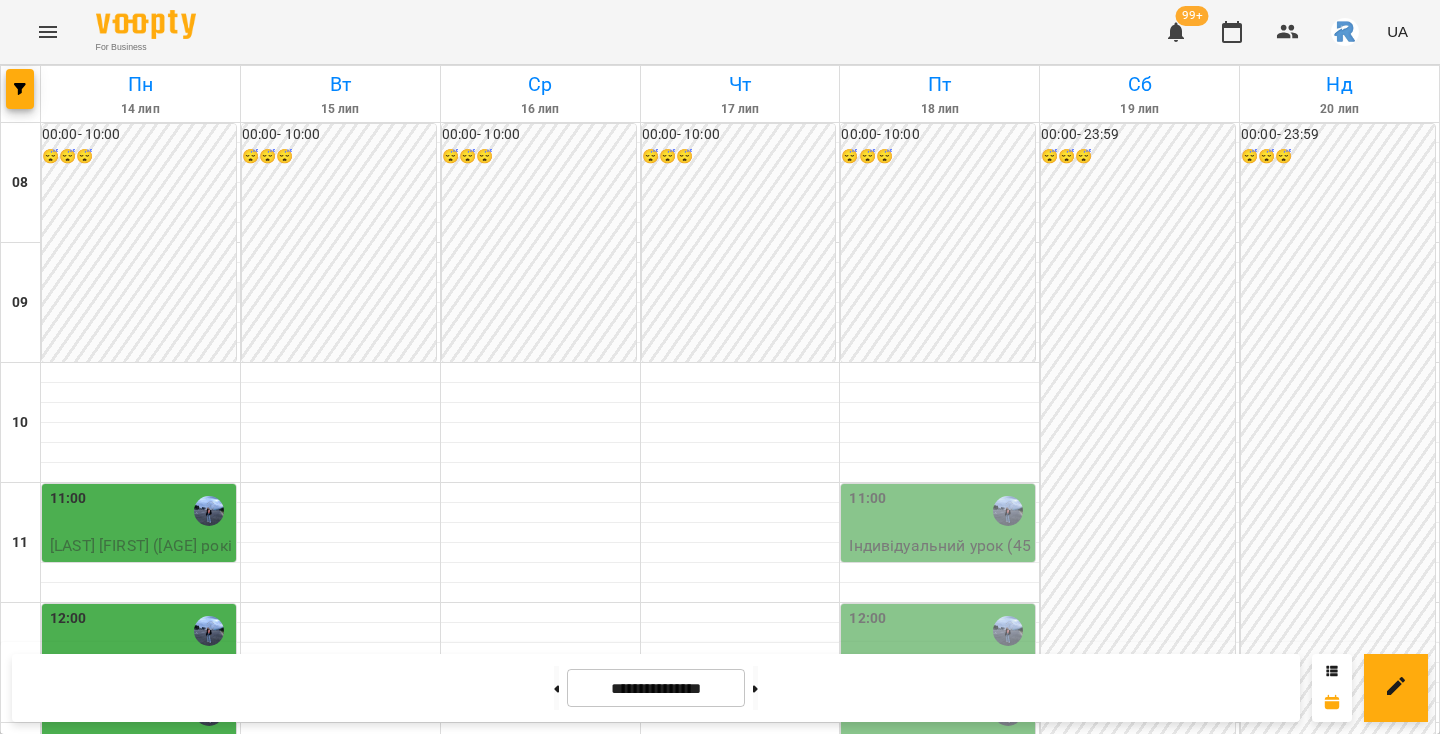 scroll, scrollTop: 373, scrollLeft: 0, axis: vertical 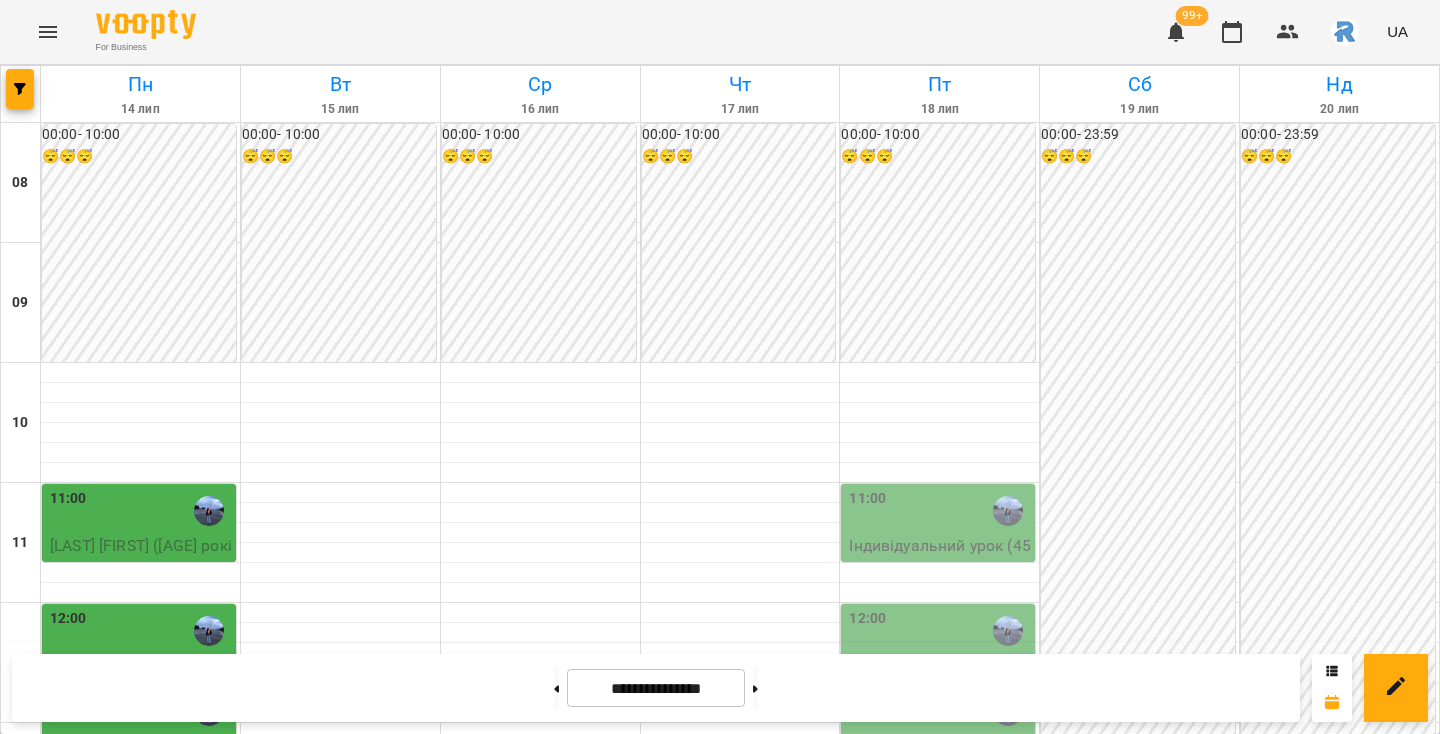 click on "12:00" at bounding box center (141, 631) 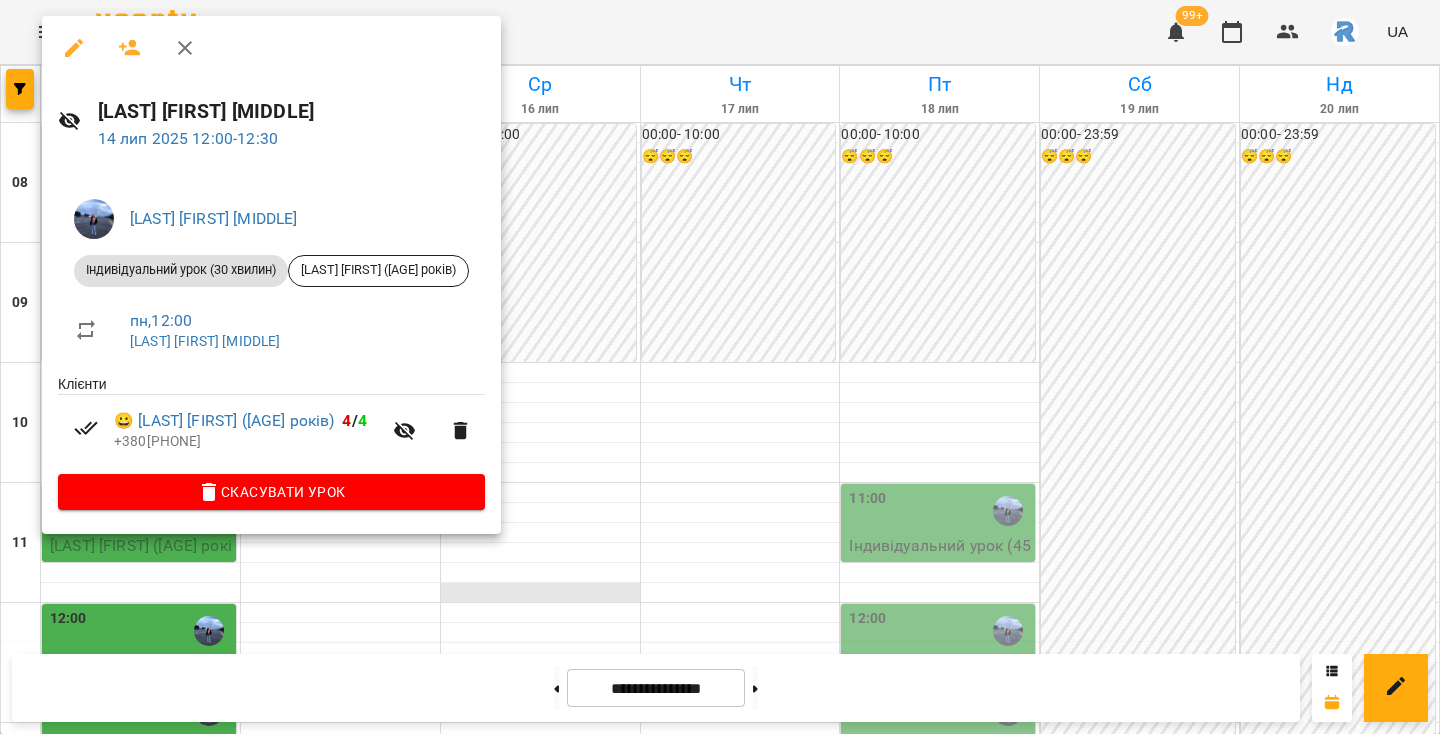 click at bounding box center (720, 367) 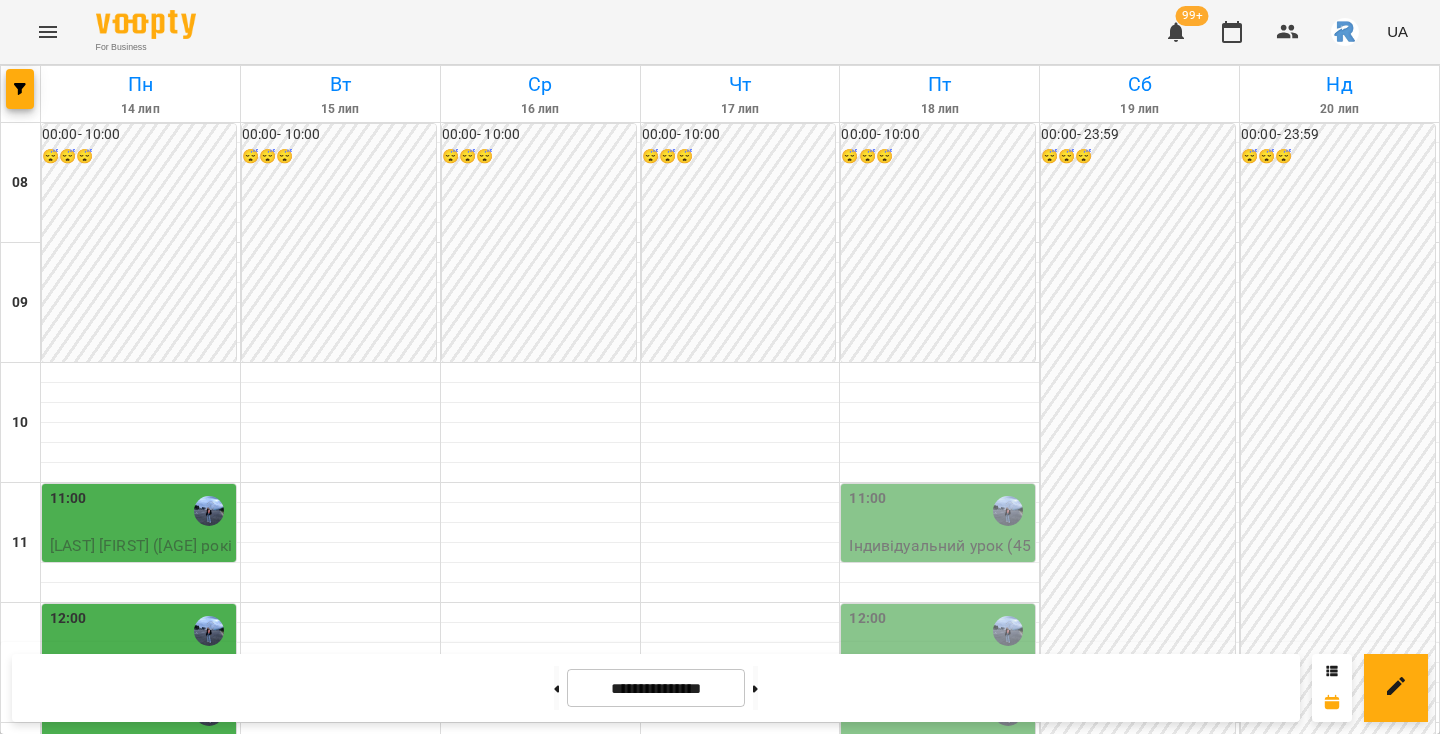 scroll, scrollTop: 263, scrollLeft: 0, axis: vertical 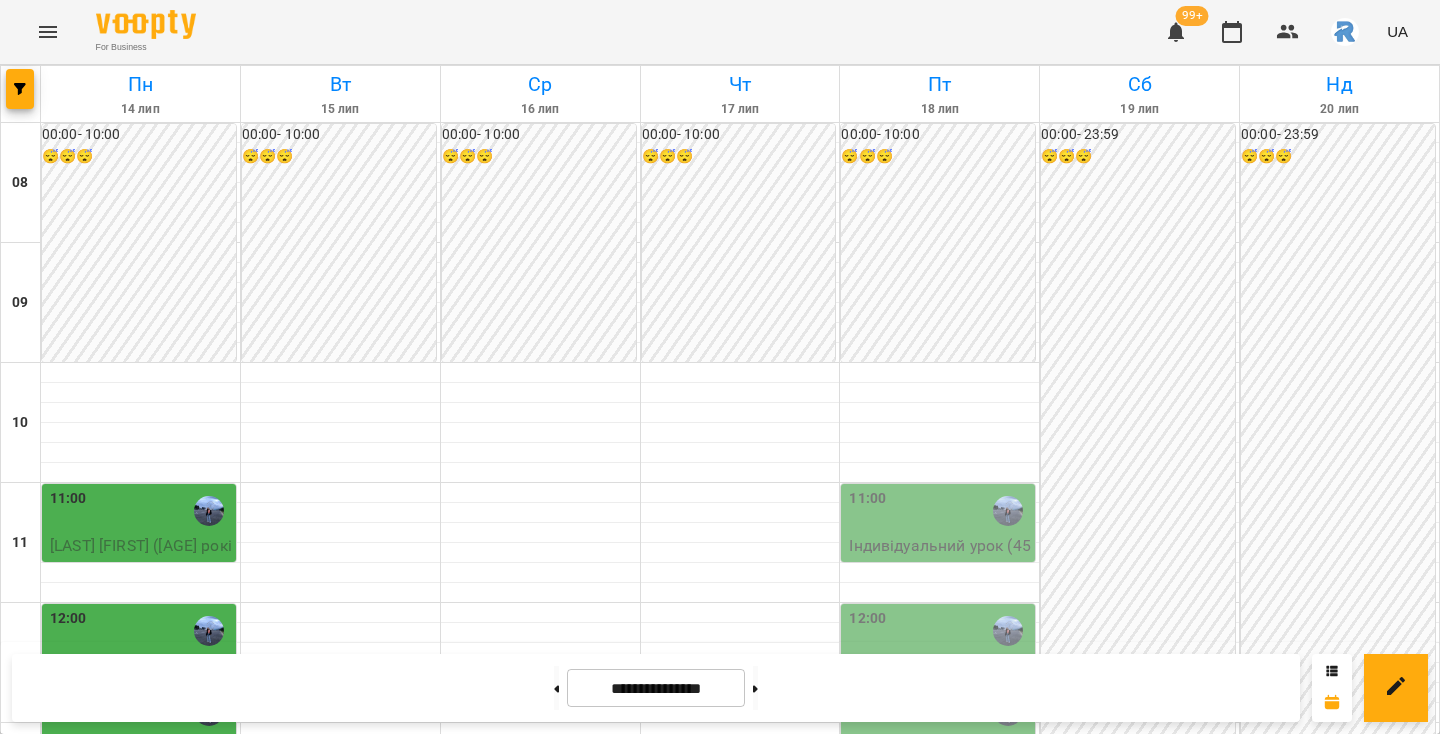 click on "13:20" at bounding box center (141, 791) 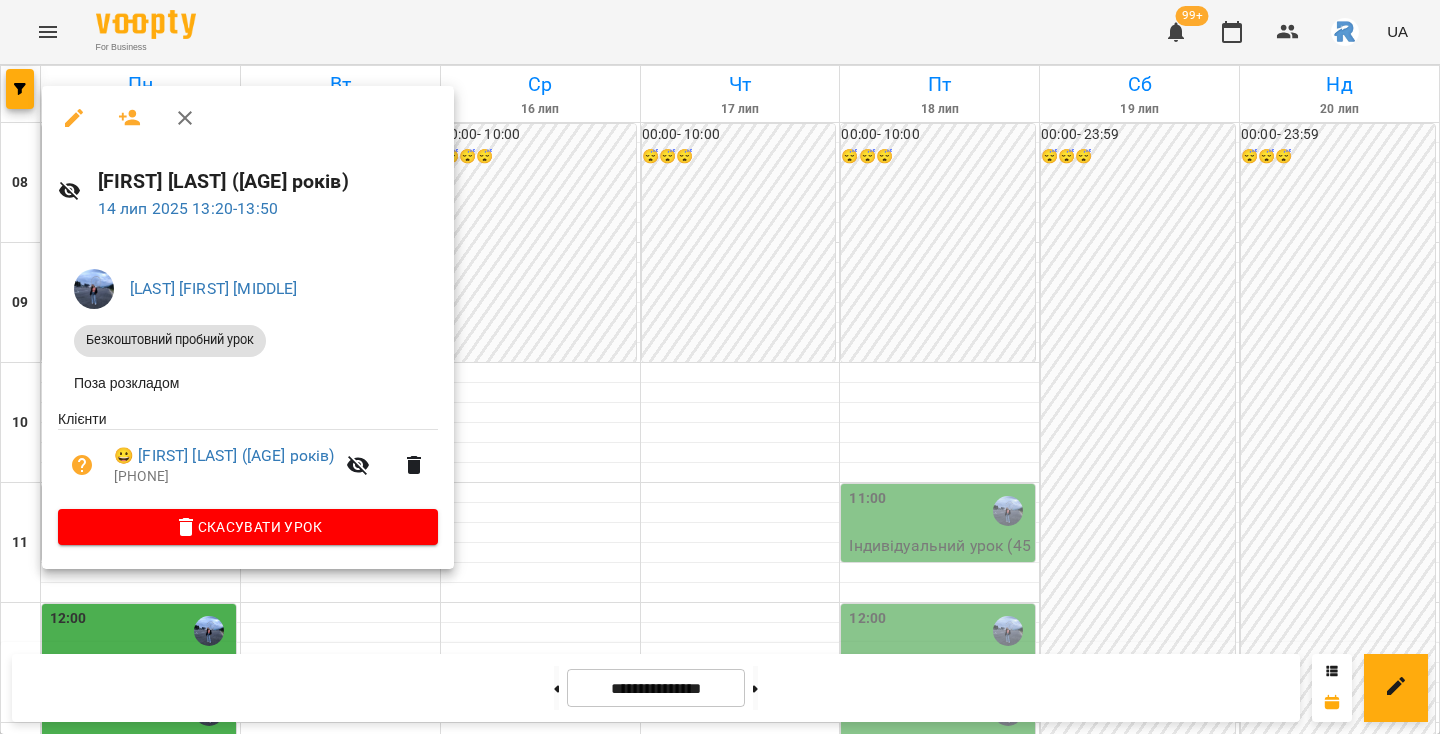 click at bounding box center [720, 367] 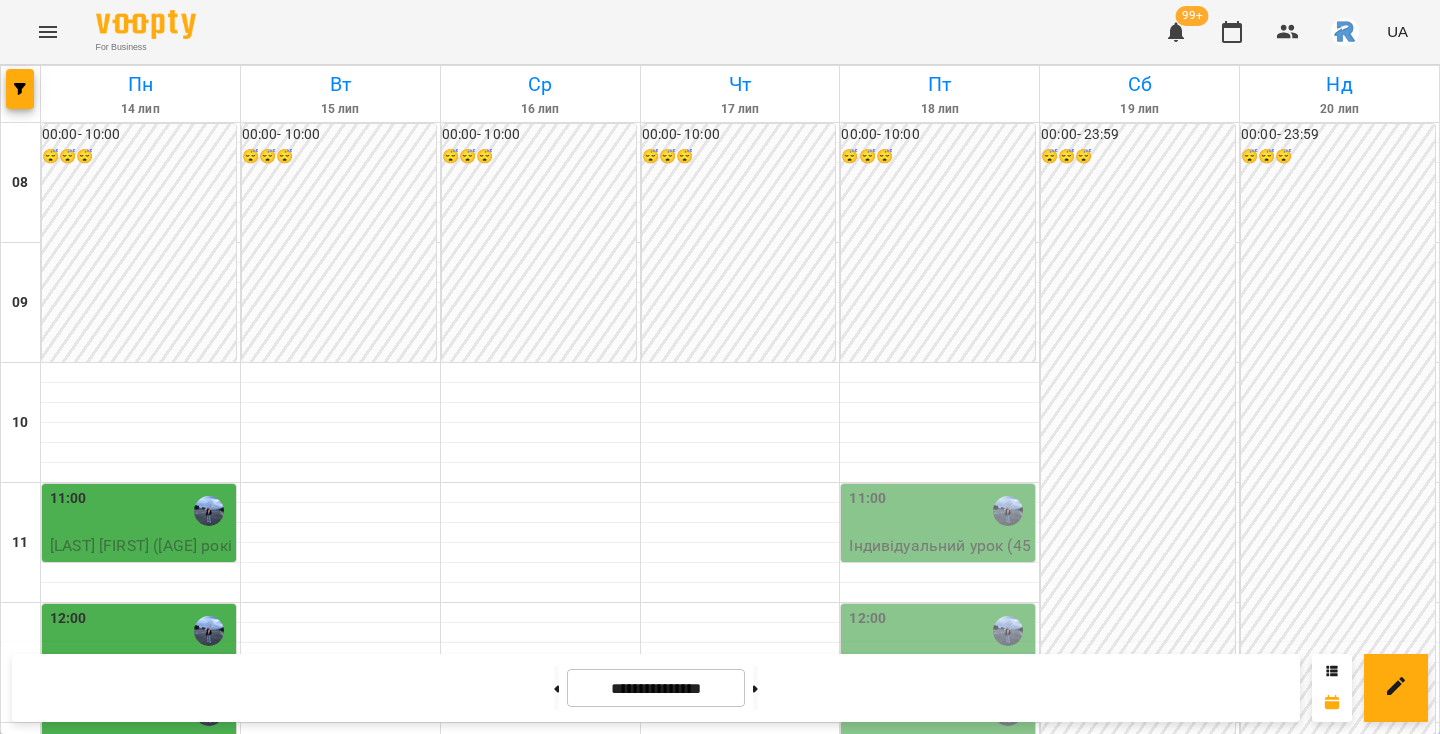 scroll, scrollTop: 284, scrollLeft: 0, axis: vertical 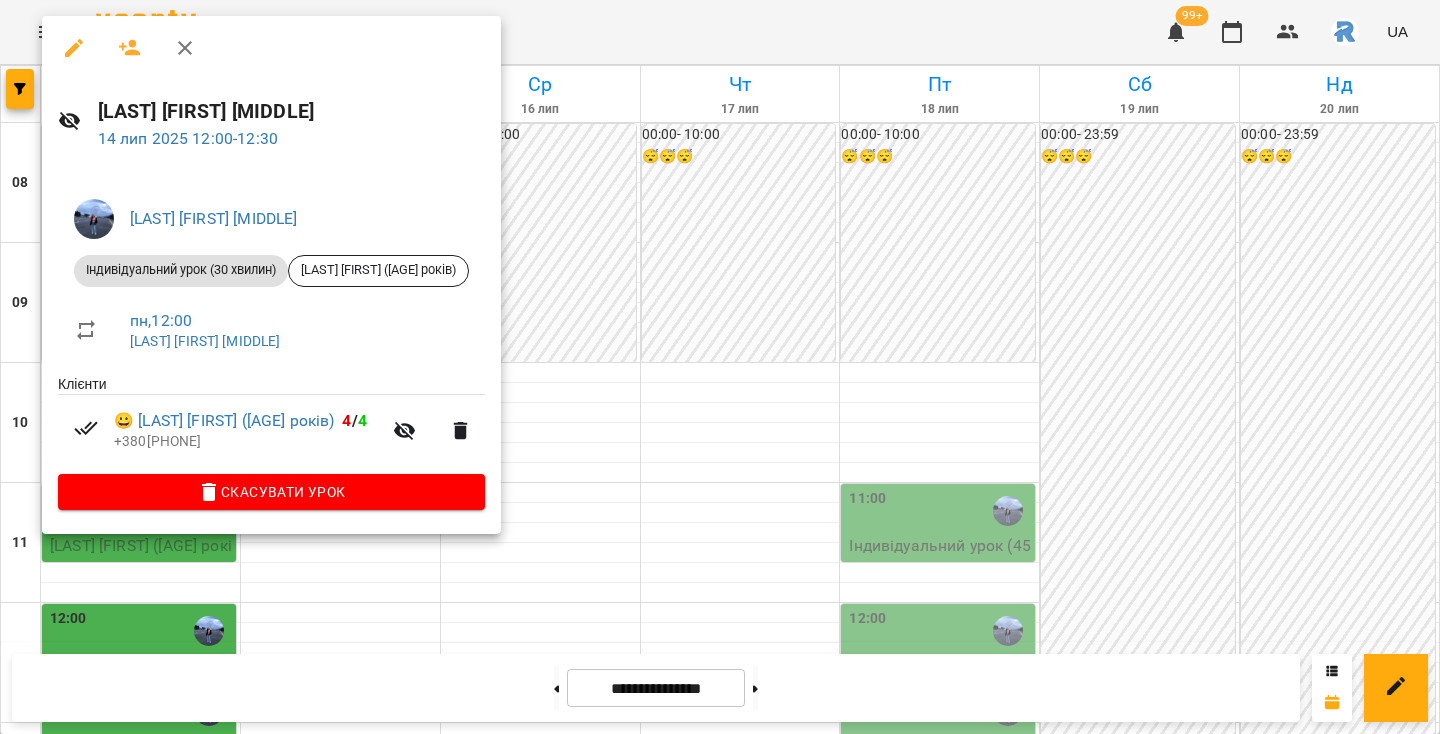 click at bounding box center (720, 367) 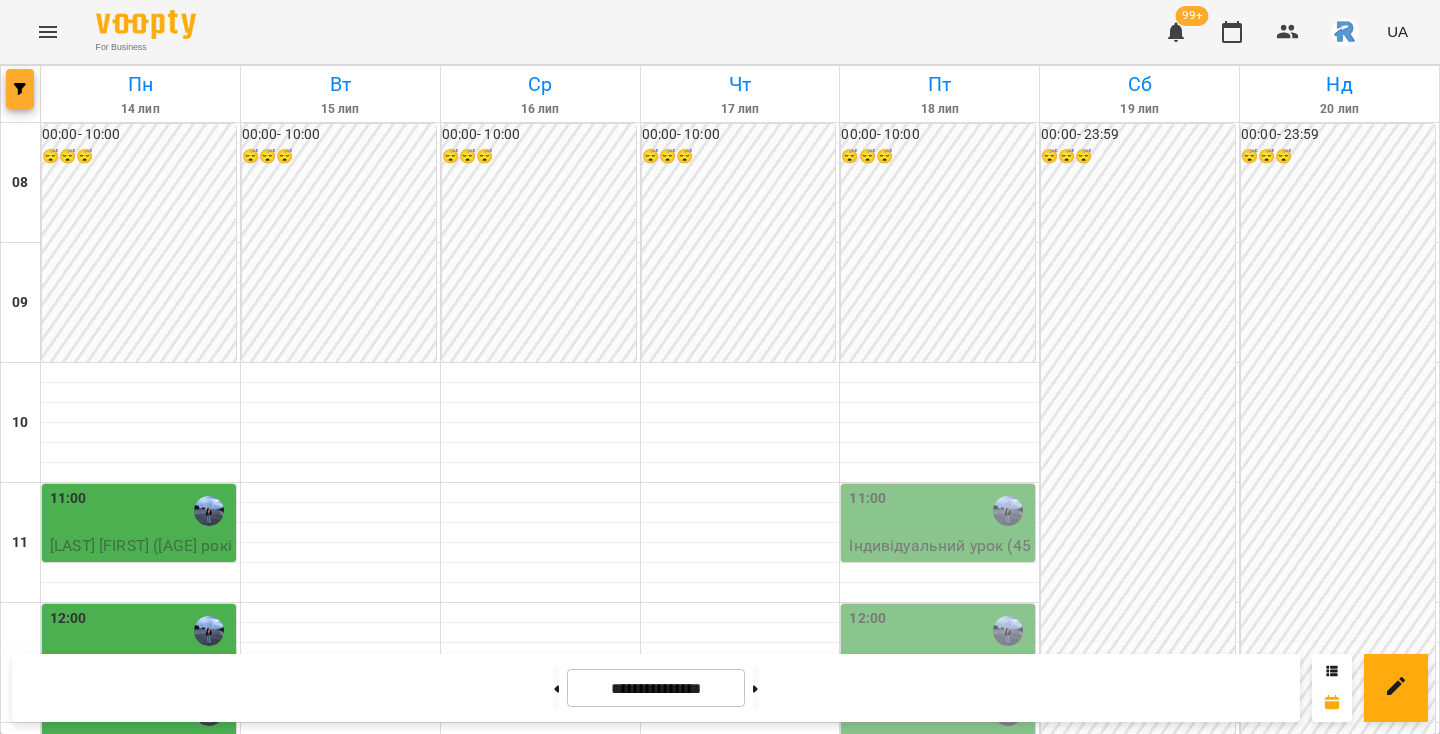 click at bounding box center [20, 89] 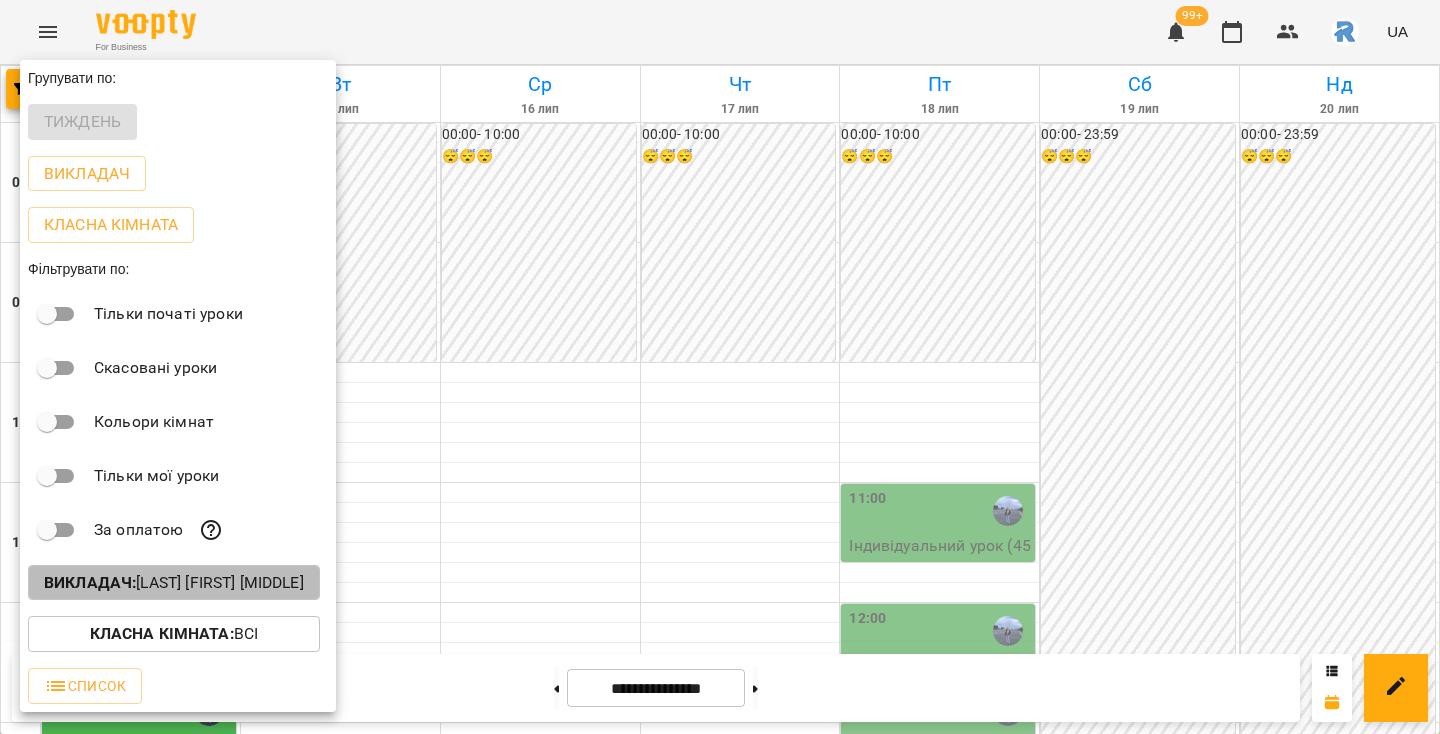 click on "Викладач :  [FIRST] [FIRST] [LAST]" at bounding box center [174, 583] 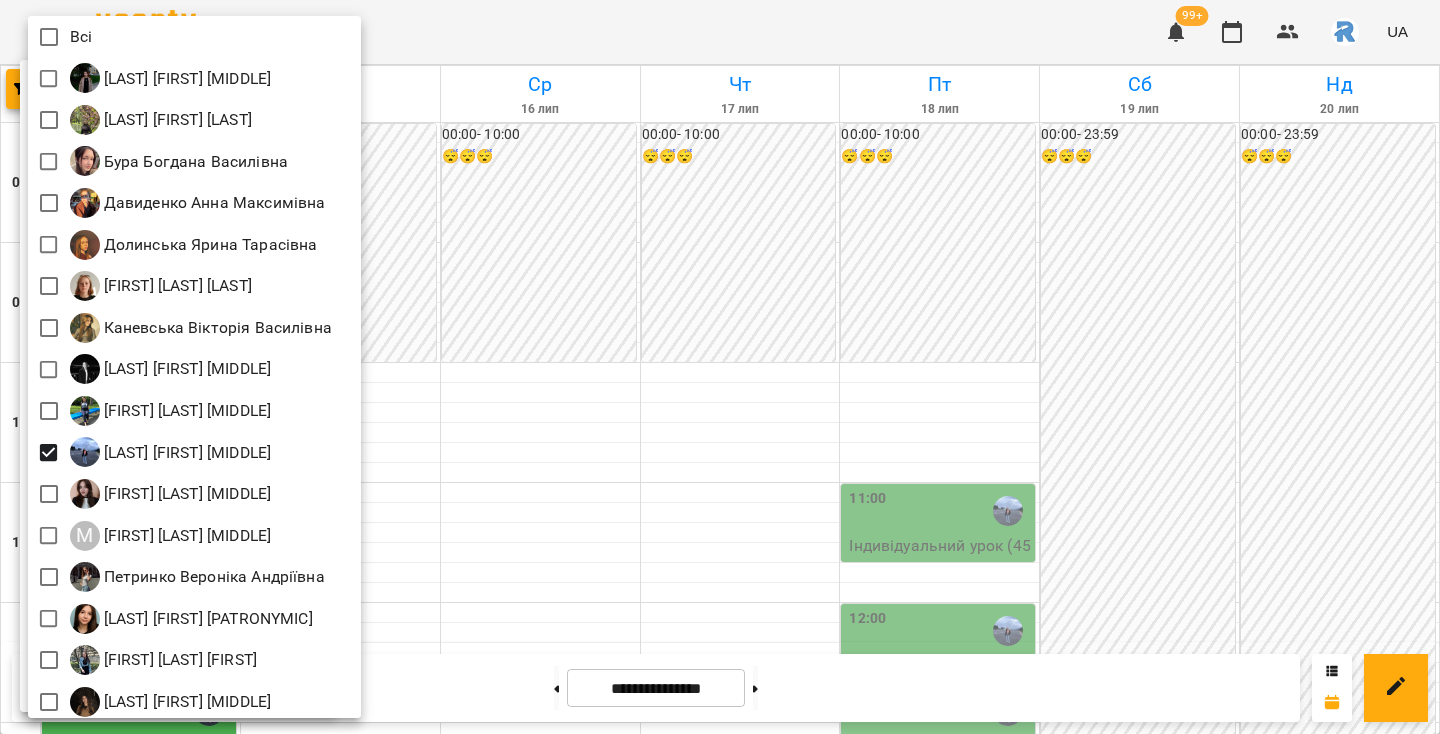 scroll, scrollTop: 258, scrollLeft: 0, axis: vertical 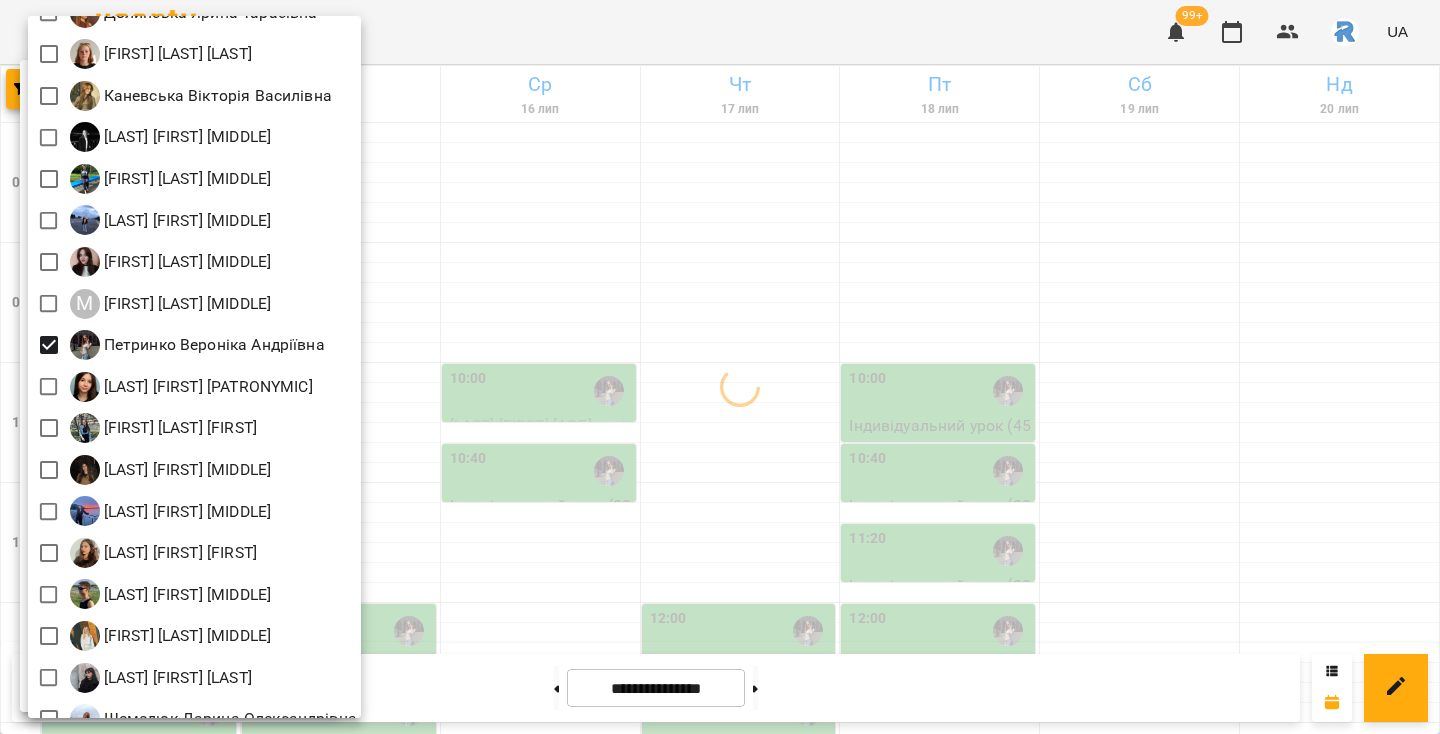 click at bounding box center [720, 367] 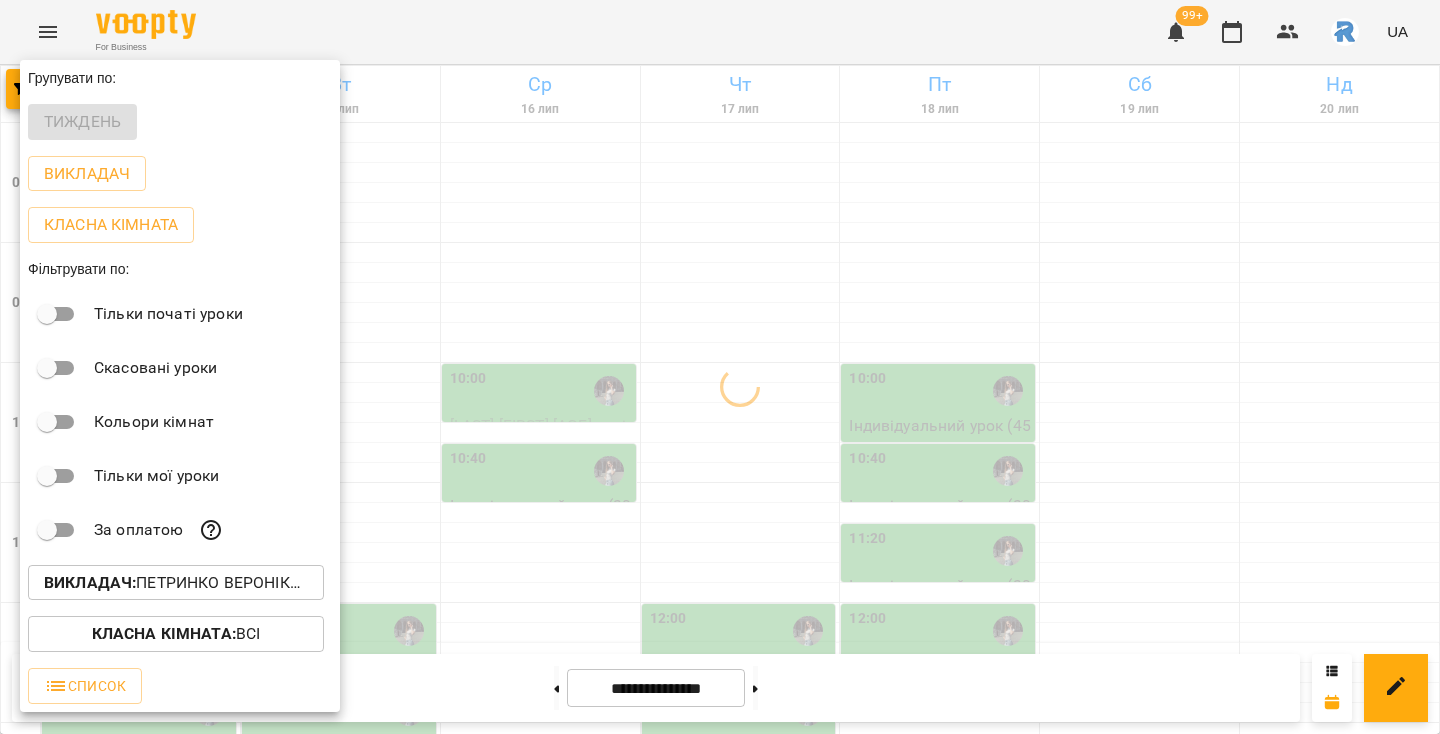 click at bounding box center (720, 367) 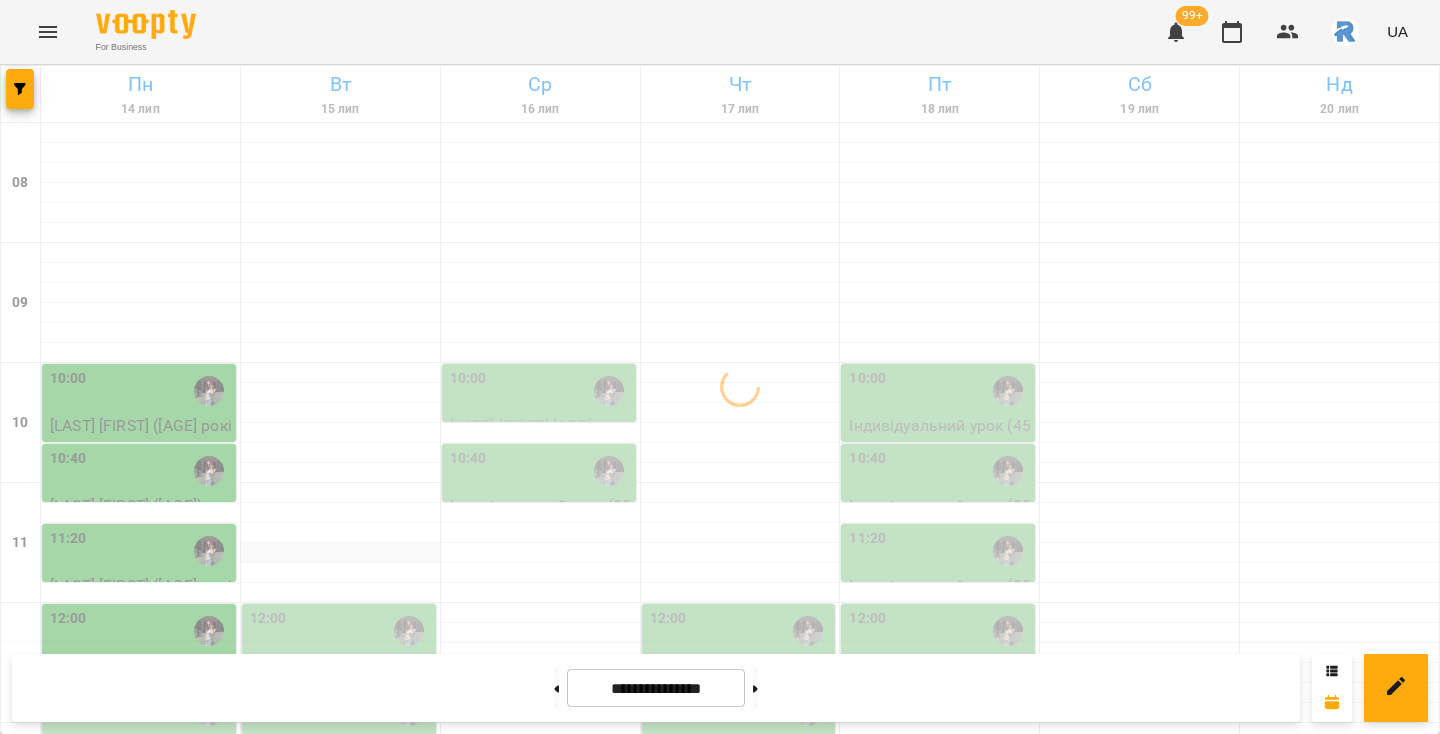 scroll, scrollTop: 91, scrollLeft: 0, axis: vertical 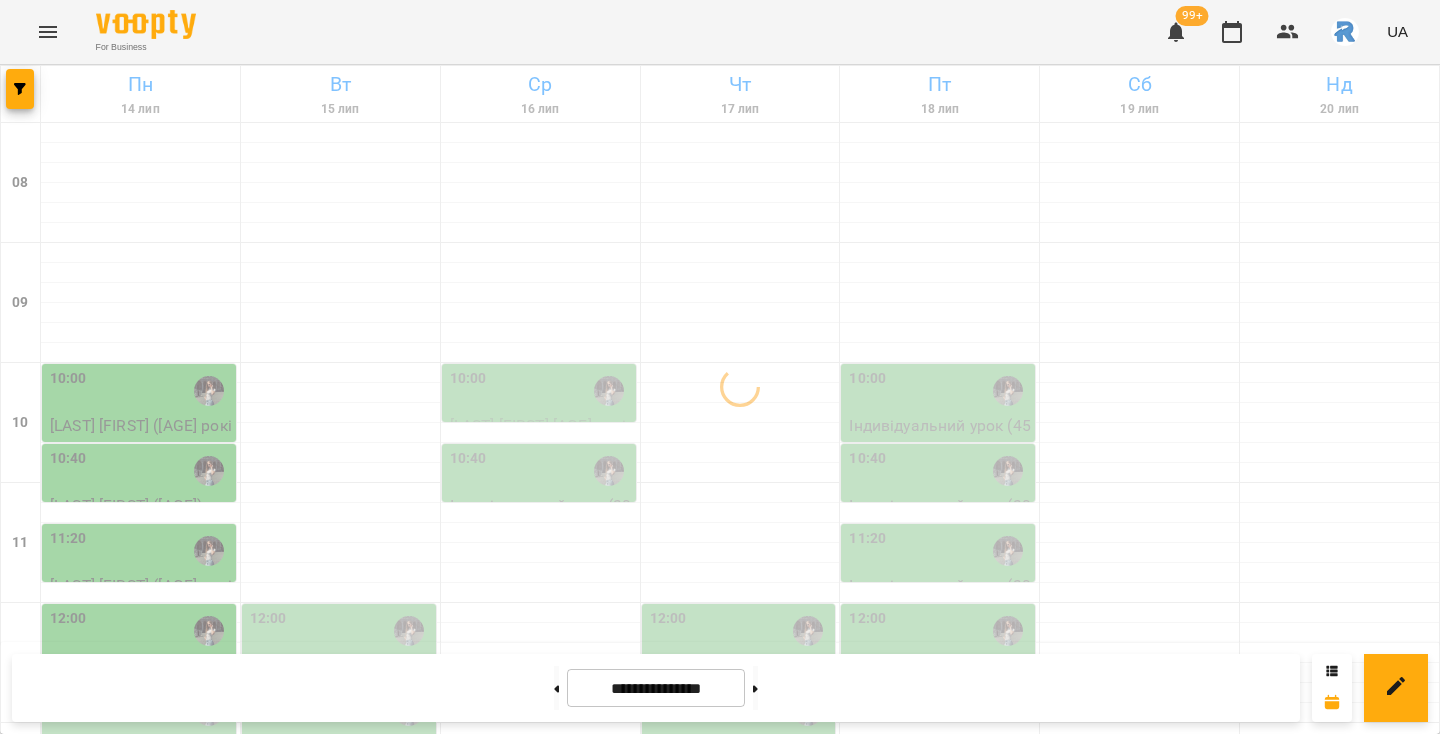 click 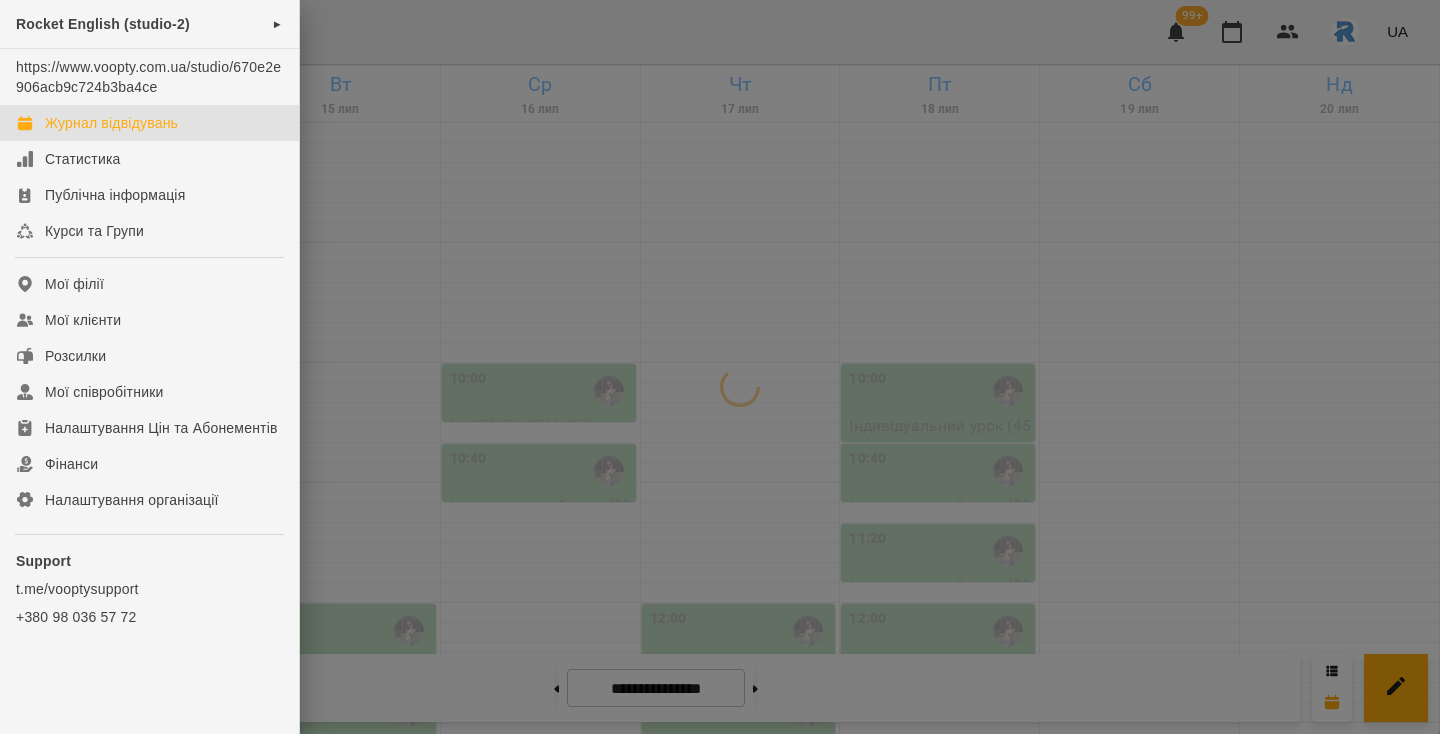click on "[PHONE]" at bounding box center [149, 361] 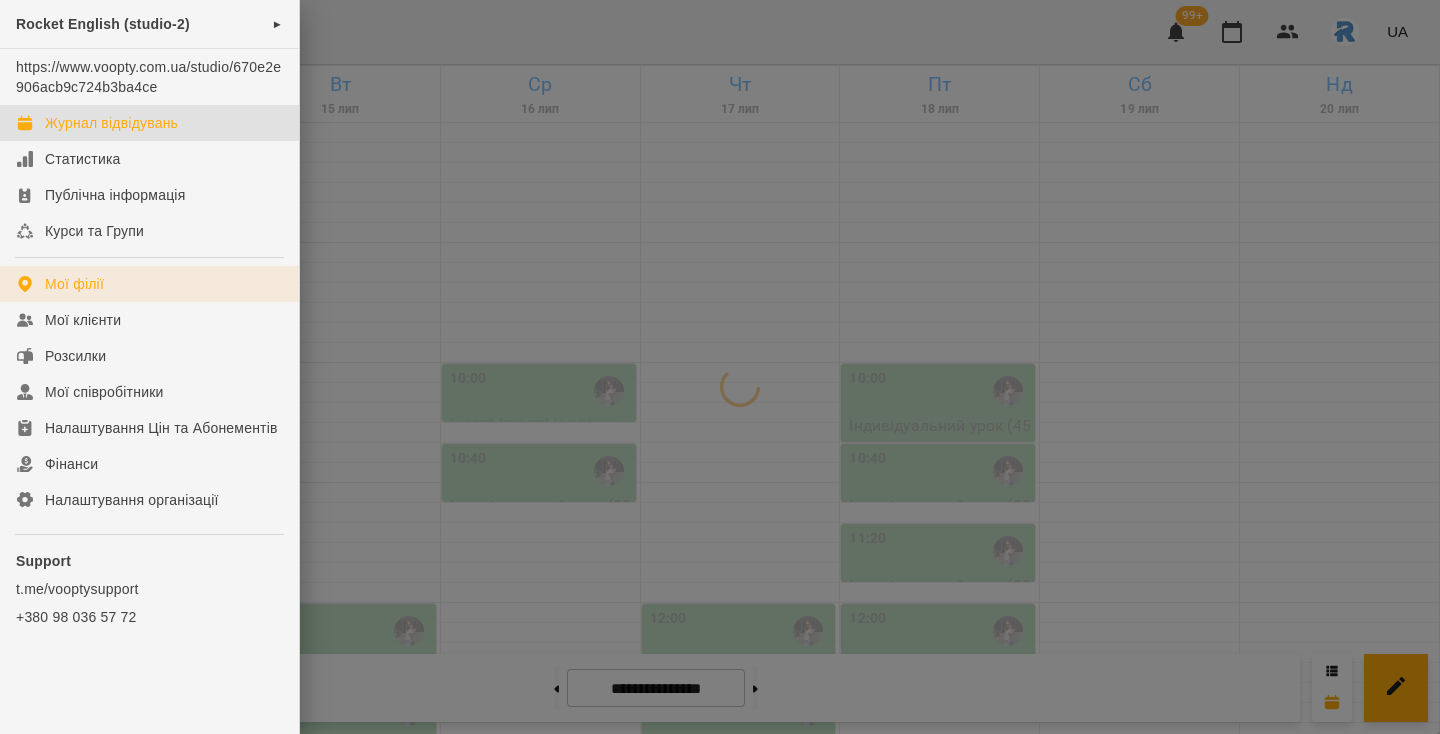click on "Мої філії" at bounding box center [74, 284] 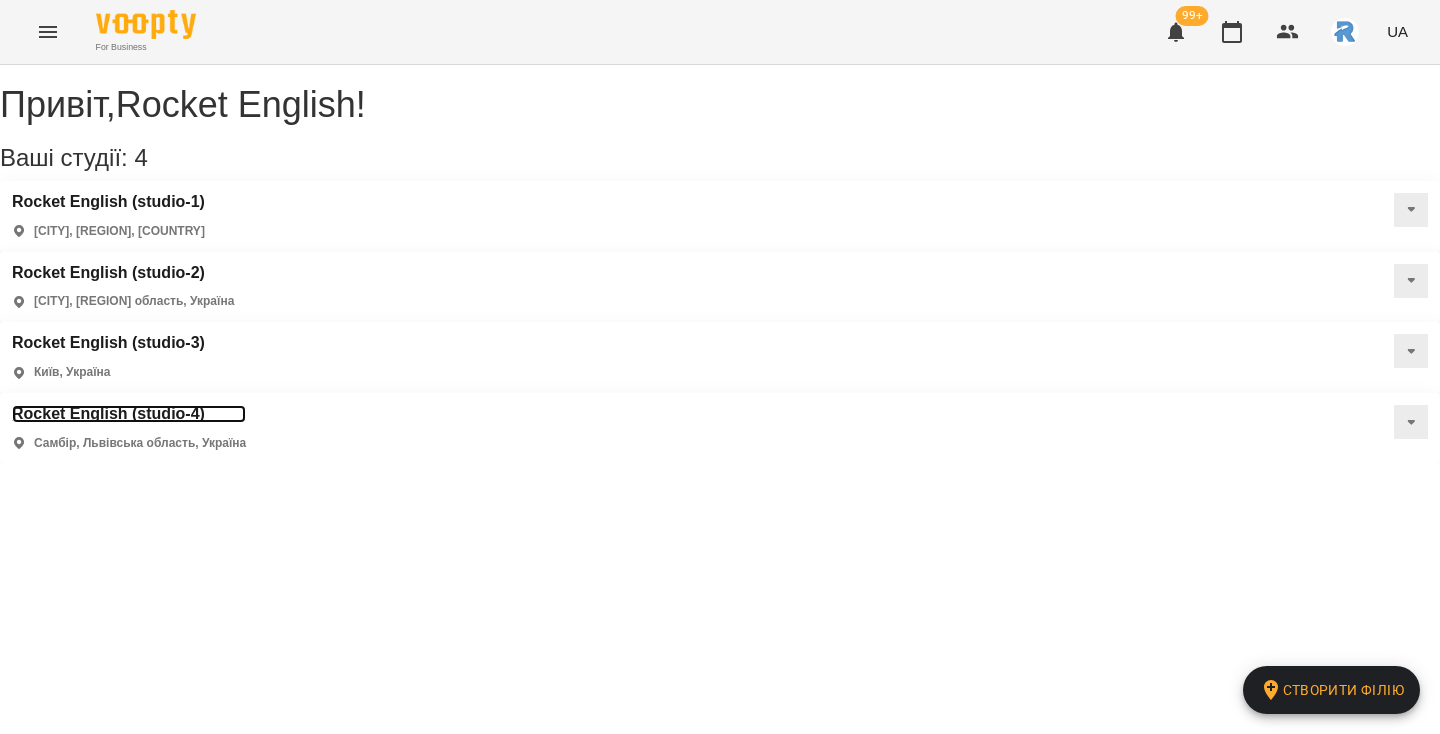 click on "Rocket English (studio-4)" at bounding box center [129, 414] 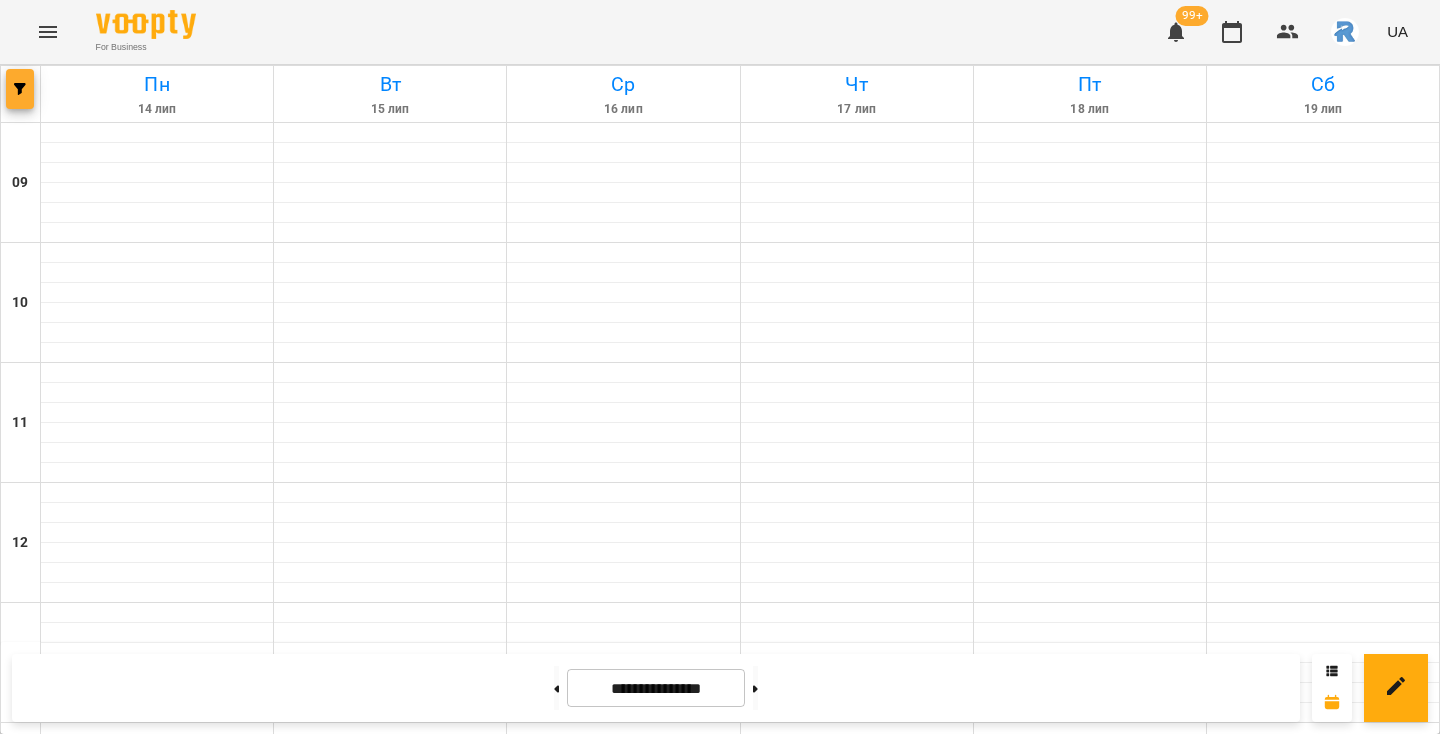 click 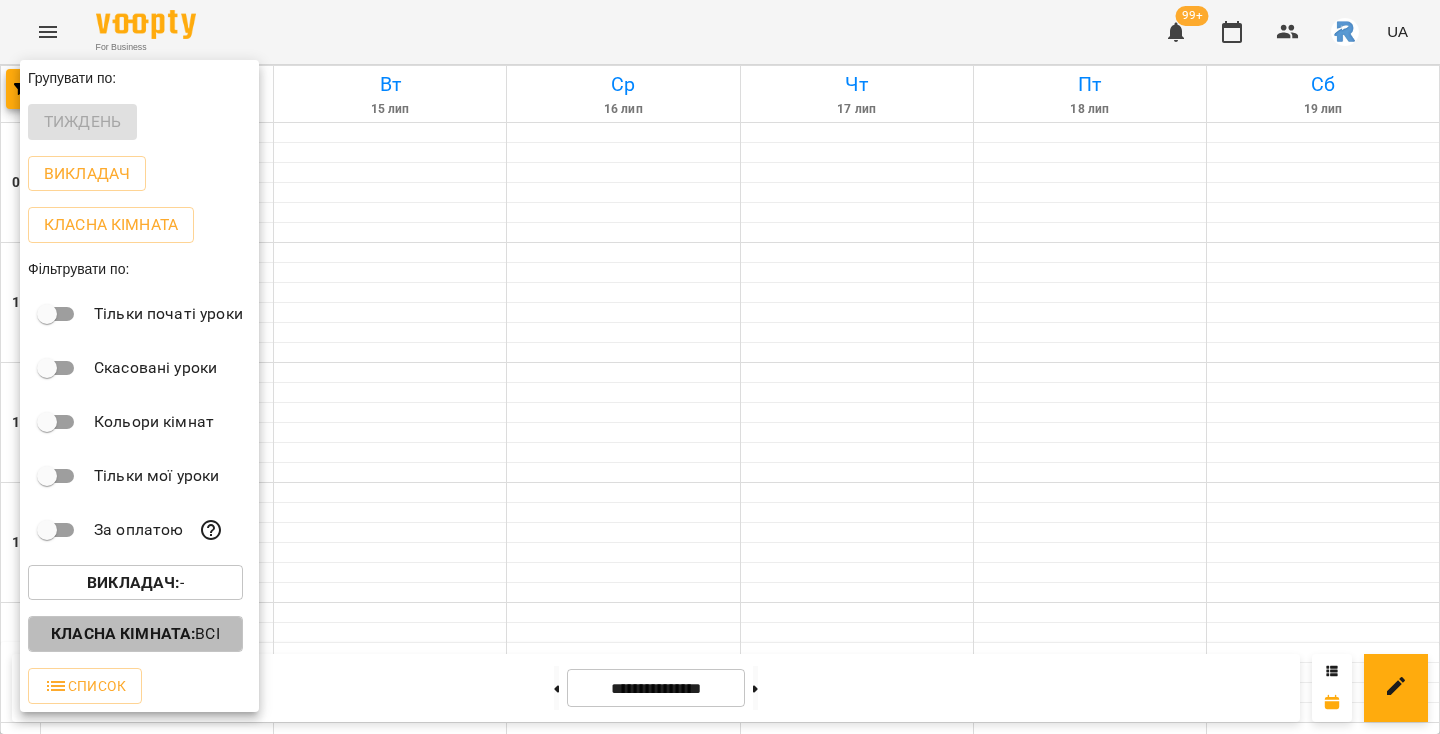 click on "Класна кімната :  Всі" at bounding box center [135, 634] 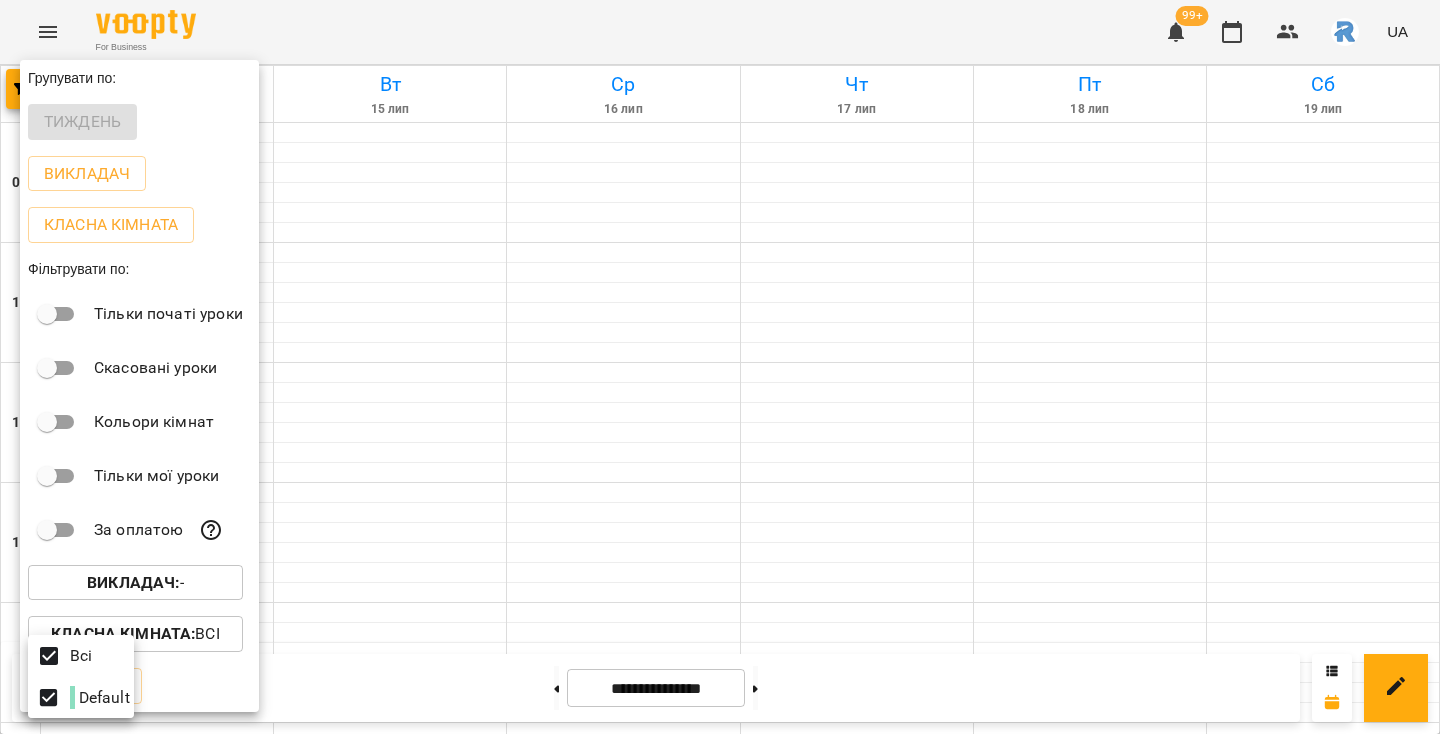 click at bounding box center (720, 367) 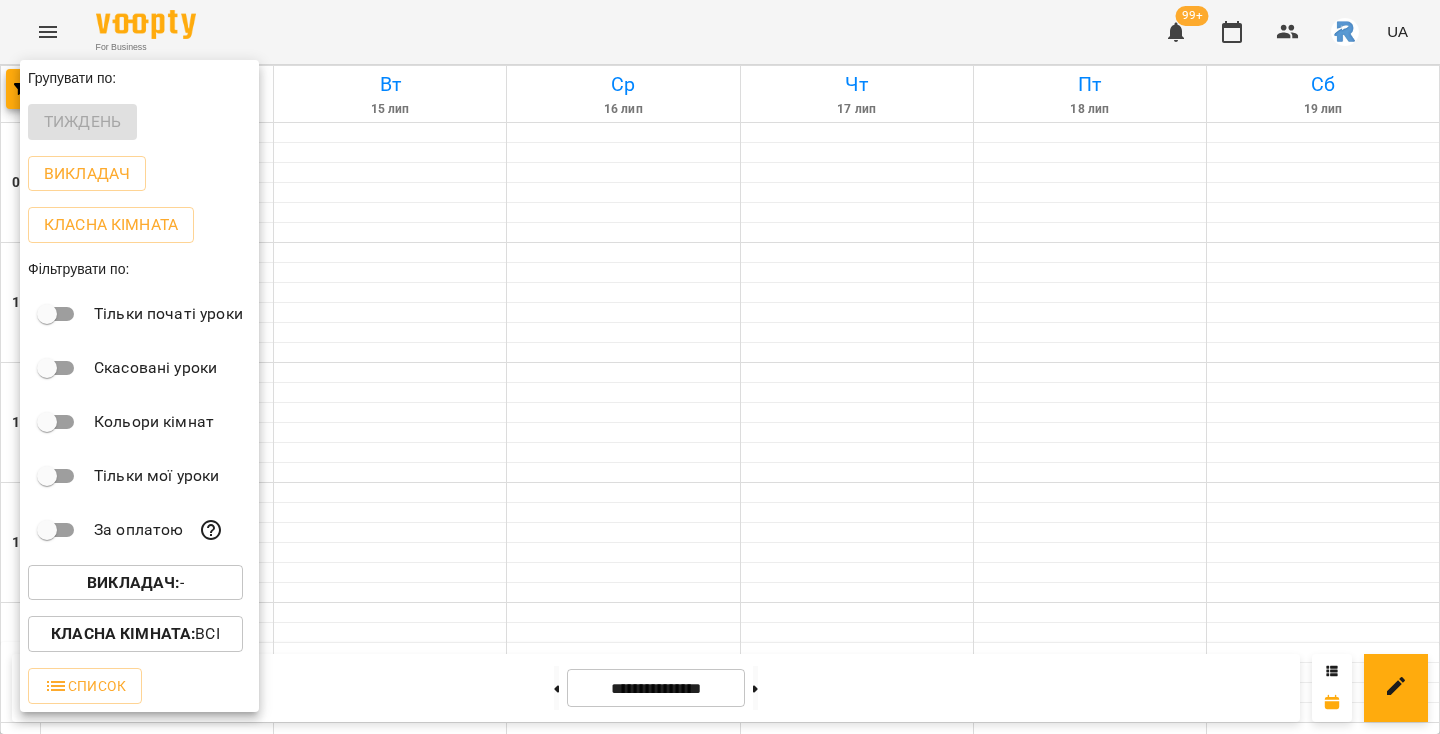 click on "Викладач :" at bounding box center [133, 582] 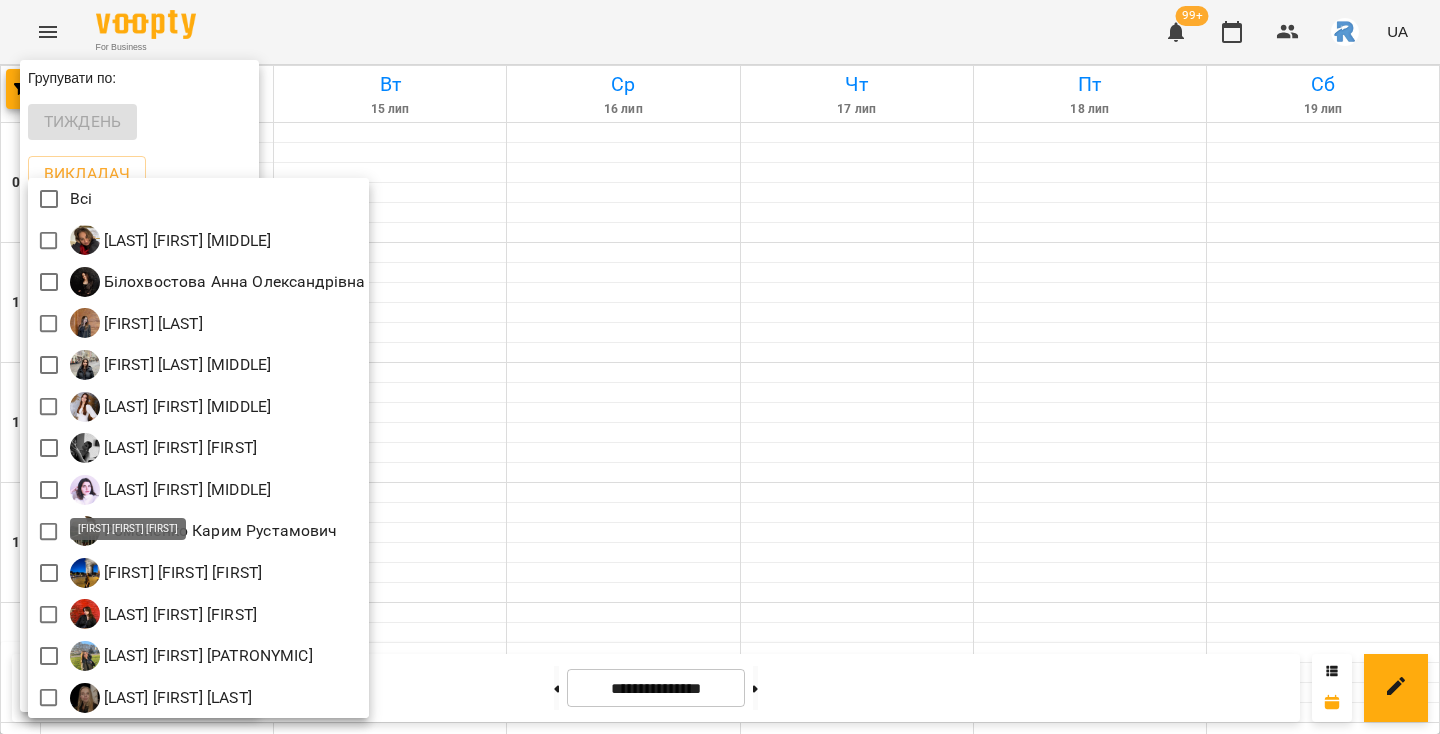 scroll, scrollTop: 4, scrollLeft: 0, axis: vertical 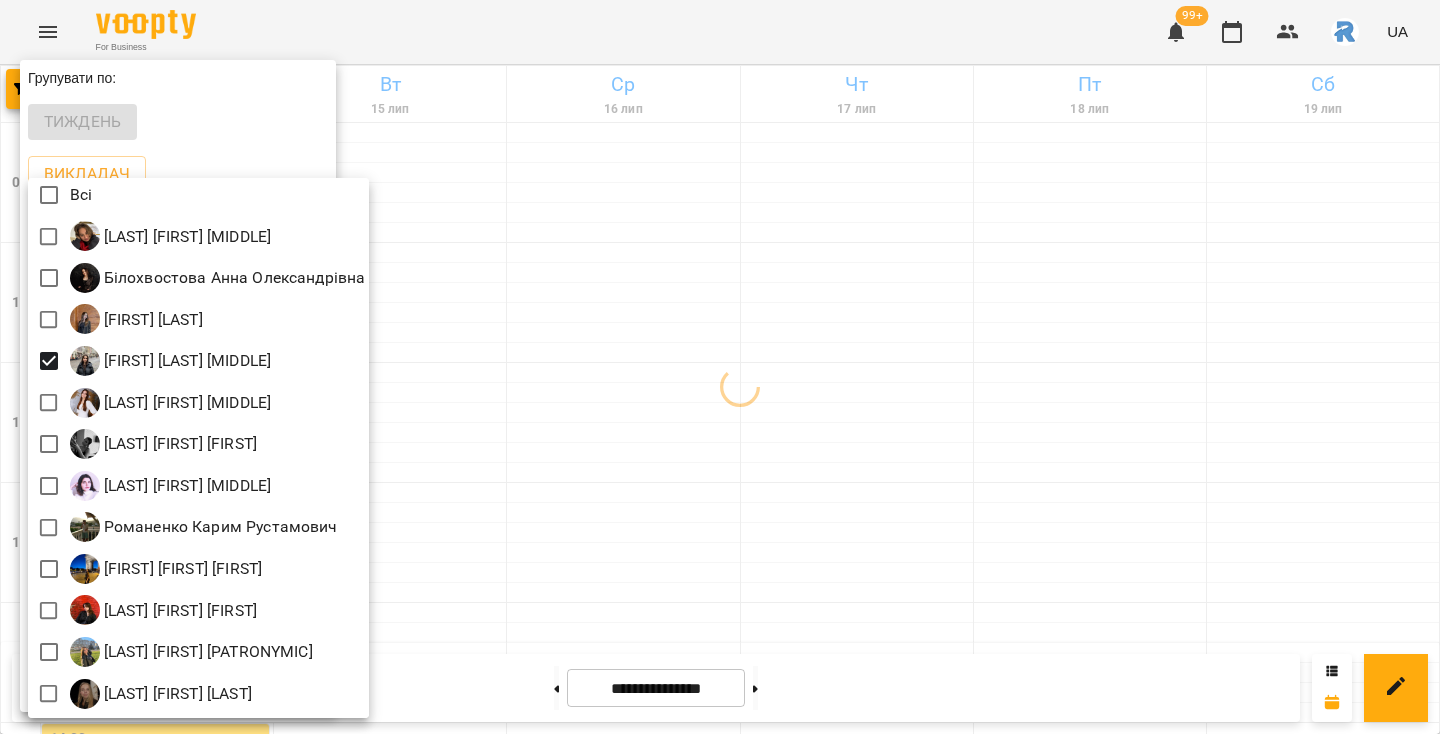 click at bounding box center (720, 367) 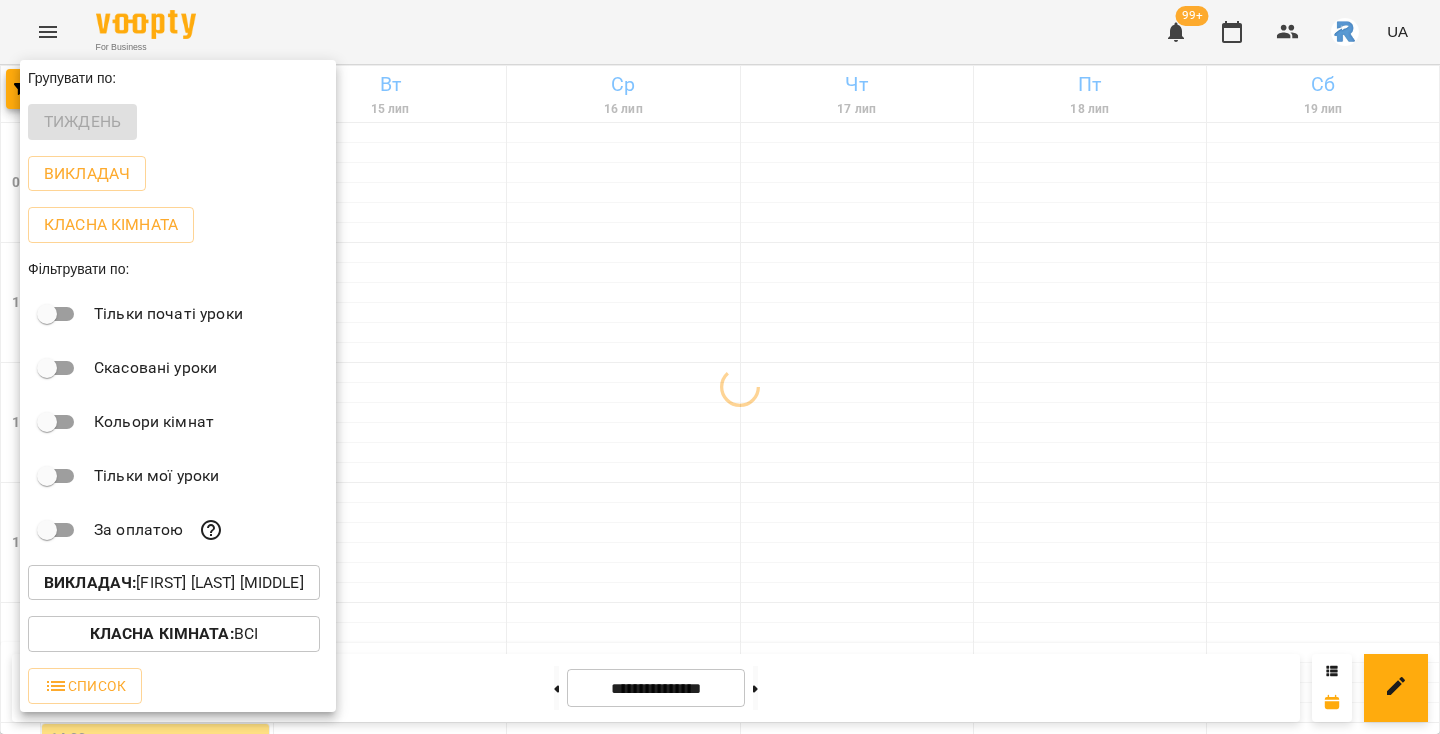 click at bounding box center (720, 367) 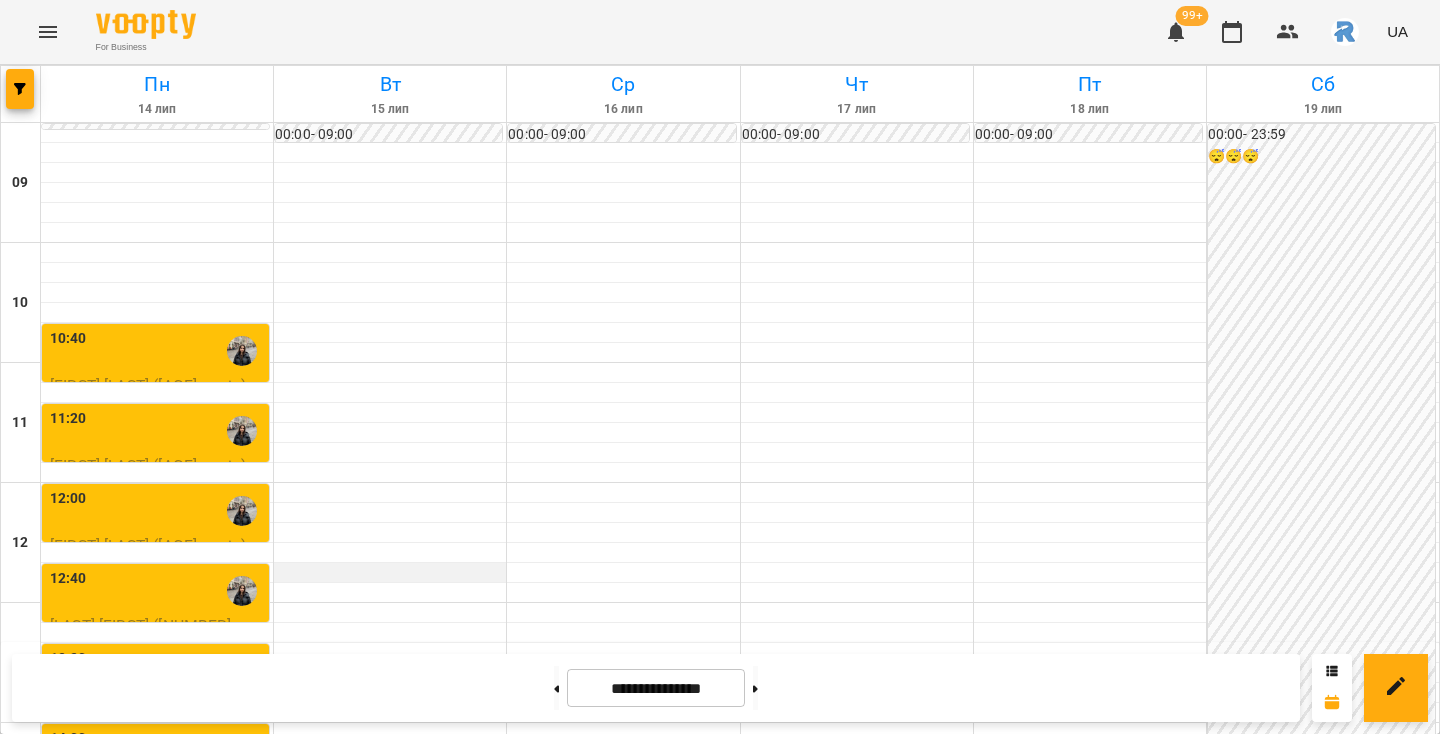 scroll, scrollTop: 209, scrollLeft: 0, axis: vertical 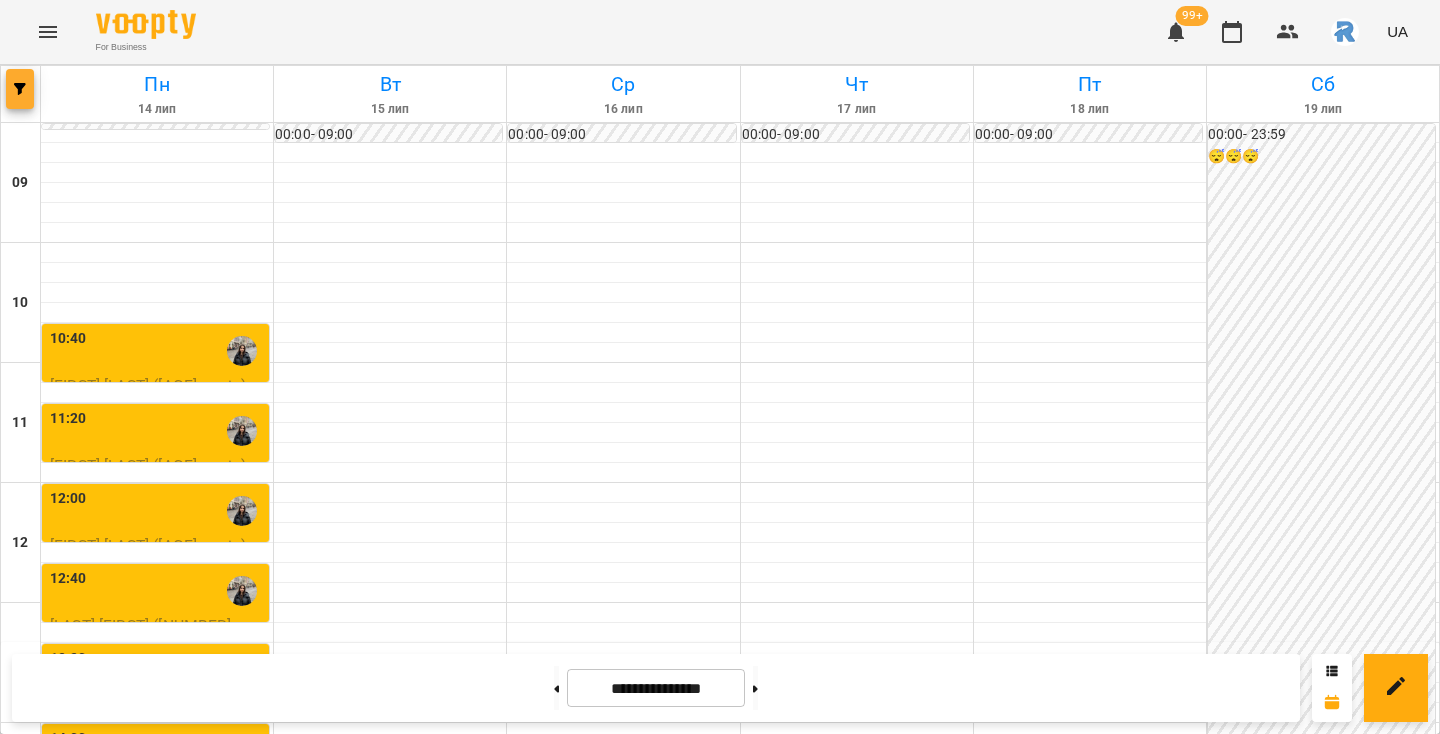 click at bounding box center [20, 89] 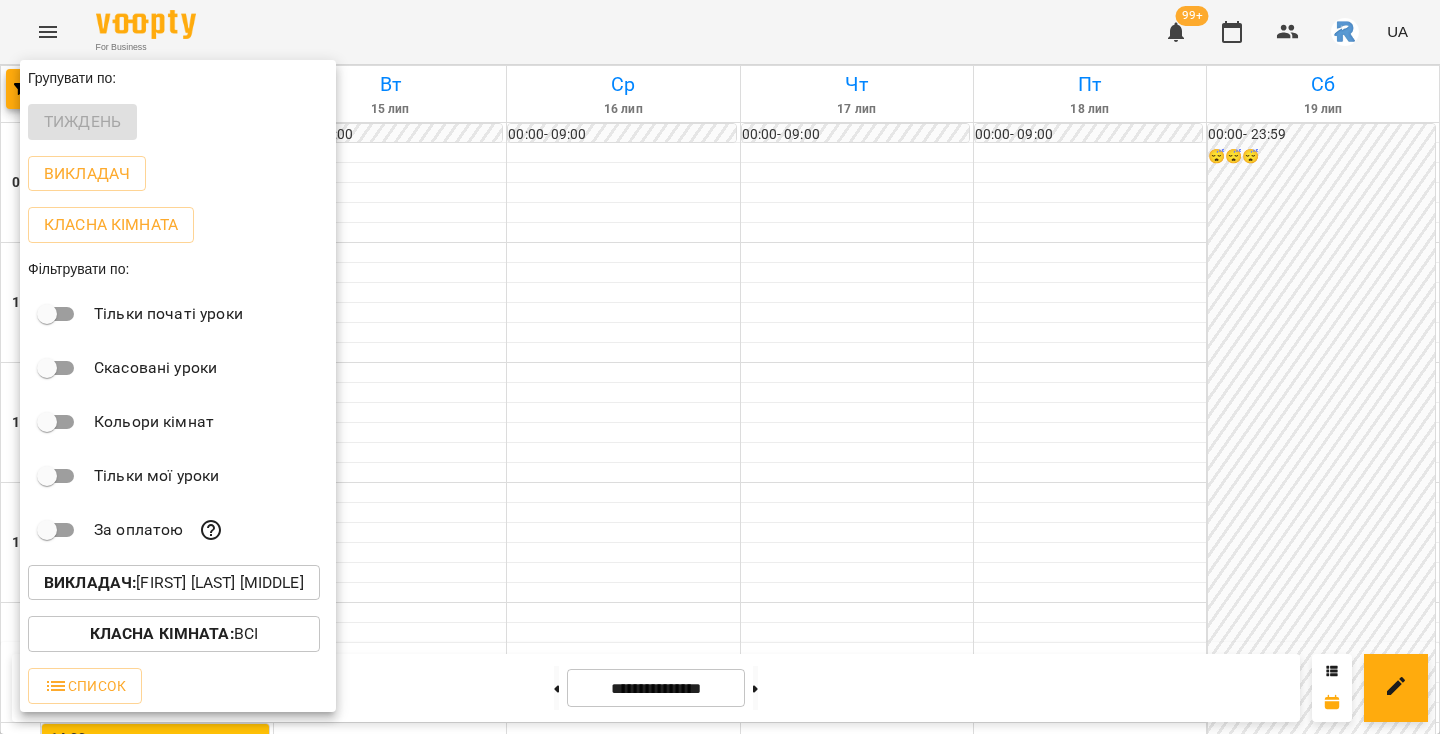 click on "Класна кімната :  Всі" at bounding box center (178, 634) 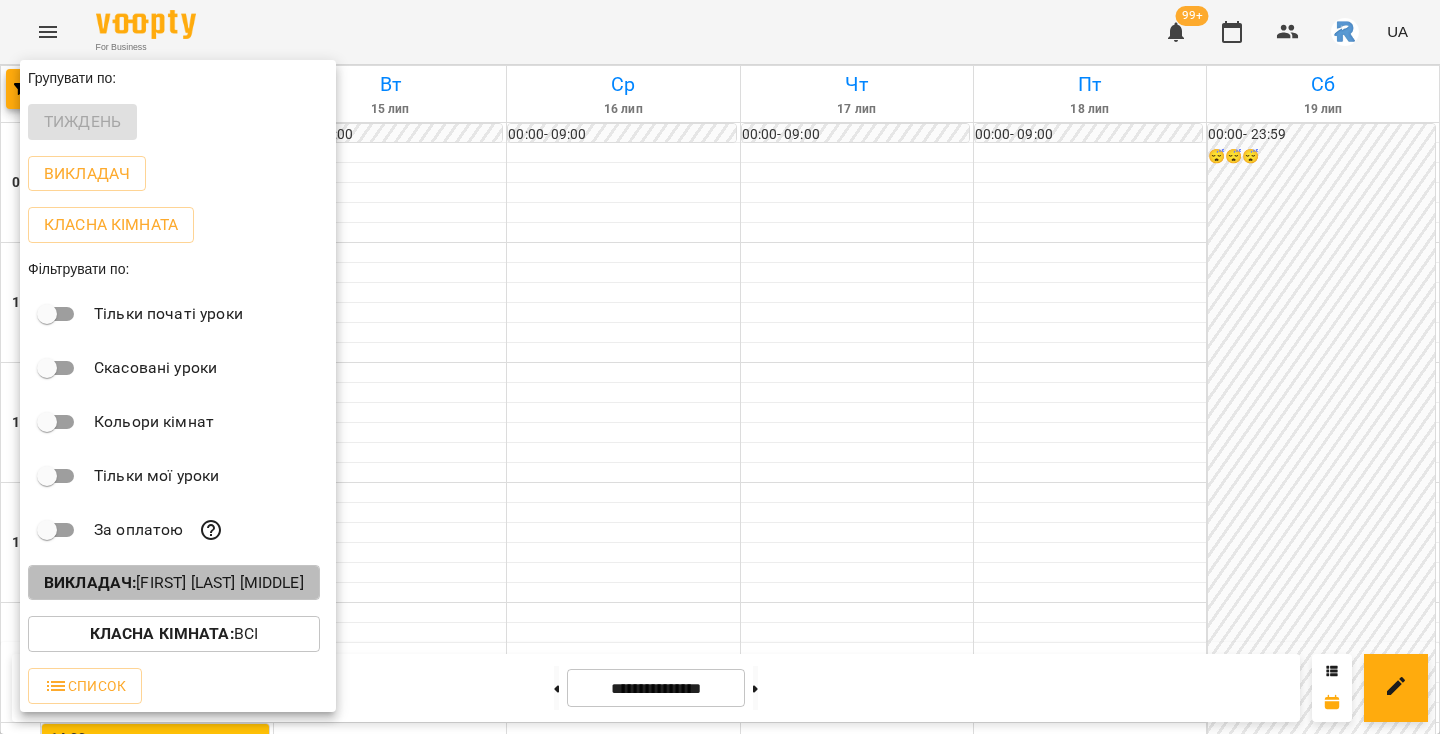 click on "Викладач : [FIRST] [LAST] [MIDDLE]" at bounding box center (174, 583) 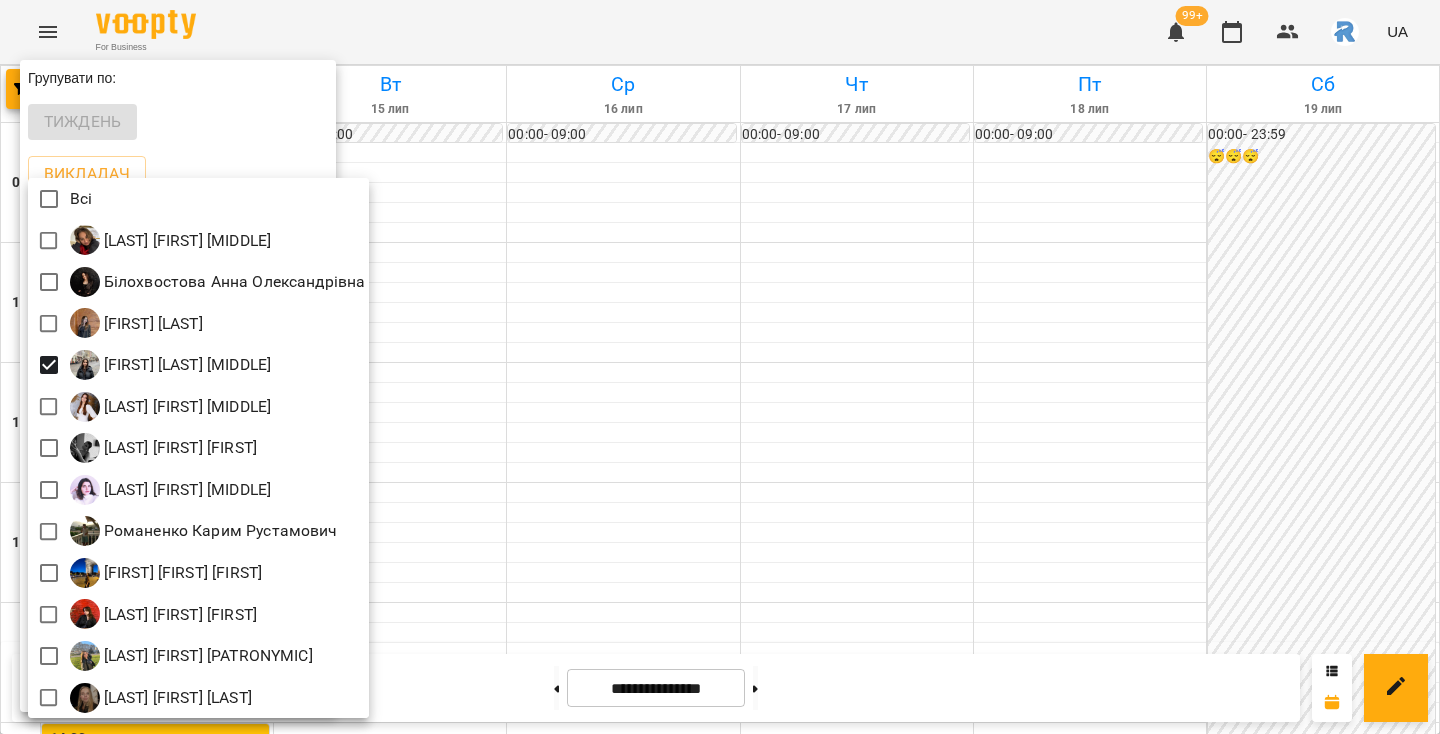 scroll, scrollTop: 4, scrollLeft: 0, axis: vertical 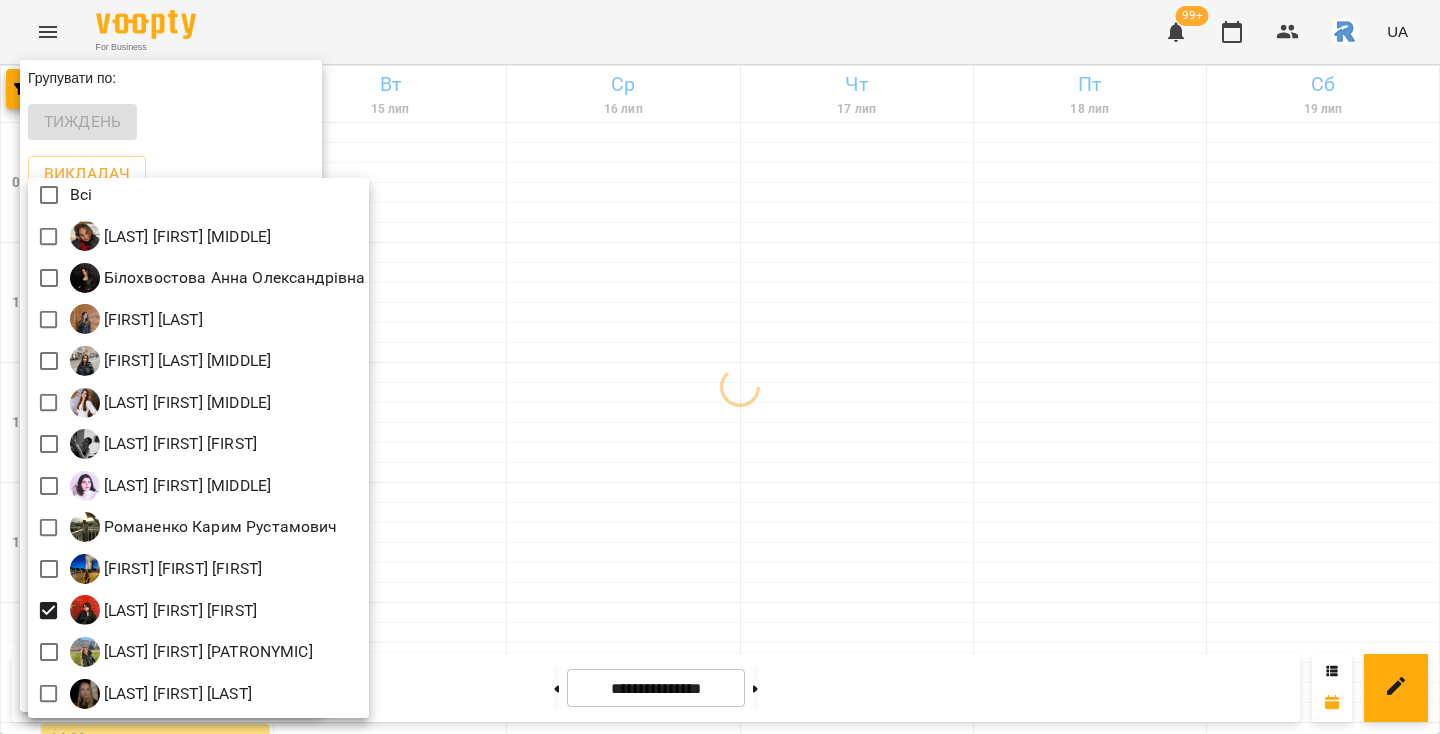 click at bounding box center [720, 367] 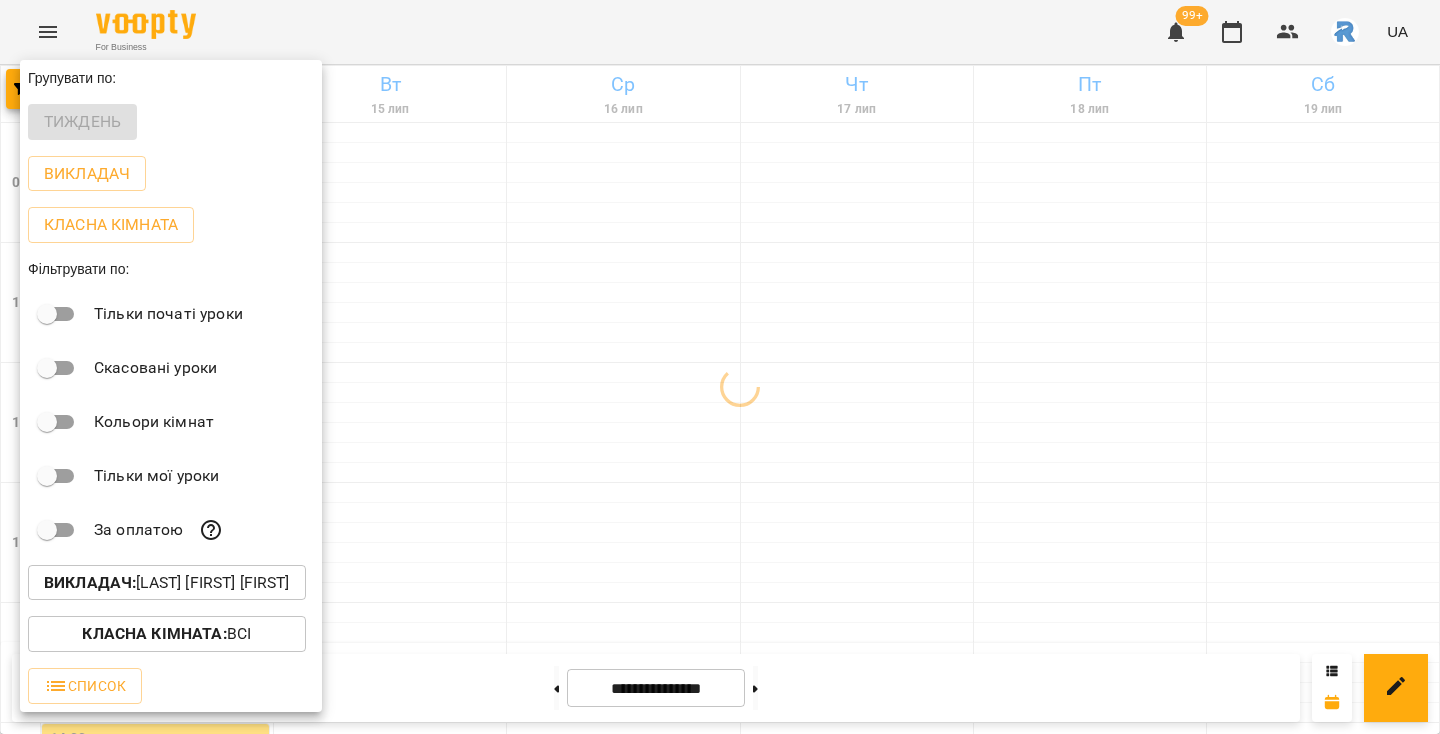 click at bounding box center (720, 367) 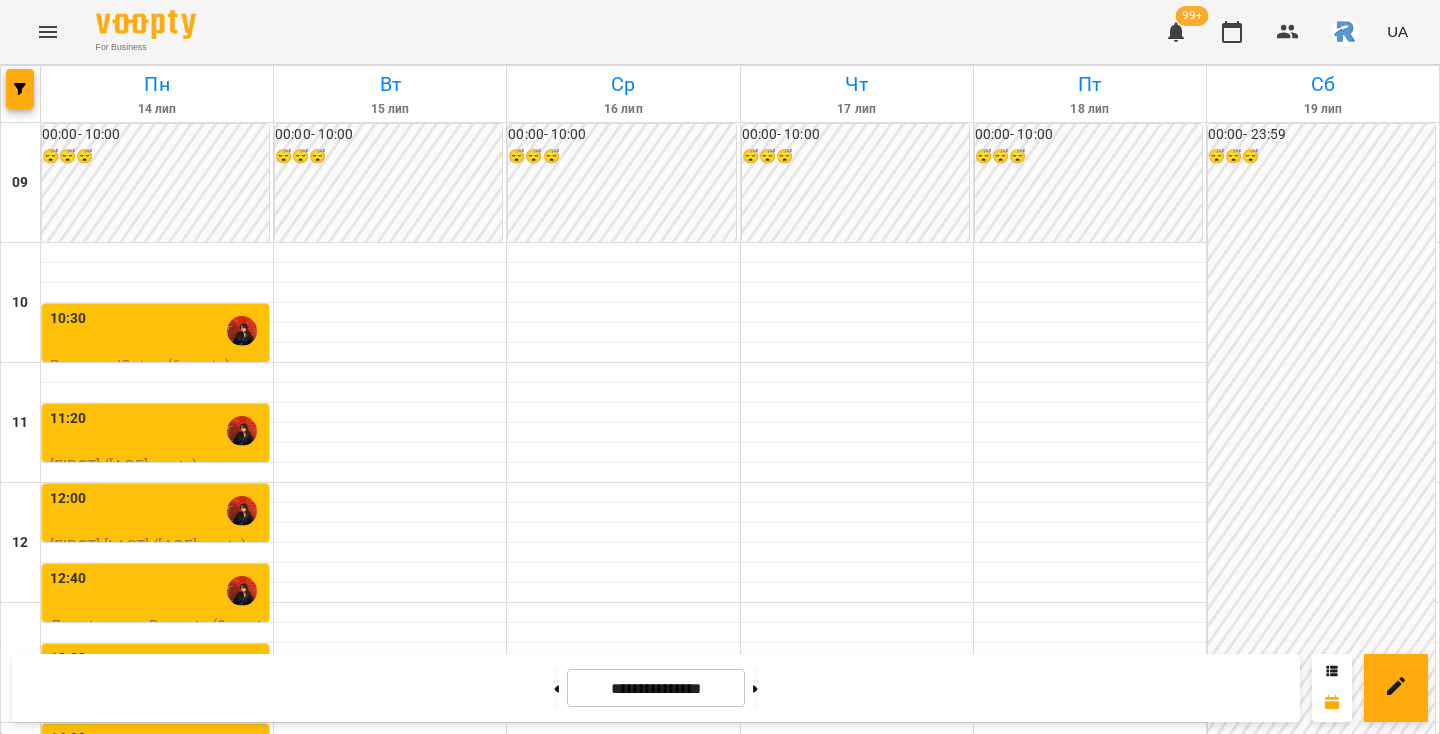 scroll, scrollTop: 117, scrollLeft: 0, axis: vertical 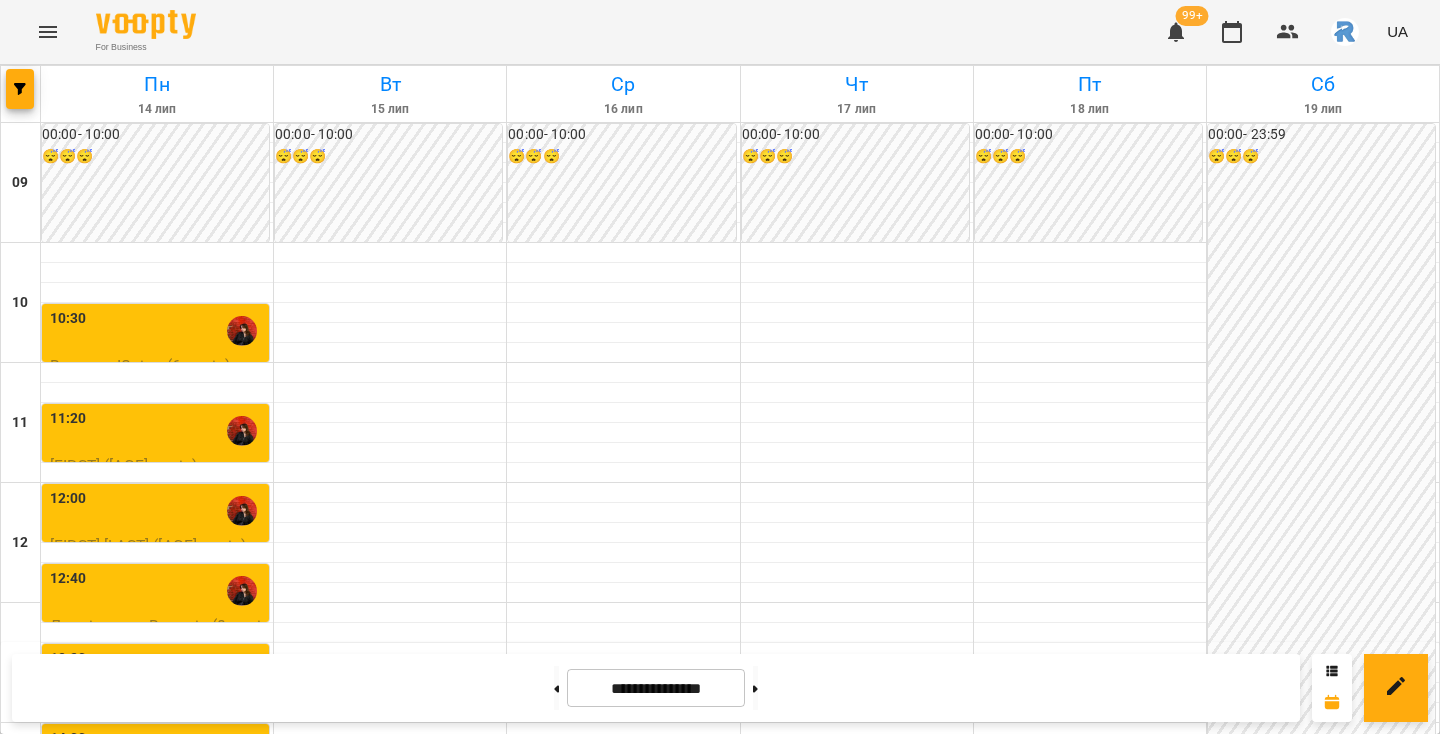 click on "12:00" at bounding box center (157, 511) 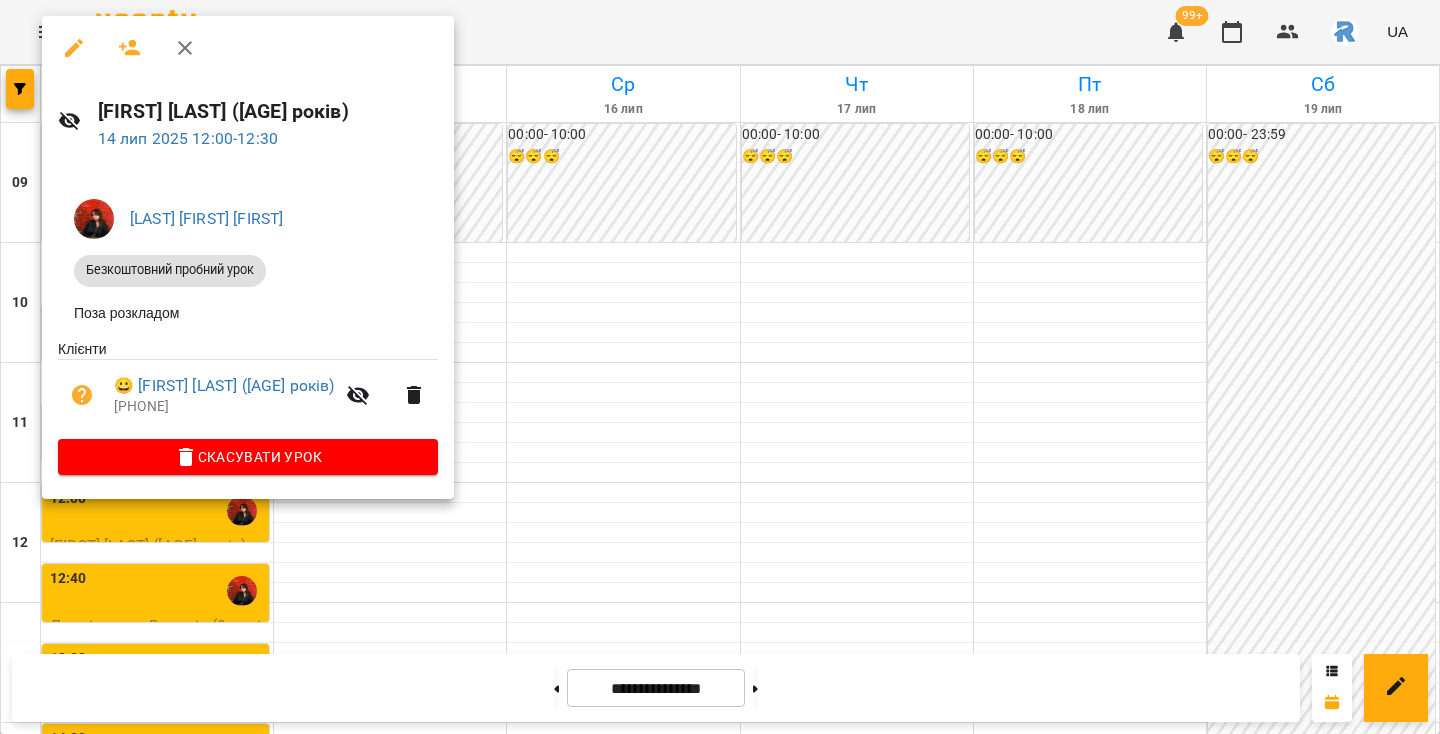 click at bounding box center (720, 367) 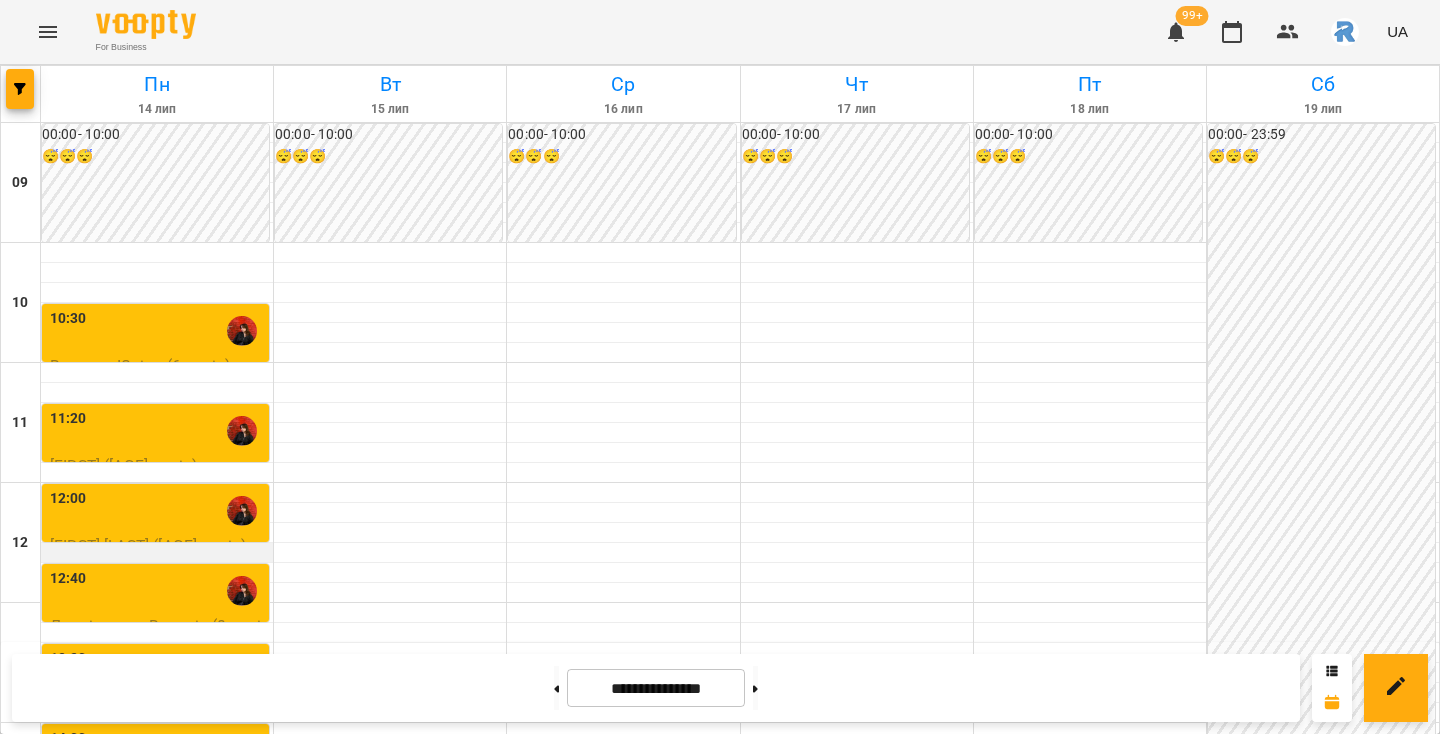 scroll, scrollTop: 188, scrollLeft: 0, axis: vertical 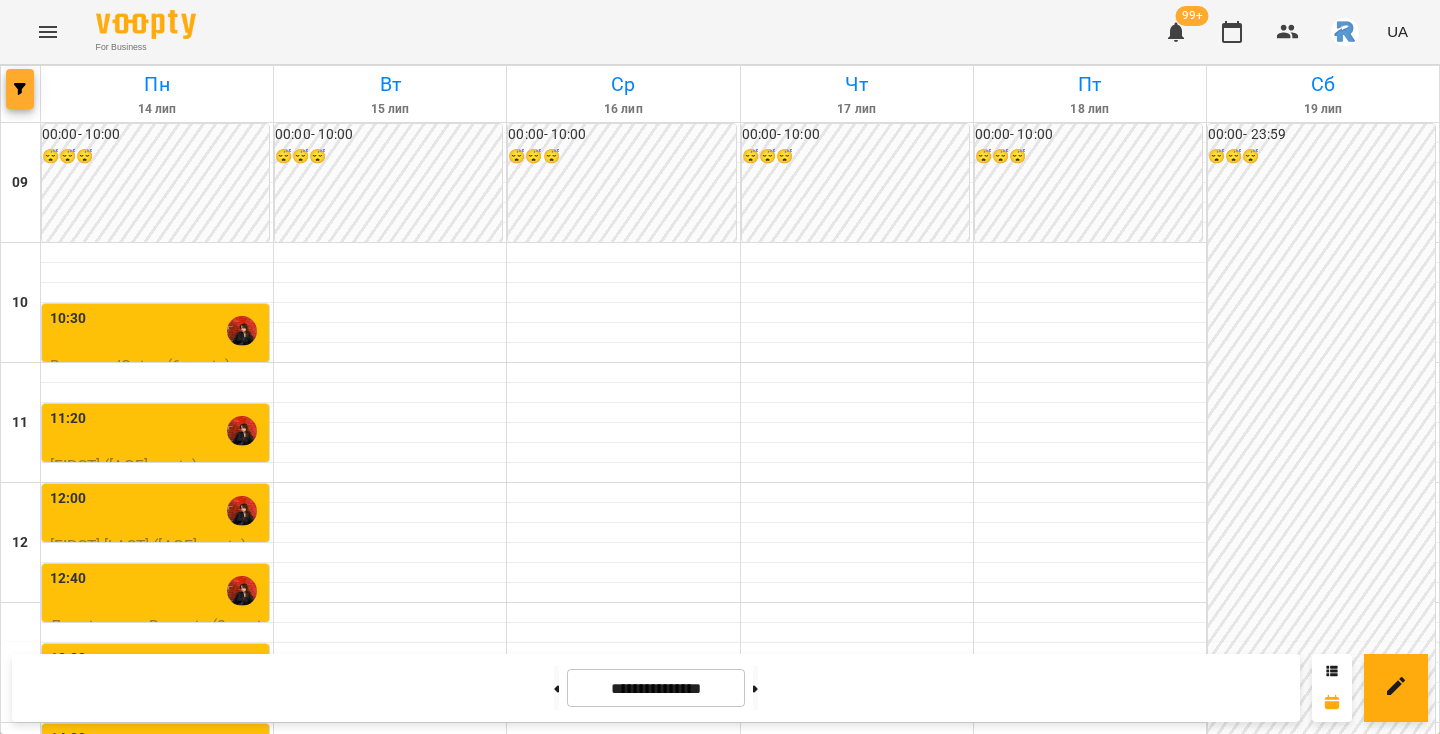 click at bounding box center (20, 89) 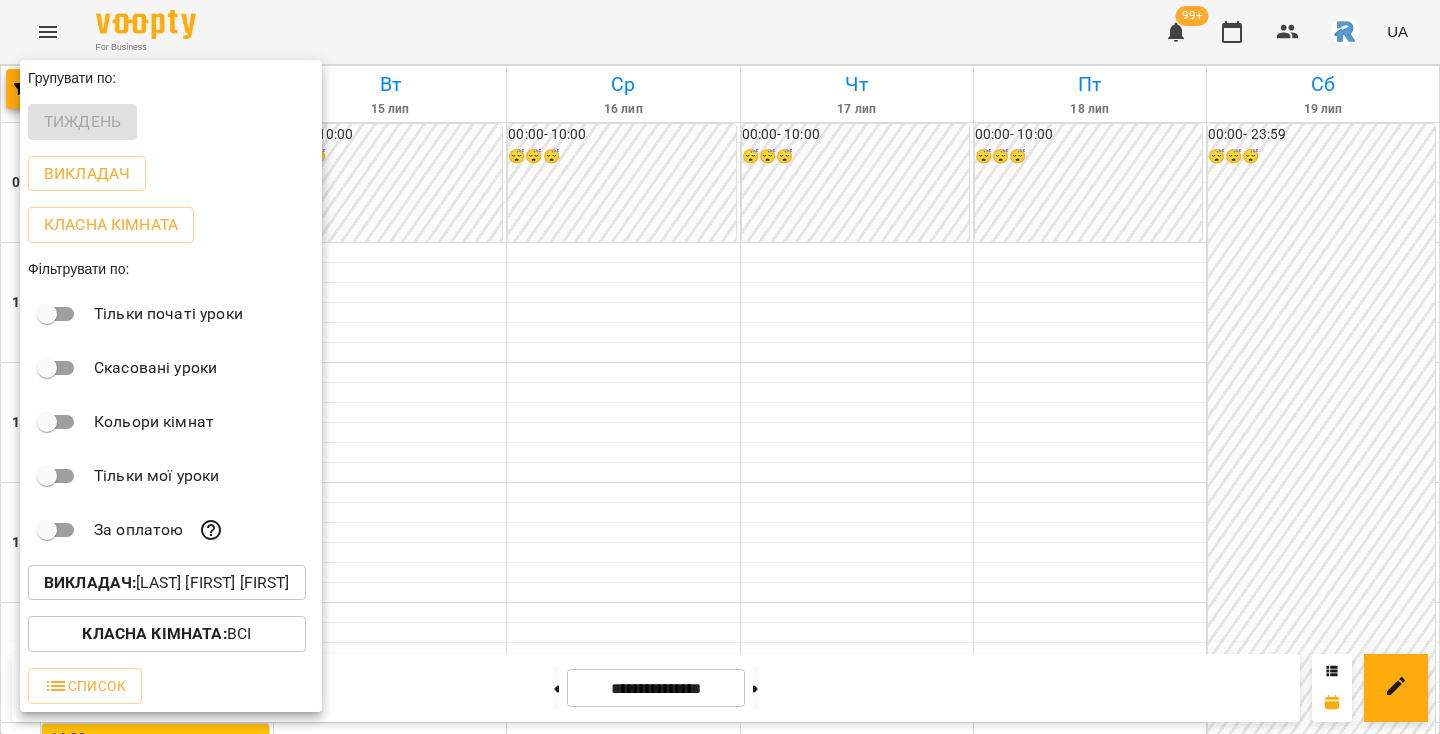 click on "Викладач : [LAST] [FIRST] [LAST]" at bounding box center [167, 583] 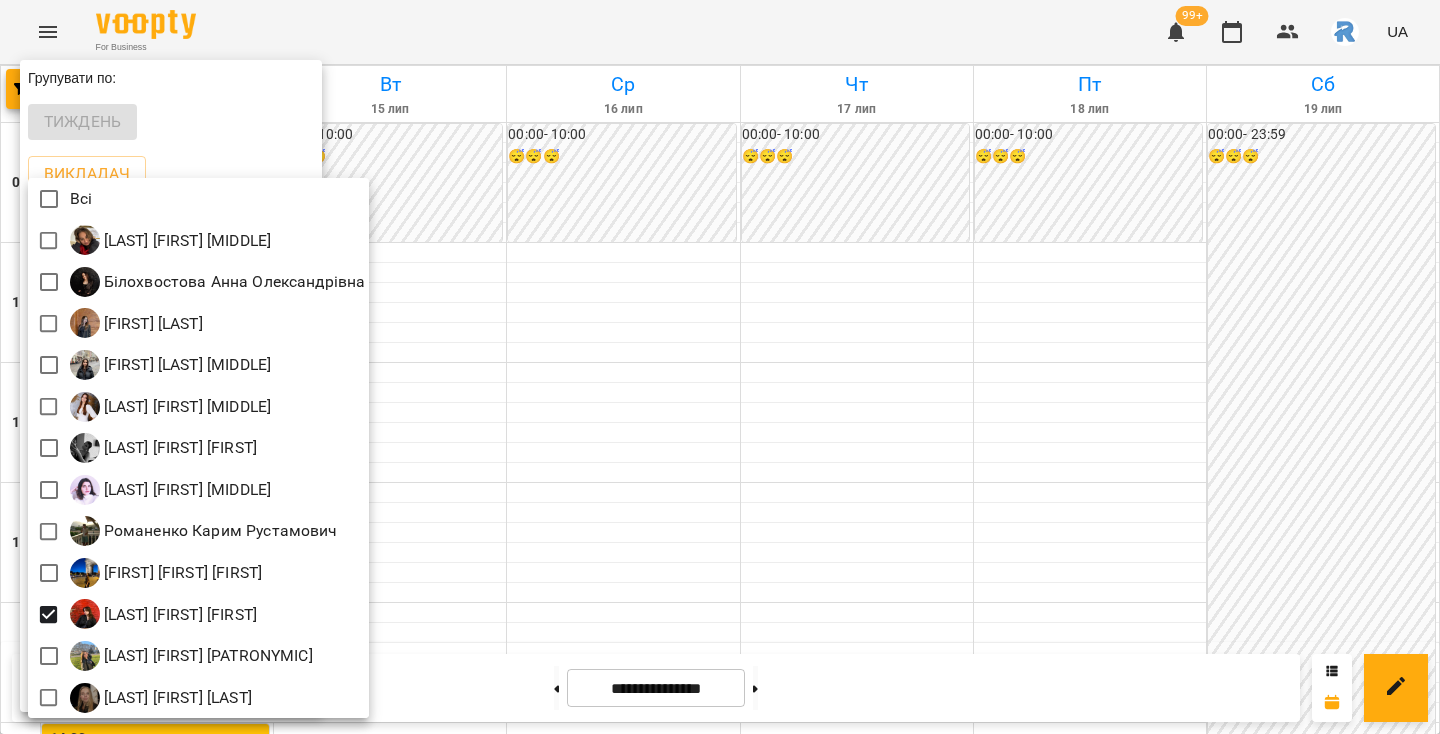 scroll, scrollTop: 4, scrollLeft: 0, axis: vertical 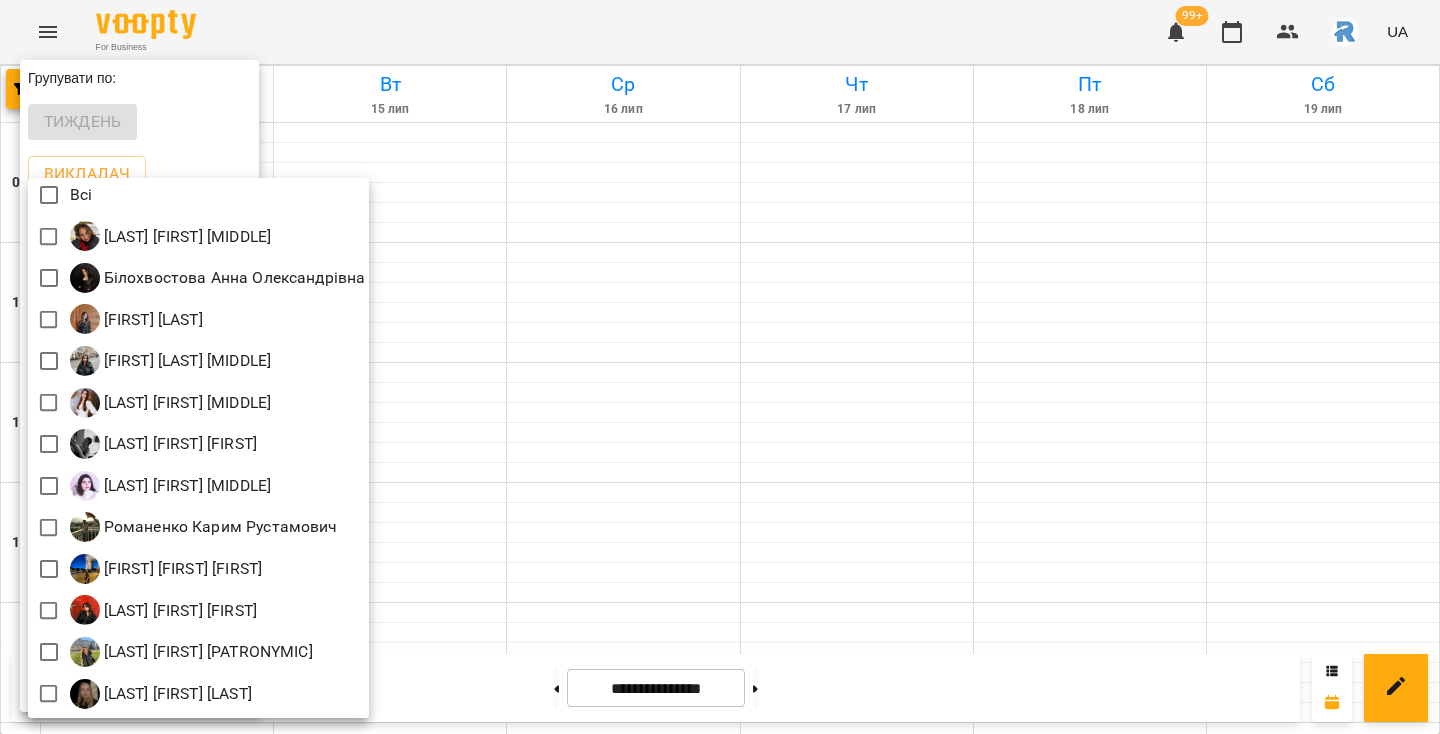 click at bounding box center (720, 367) 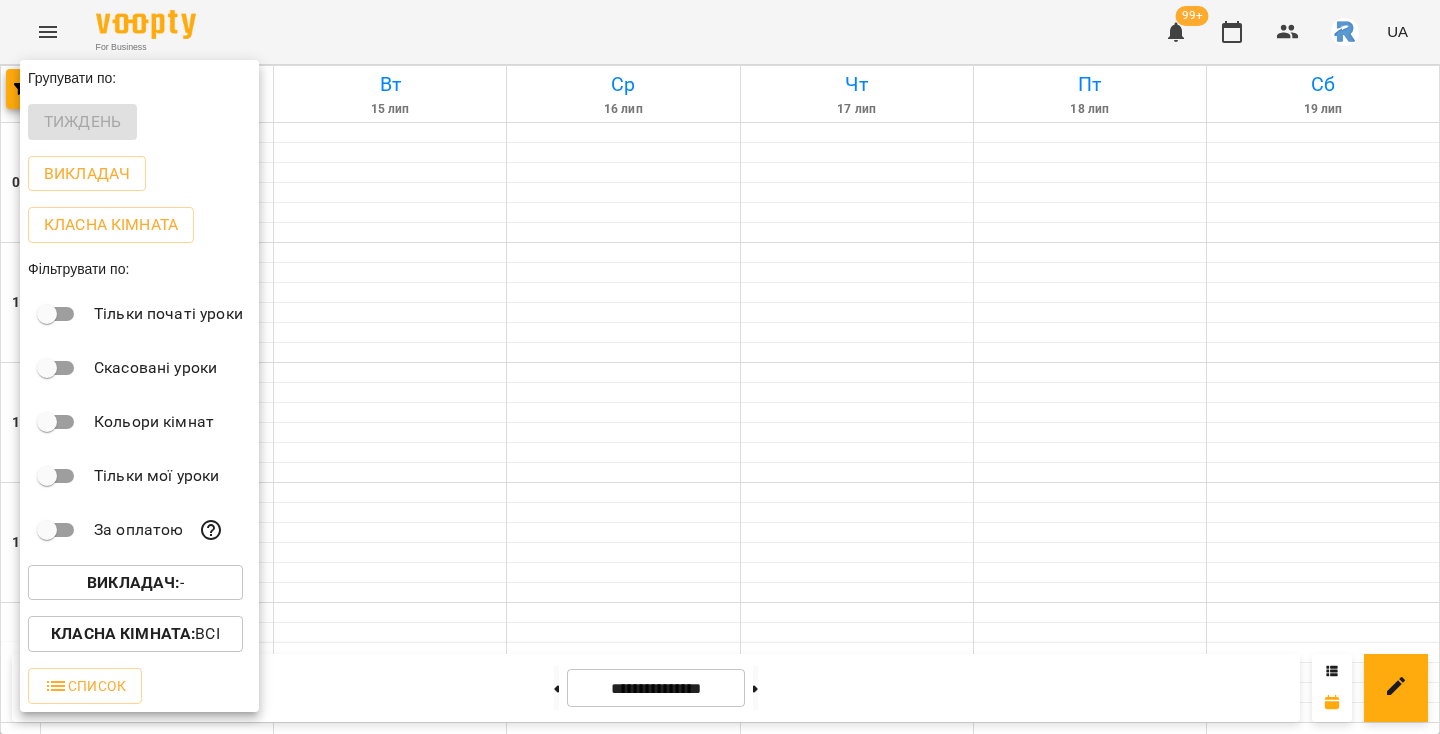 click at bounding box center (720, 367) 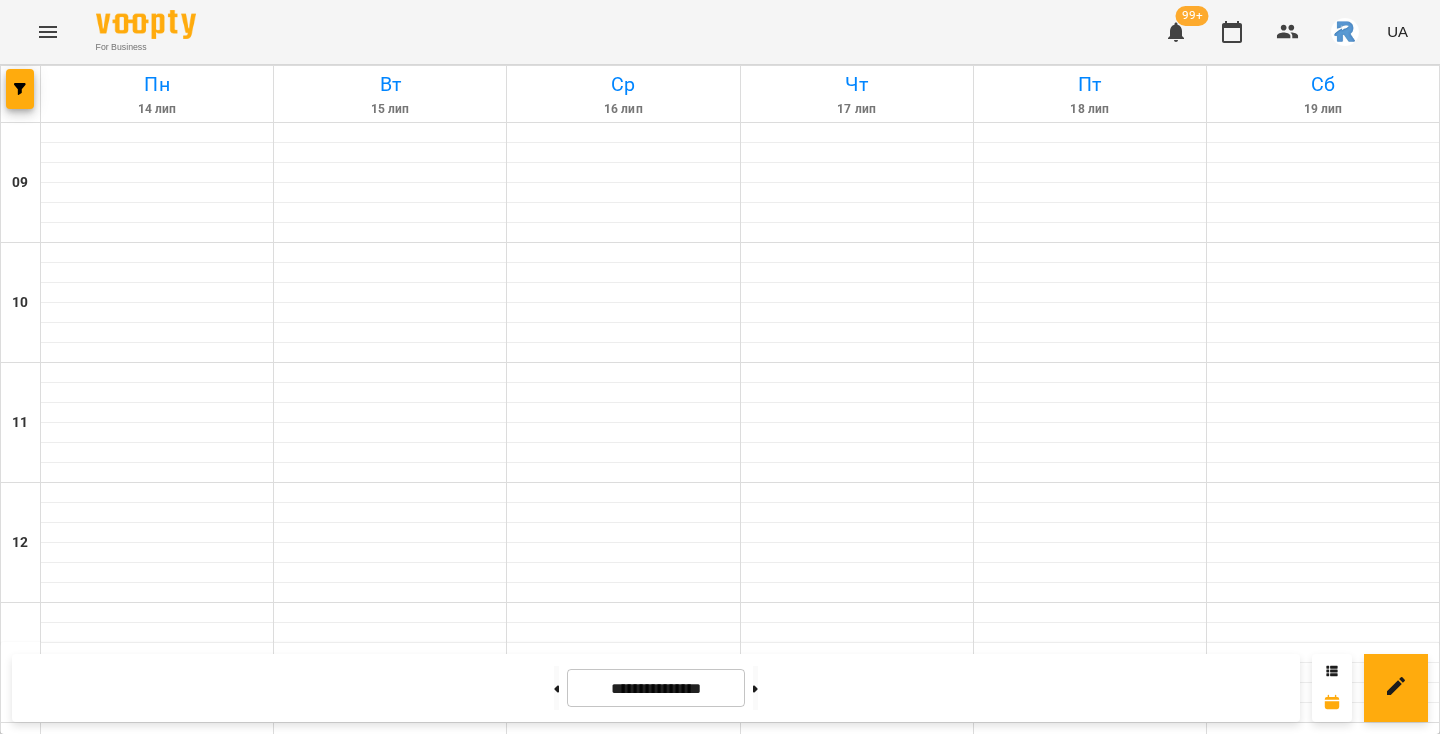 click 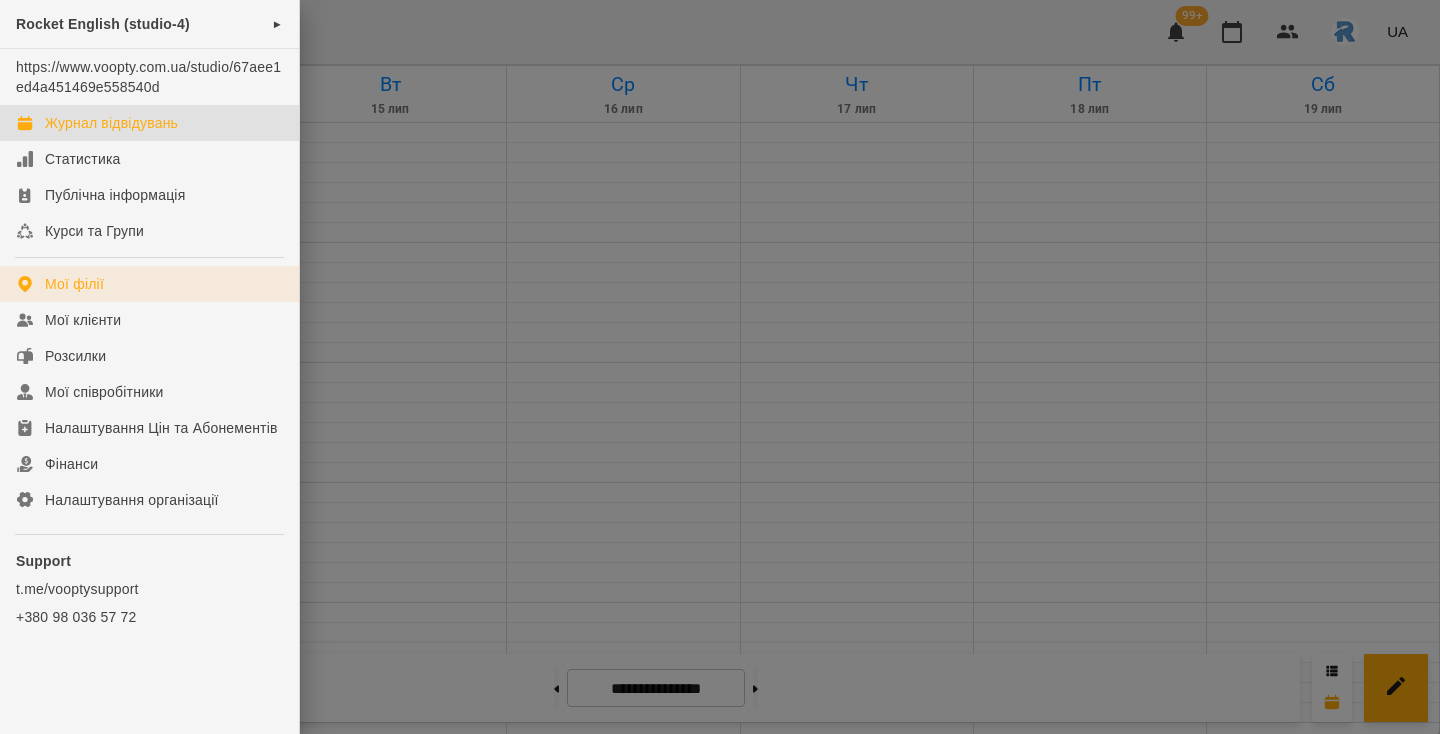 click on "Мої філії" at bounding box center (74, 284) 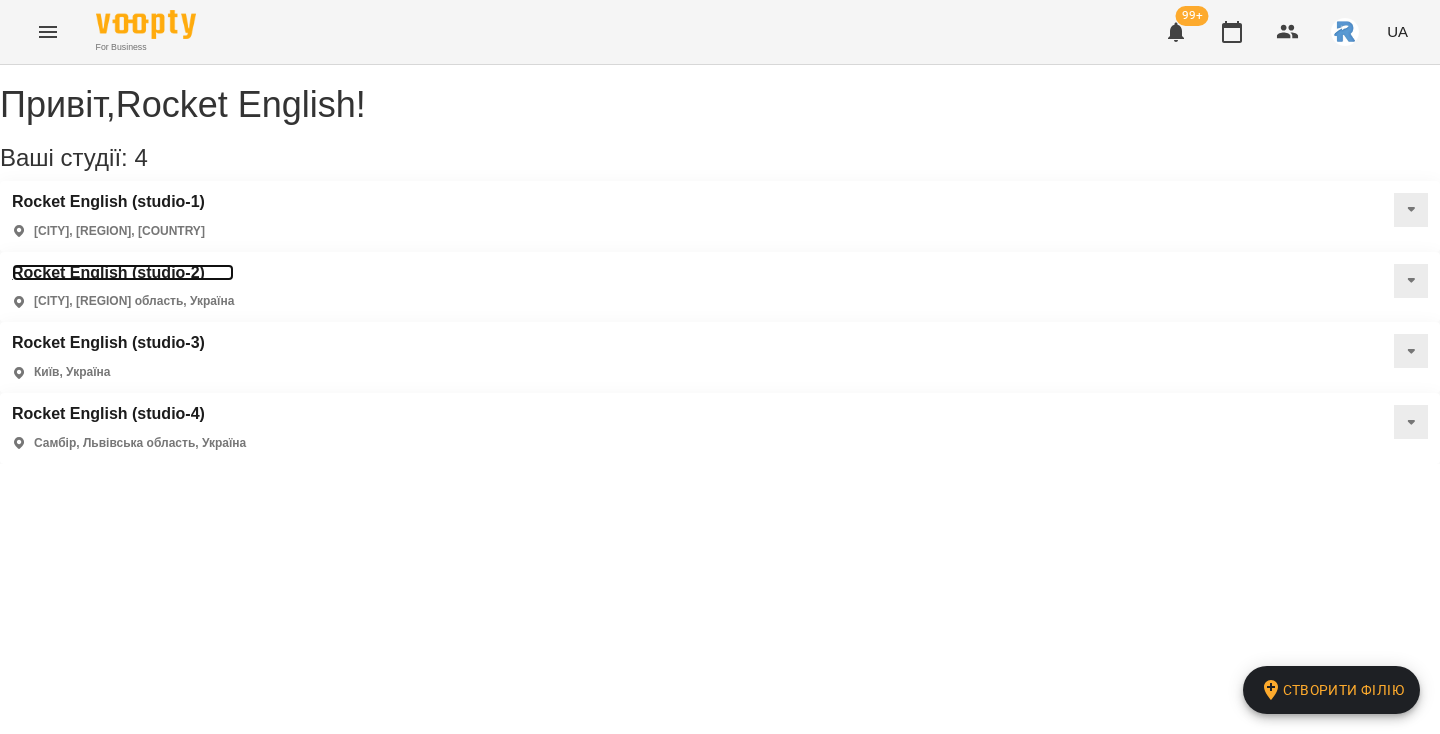 click on "Rocket English (studio-2)" at bounding box center [123, 273] 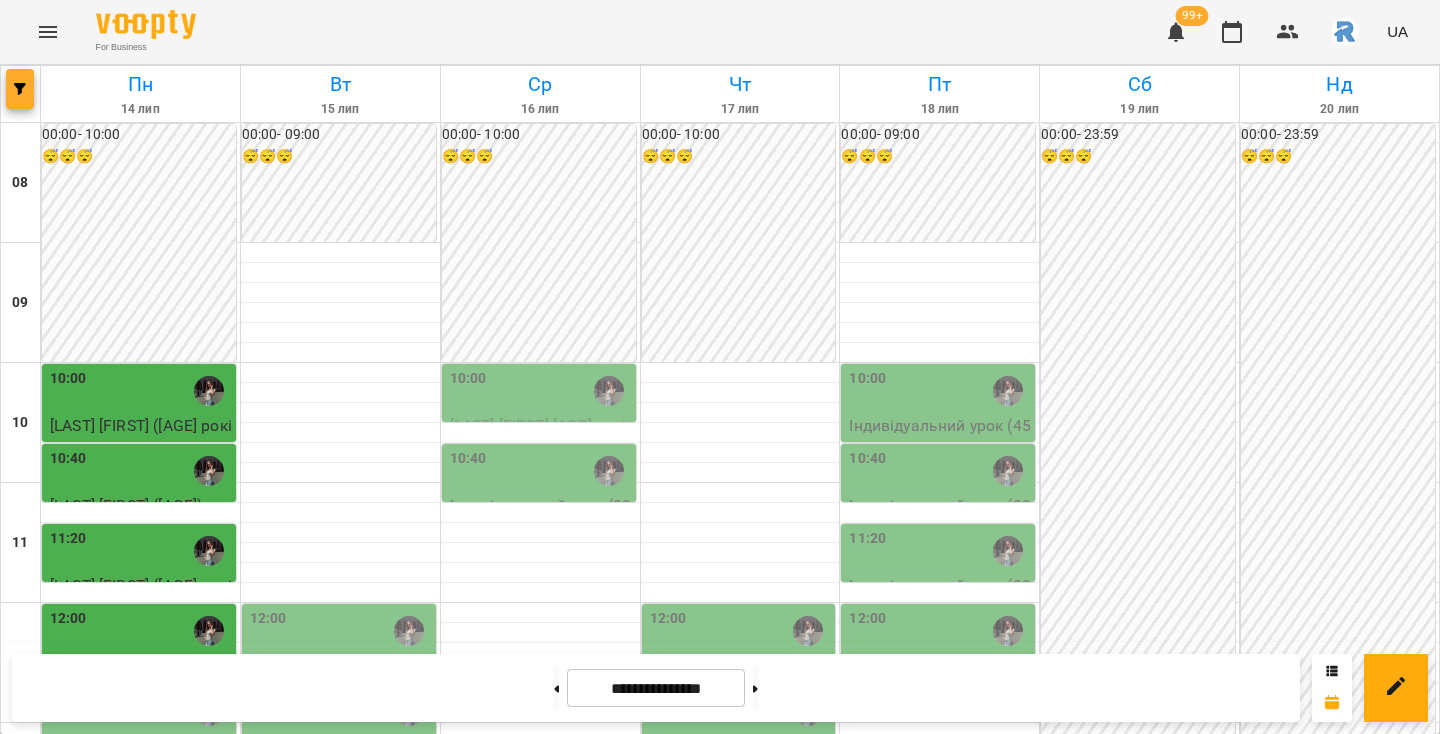 click at bounding box center [20, 89] 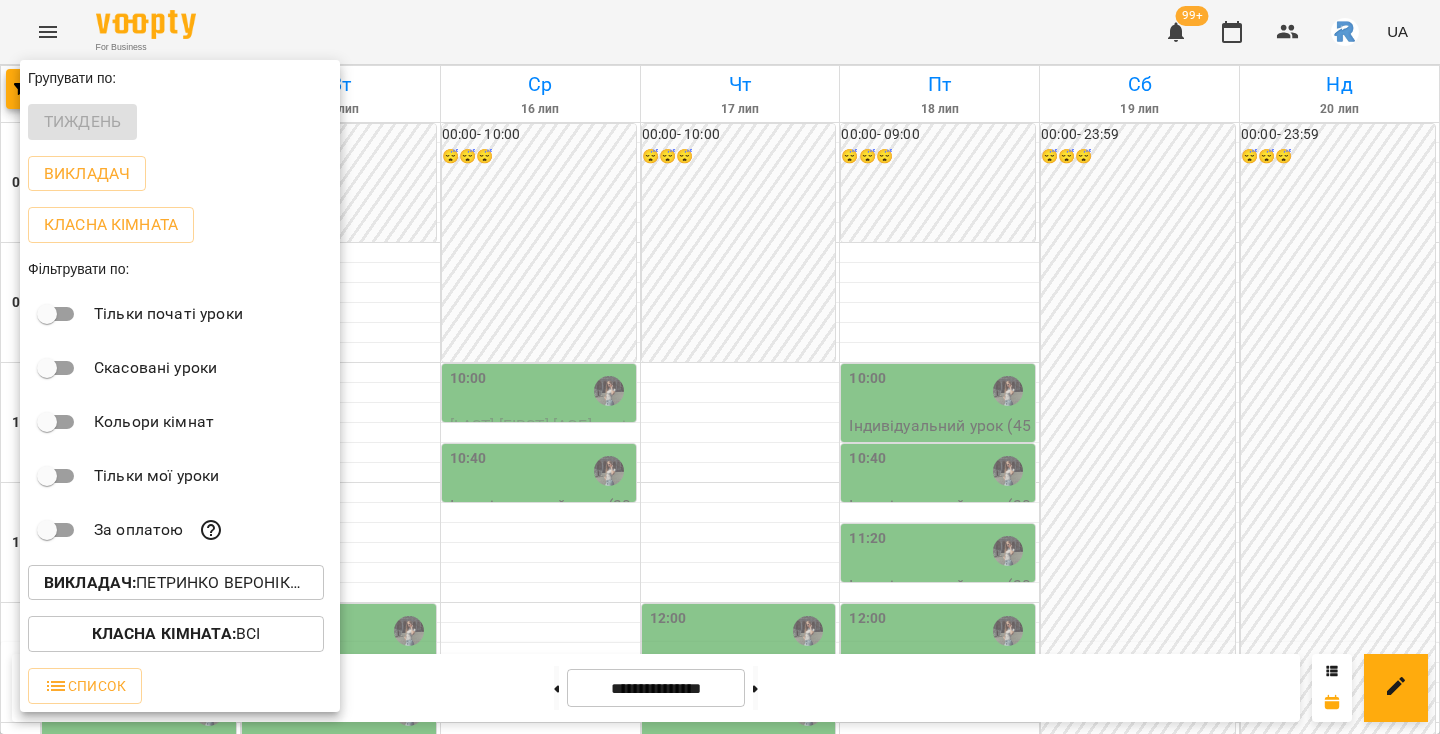click on "Викладач : [LAST] [FIRST] [LAST]" at bounding box center [176, 583] 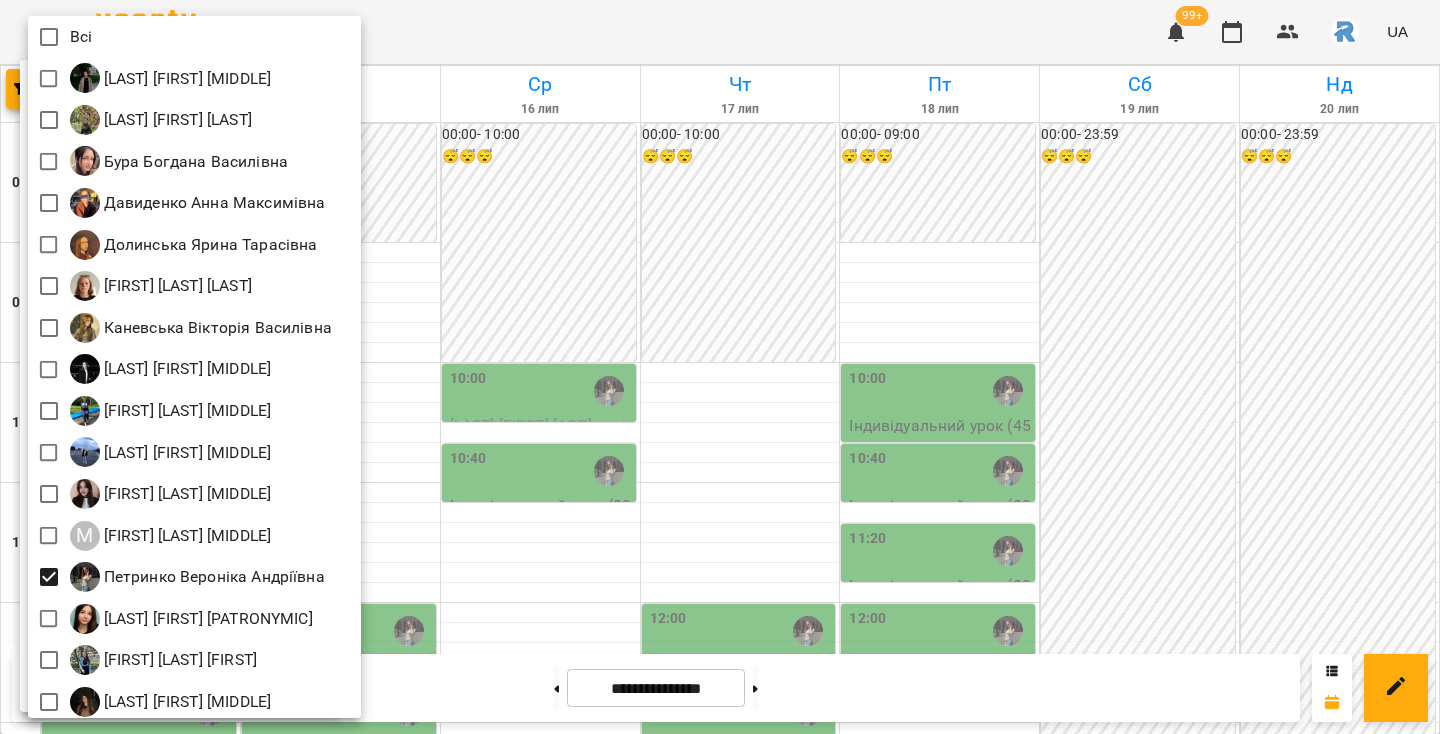 scroll, scrollTop: 258, scrollLeft: 0, axis: vertical 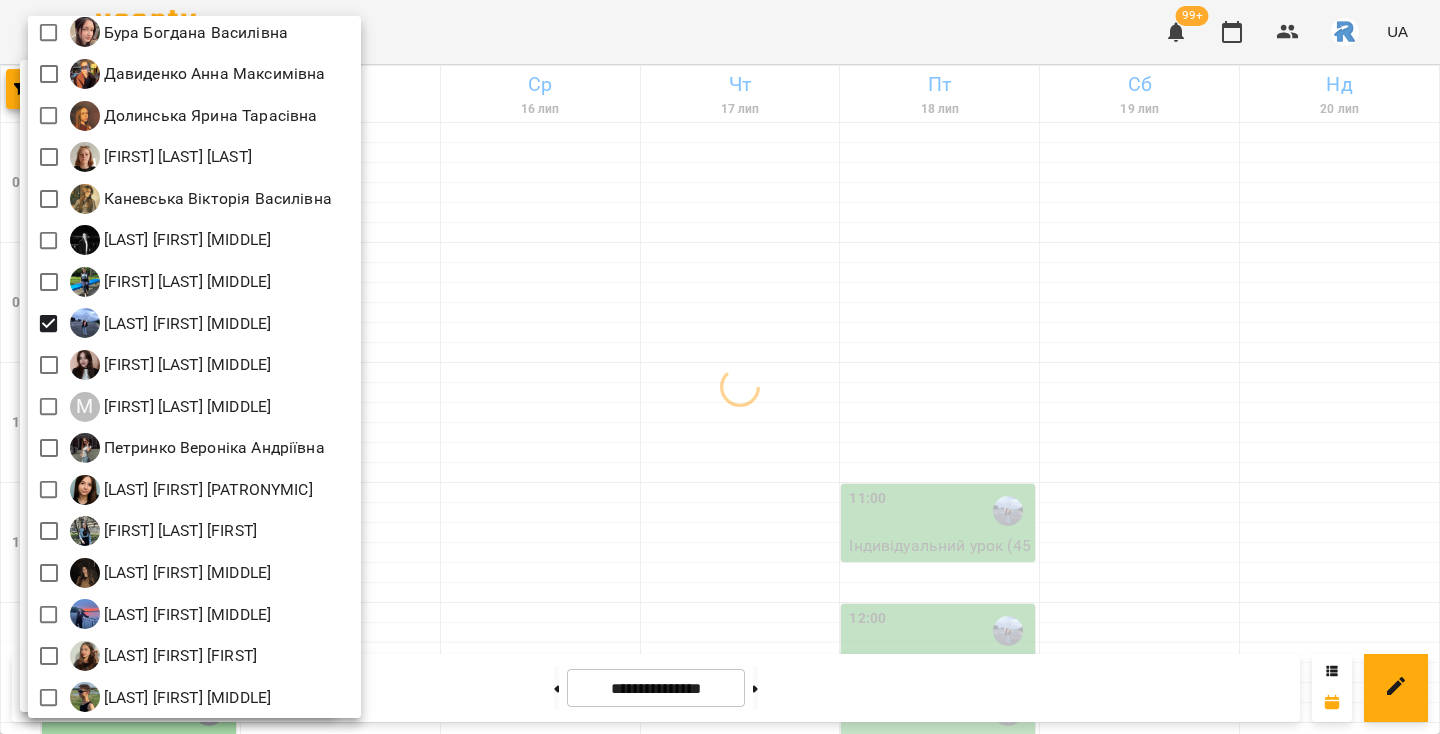 click at bounding box center (720, 367) 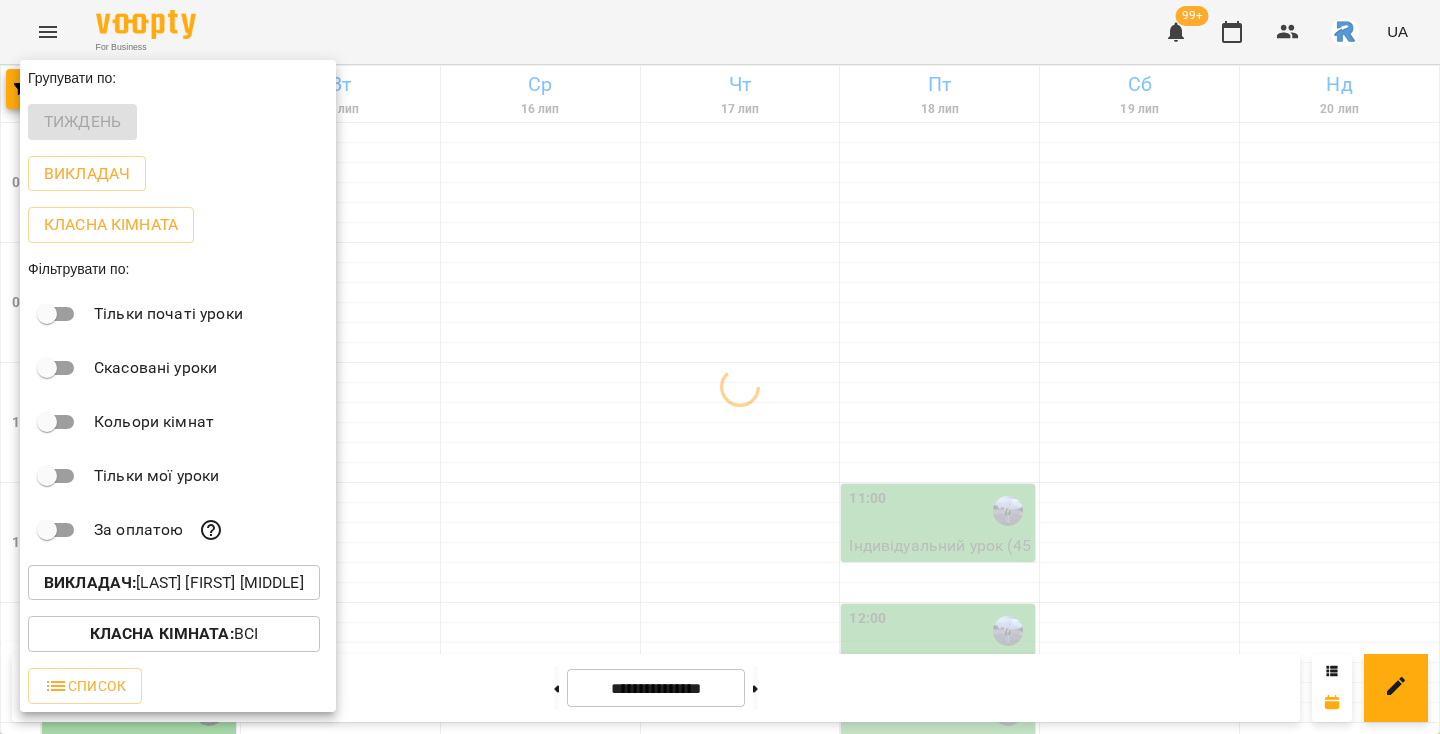 click at bounding box center (720, 367) 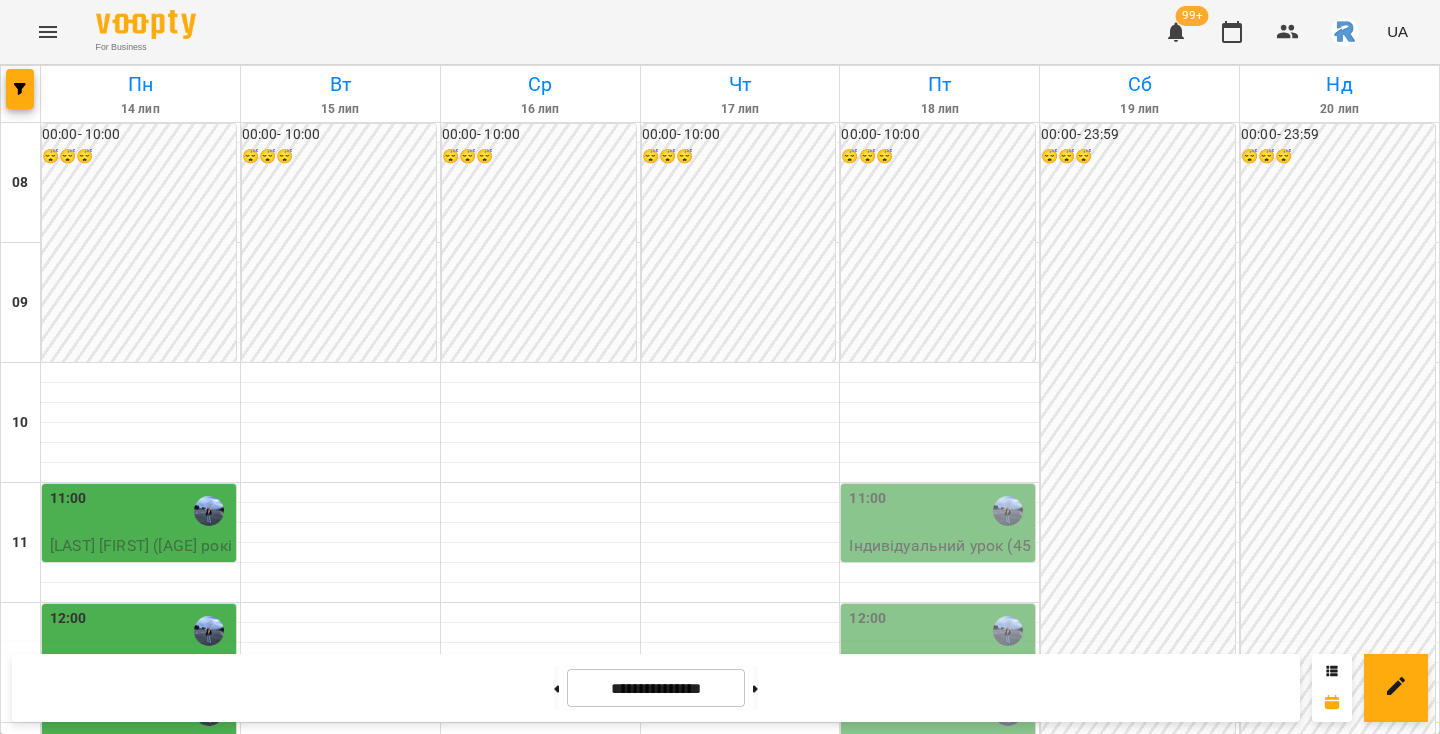 scroll, scrollTop: 498, scrollLeft: 0, axis: vertical 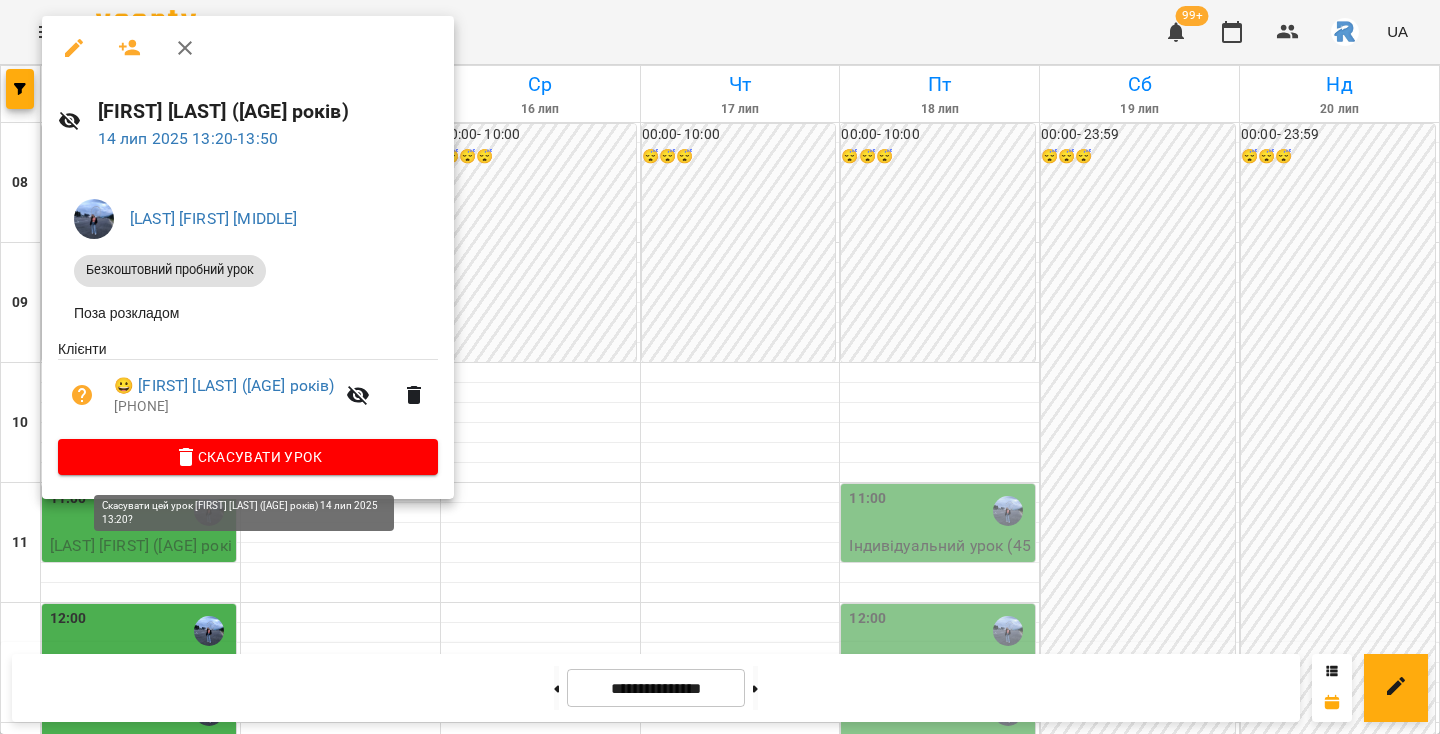 click on "Скасувати Урок" at bounding box center [248, 457] 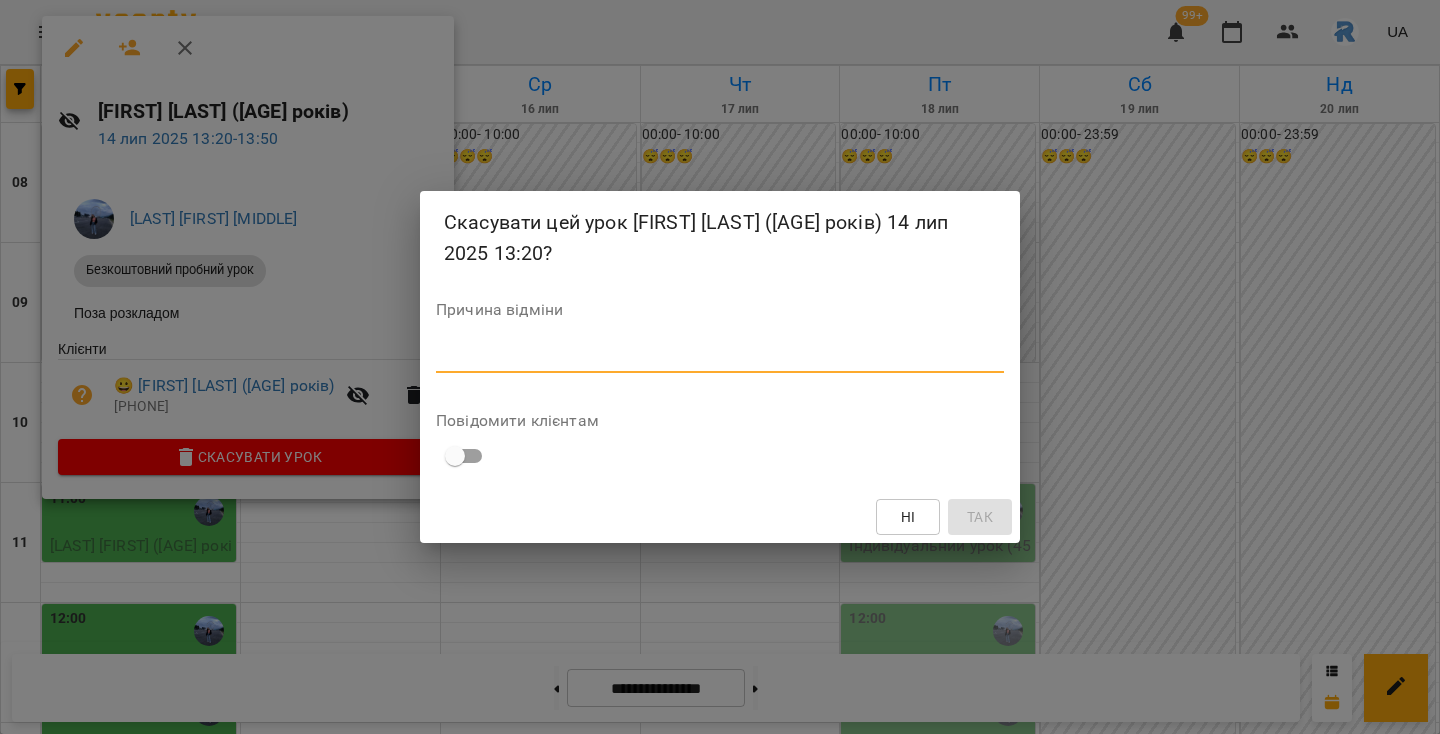 click at bounding box center [720, 356] 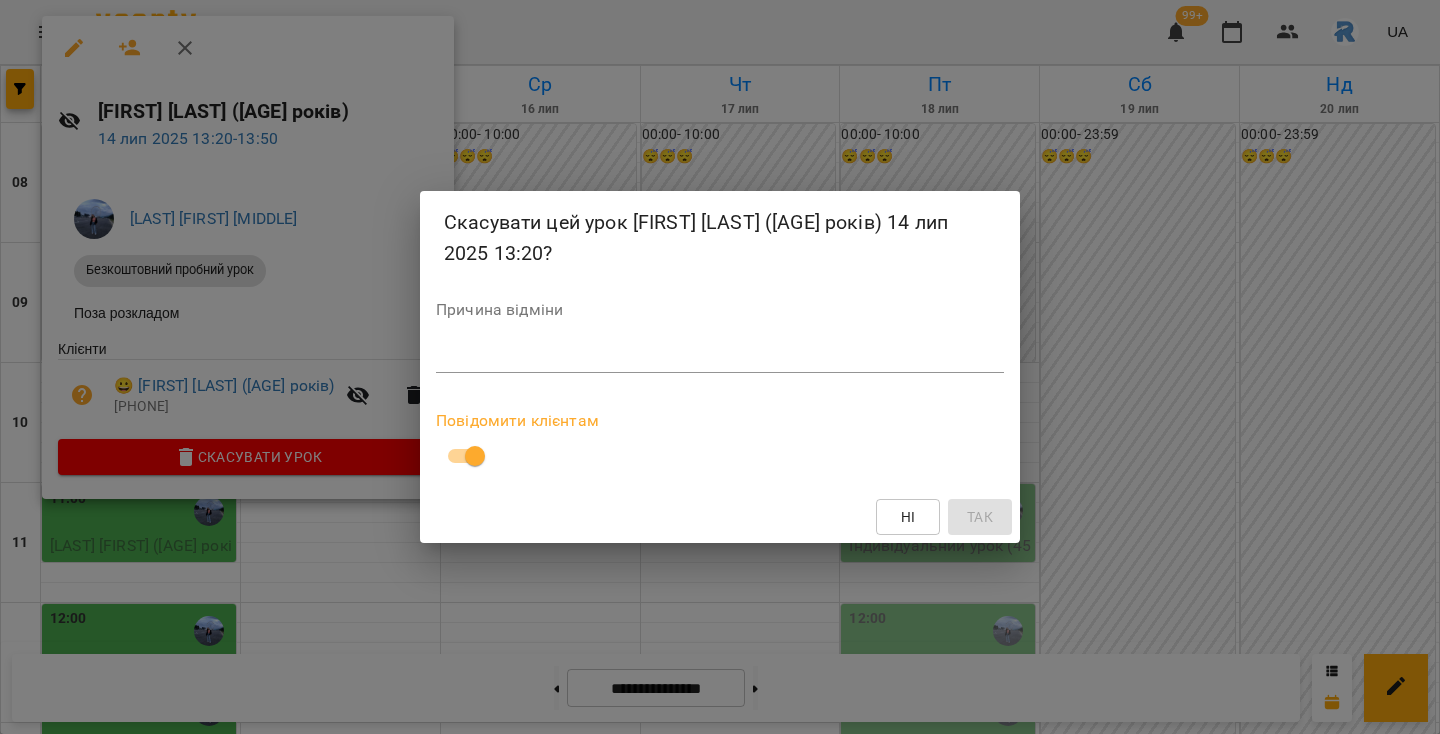 click on "*" at bounding box center (720, 357) 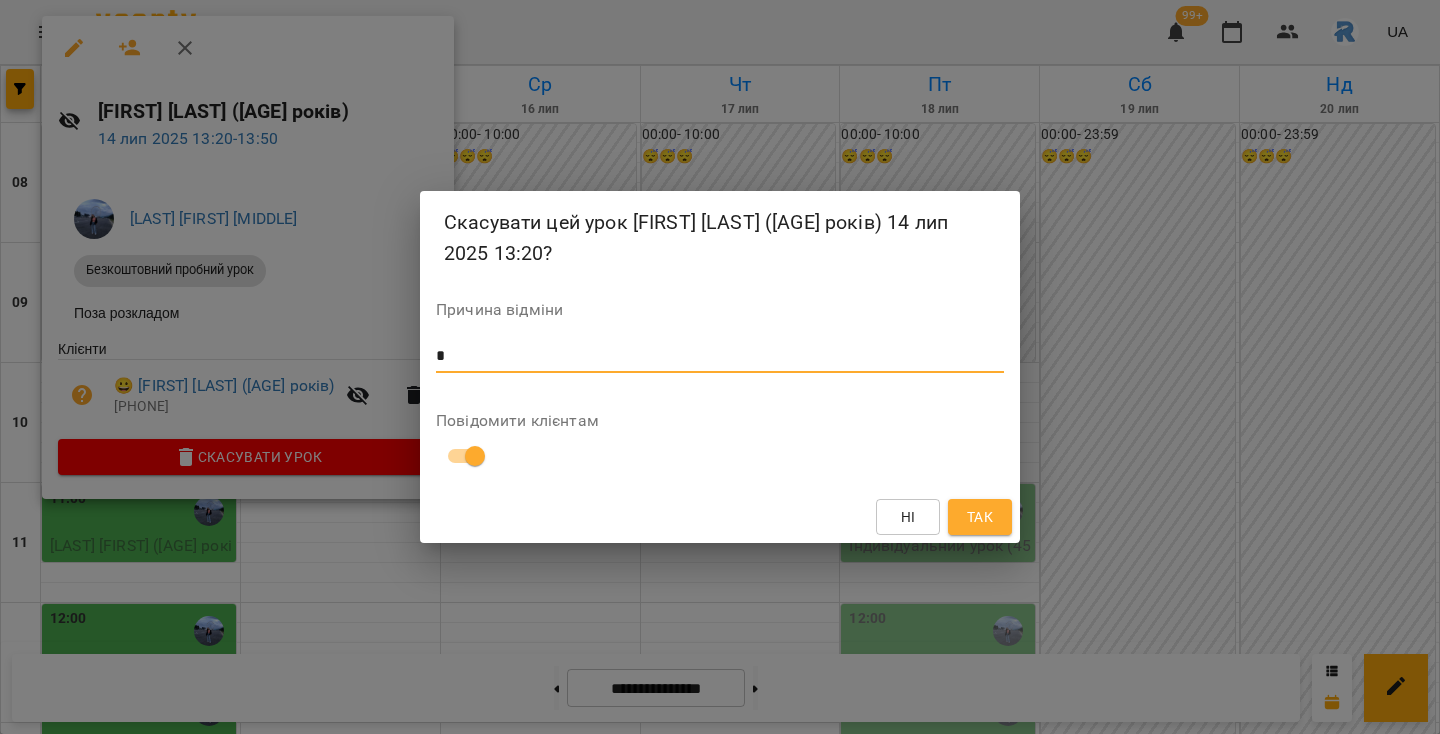 type on "*" 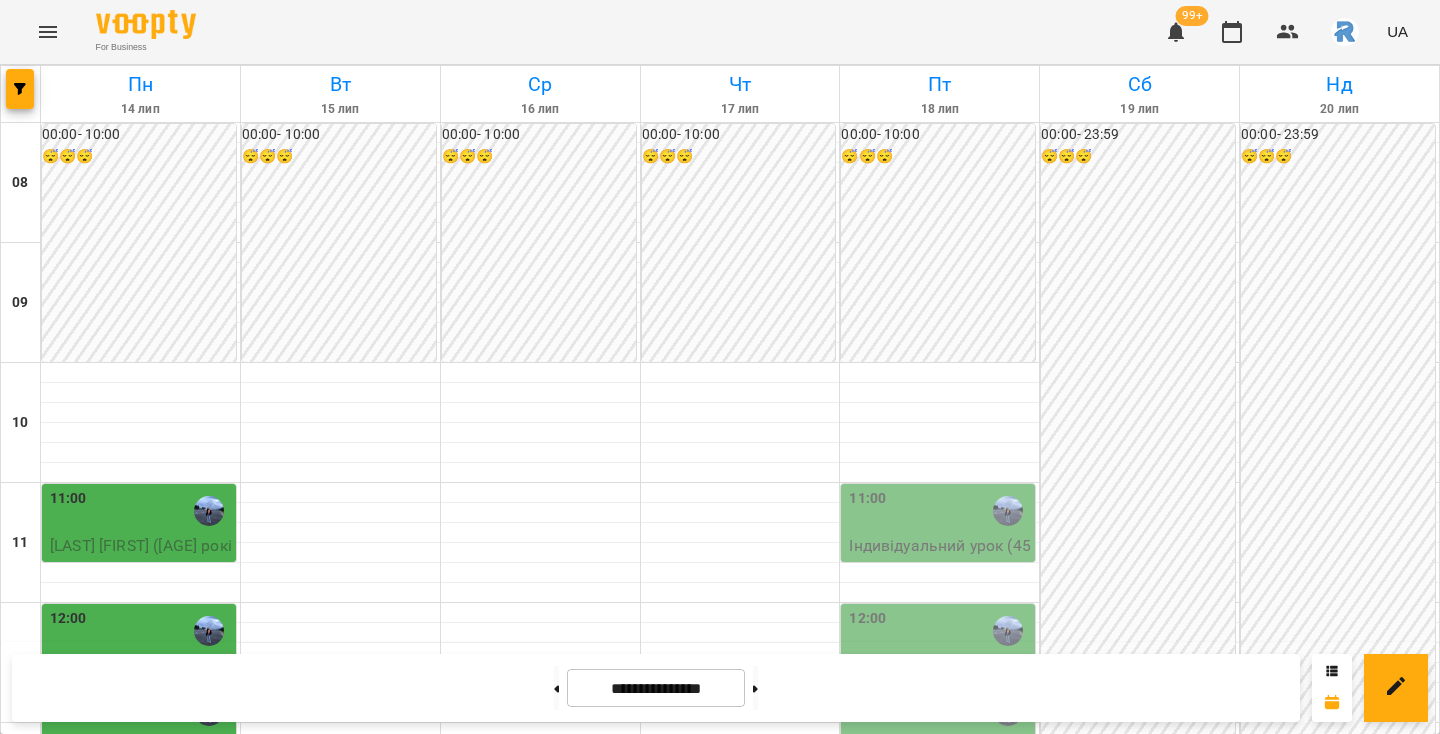 scroll, scrollTop: 287, scrollLeft: 0, axis: vertical 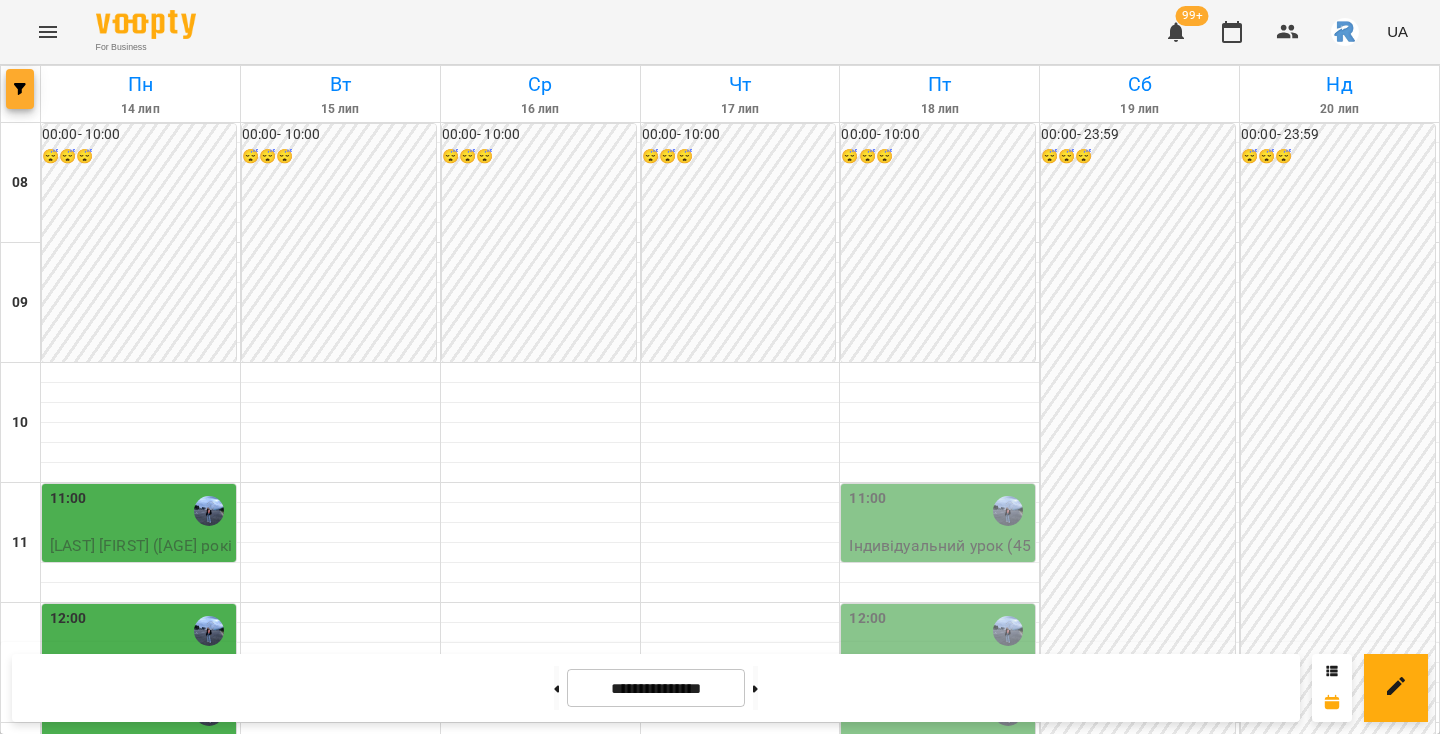 click at bounding box center (20, 89) 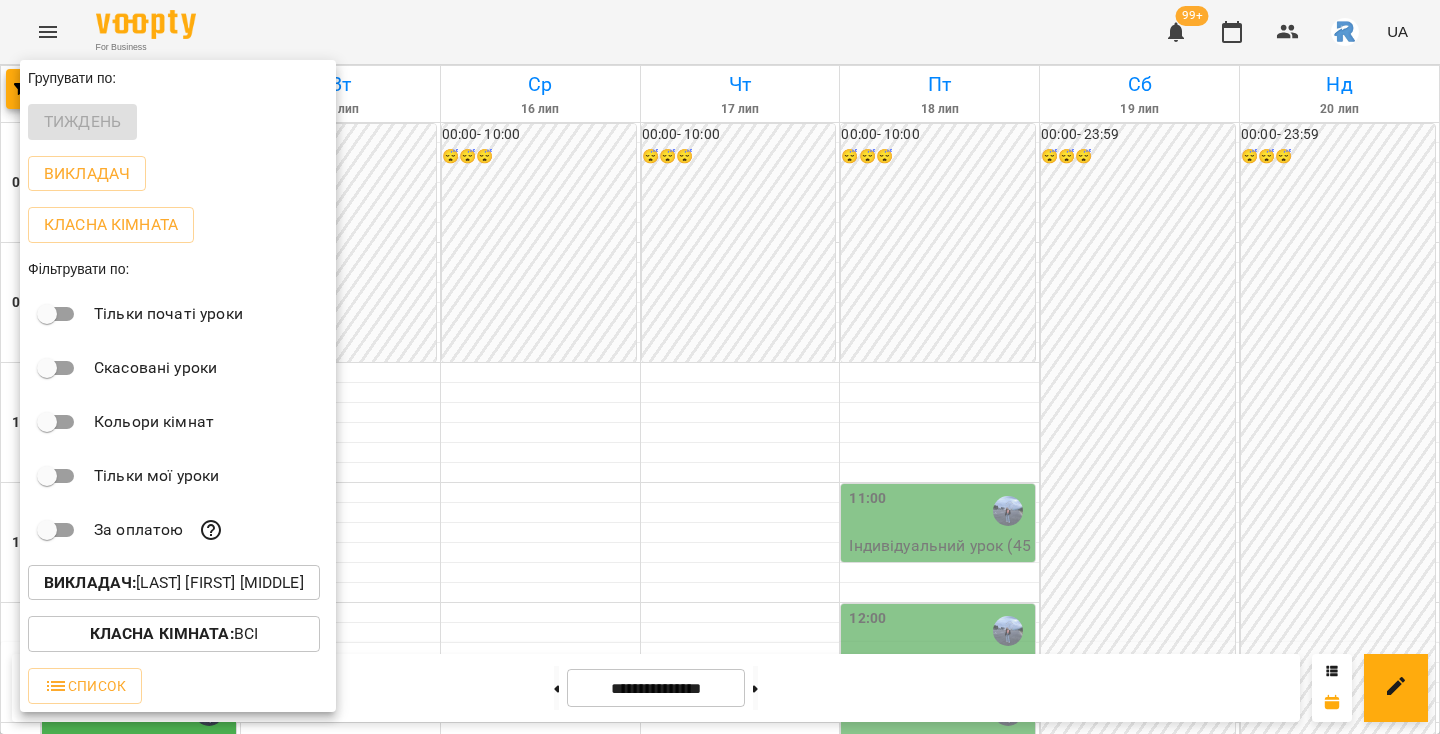click on "Викладач :  [FIRST] [FIRST] [LAST]" at bounding box center [174, 583] 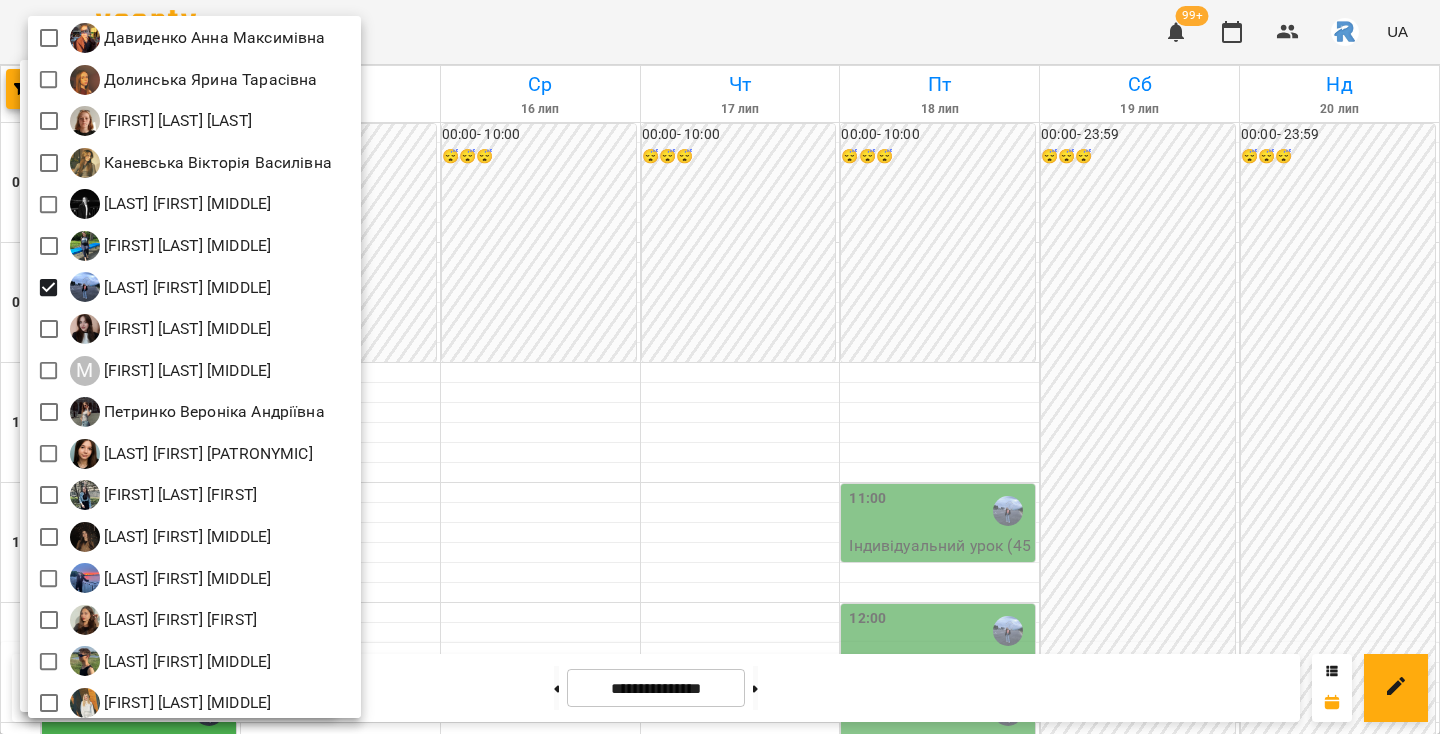 scroll, scrollTop: 258, scrollLeft: 0, axis: vertical 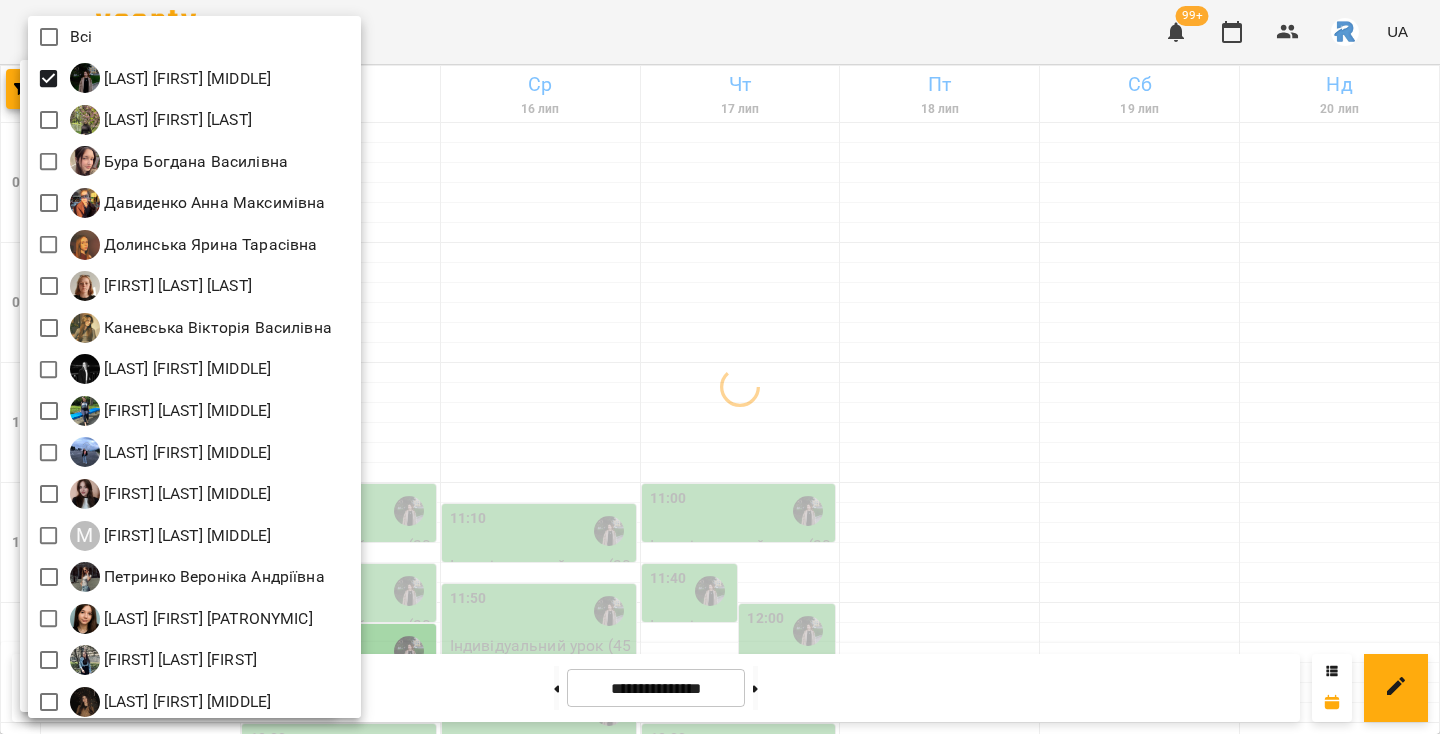 click at bounding box center (720, 367) 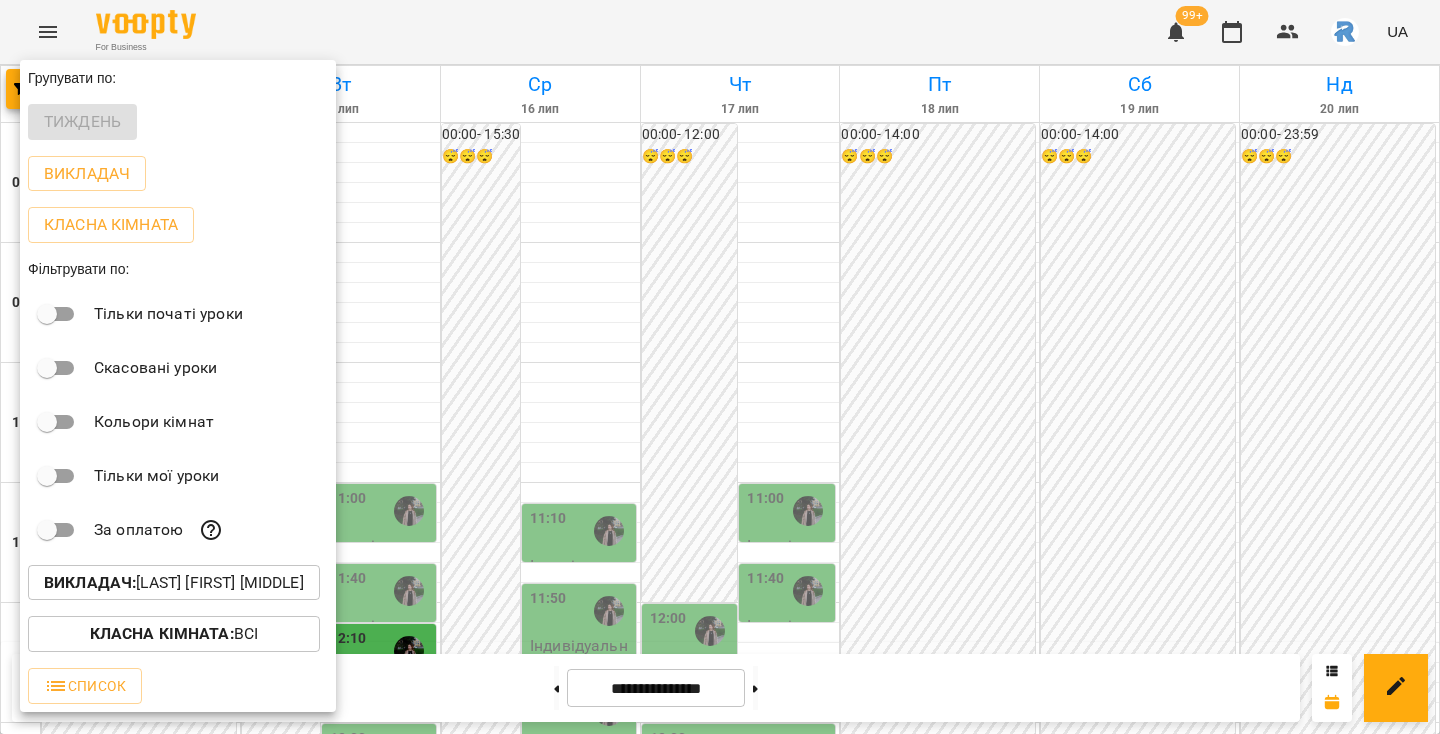 click at bounding box center (720, 367) 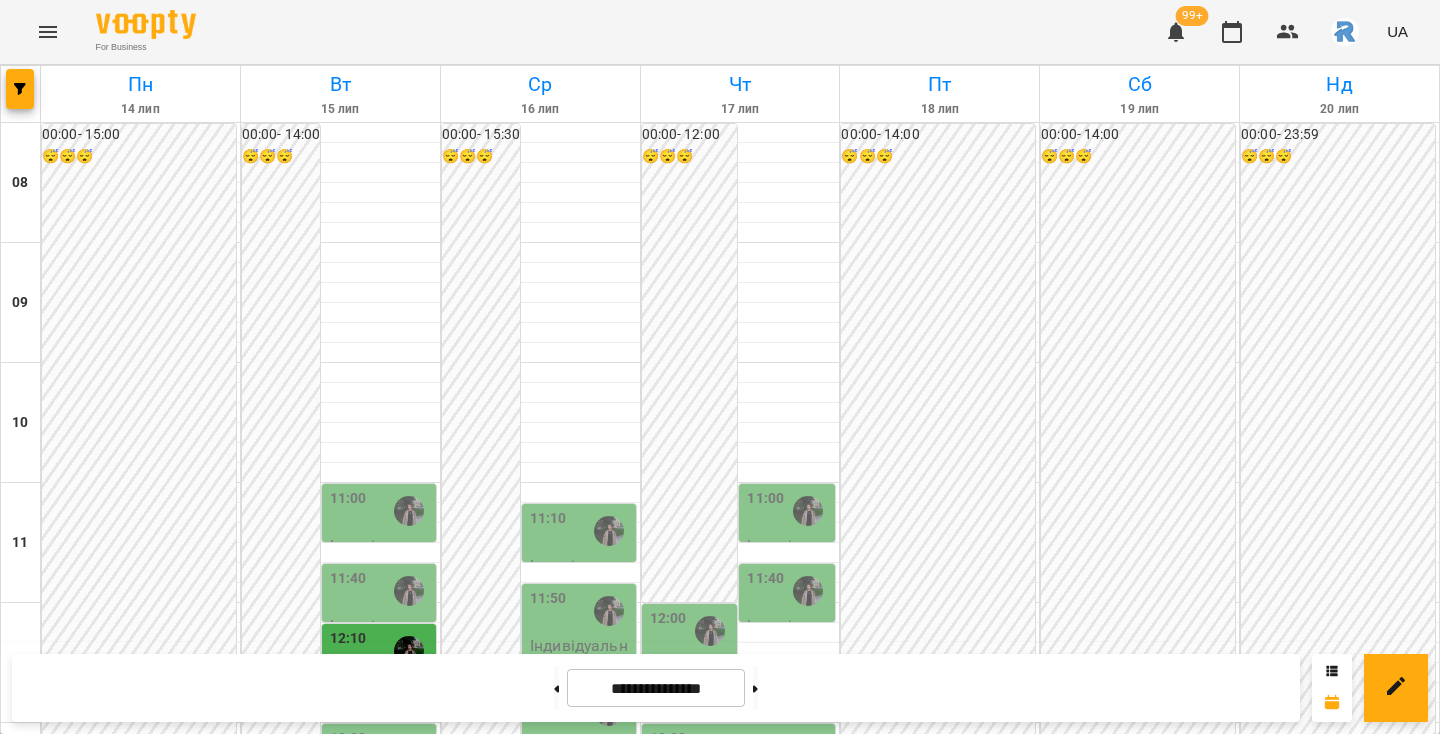 scroll, scrollTop: 403, scrollLeft: 0, axis: vertical 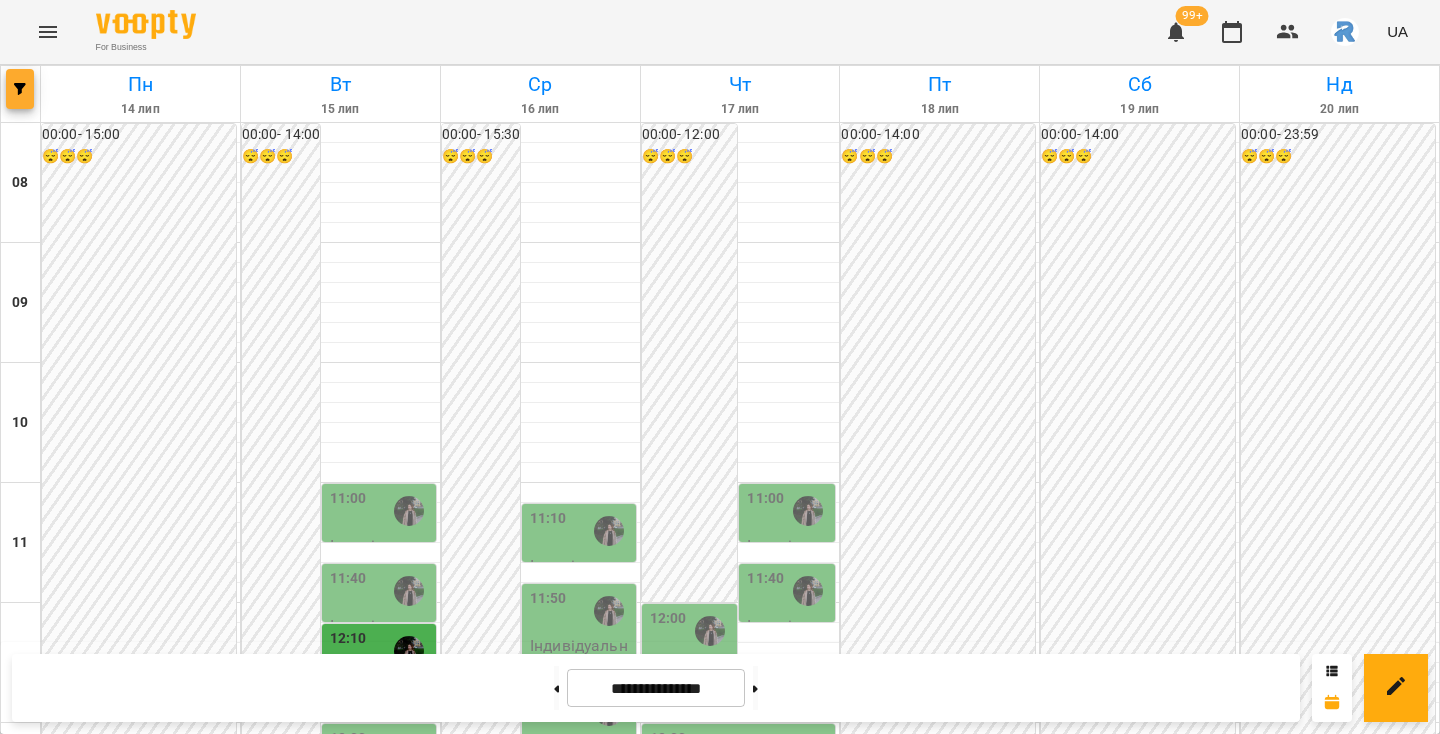 click at bounding box center (20, 89) 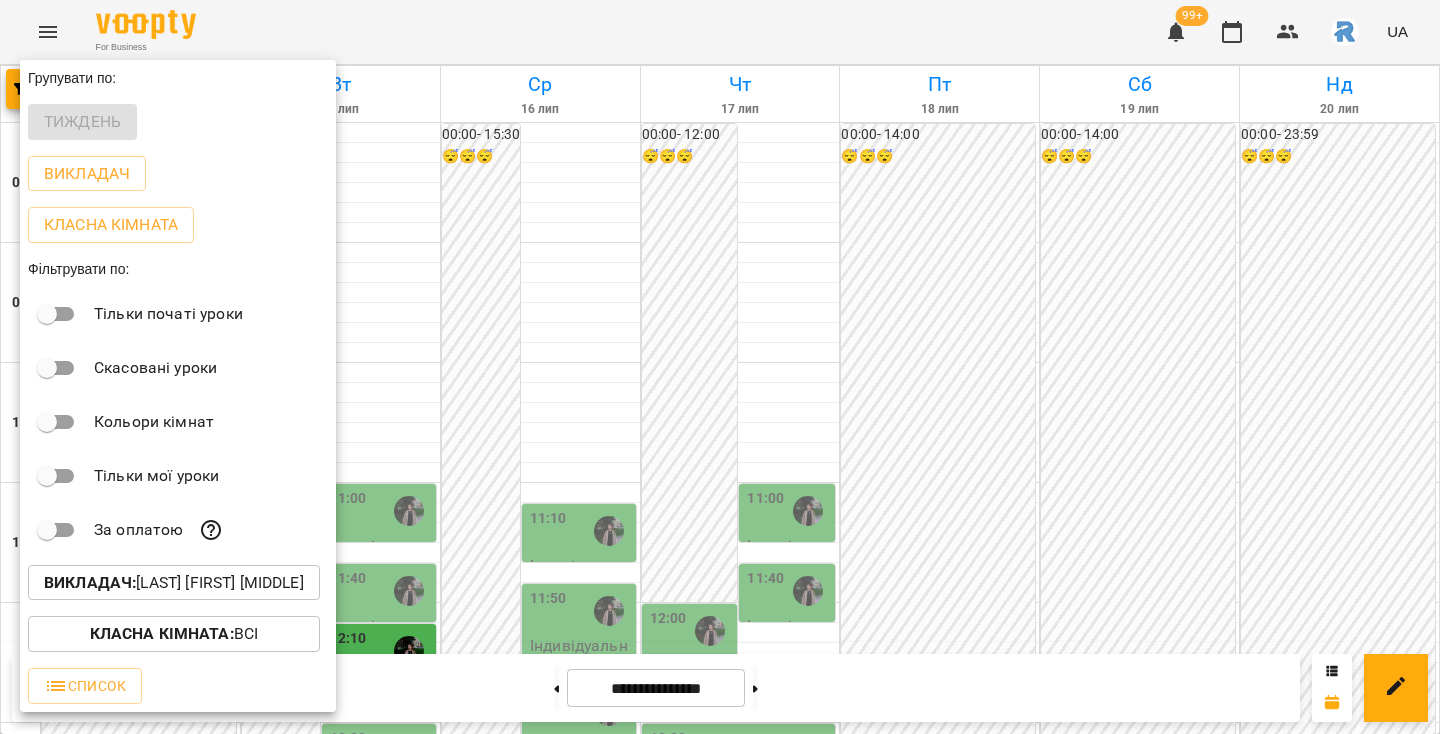 click on "Викладач :  [LAST] [FIRST] [PATRONYMIC]" at bounding box center (174, 583) 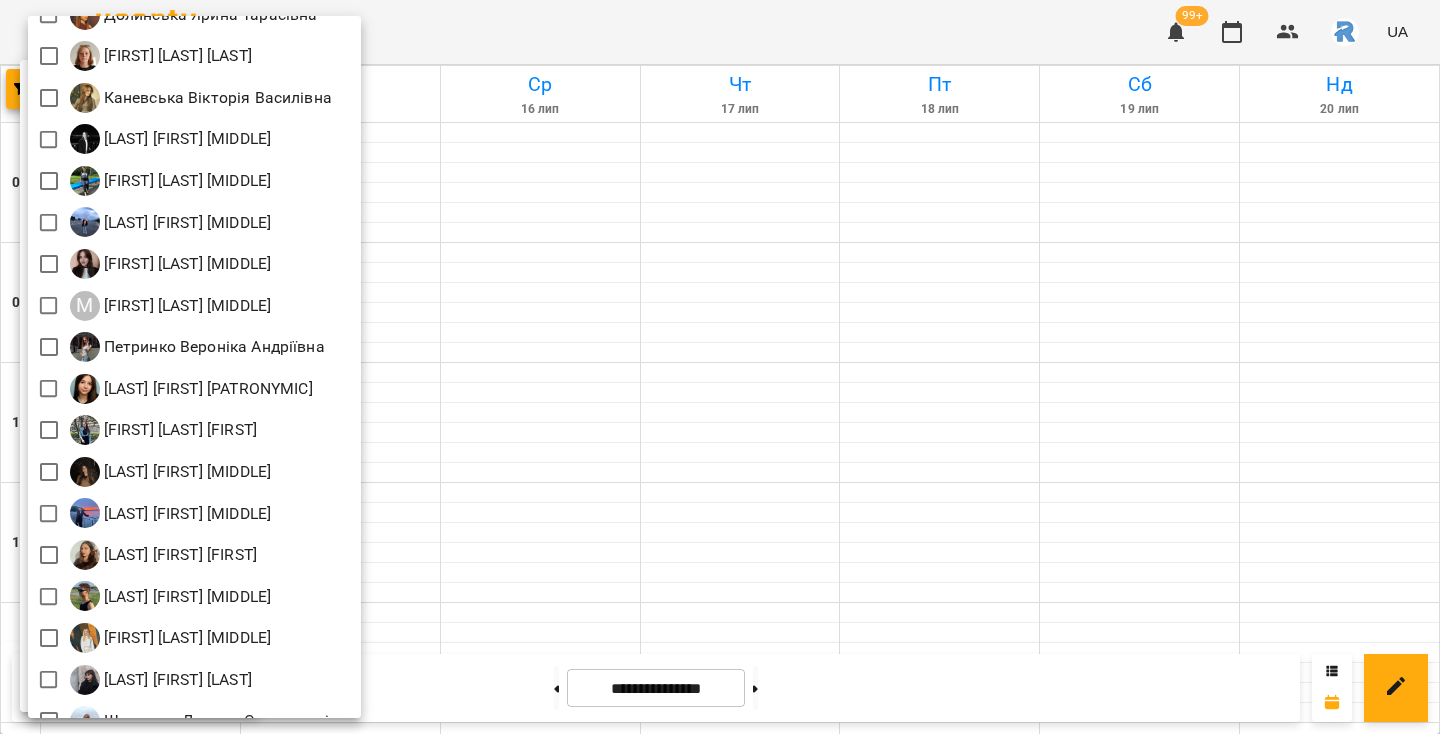 scroll, scrollTop: 229, scrollLeft: 0, axis: vertical 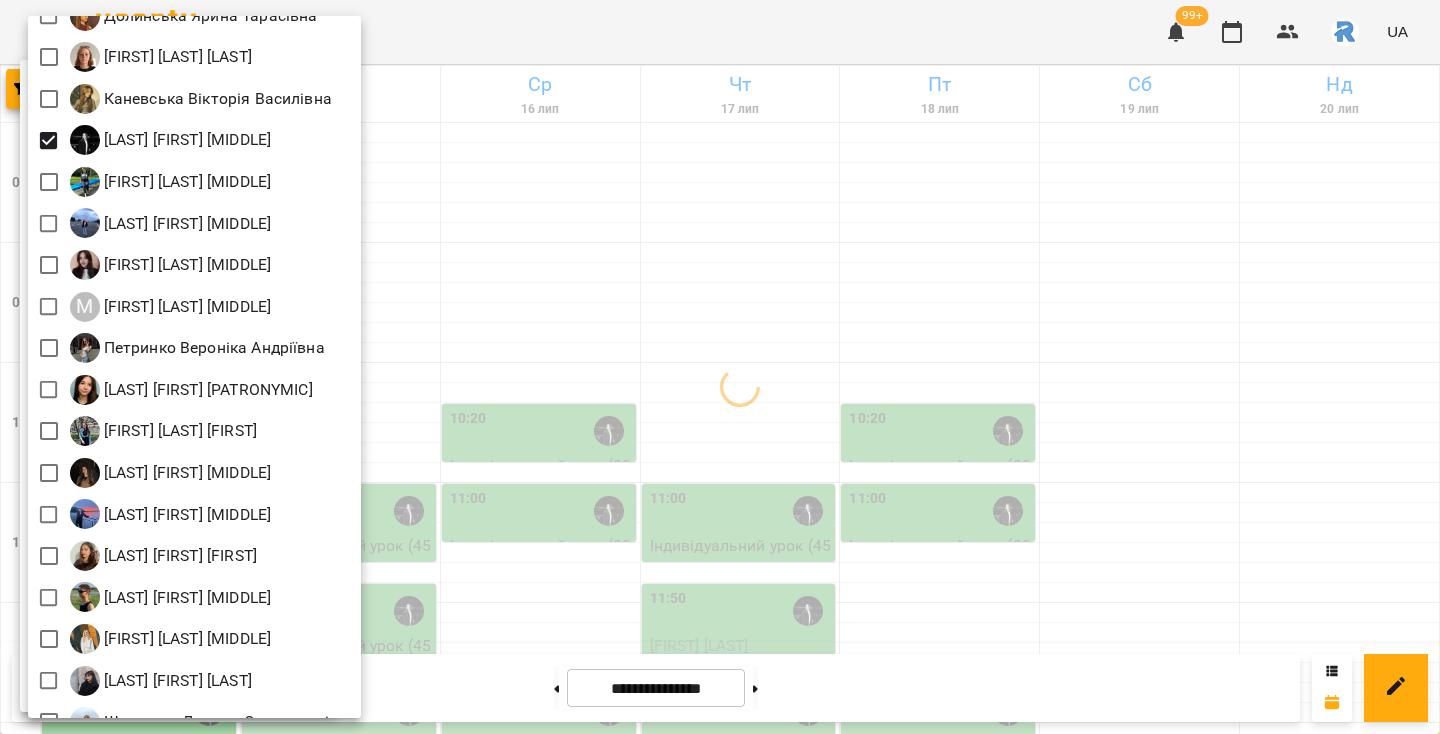 click at bounding box center [720, 367] 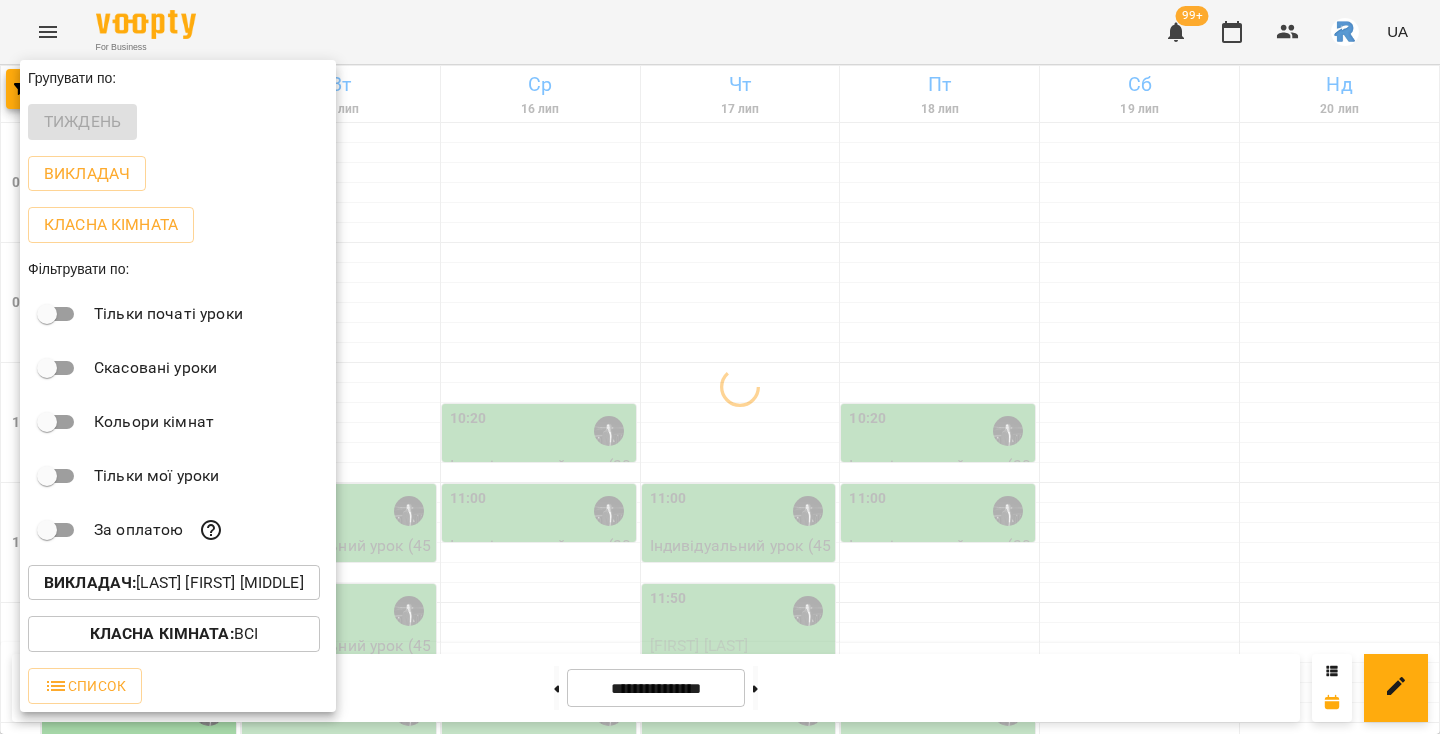 click at bounding box center [720, 367] 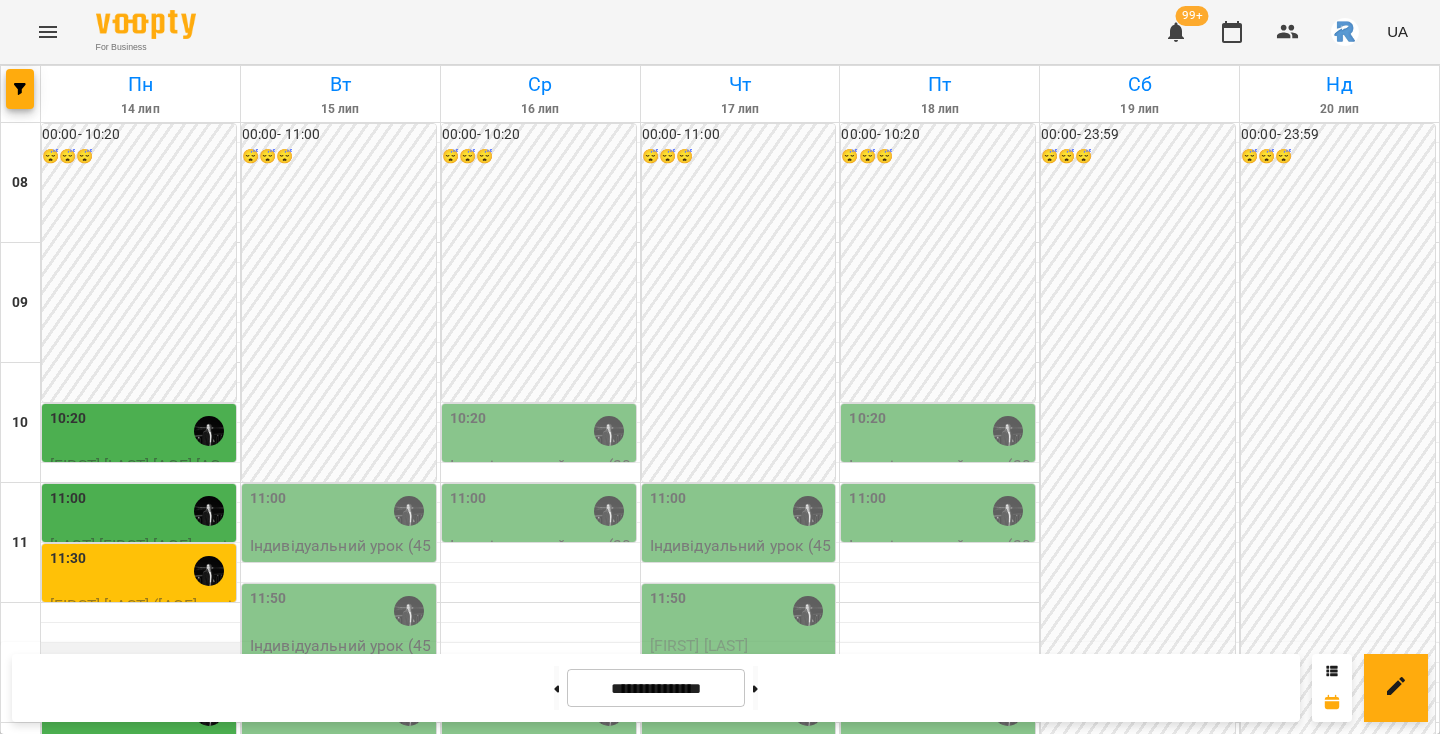 scroll, scrollTop: 202, scrollLeft: 0, axis: vertical 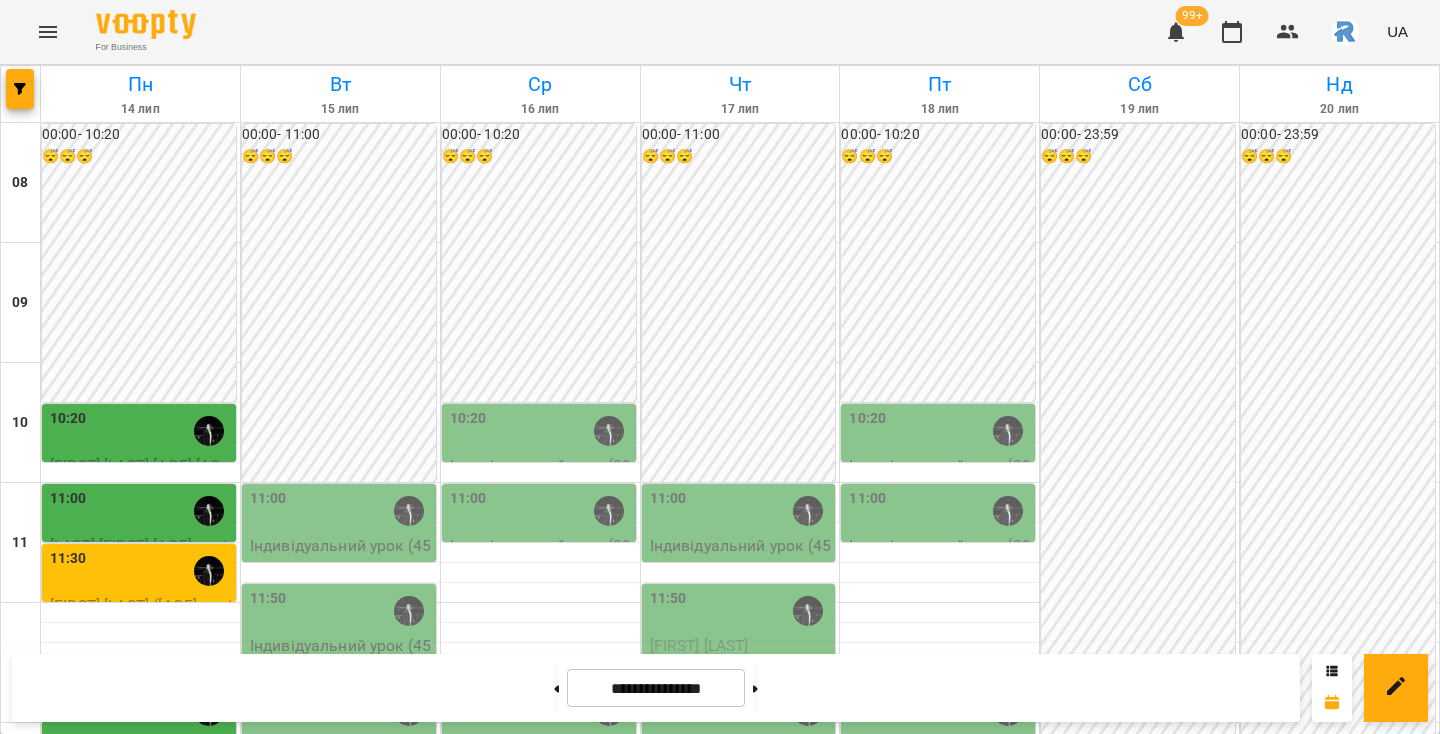 click on "11:30" at bounding box center (141, 571) 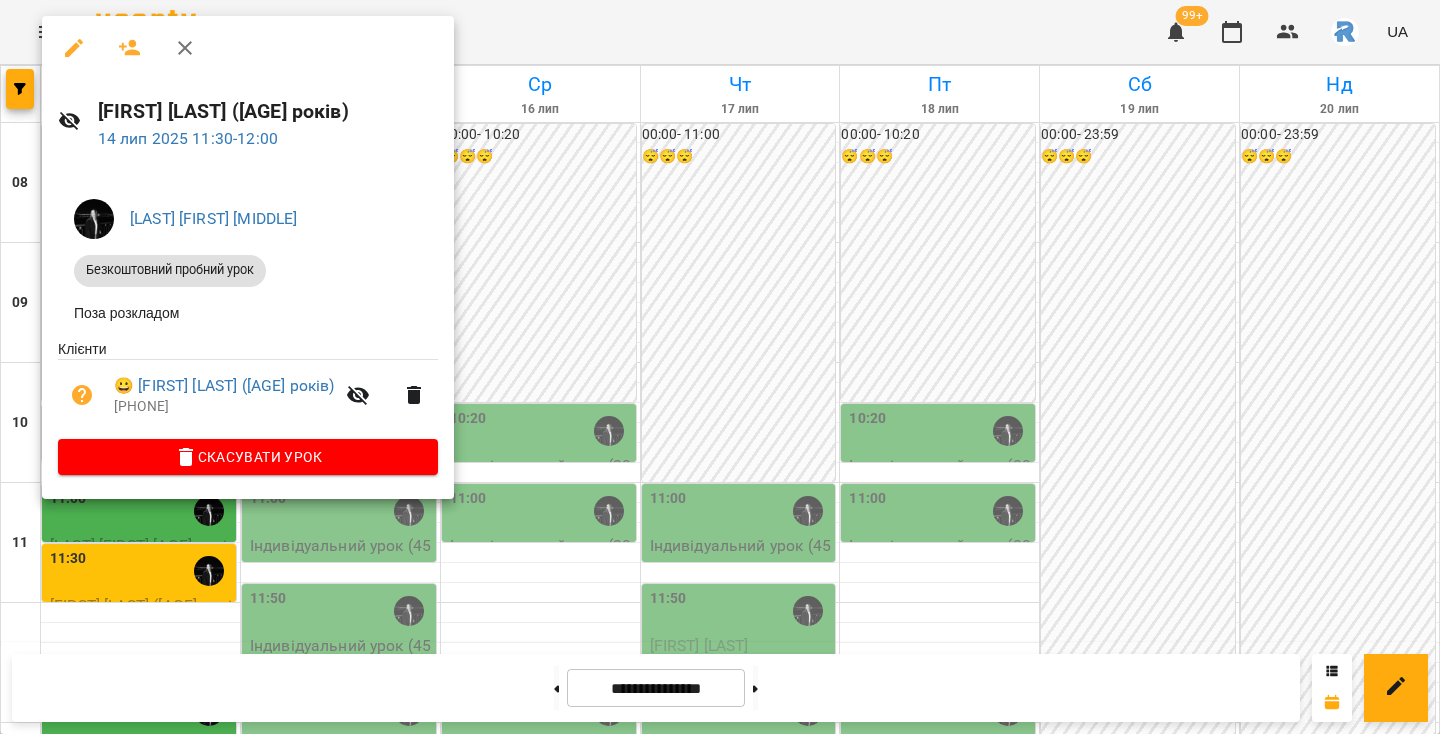 click at bounding box center [720, 367] 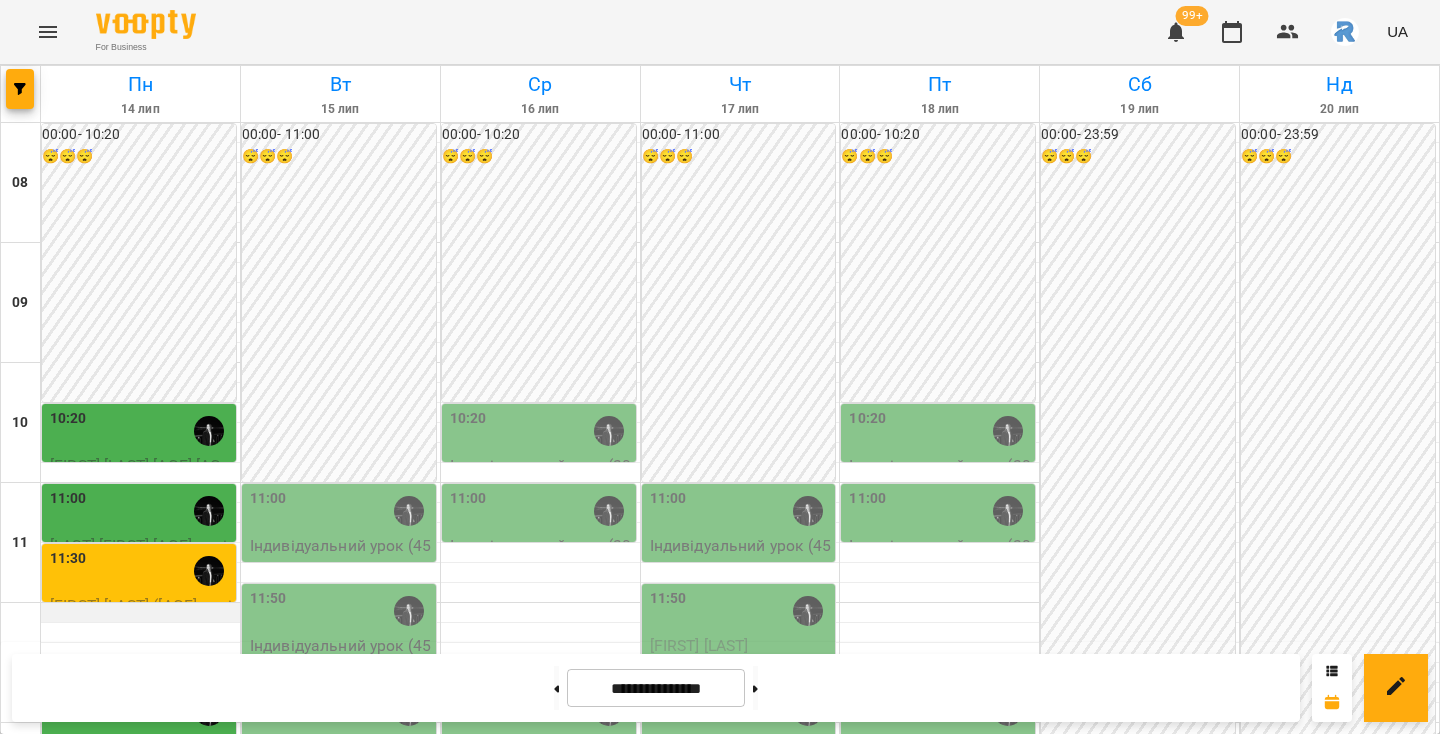 click at bounding box center [140, 613] 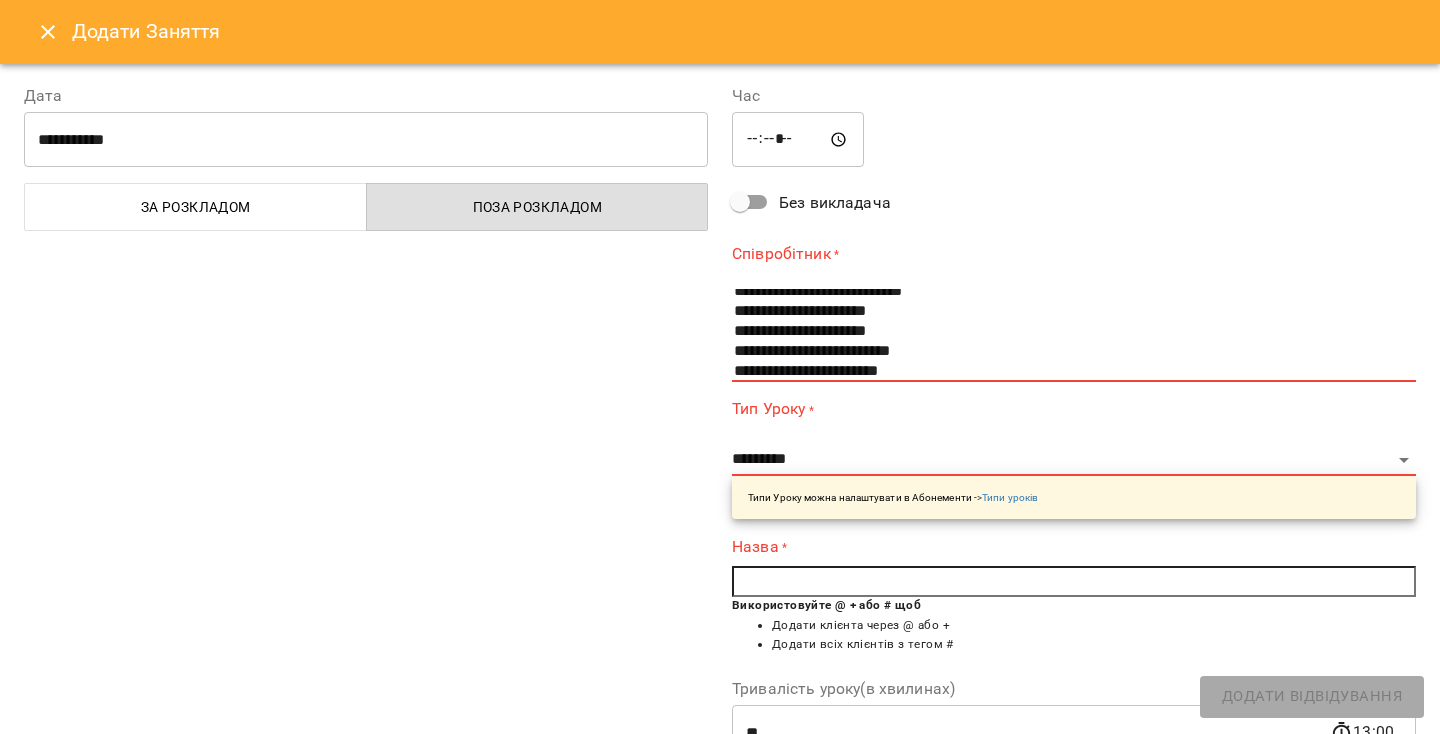 scroll, scrollTop: 117, scrollLeft: 0, axis: vertical 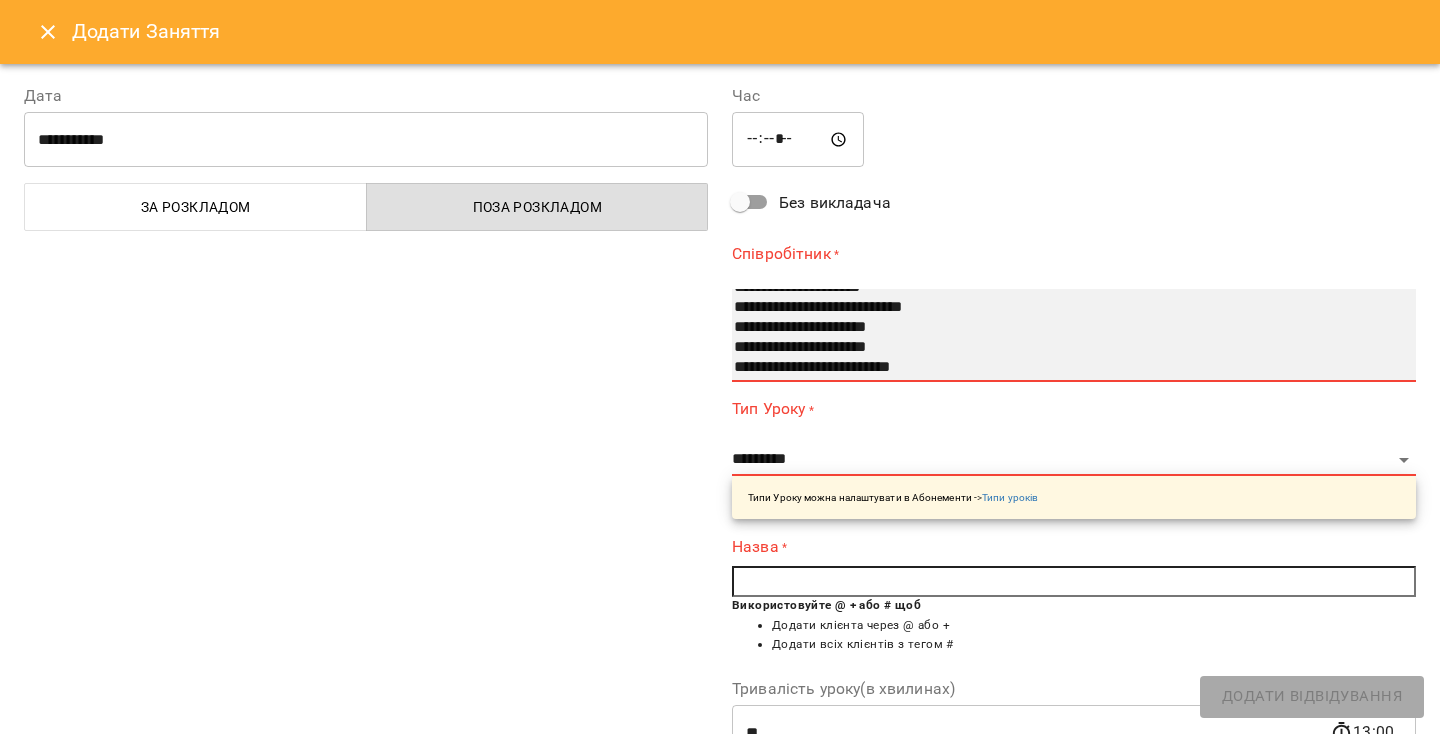 select on "**********" 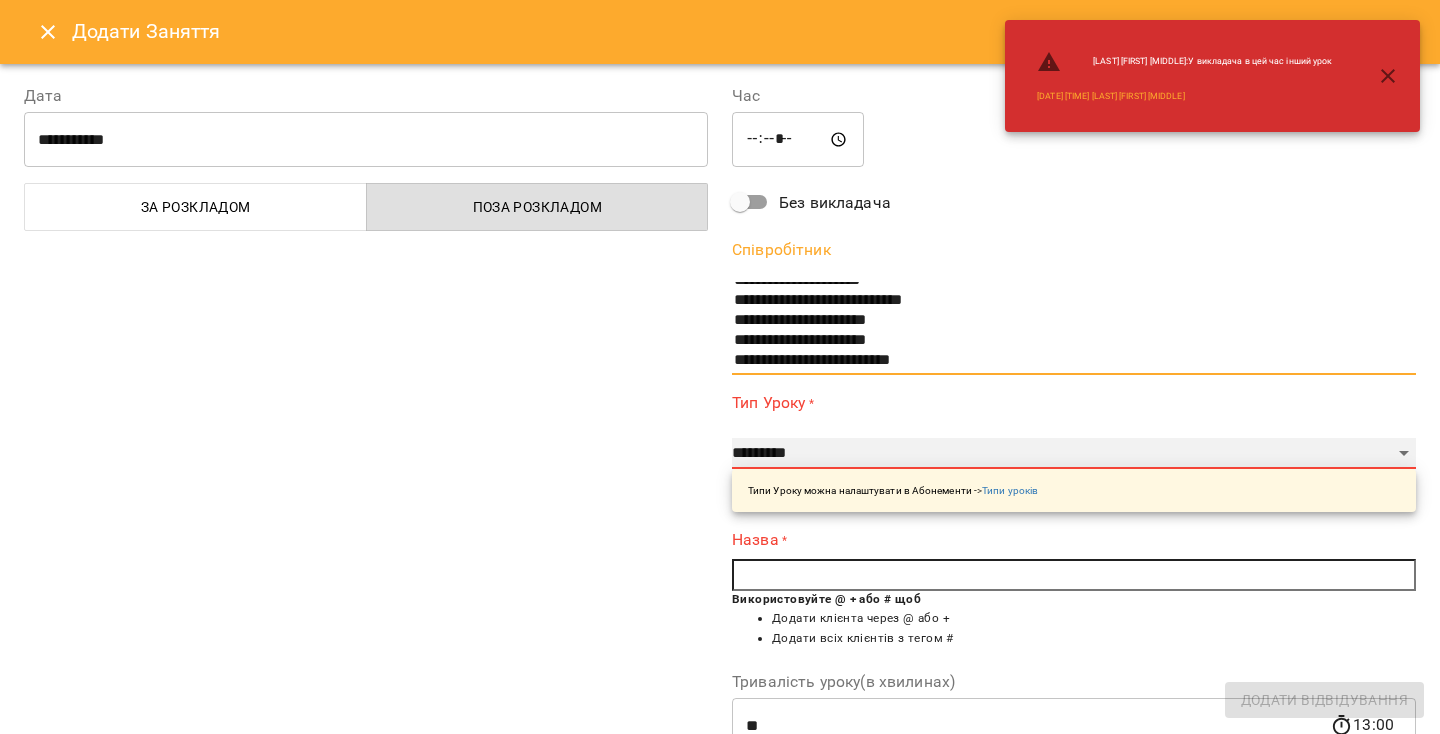 click on "**********" at bounding box center [1074, 454] 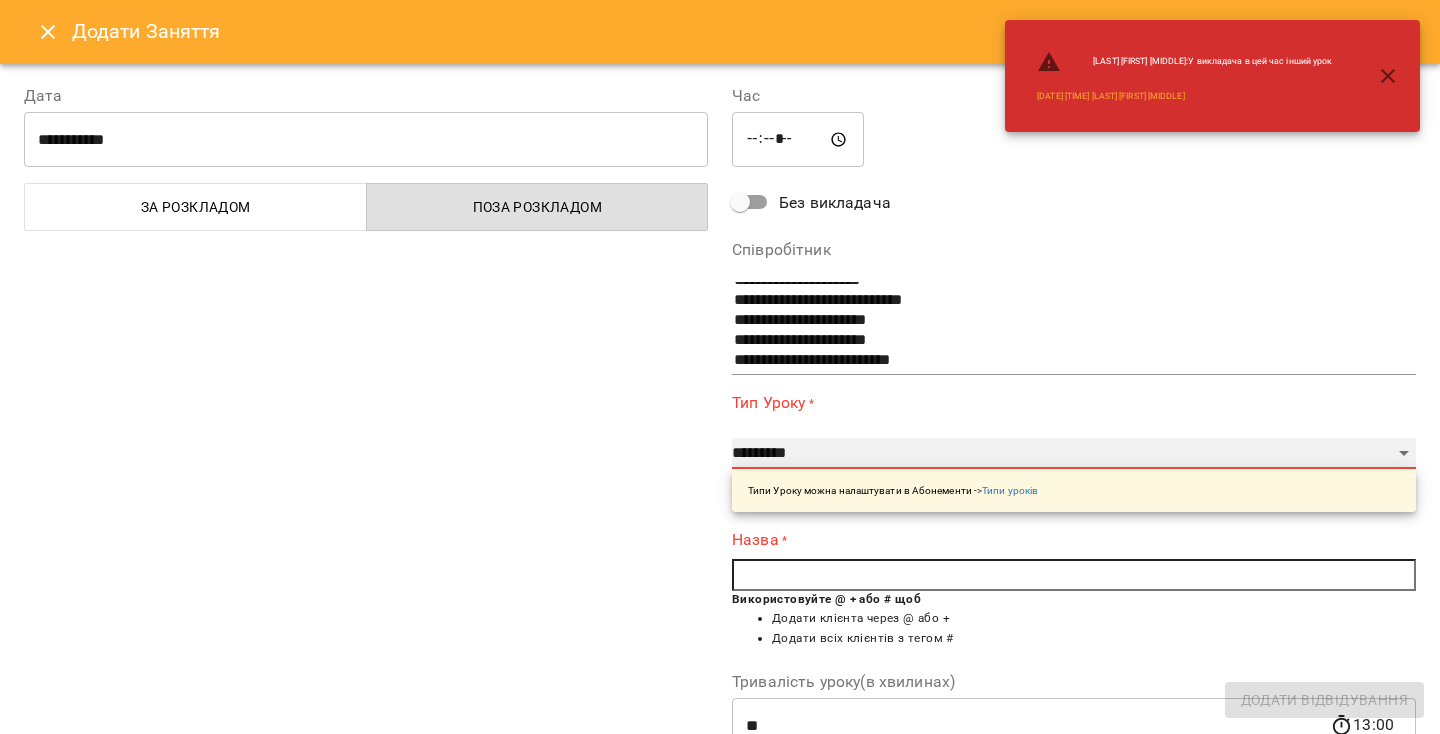 select on "**********" 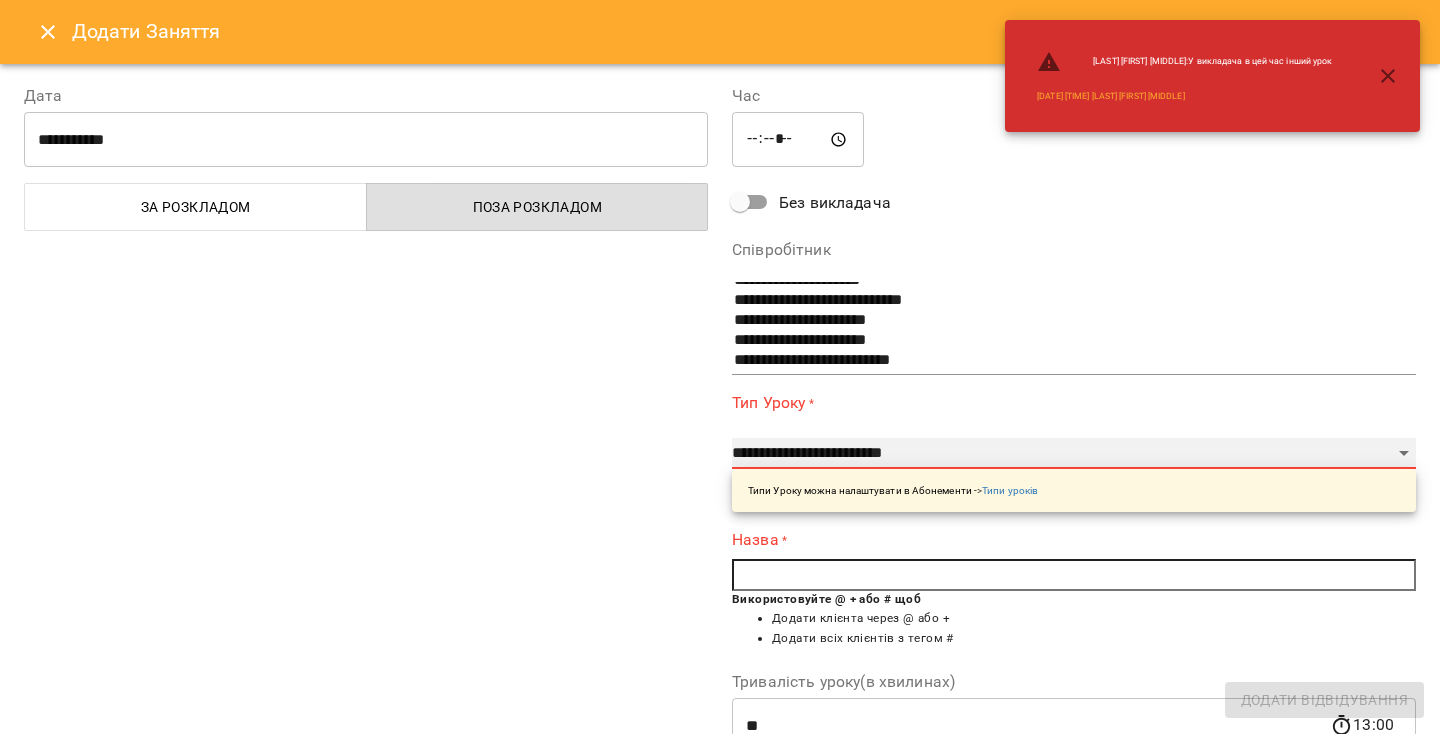 type on "**" 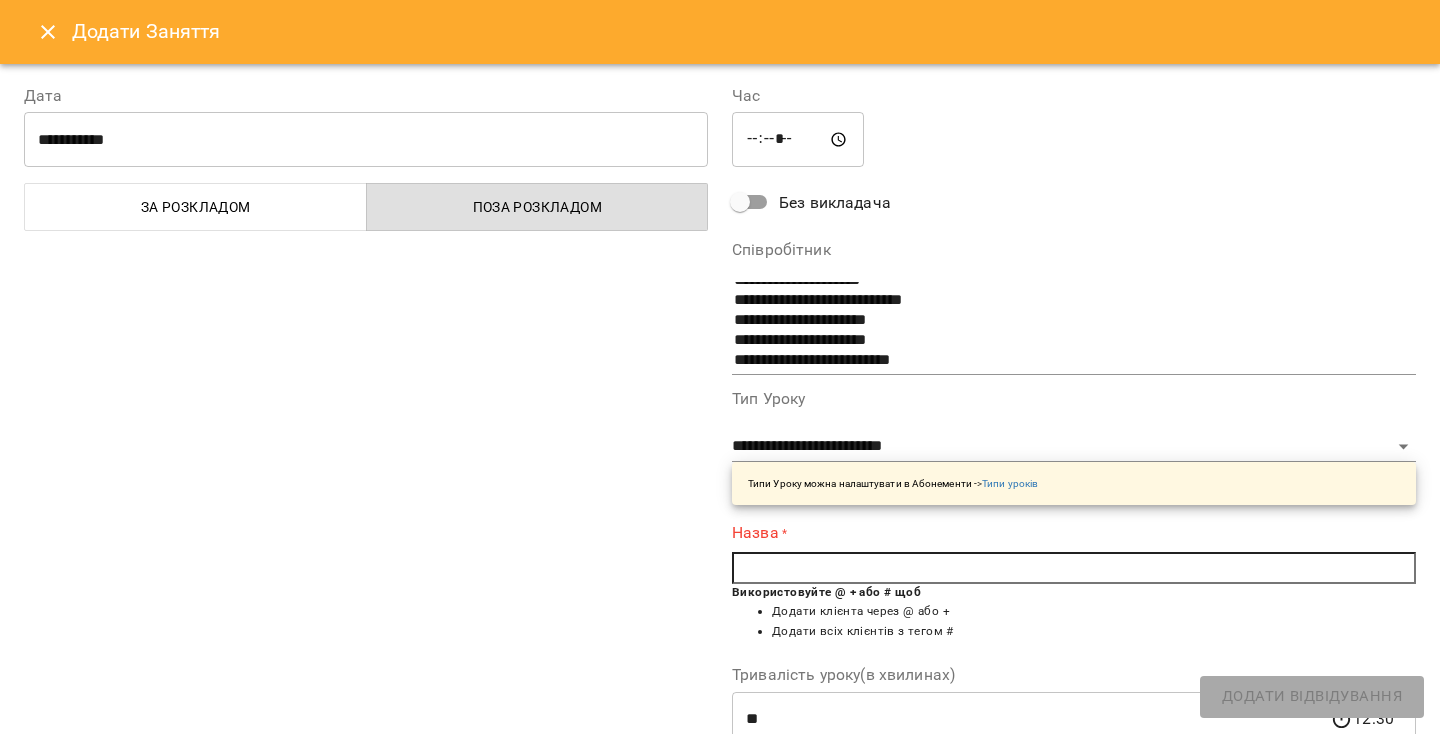click at bounding box center (1074, 568) 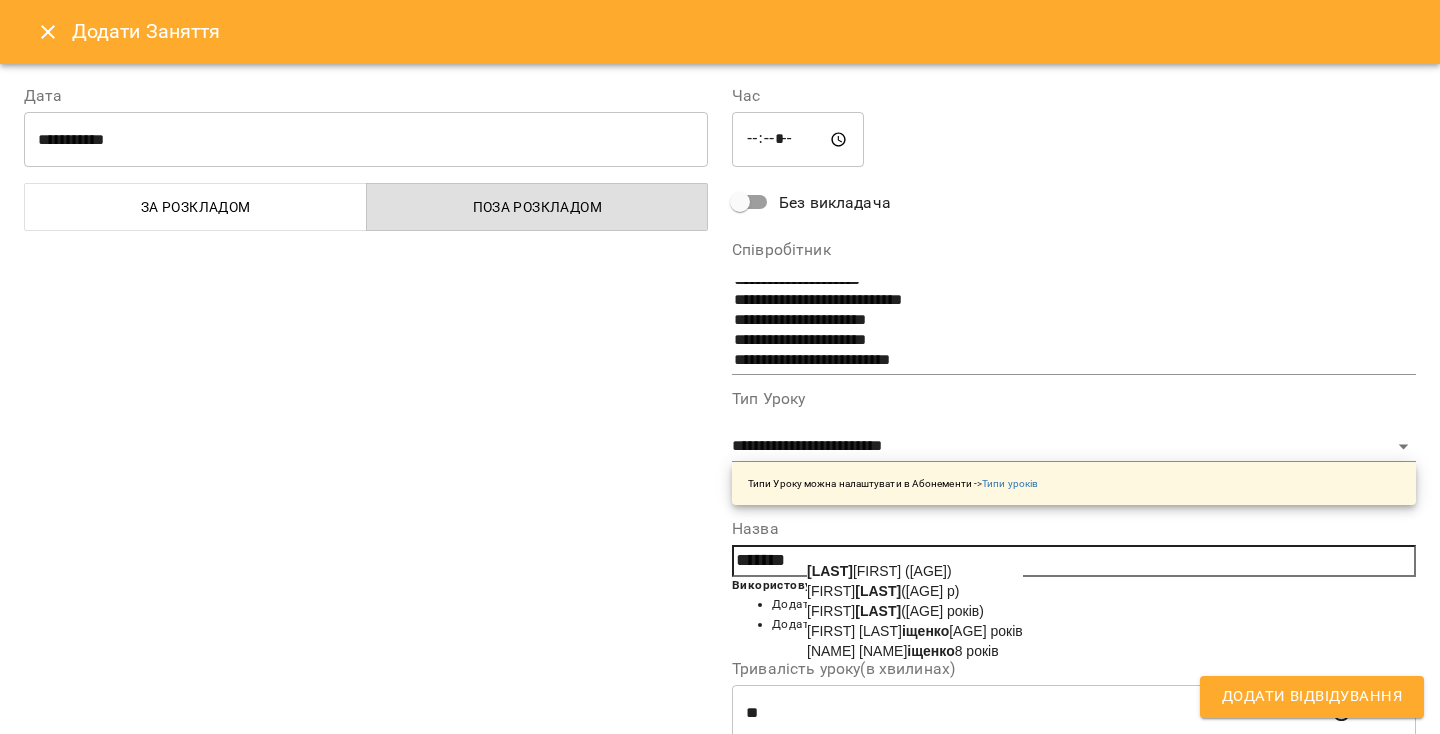click on "[LAST]" at bounding box center [878, 611] 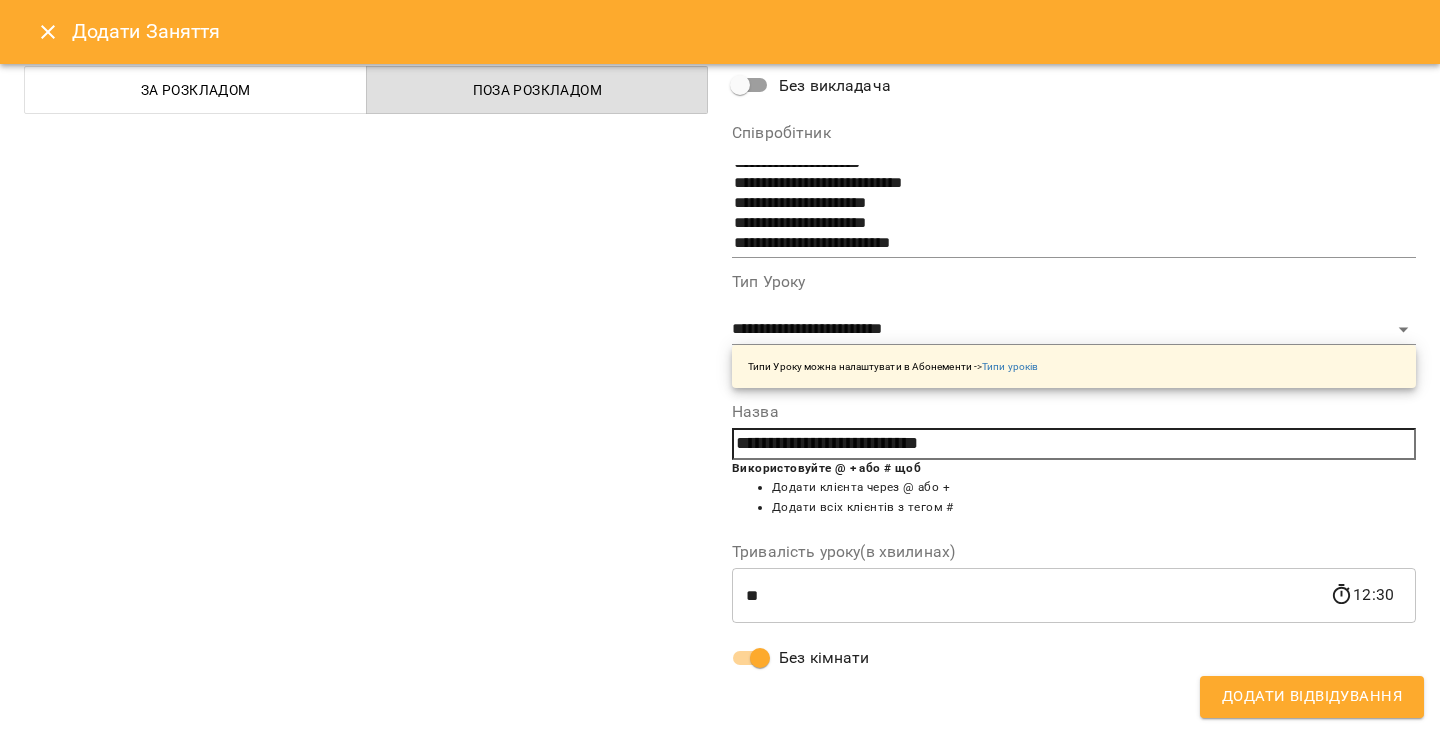 scroll, scrollTop: 0, scrollLeft: 0, axis: both 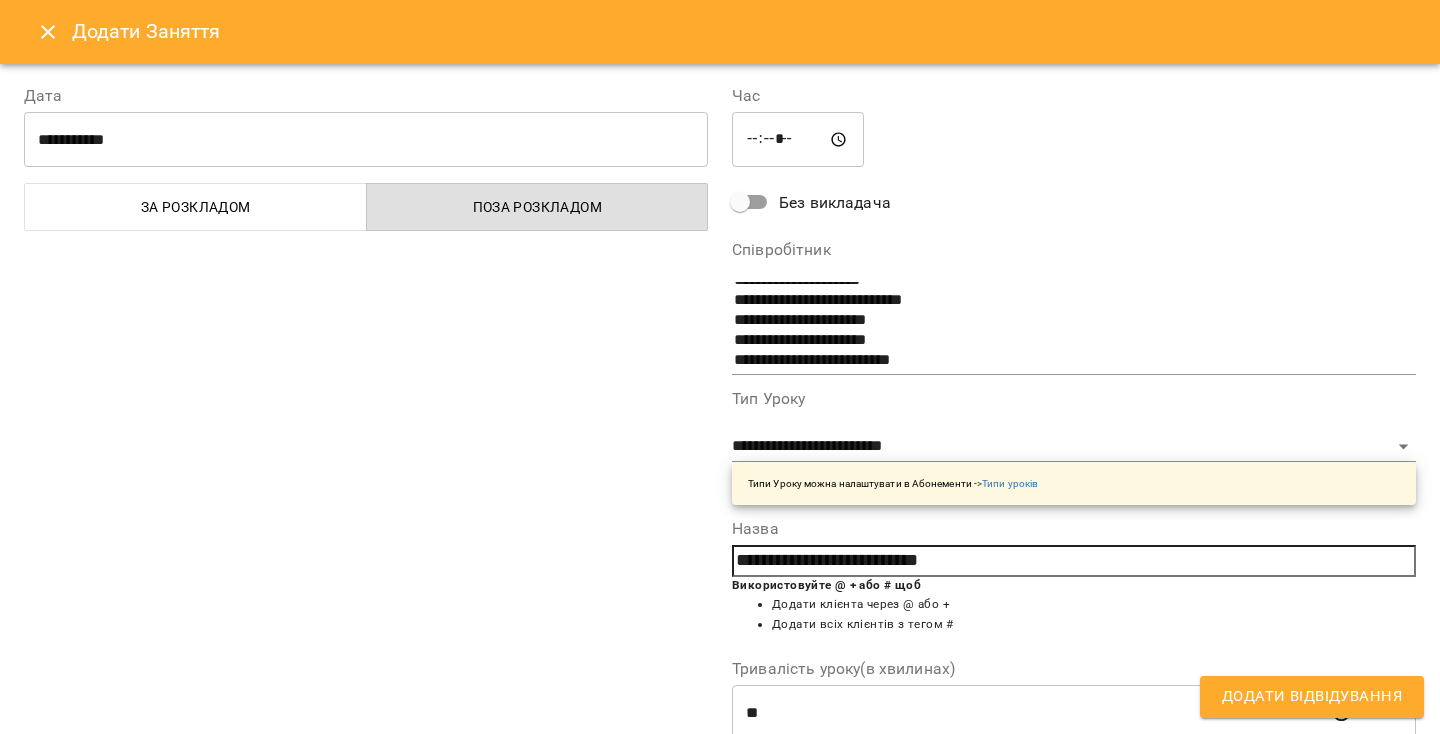 click on "Додати Відвідування" at bounding box center (1312, 697) 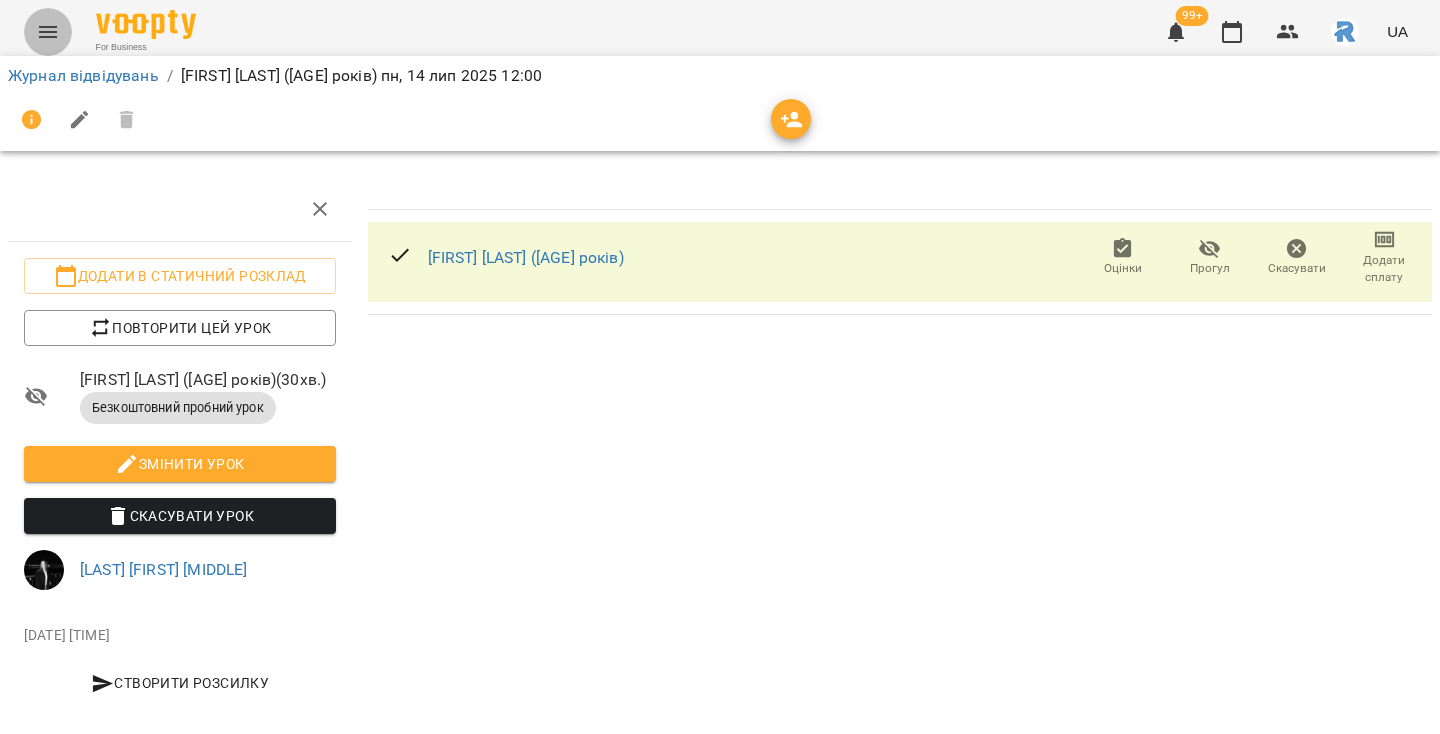 click 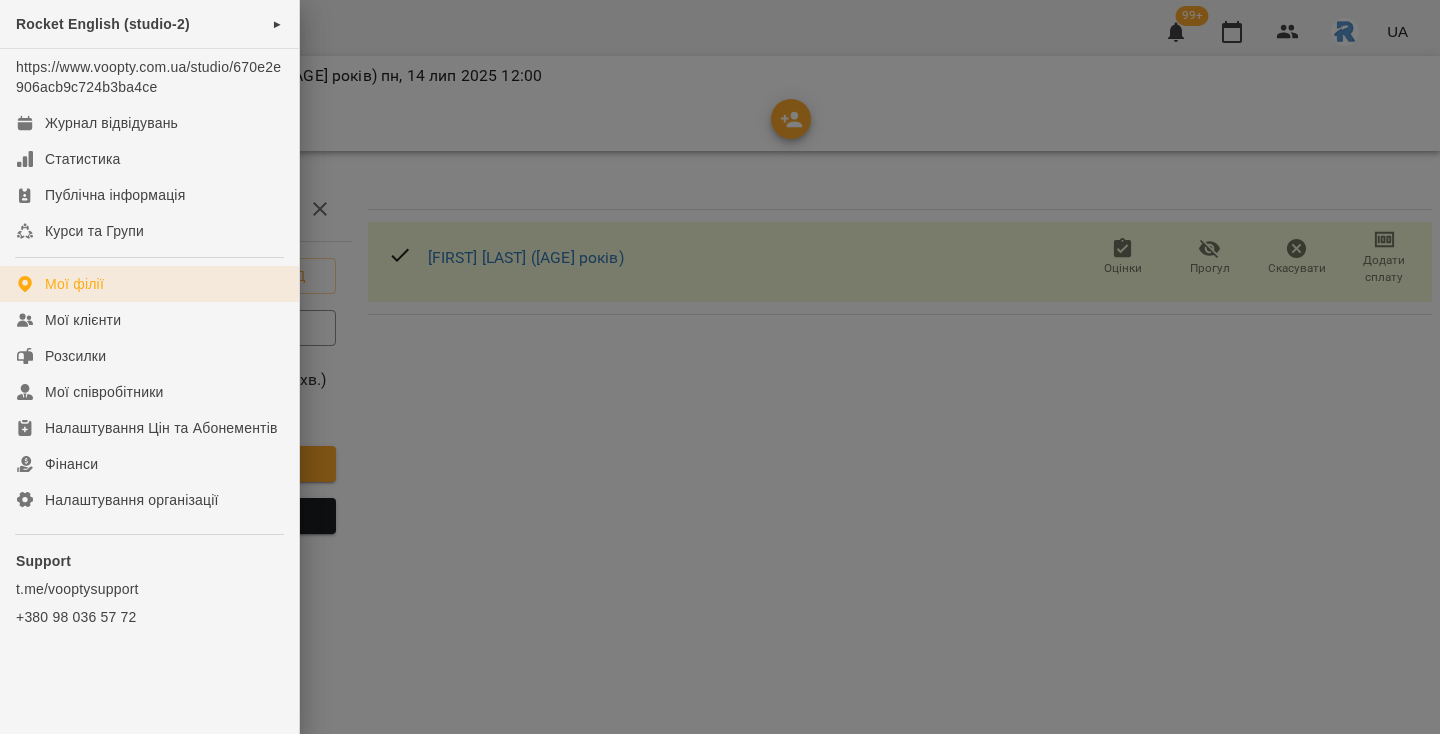 click on "Мої філії" at bounding box center (149, 284) 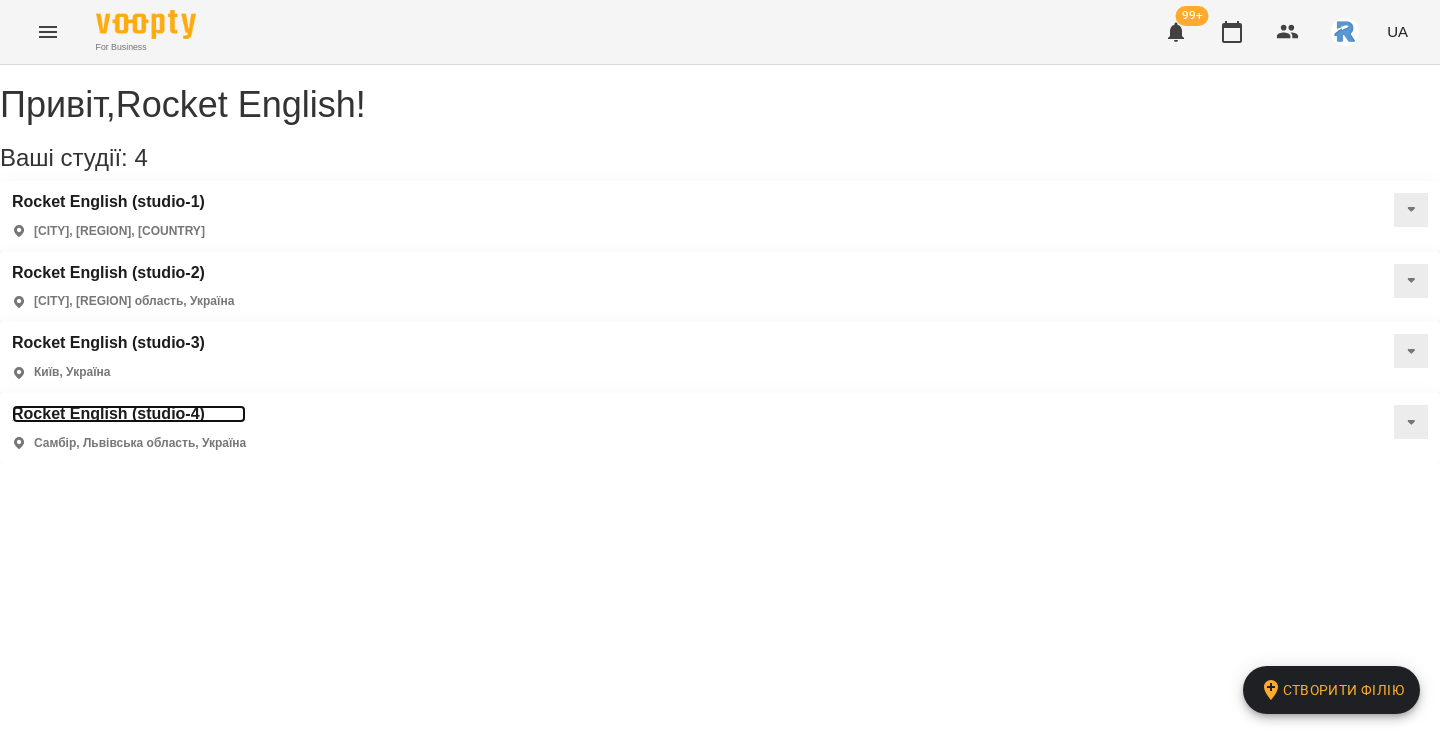 click on "Rocket English (studio-4)" at bounding box center (129, 414) 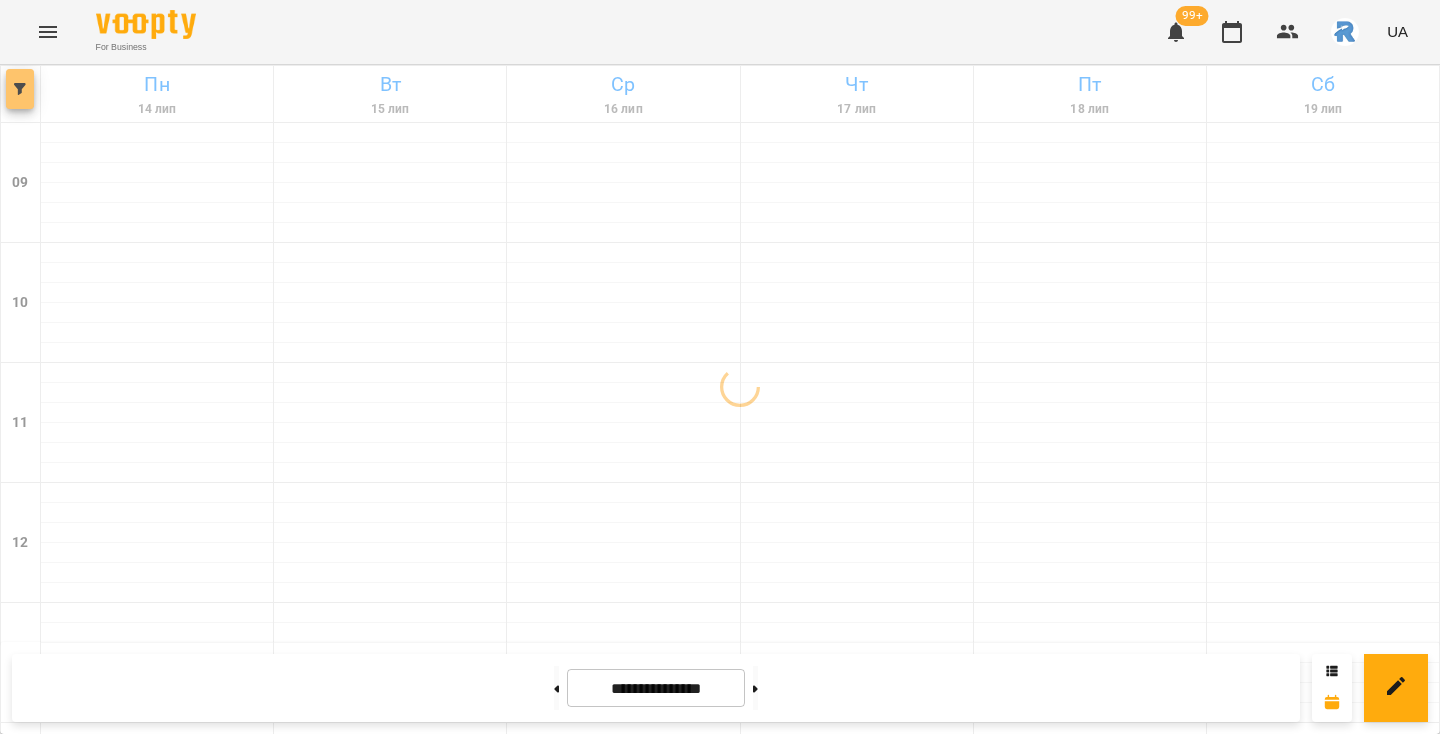 click at bounding box center [20, 89] 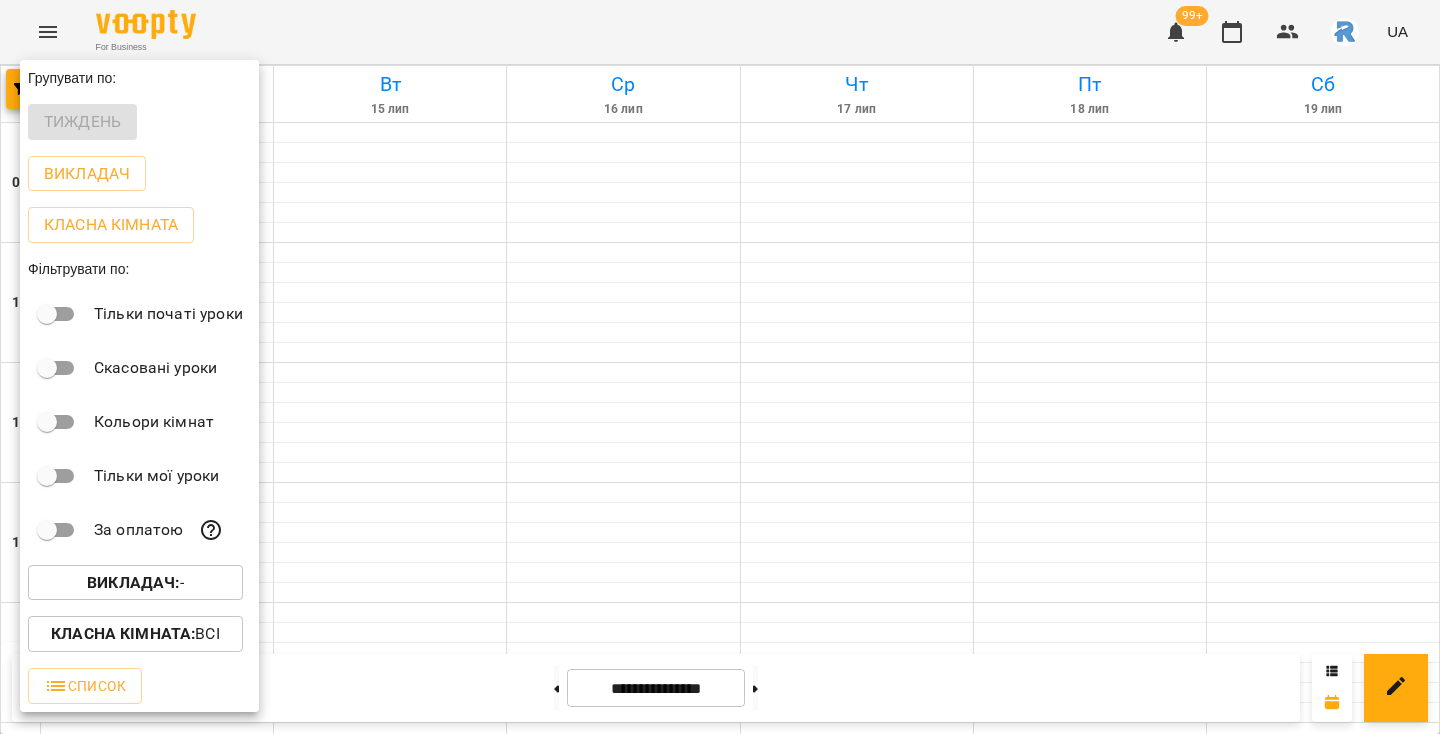 click on "Викладач :  -" at bounding box center [135, 583] 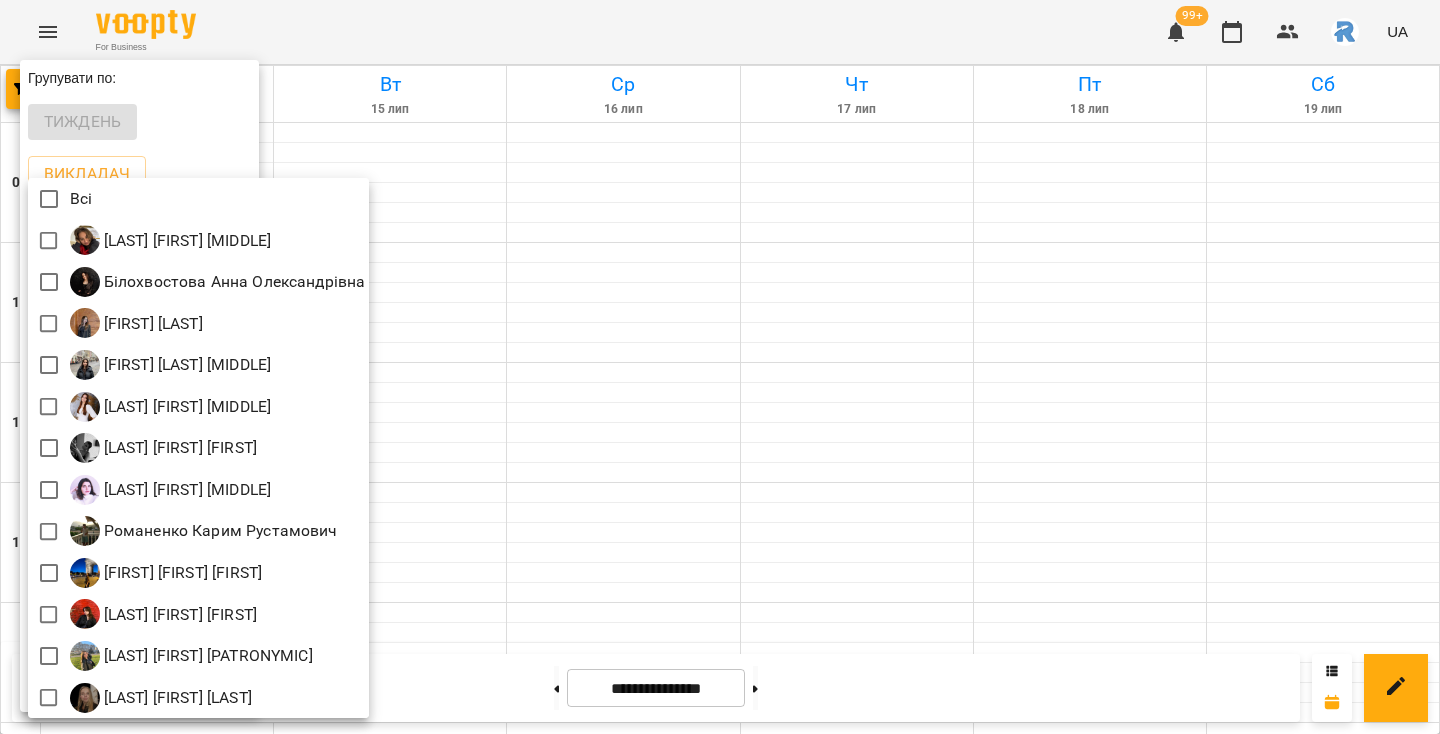 scroll, scrollTop: 4, scrollLeft: 0, axis: vertical 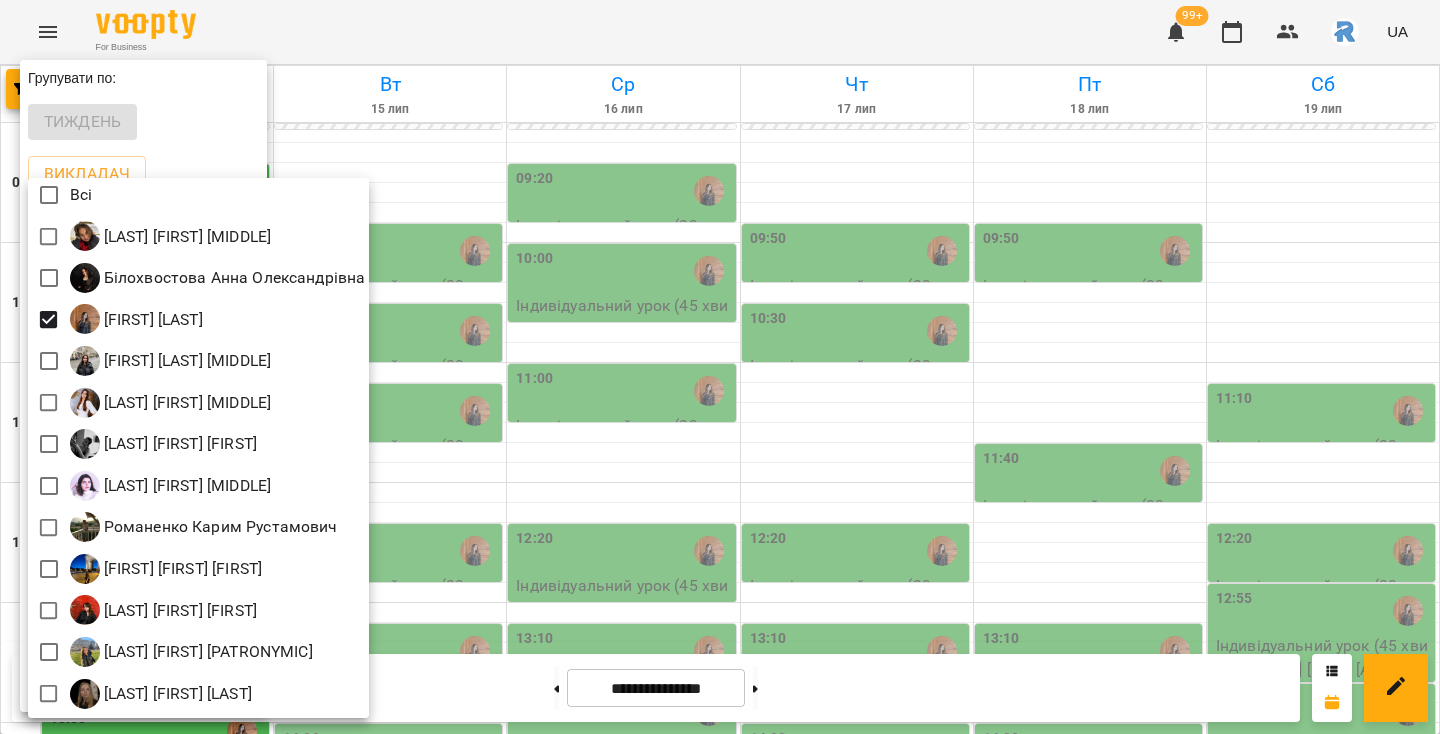 click at bounding box center (720, 367) 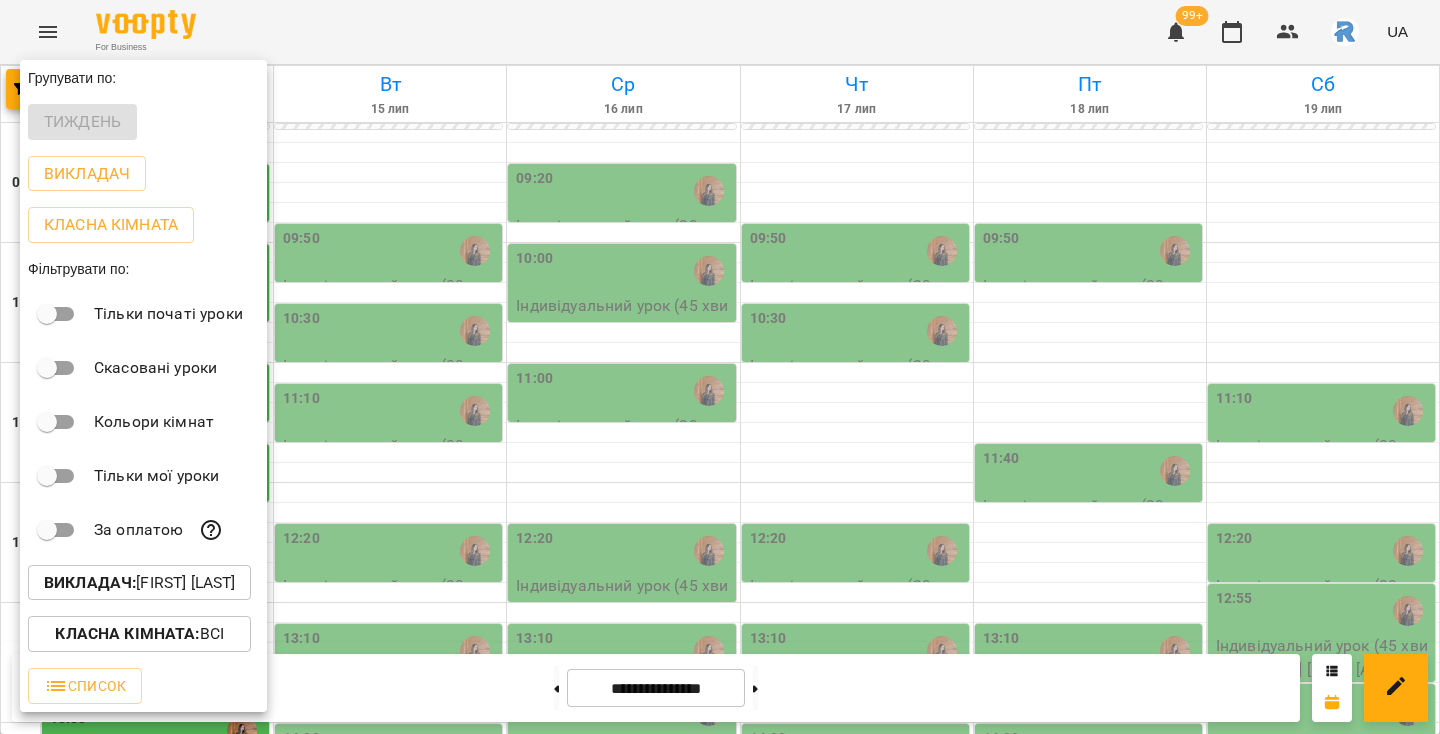 click at bounding box center [720, 367] 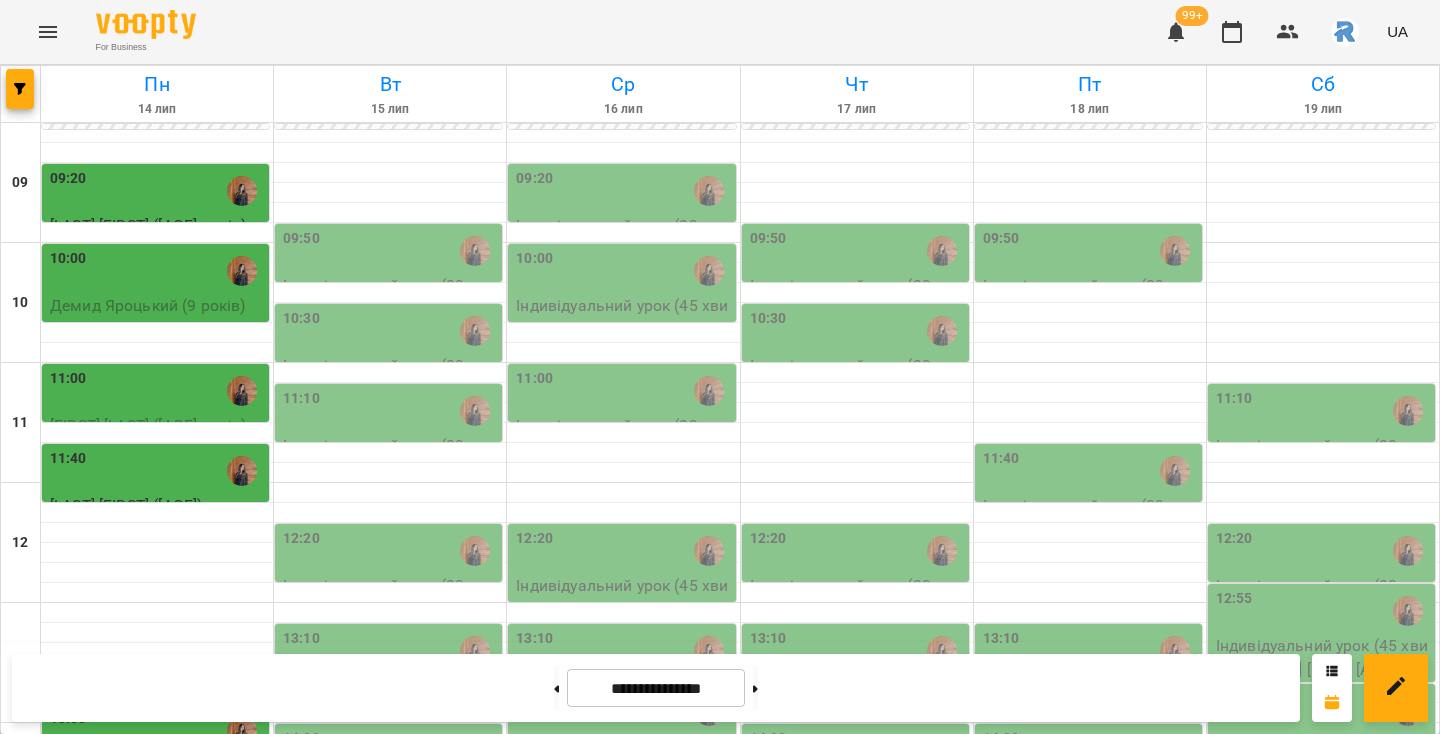 click on "11:00" at bounding box center [157, 391] 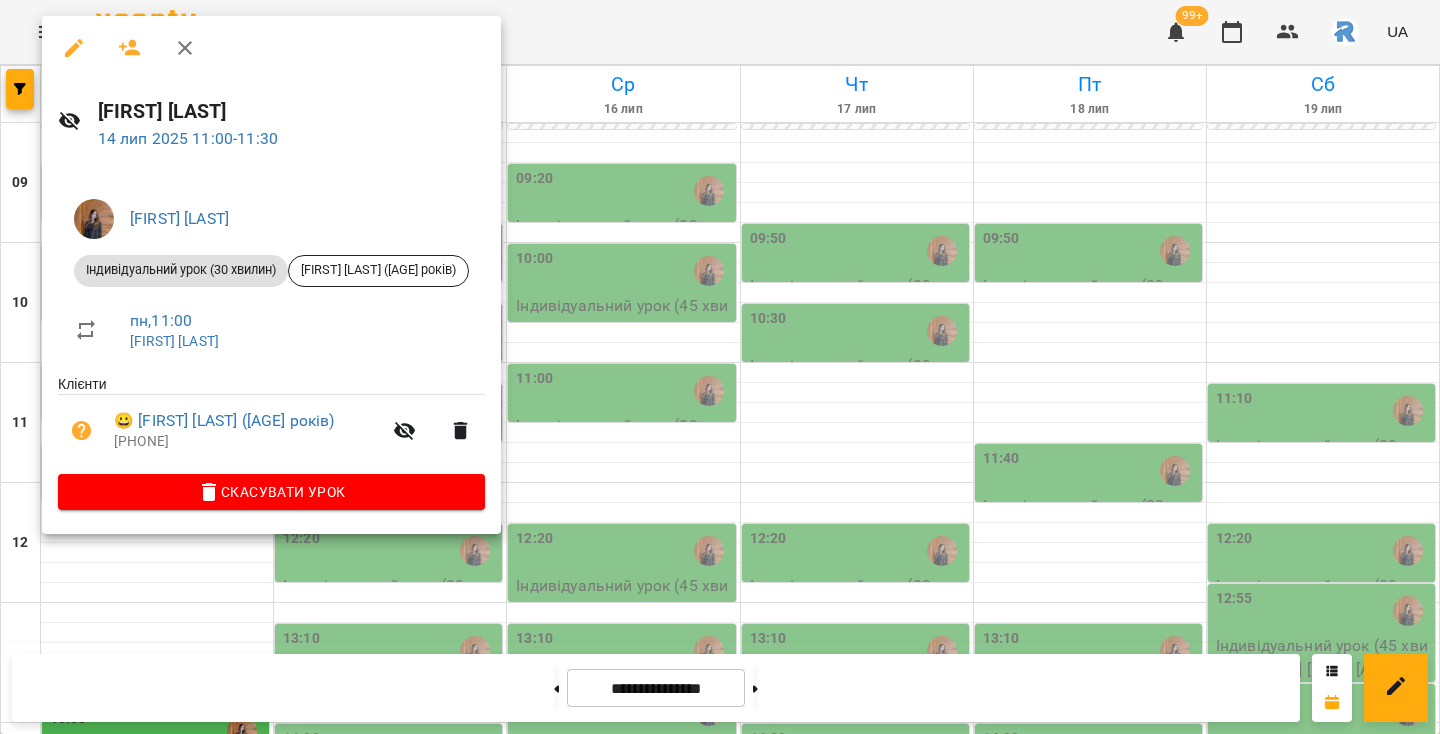 click at bounding box center (720, 367) 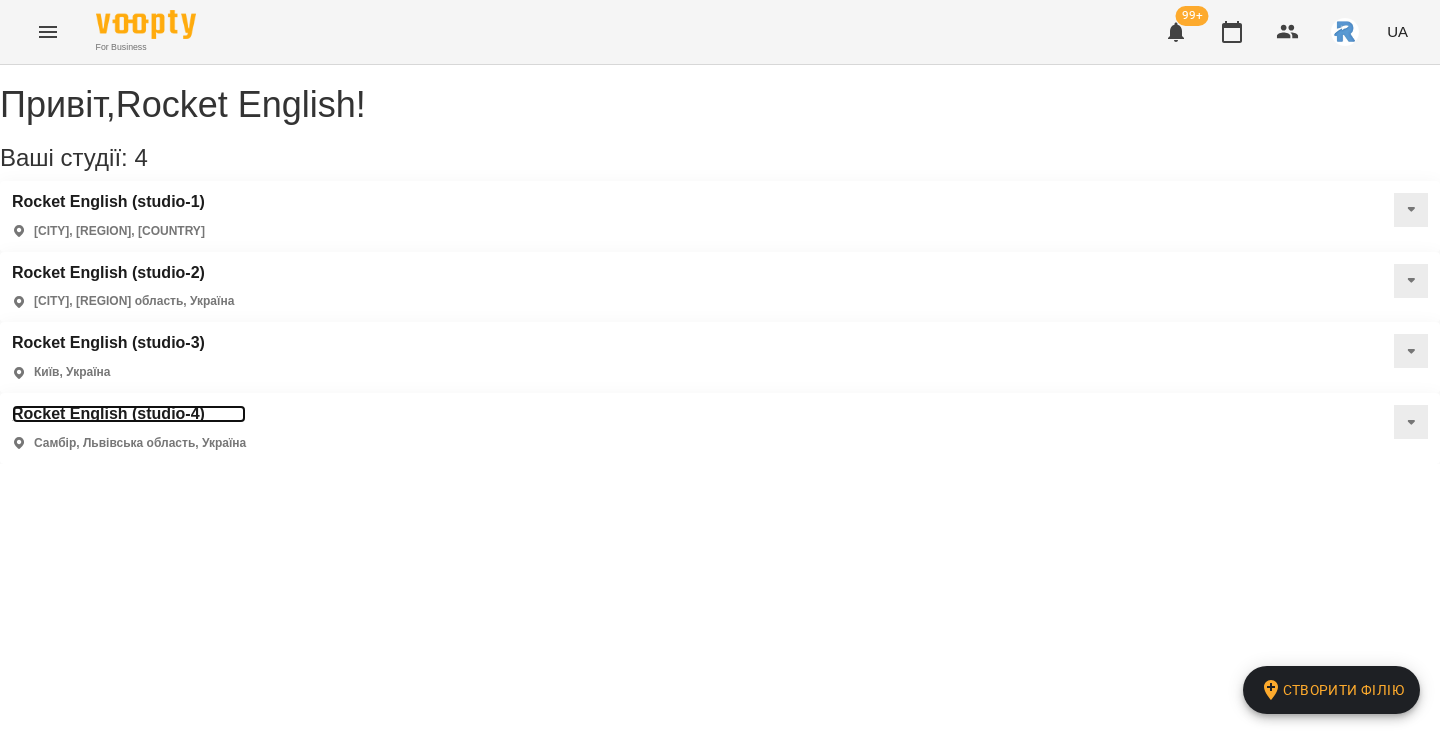 click on "Rocket English (studio-4)" at bounding box center [129, 414] 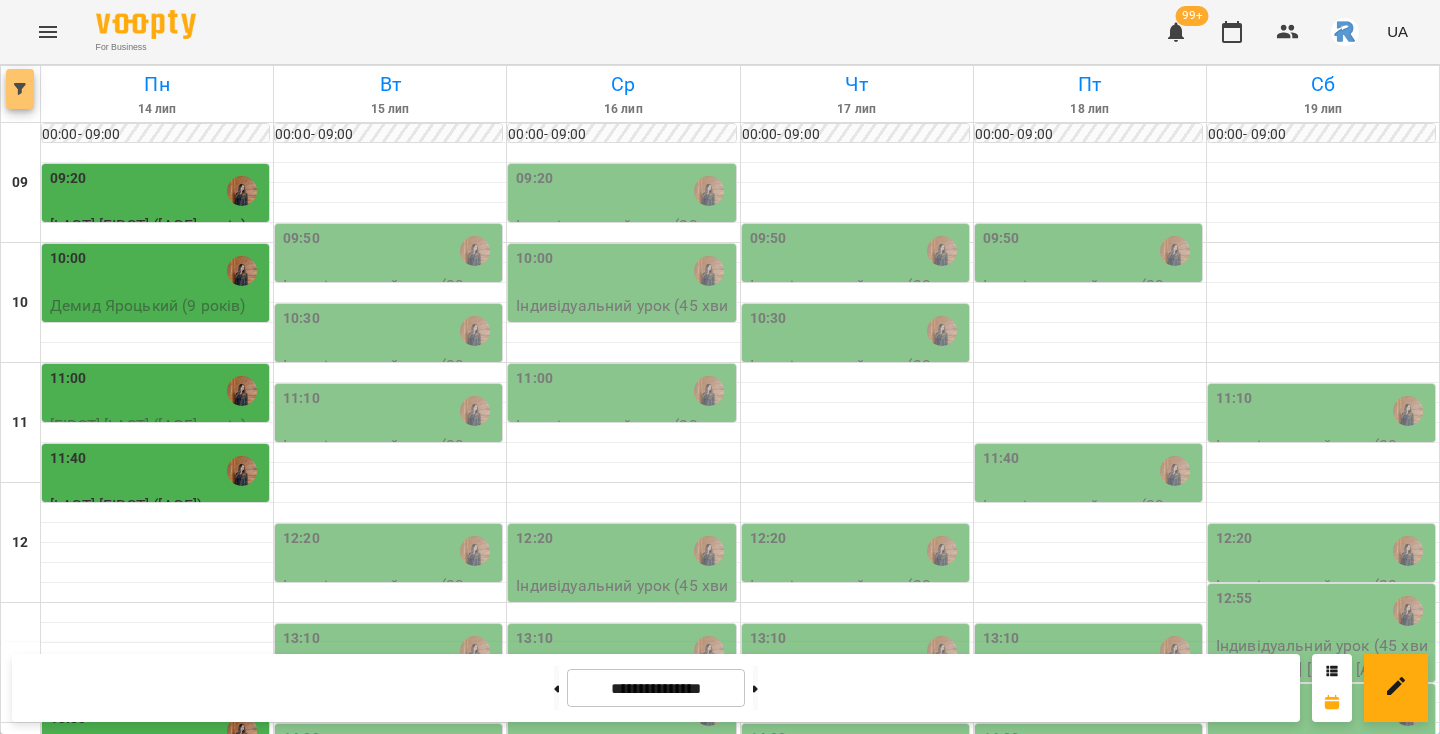 click 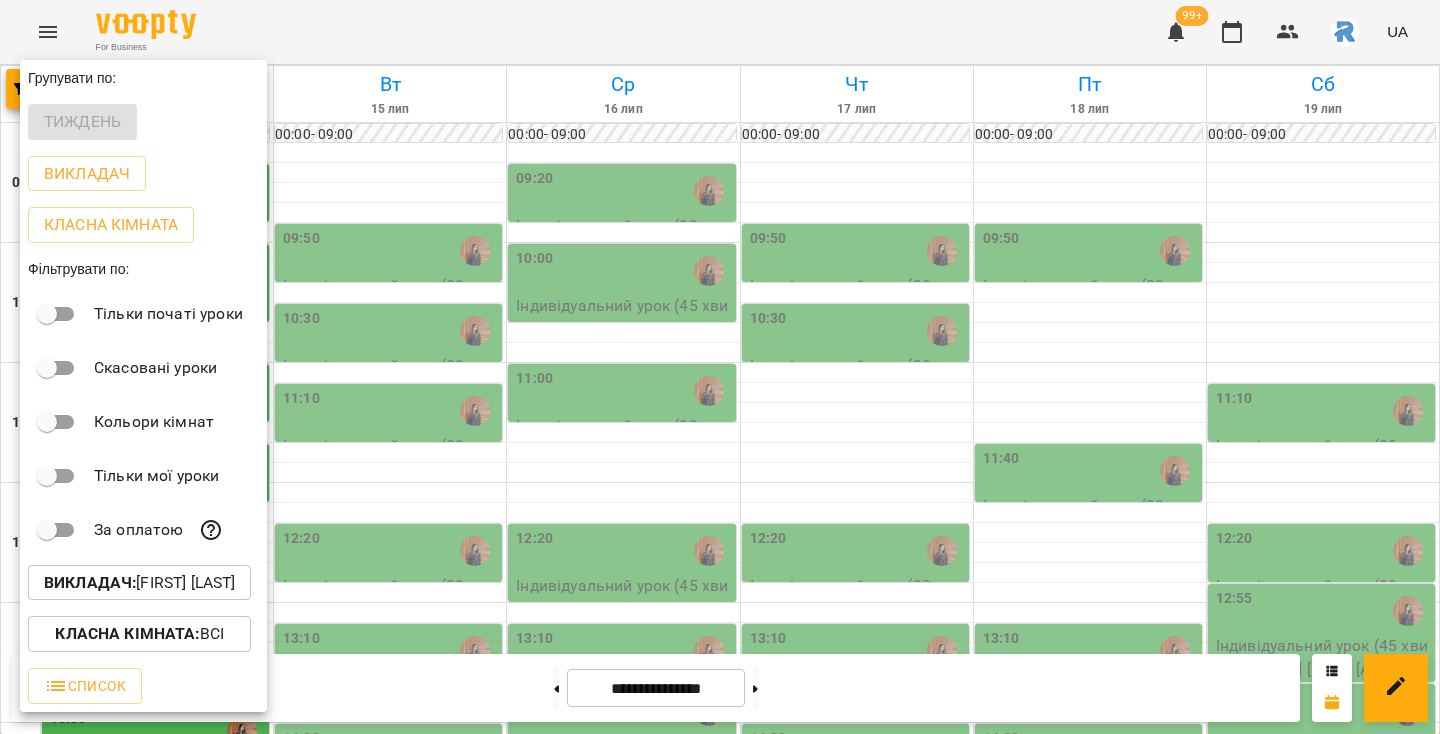 click on "Викладач :  Гаджієва Мельтем" at bounding box center [139, 583] 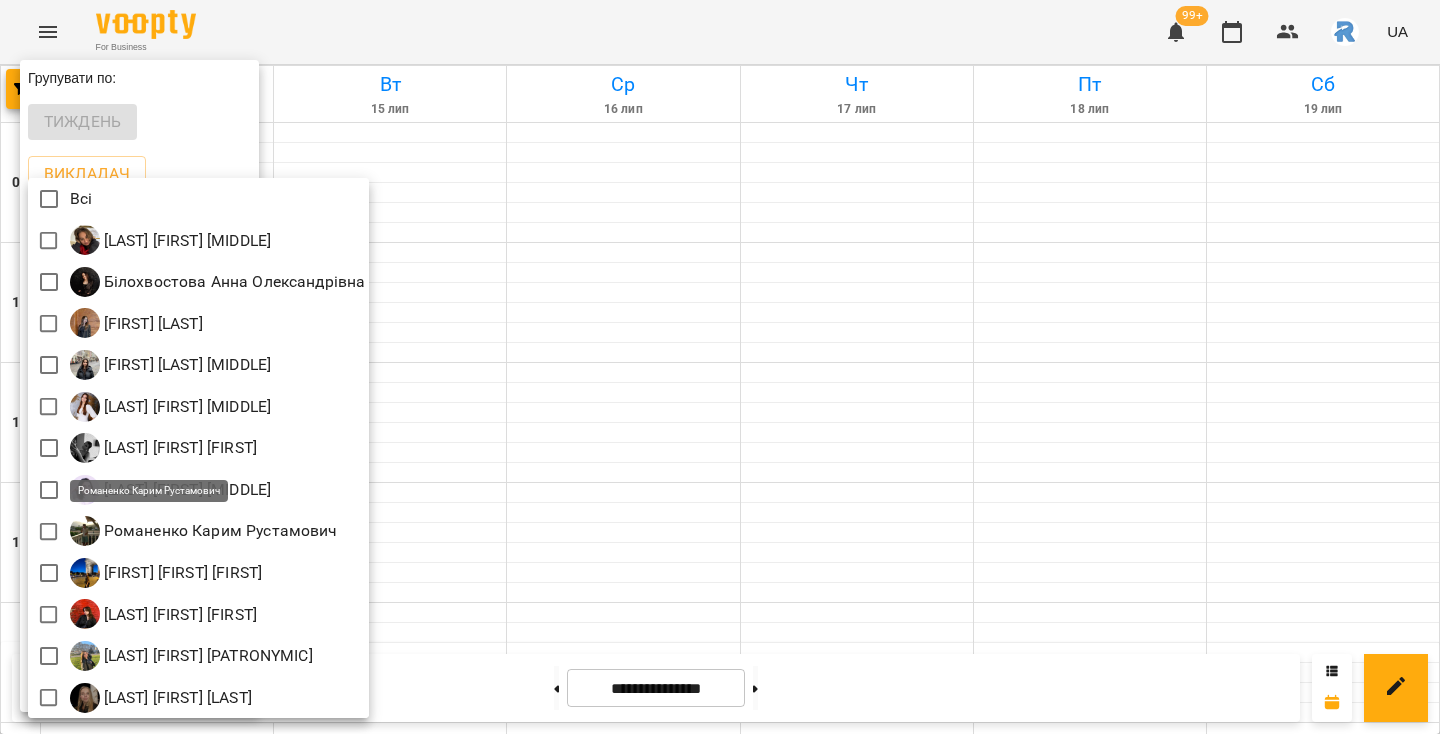 scroll, scrollTop: 4, scrollLeft: 0, axis: vertical 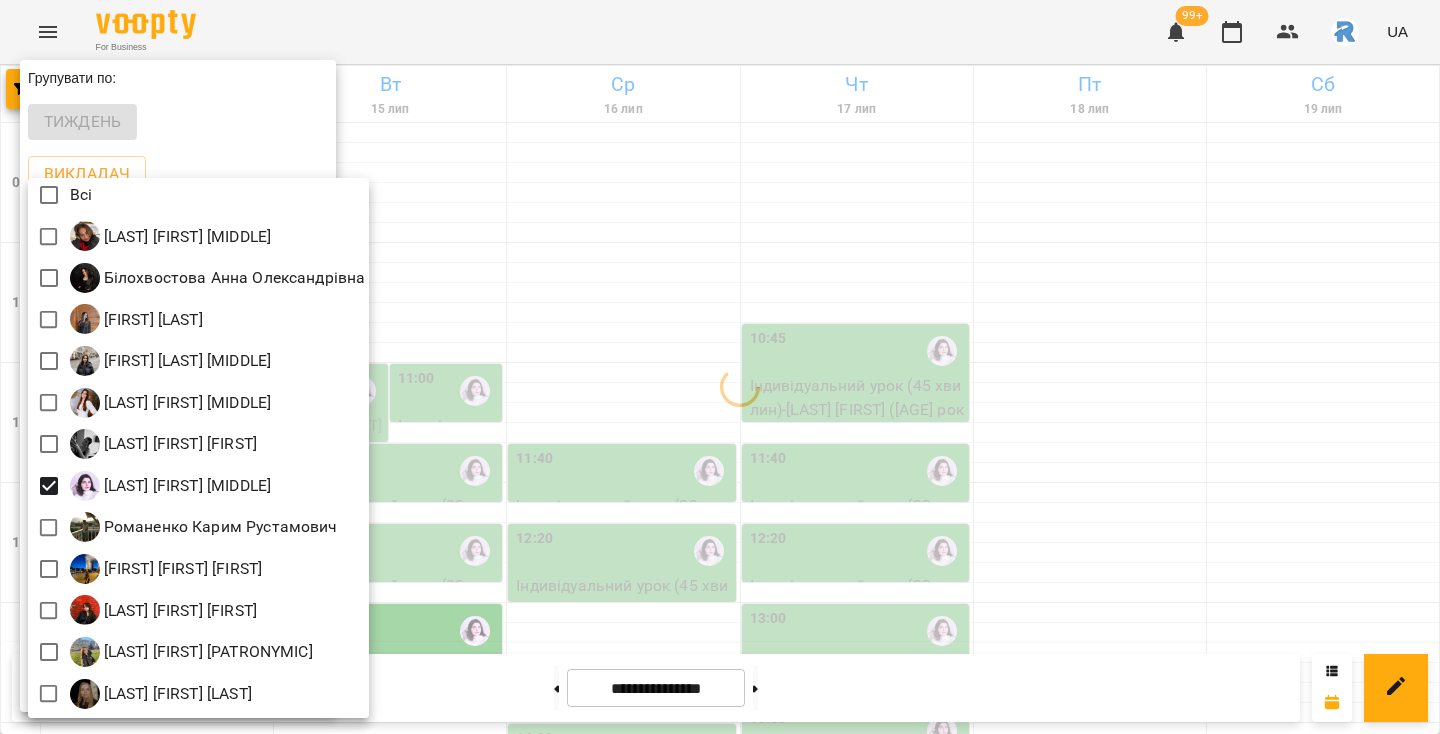 click at bounding box center [720, 367] 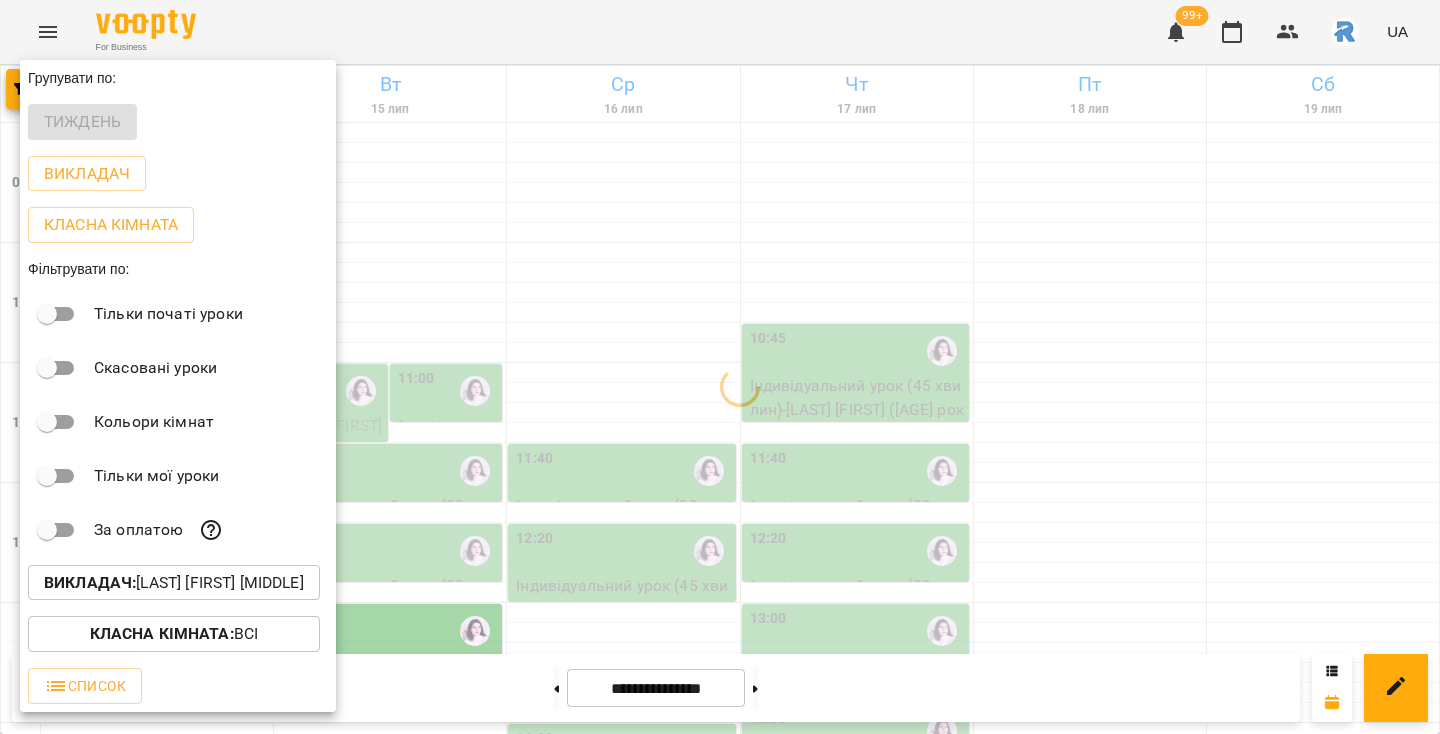 click at bounding box center (720, 367) 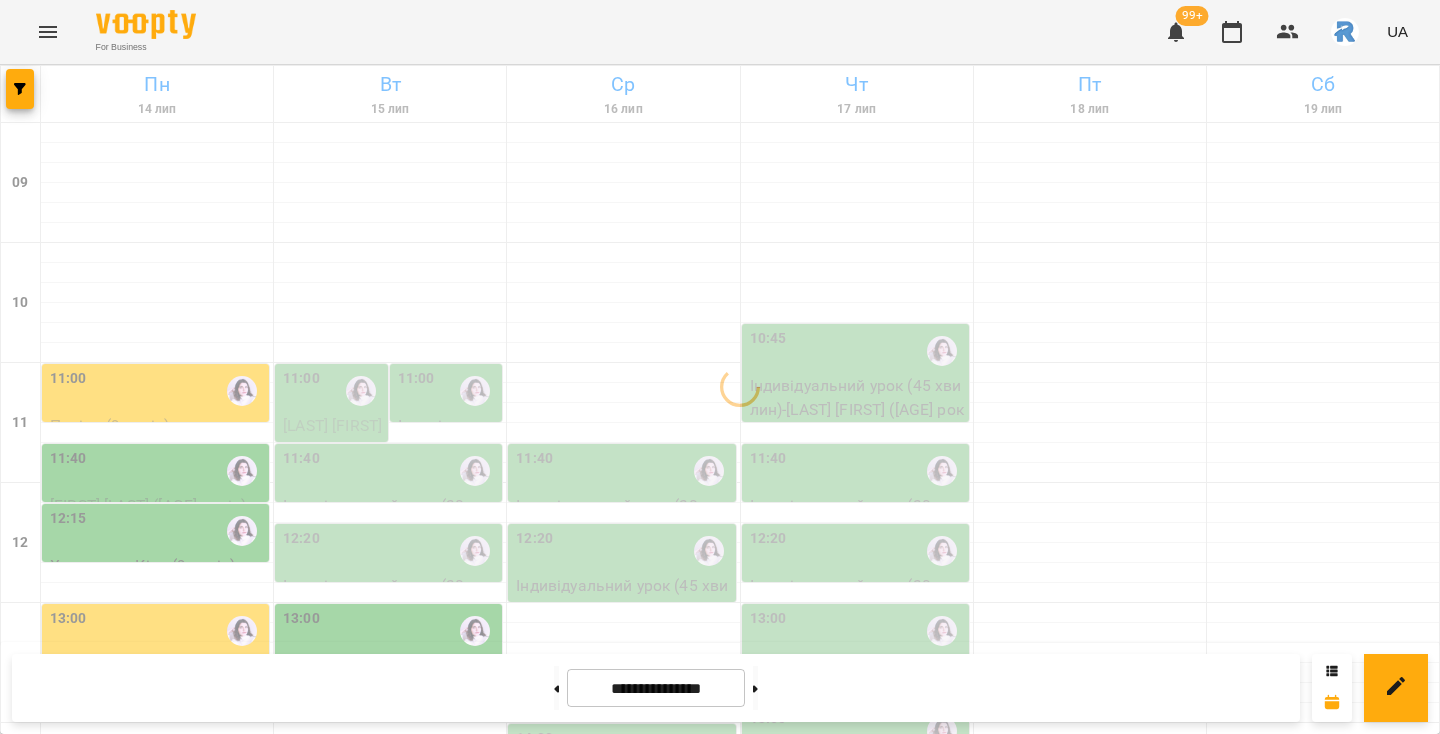 click on "11:00" at bounding box center (157, 391) 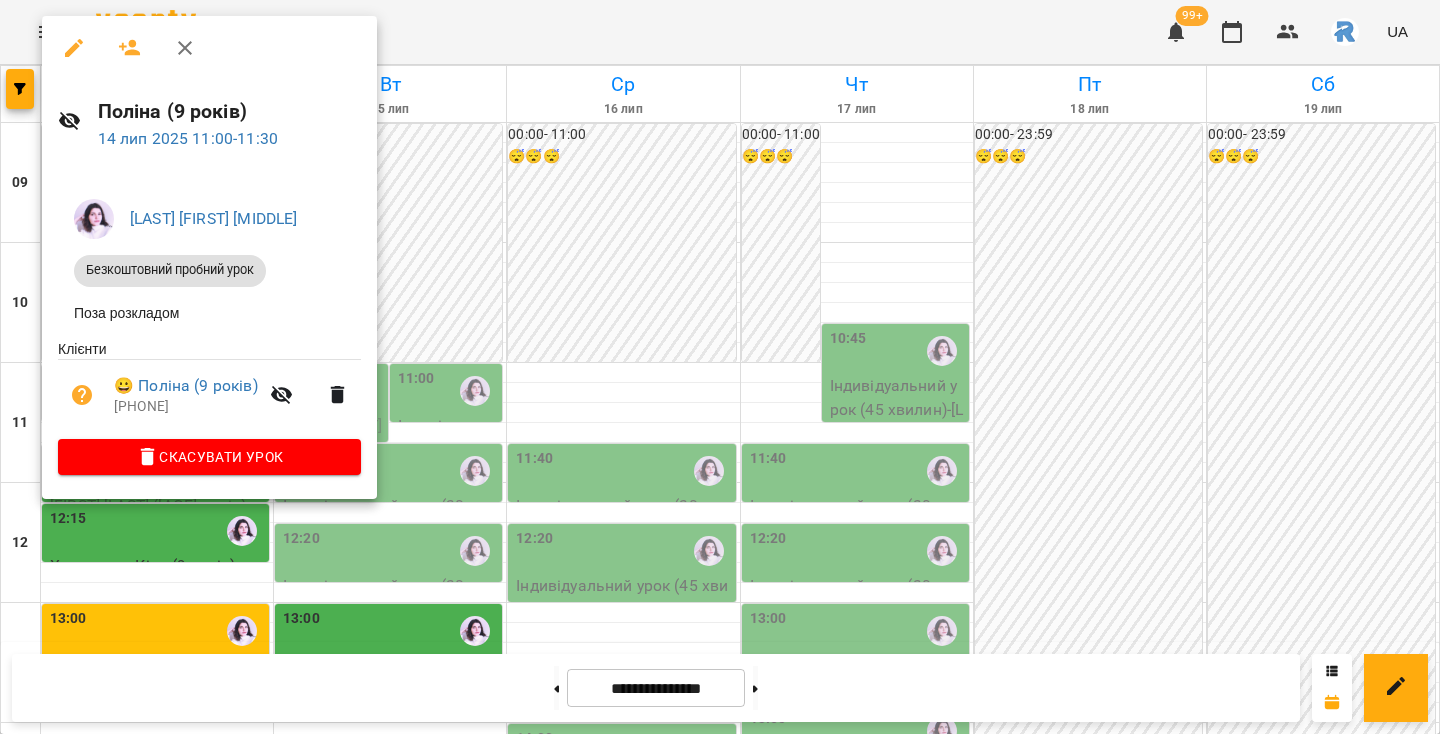 click at bounding box center (720, 367) 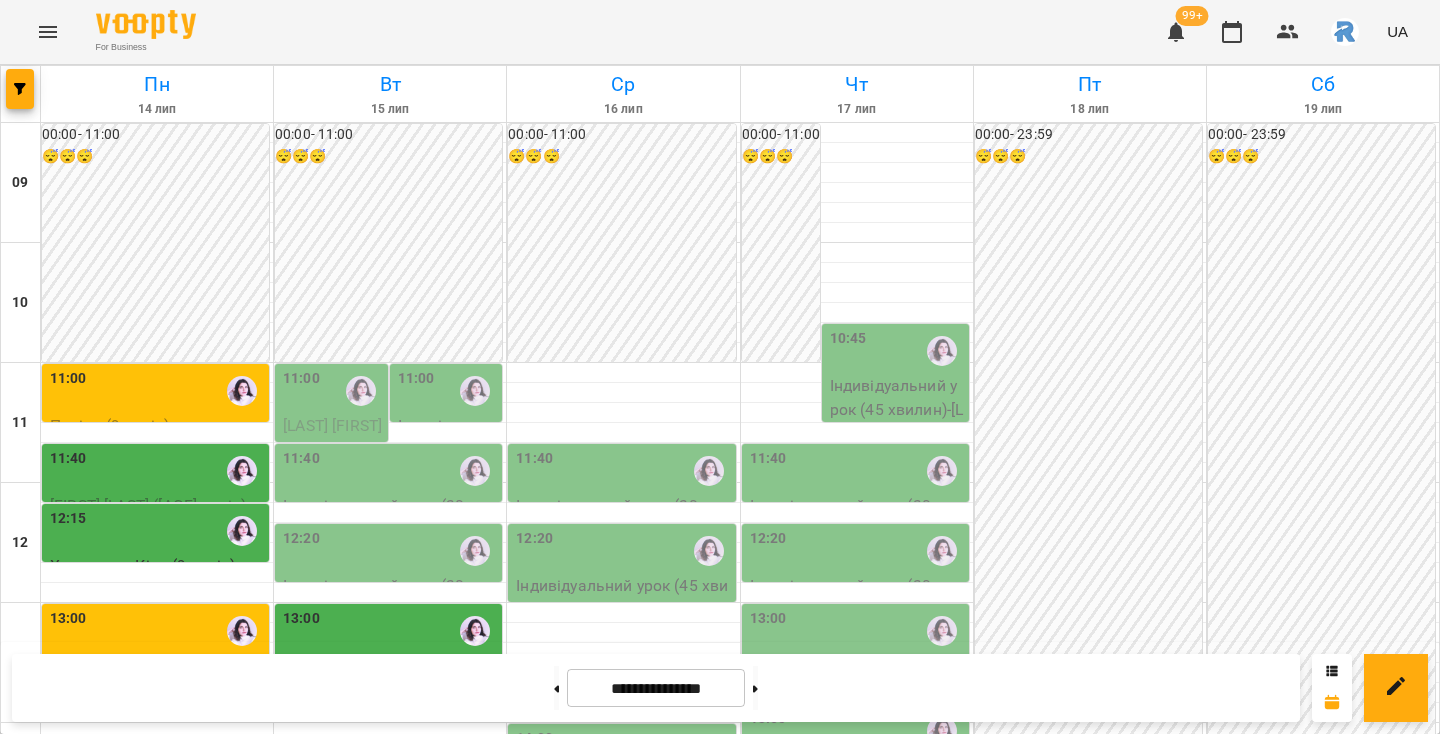scroll, scrollTop: 148, scrollLeft: 0, axis: vertical 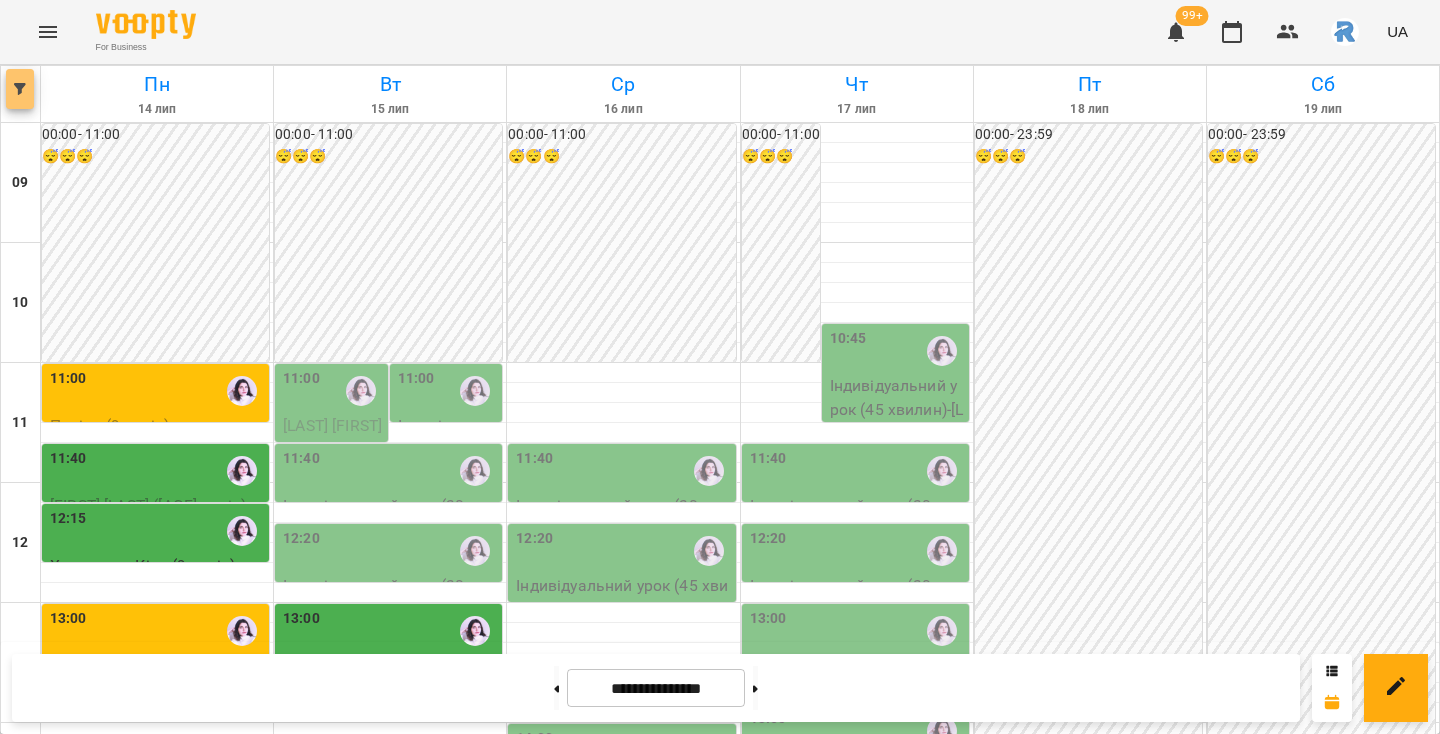 click at bounding box center [20, 89] 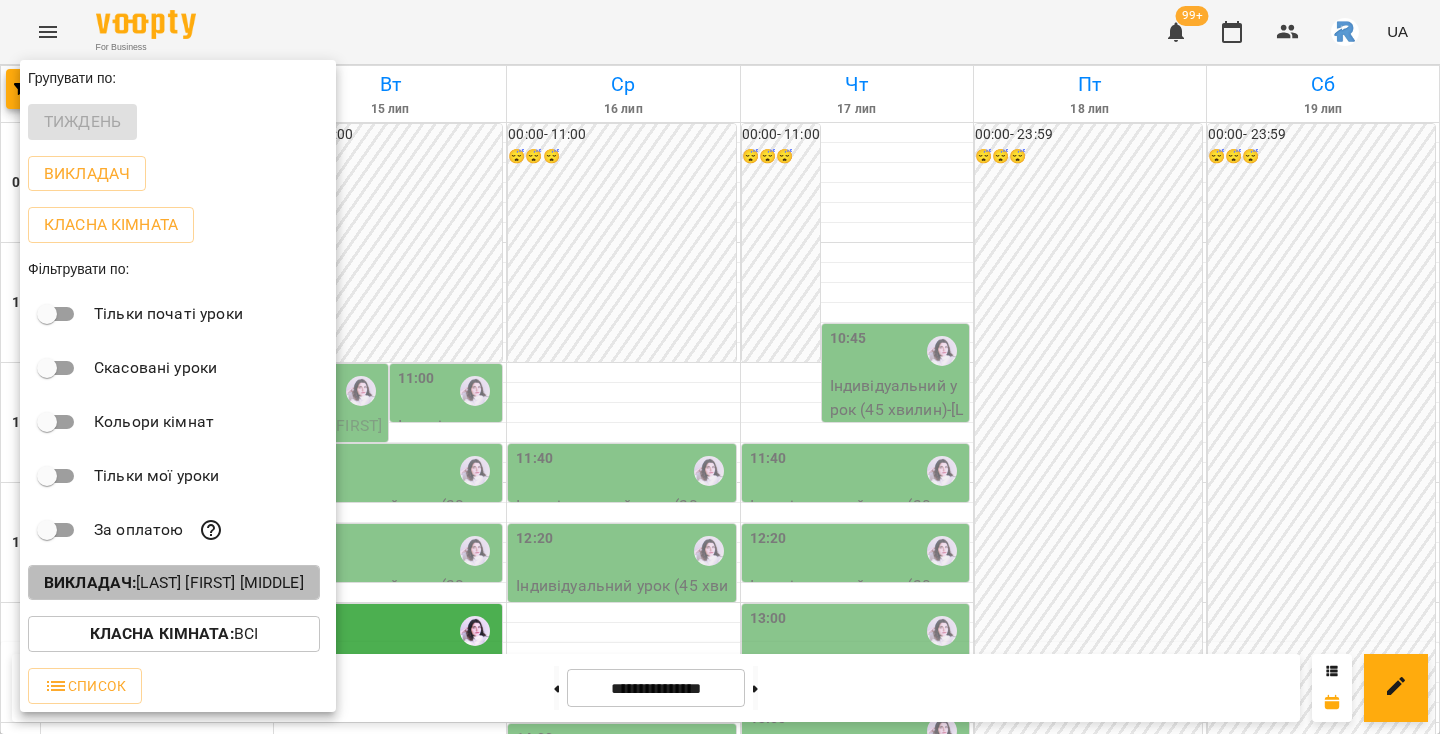 click on "Викладач : [LAST] [FIRST] [MIDDLE]" at bounding box center (174, 583) 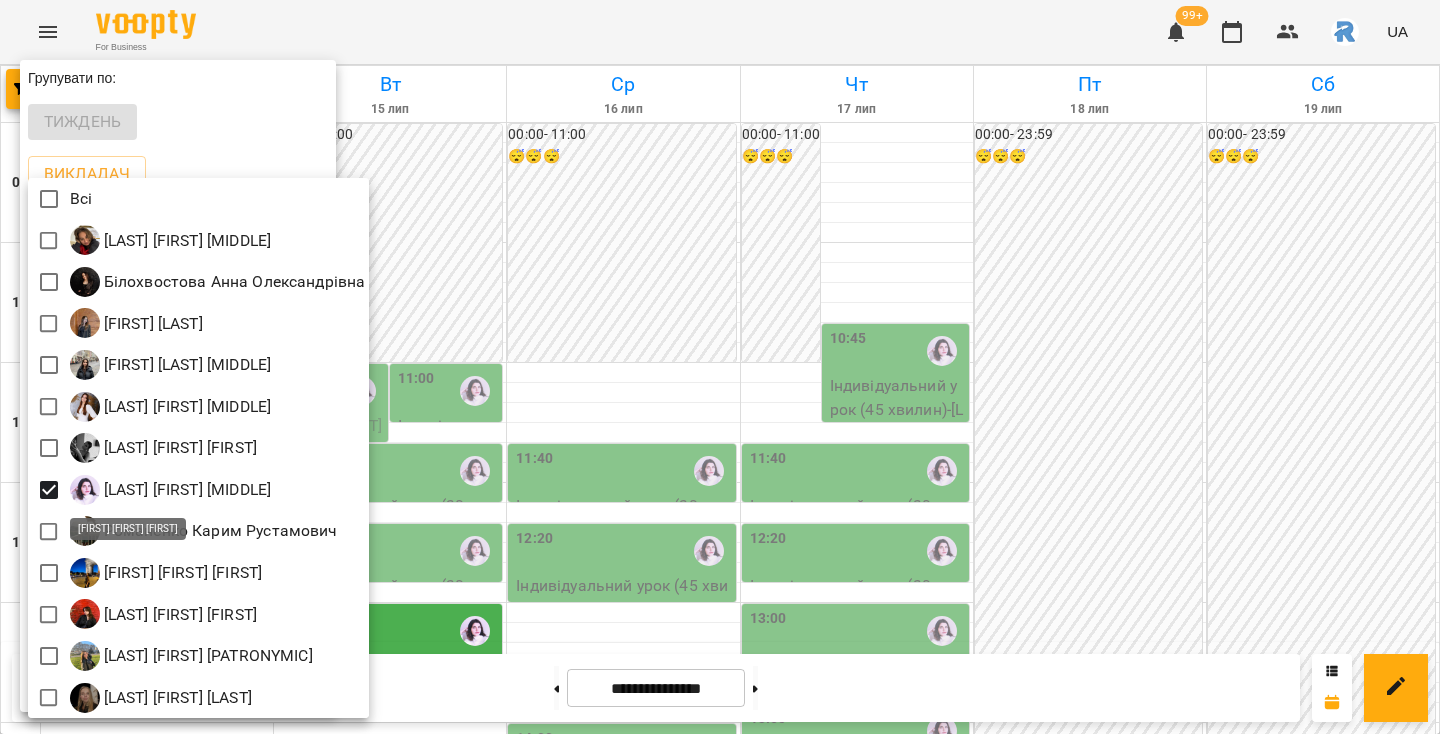 scroll, scrollTop: 4, scrollLeft: 0, axis: vertical 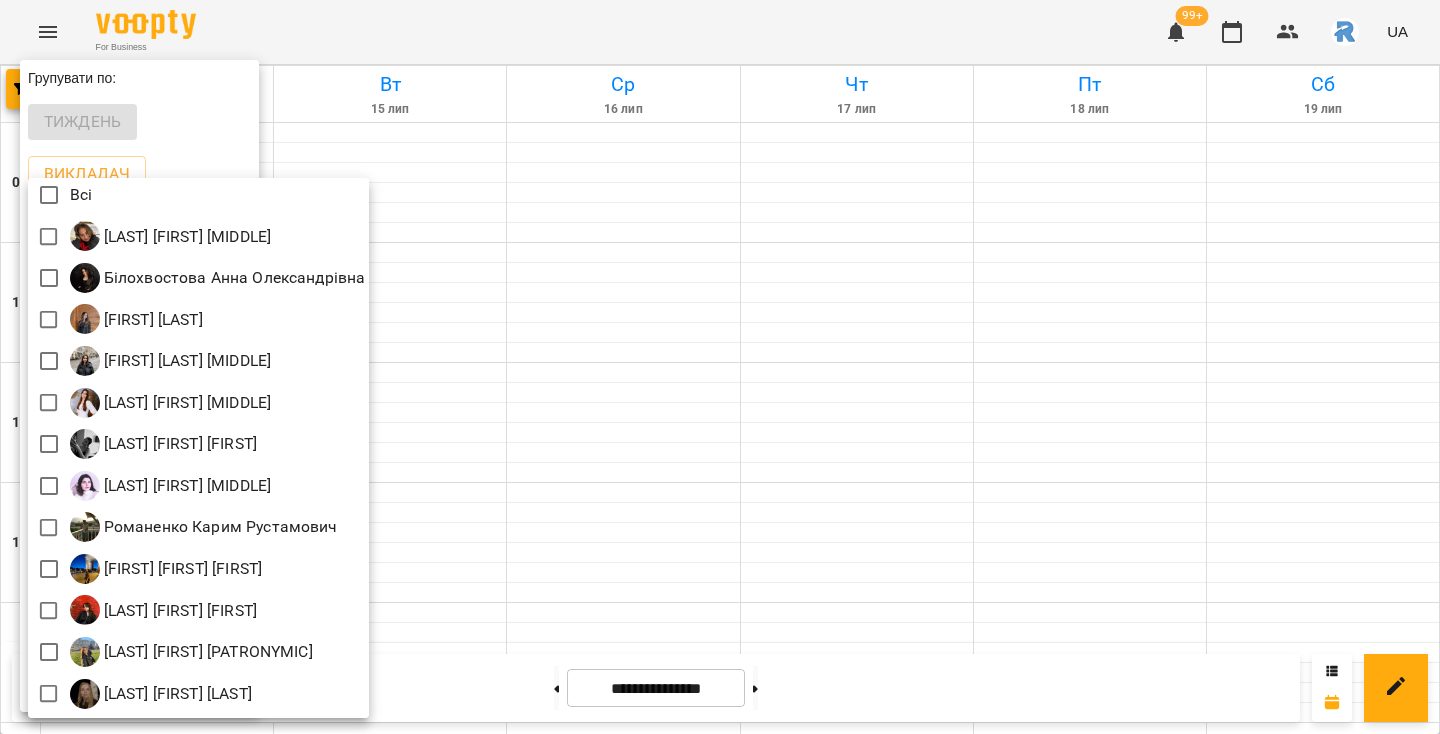click at bounding box center (720, 367) 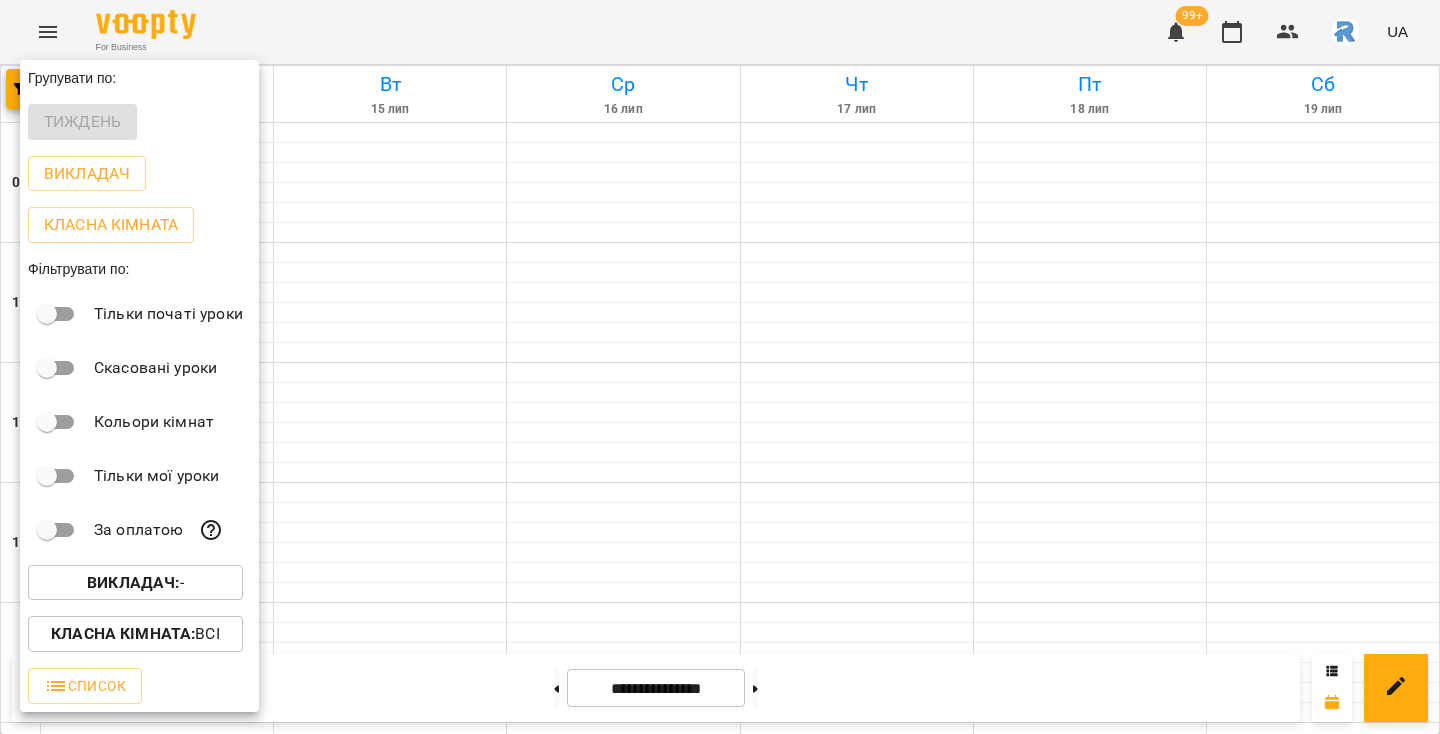 click at bounding box center (720, 367) 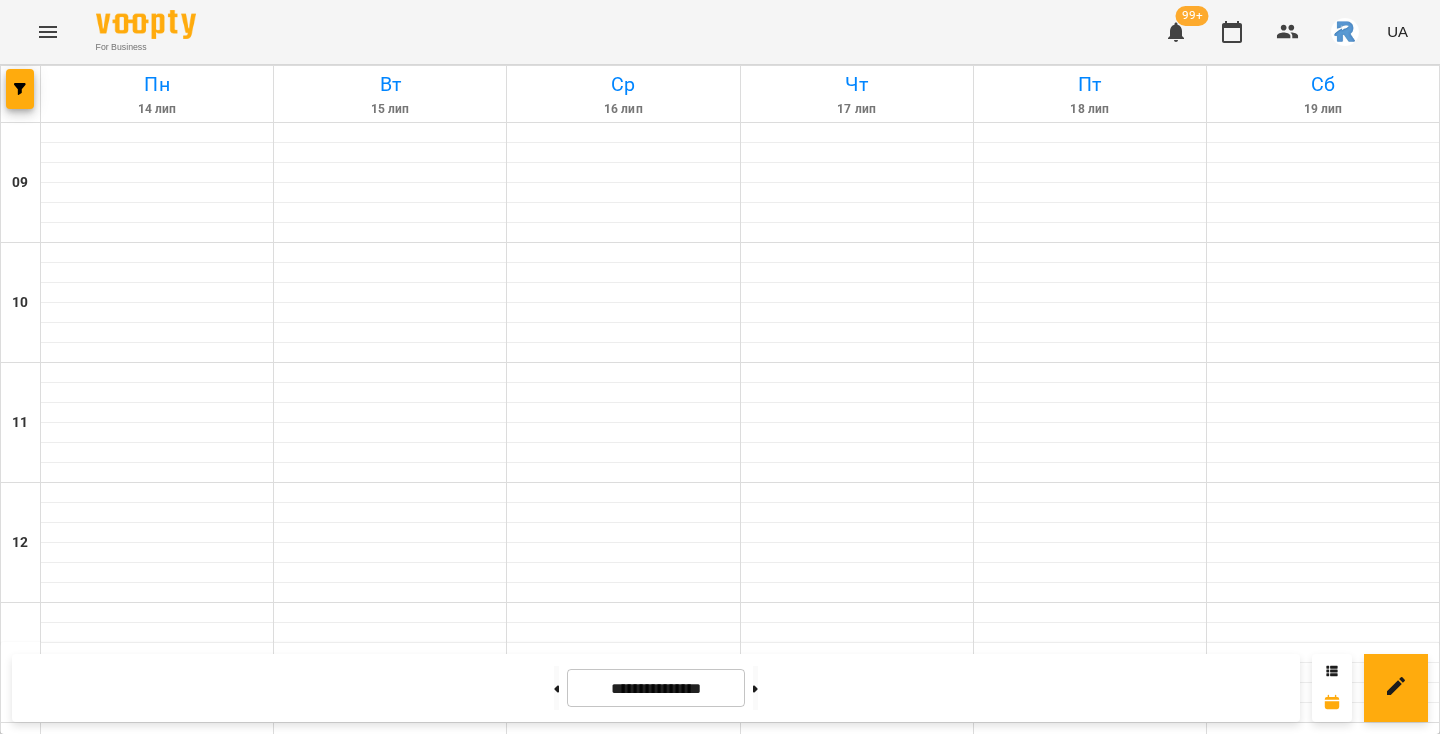 click 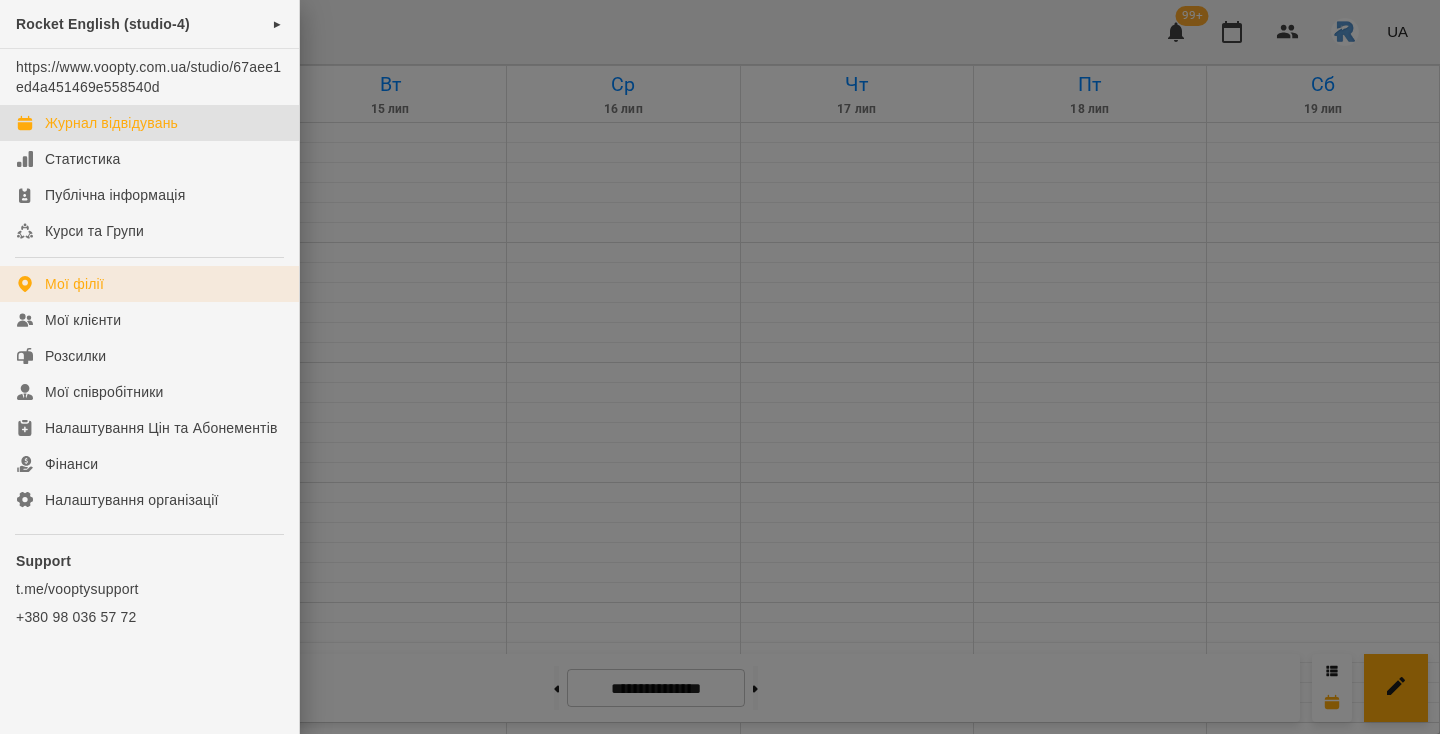click on "Мої філії" at bounding box center [74, 284] 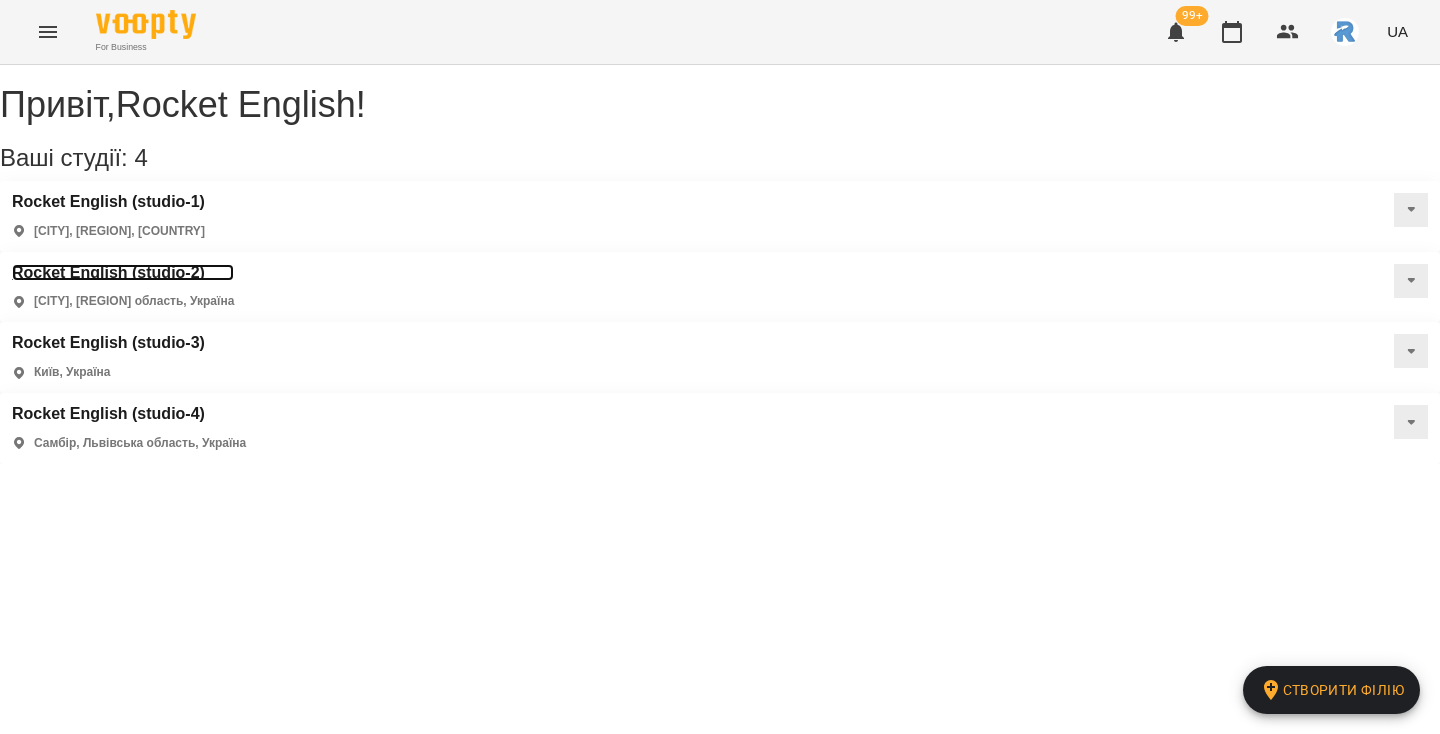 click on "Rocket English (studio-2)" at bounding box center (123, 273) 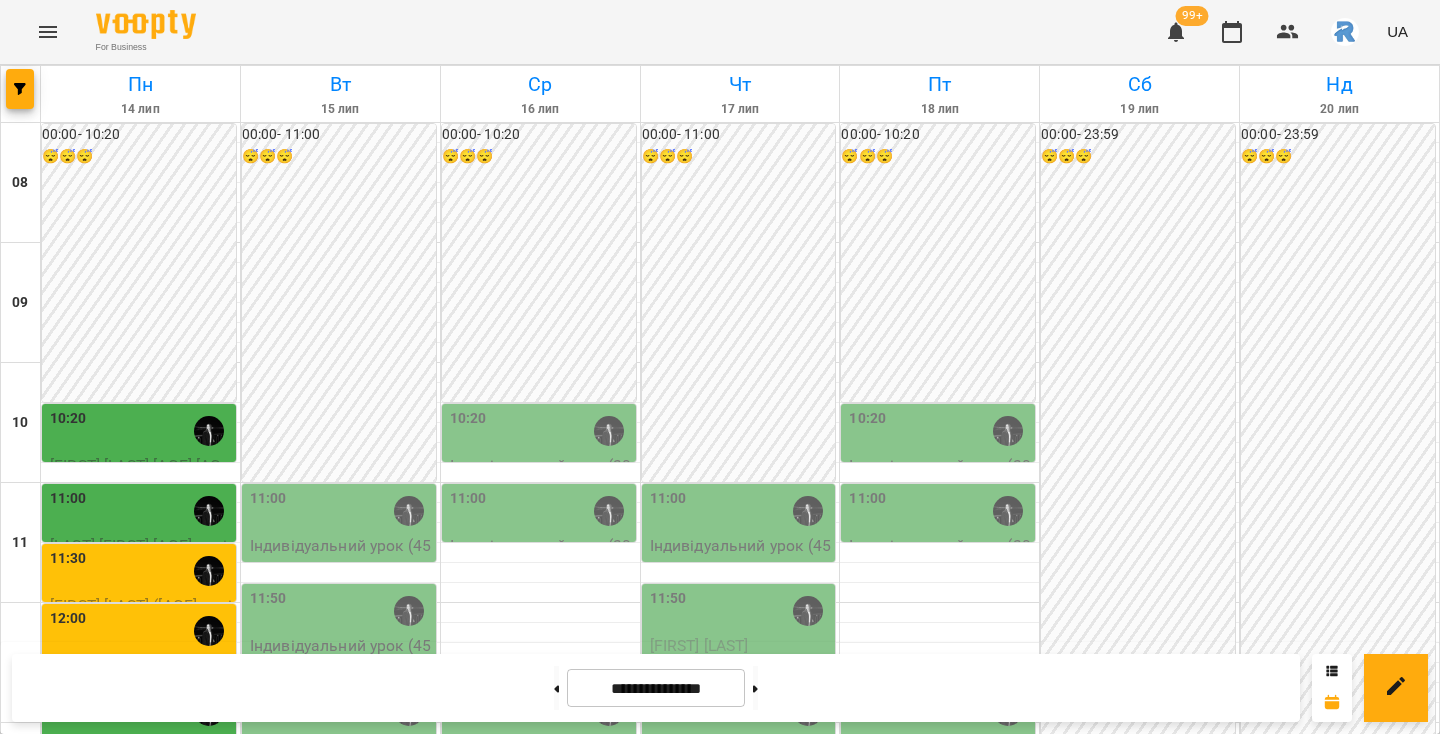 scroll, scrollTop: 264, scrollLeft: 0, axis: vertical 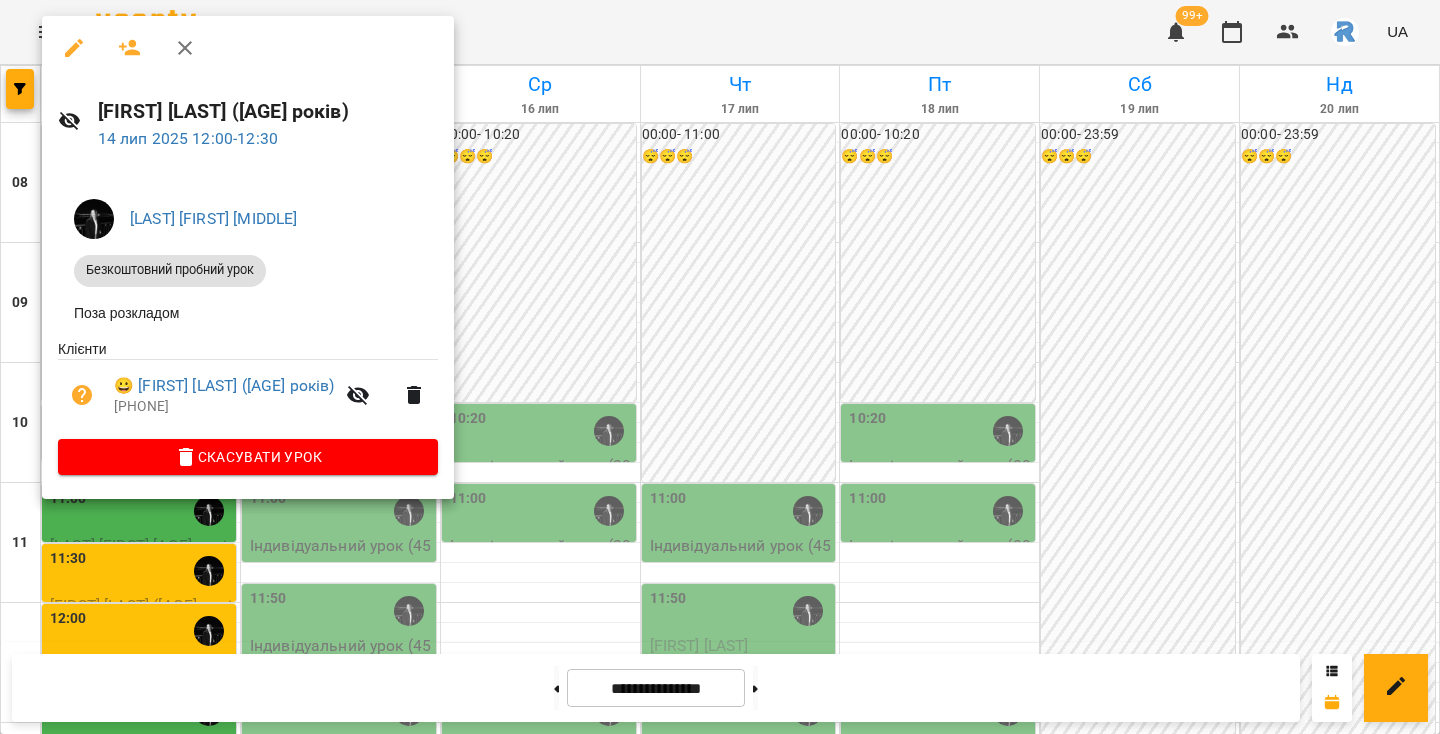 click on "Скасувати Урок" at bounding box center (248, 457) 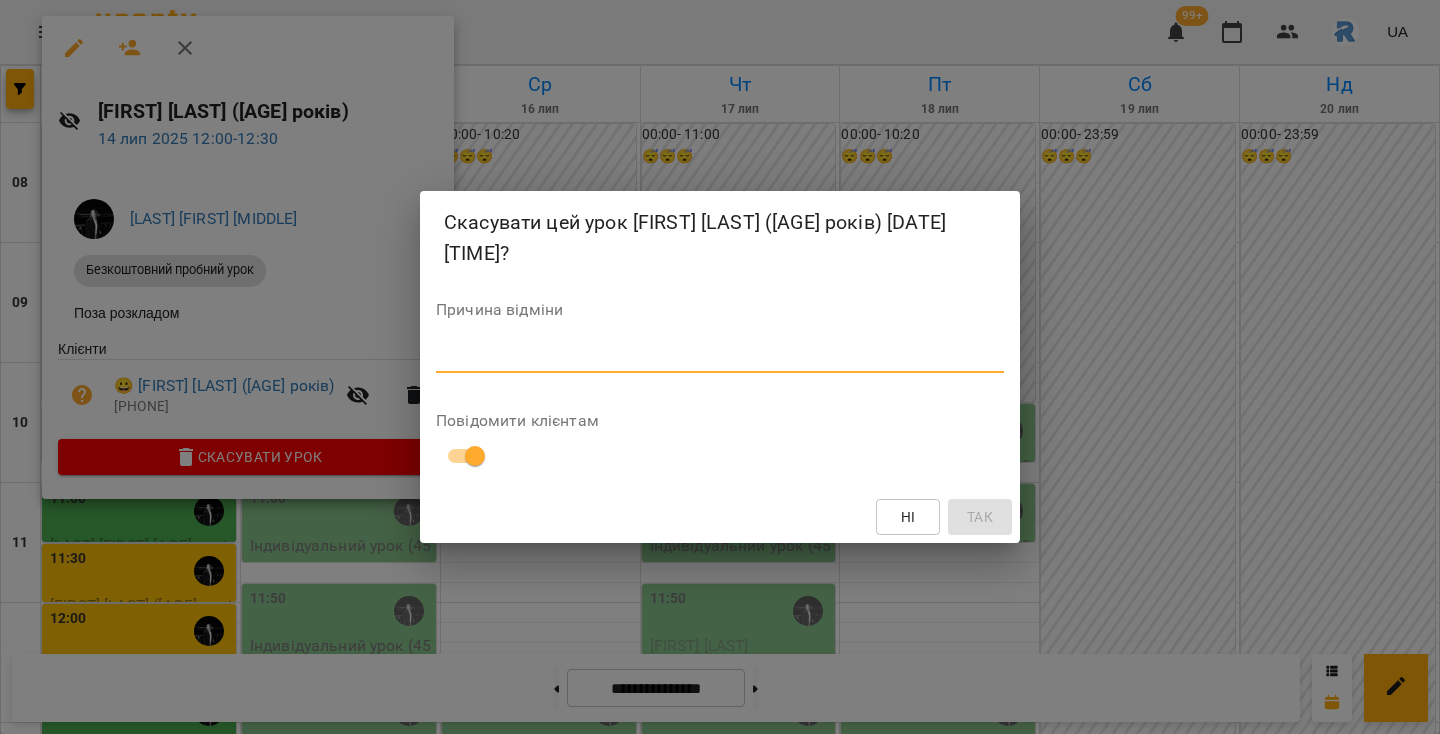 click at bounding box center [720, 356] 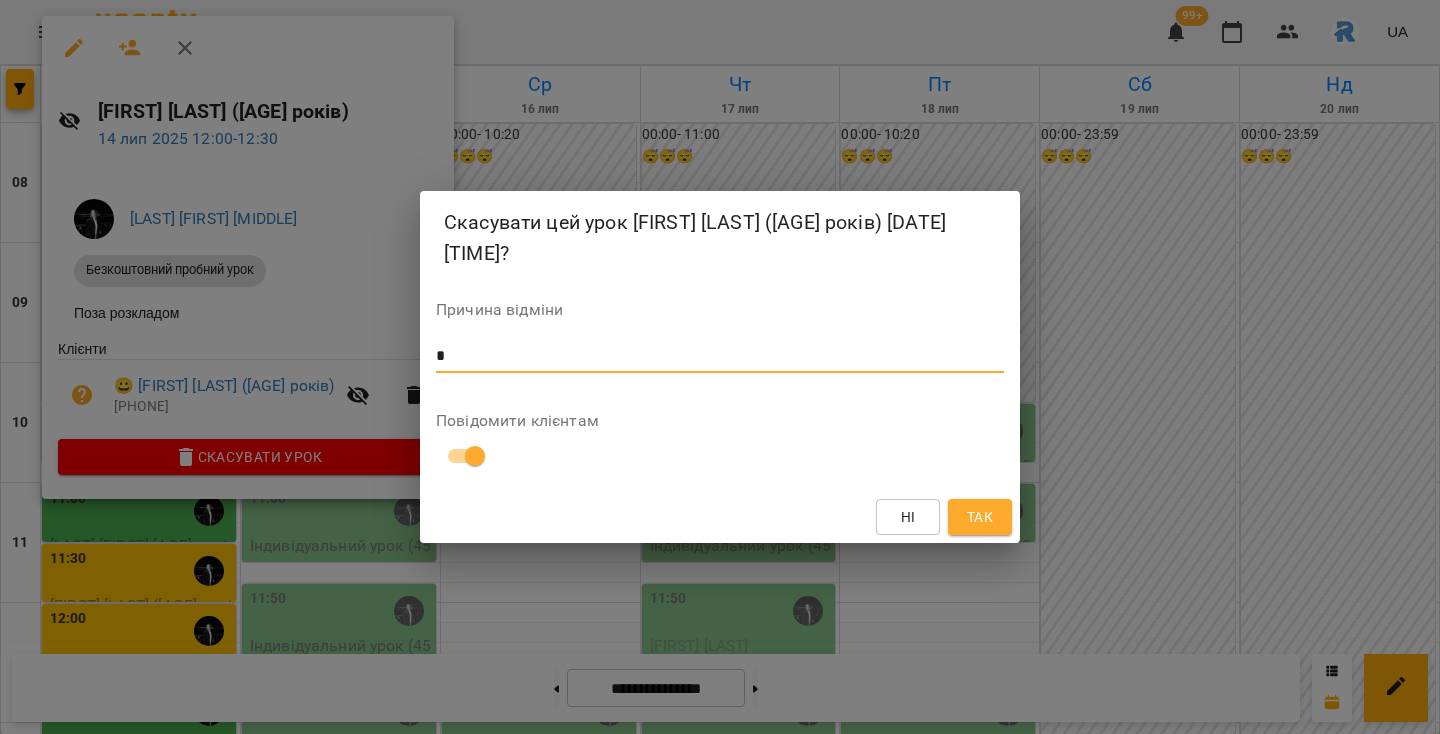 type on "*" 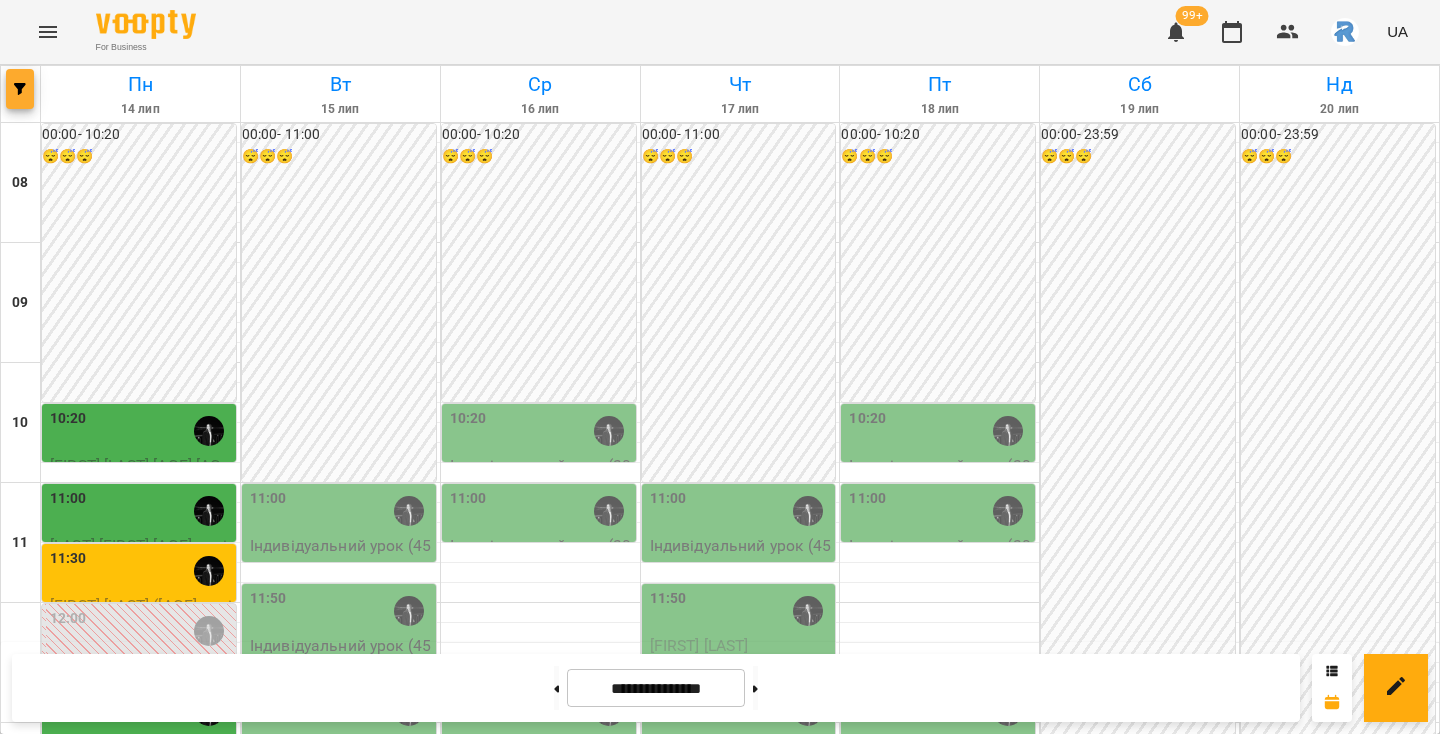 click at bounding box center (20, 89) 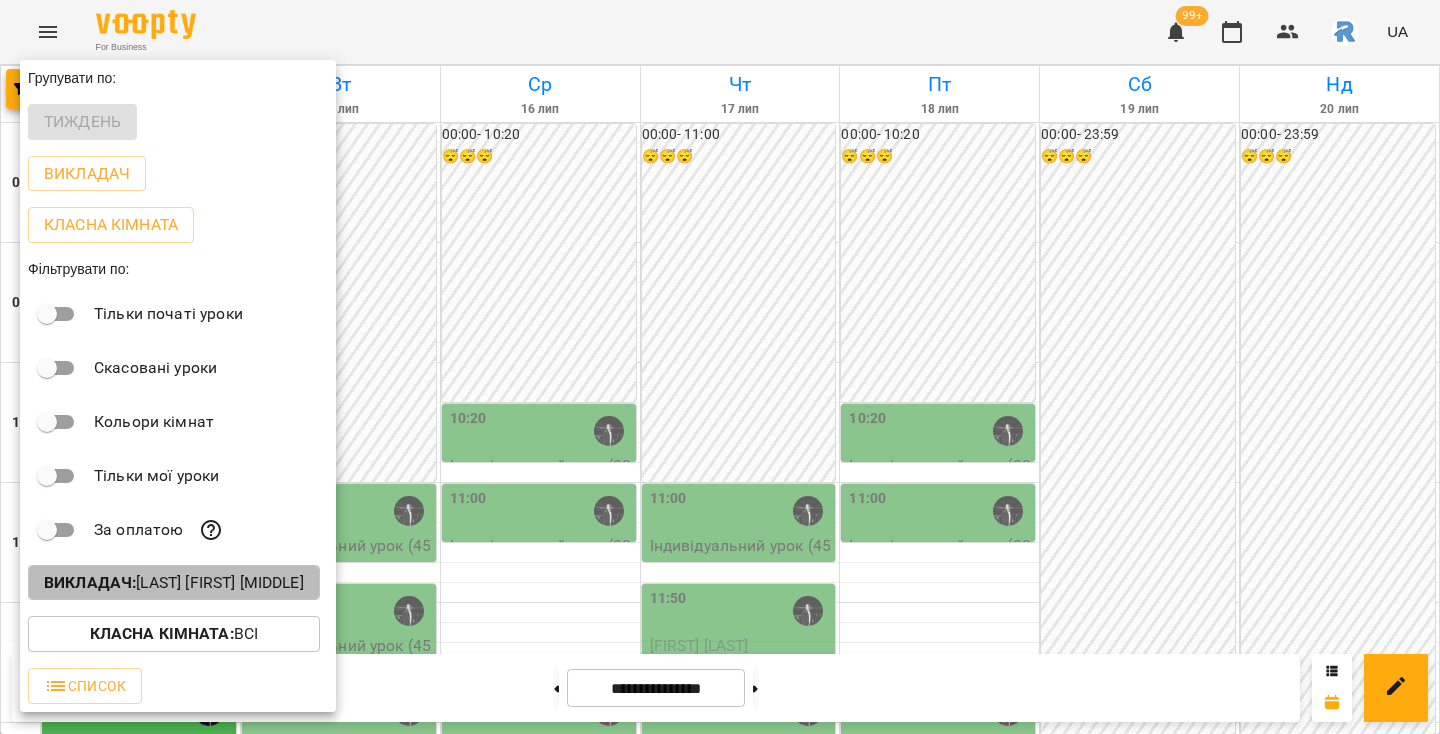 click on "Викладач : [FIRST] [MIDDLE] [LAST]" at bounding box center [174, 583] 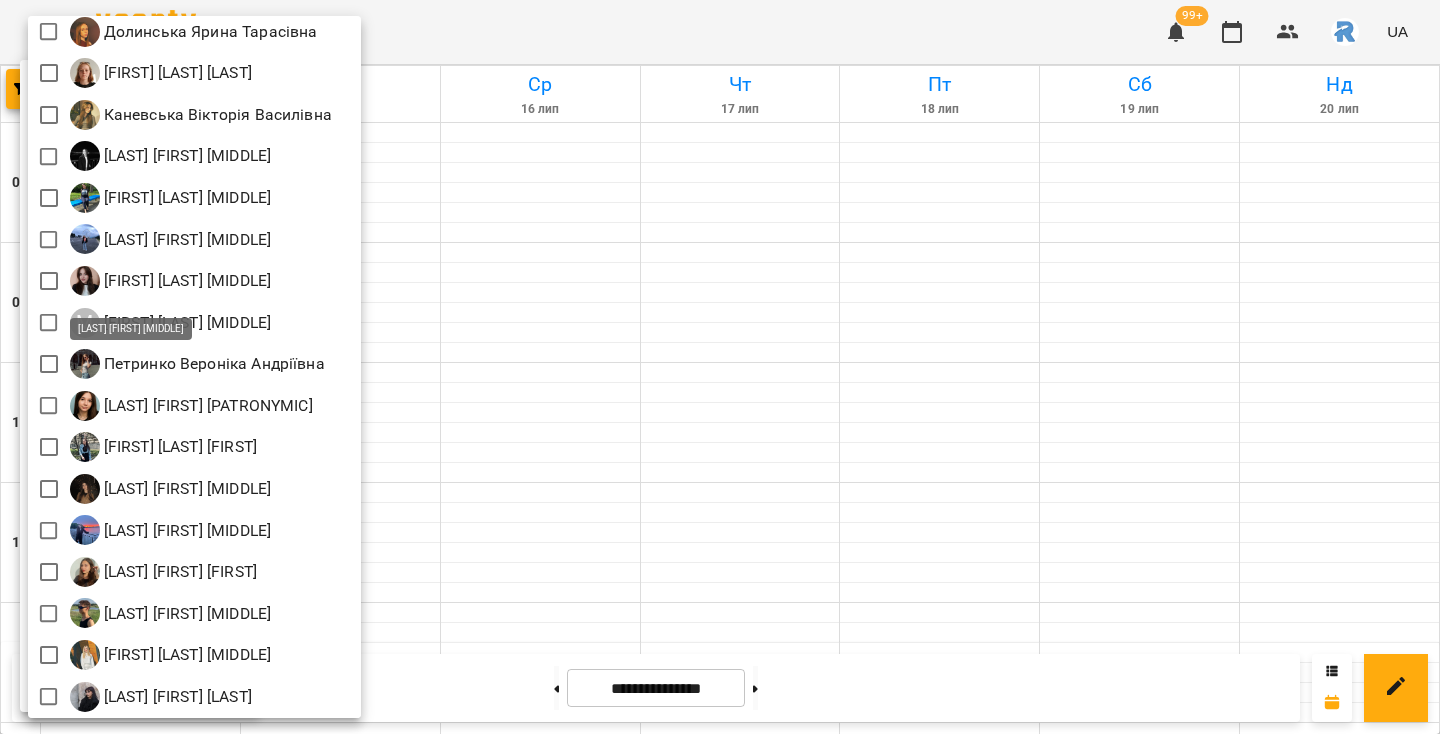 scroll, scrollTop: 0, scrollLeft: 0, axis: both 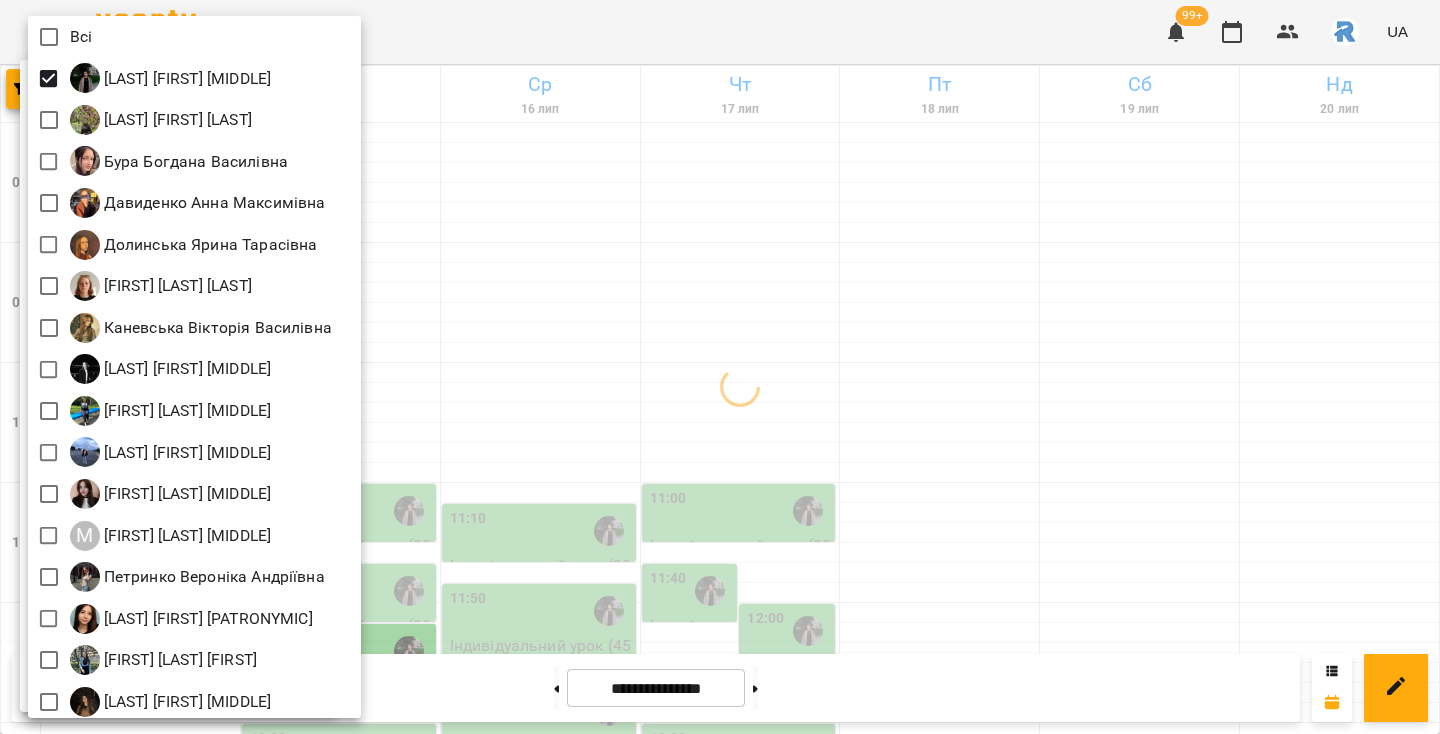 click at bounding box center [720, 367] 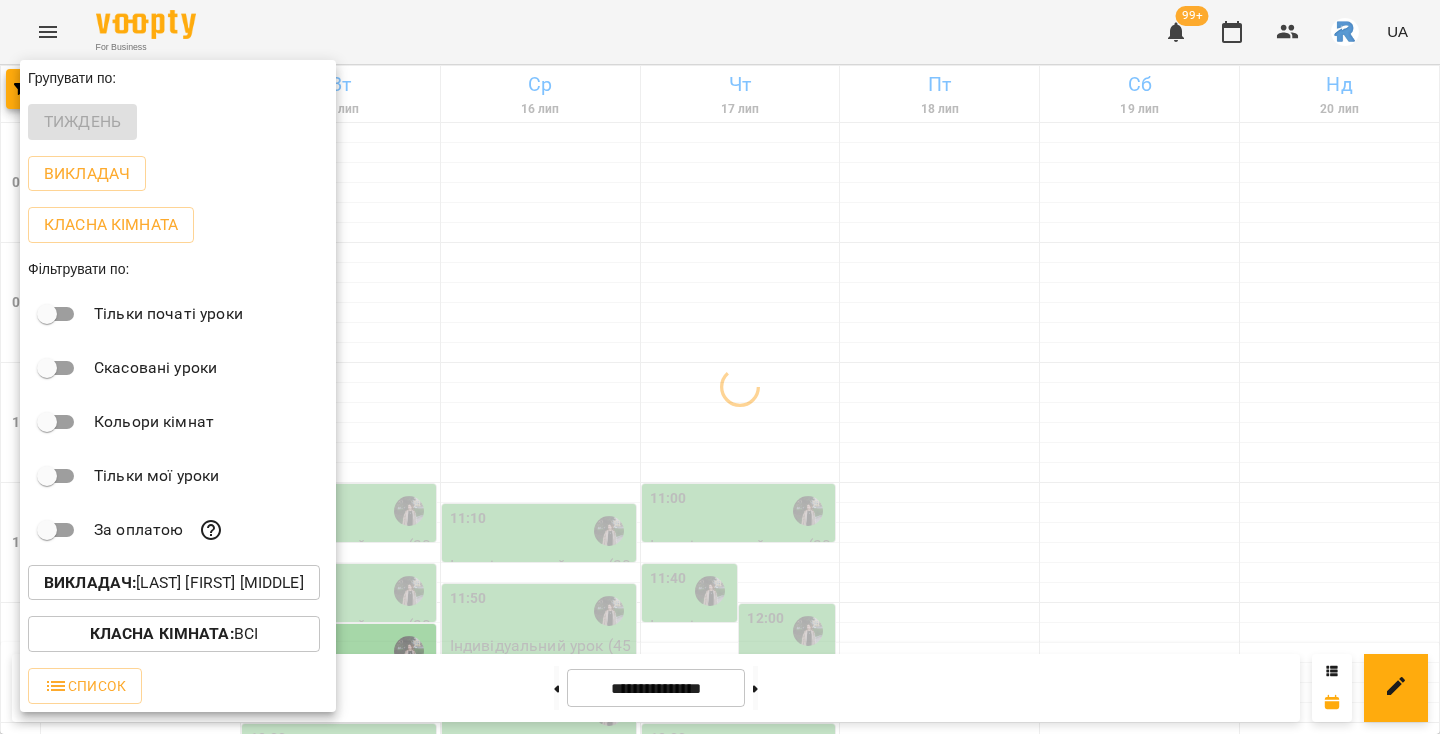 click at bounding box center (720, 367) 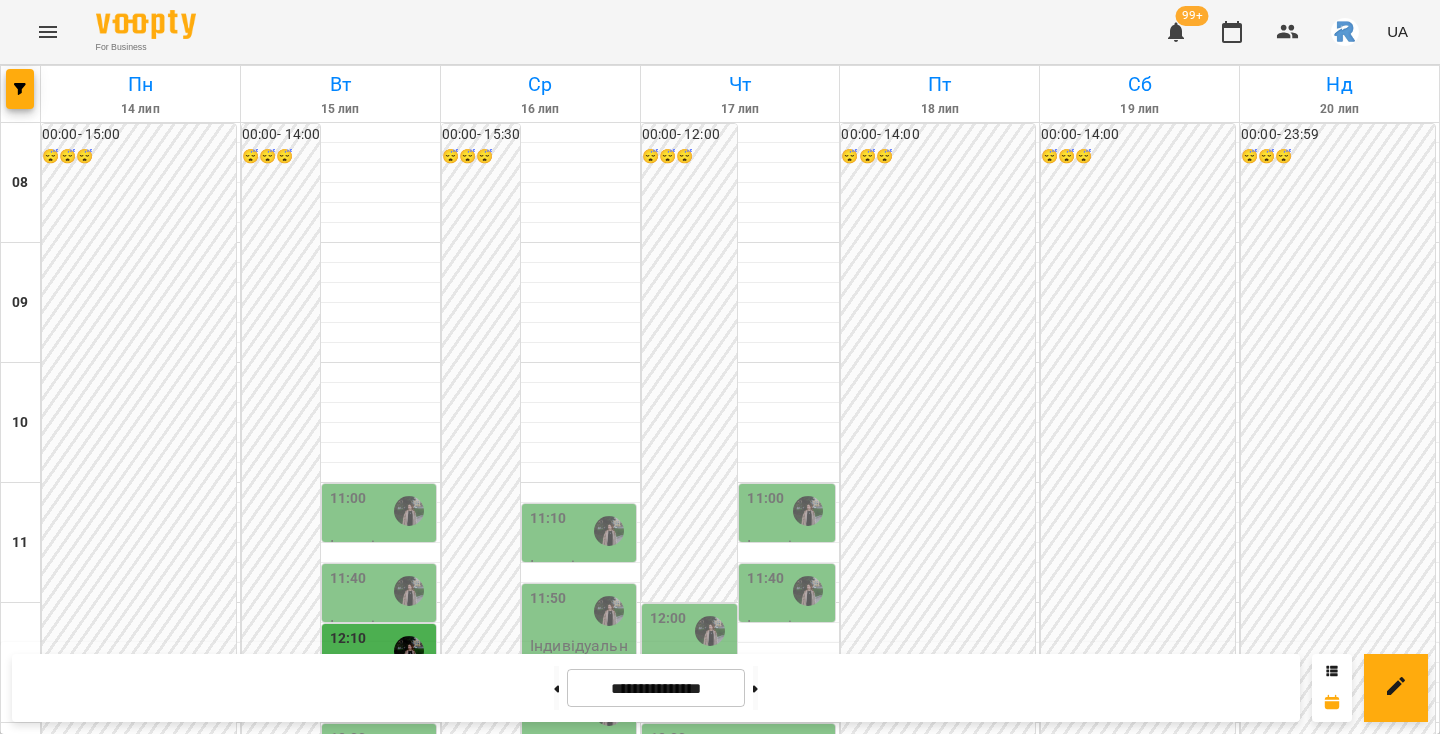 scroll, scrollTop: 962, scrollLeft: 0, axis: vertical 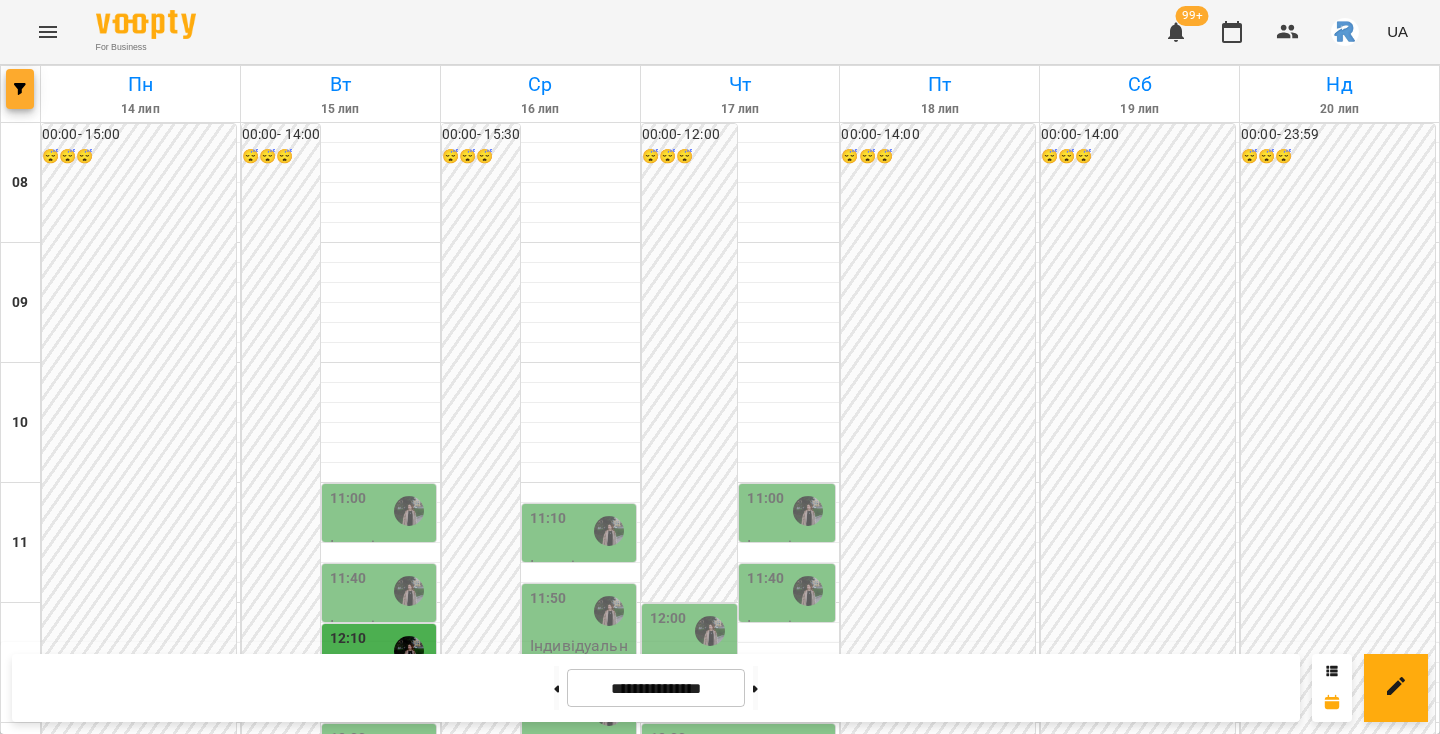 click at bounding box center [20, 89] 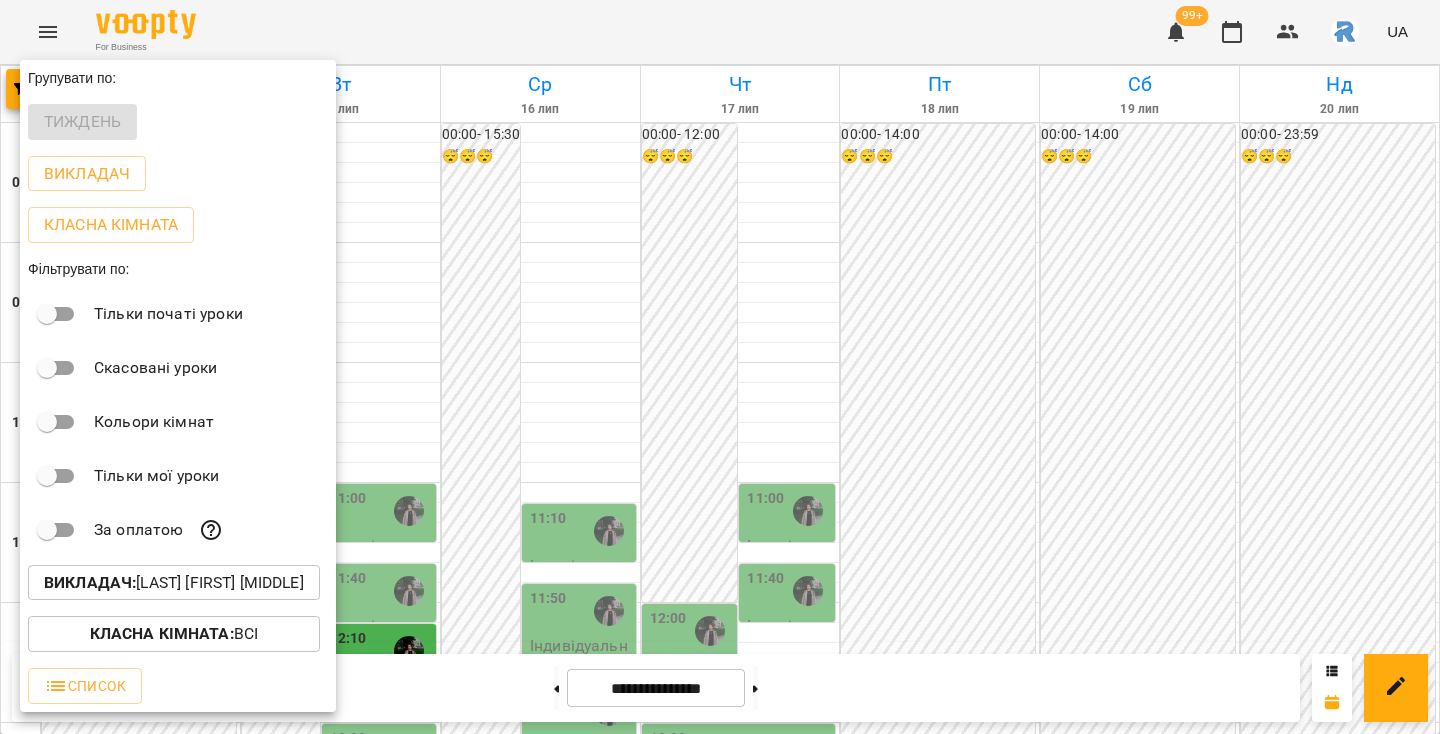 click on "Викладач :  [LAST] [FIRST] [PATRONYMIC]" at bounding box center [174, 583] 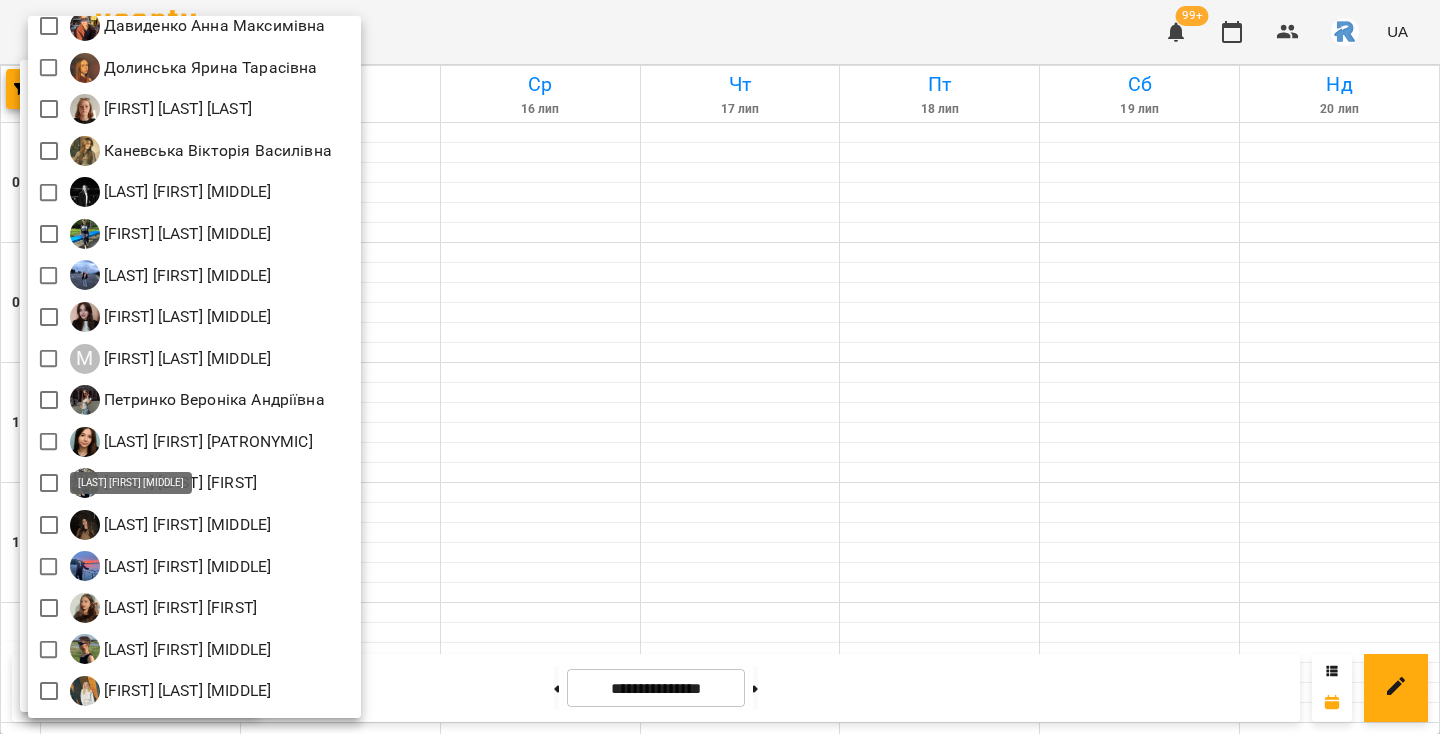 scroll, scrollTop: 179, scrollLeft: 0, axis: vertical 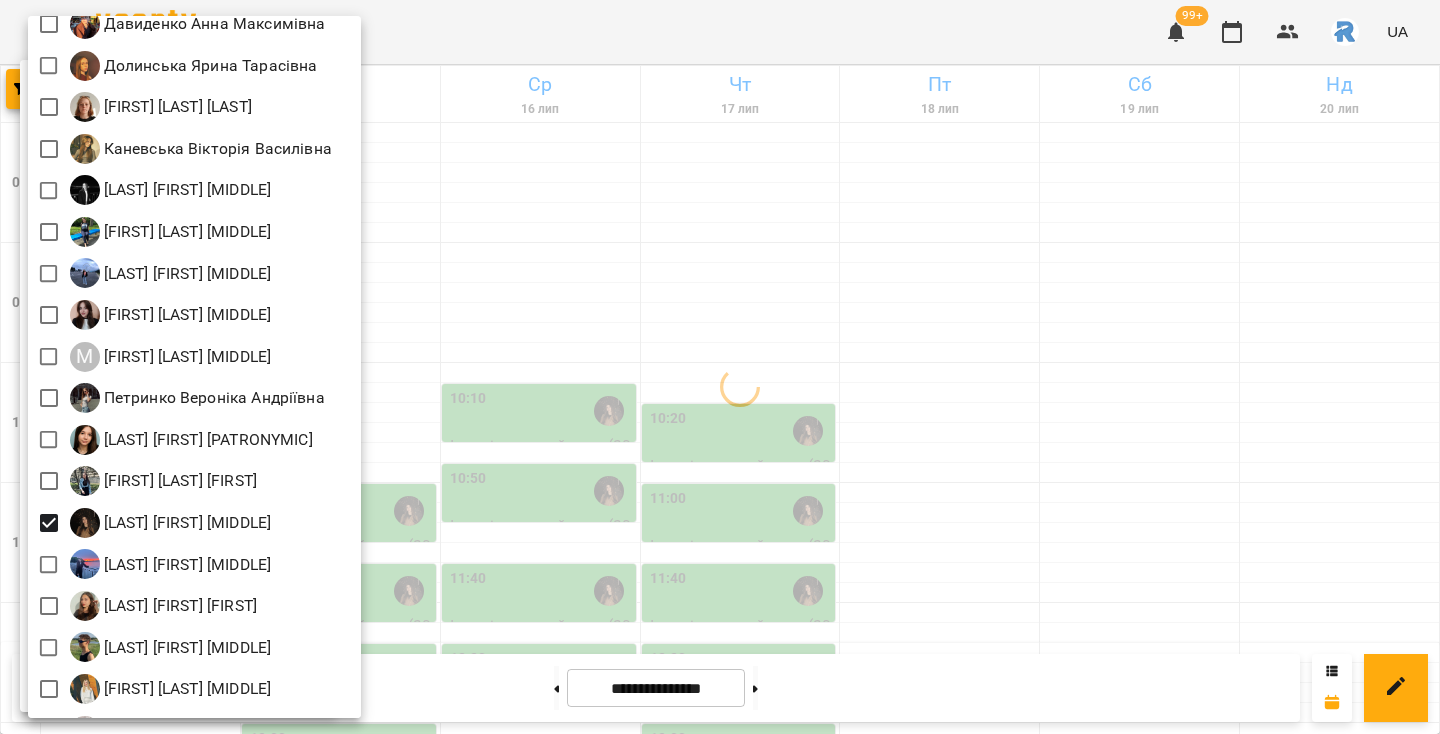 click at bounding box center [720, 367] 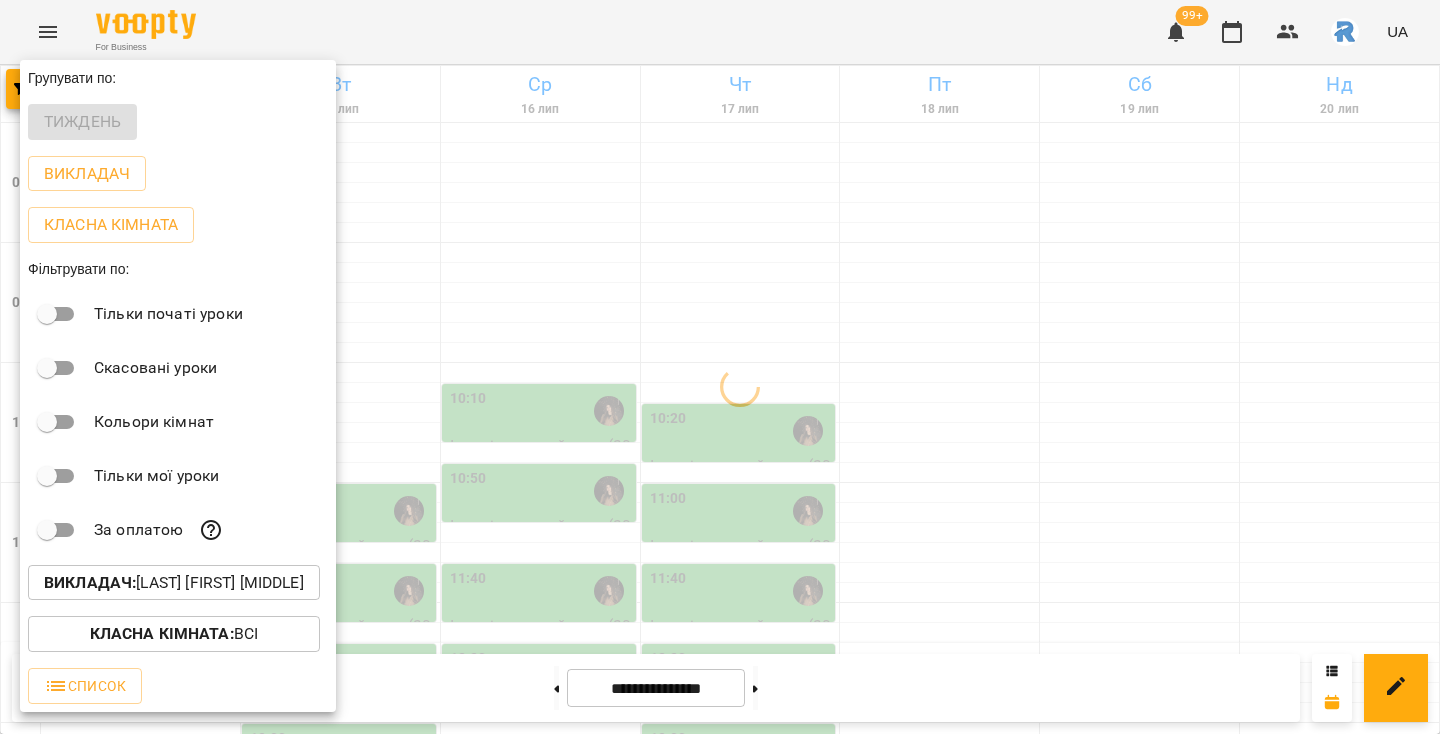 click at bounding box center [720, 367] 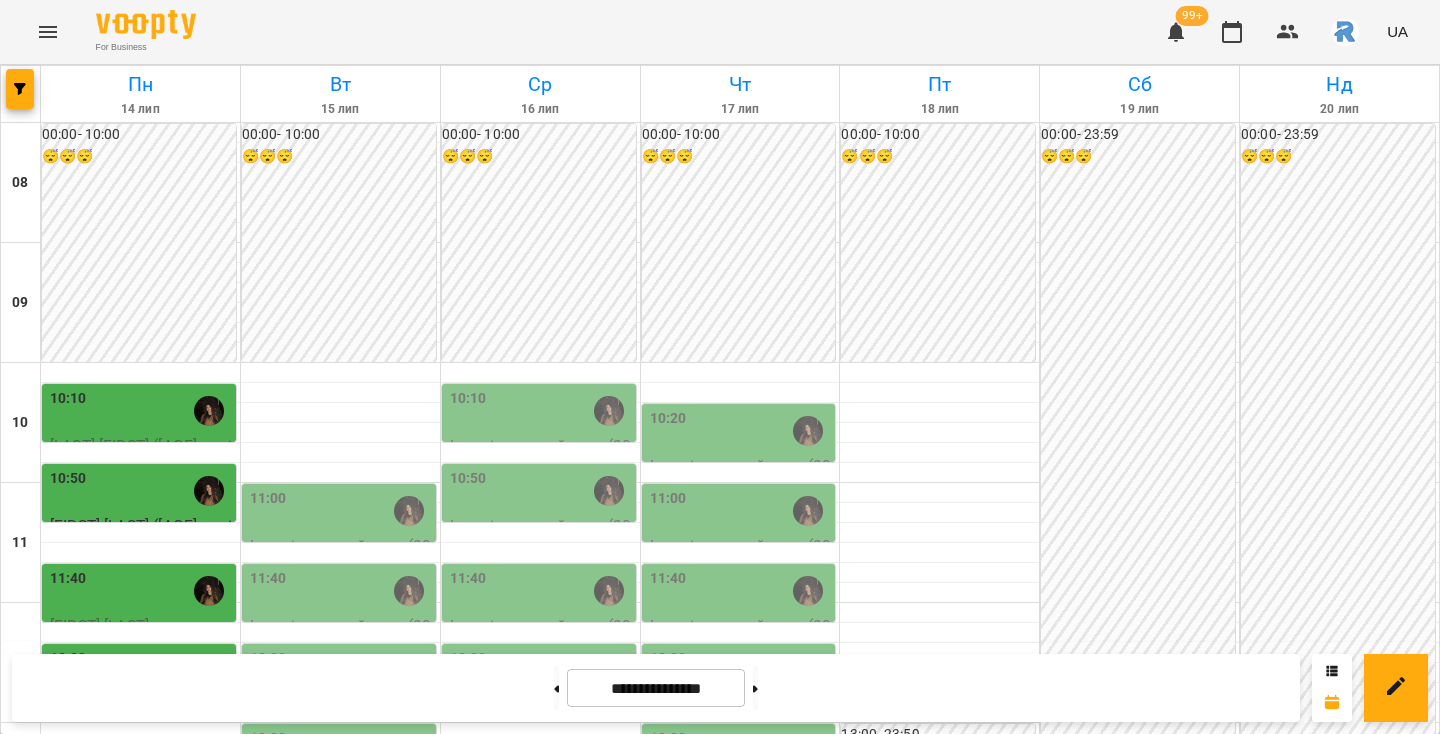 scroll, scrollTop: 228, scrollLeft: 0, axis: vertical 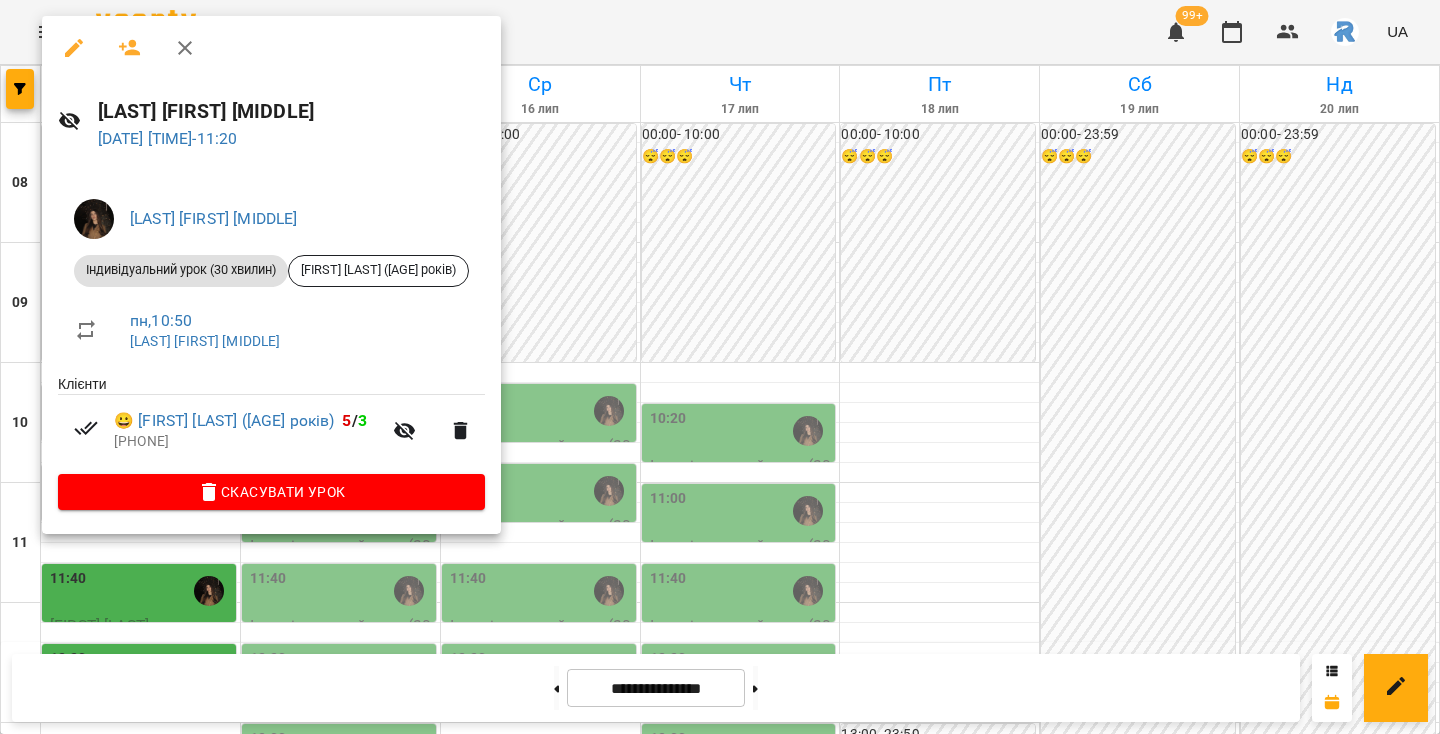 click at bounding box center (720, 367) 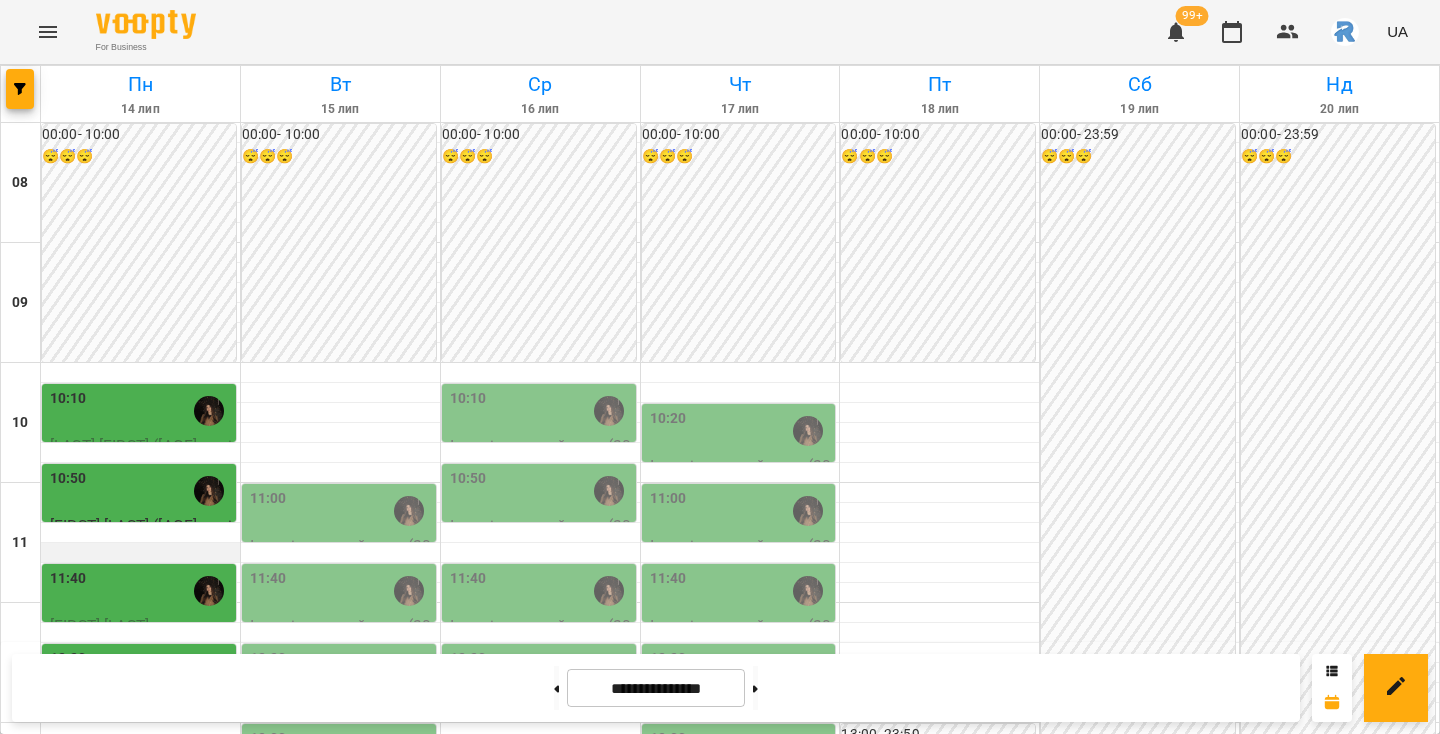 click at bounding box center [140, 553] 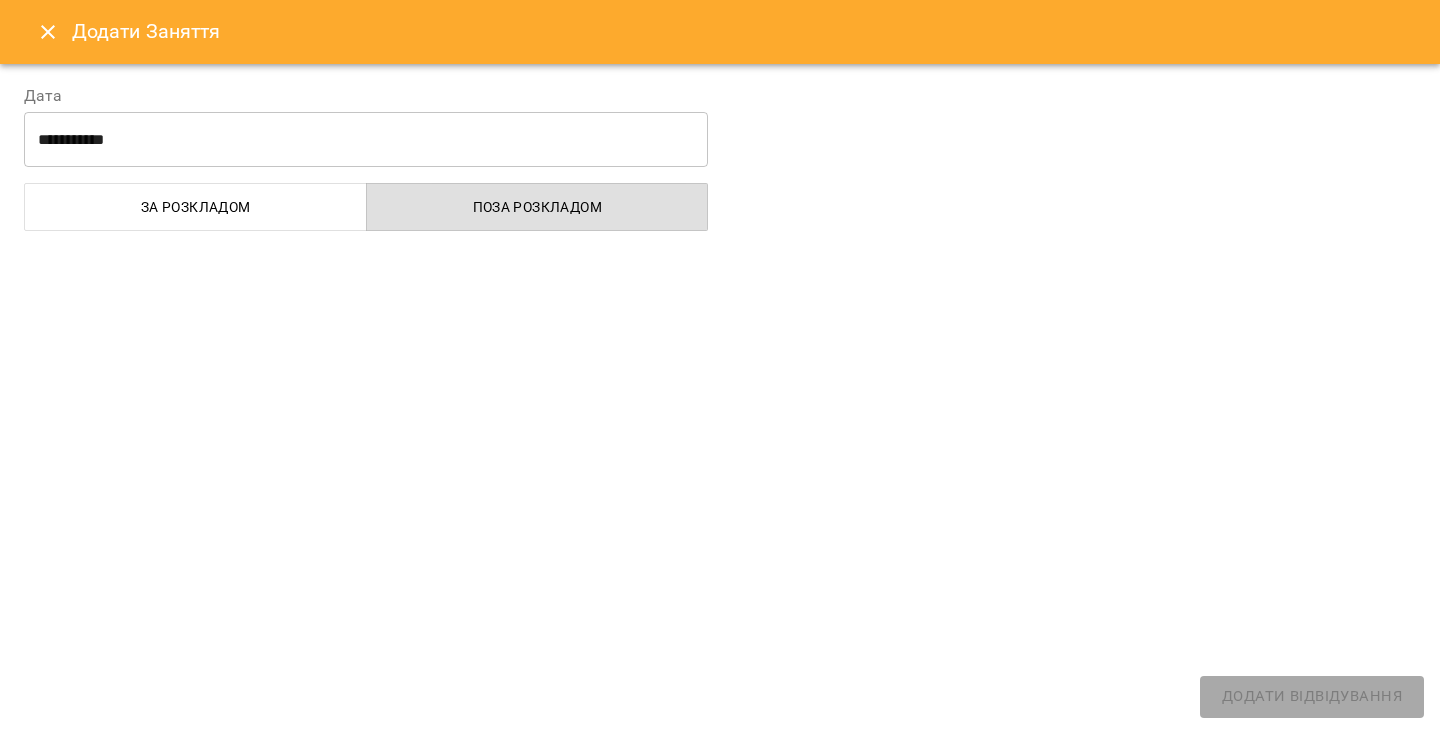 select 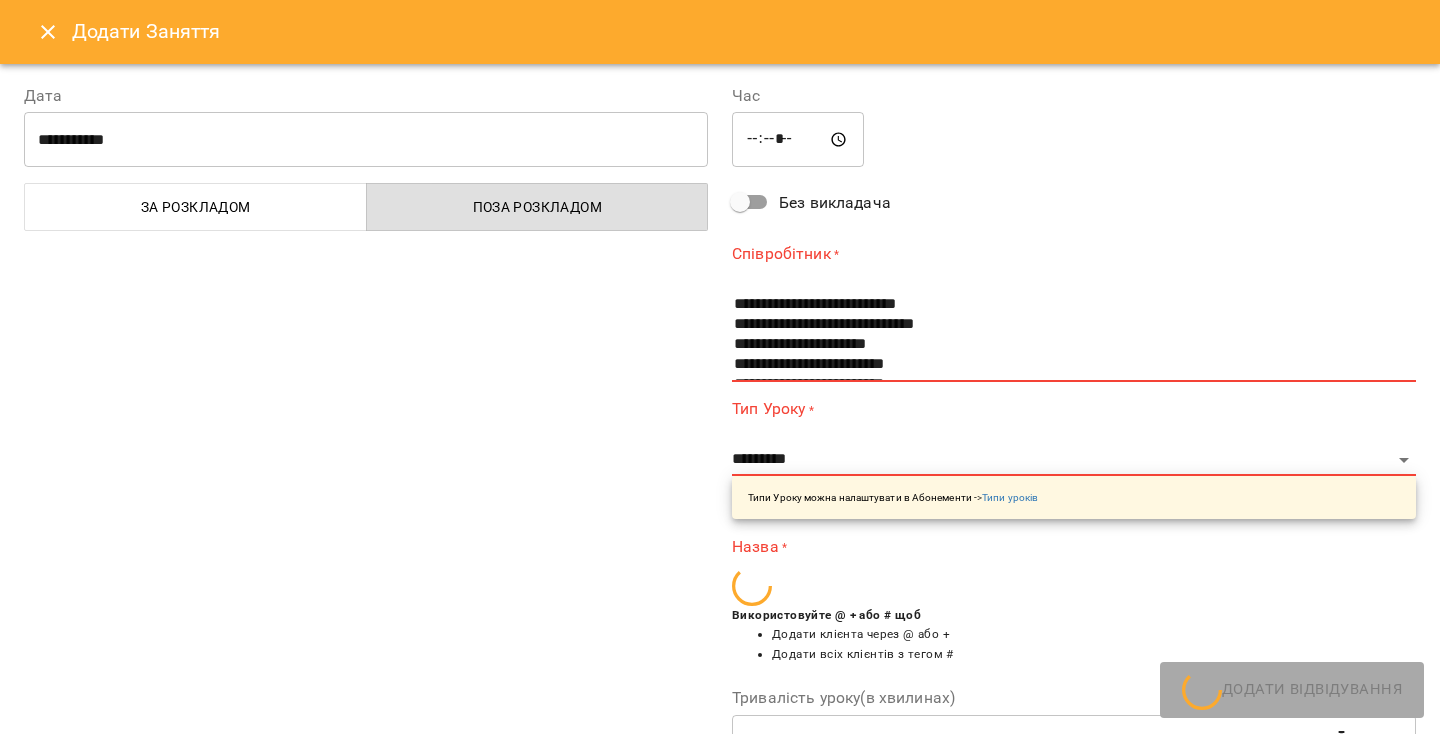 click on "*****" at bounding box center (798, 140) 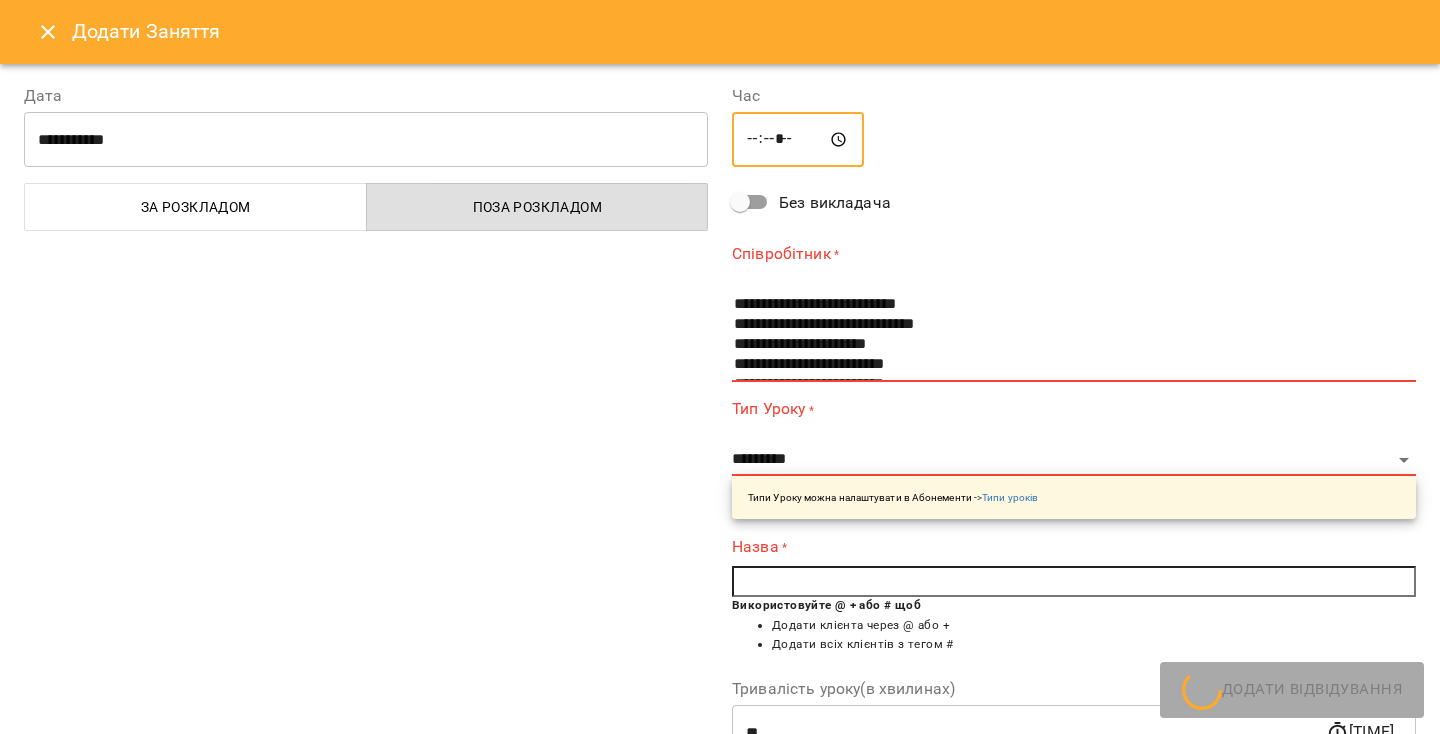 type on "*****" 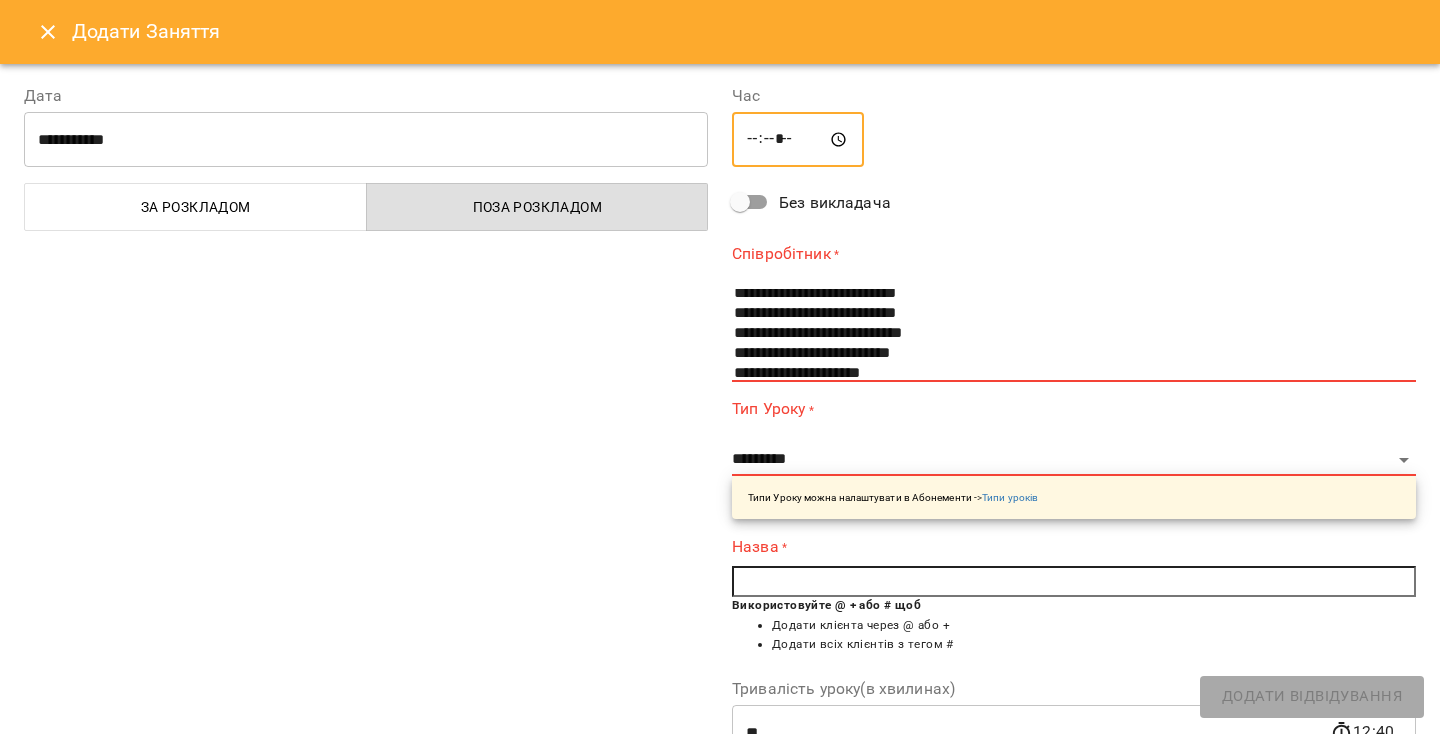 scroll, scrollTop: 238, scrollLeft: 0, axis: vertical 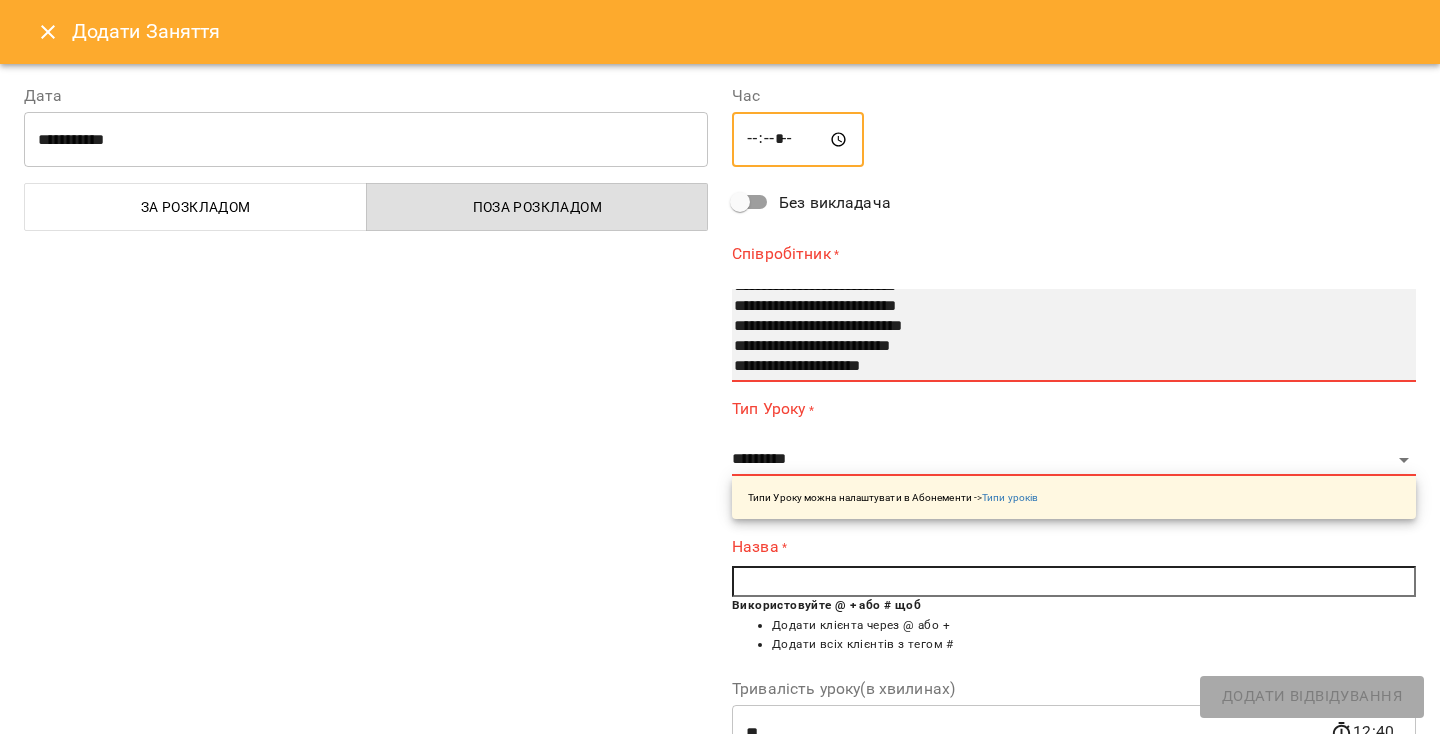 select on "**********" 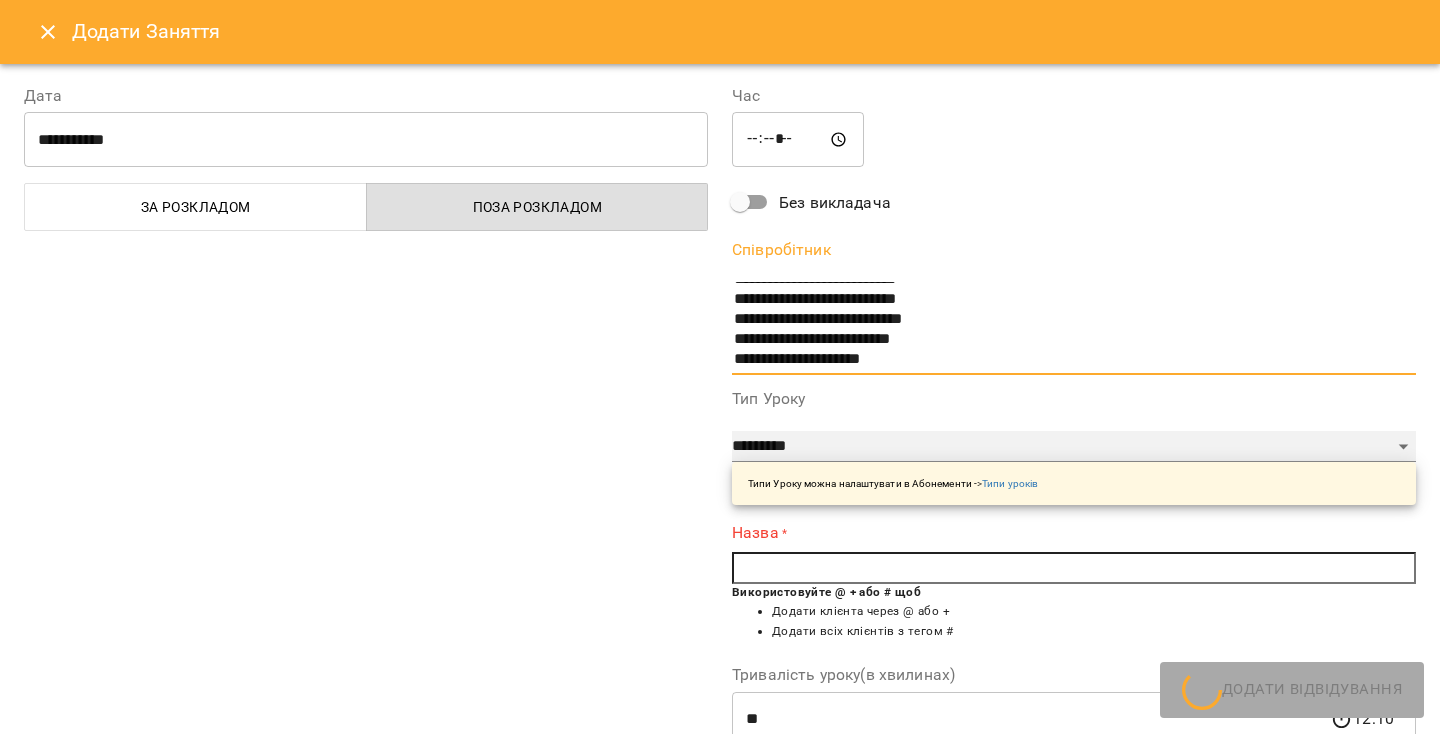click on "**********" at bounding box center (1074, 447) 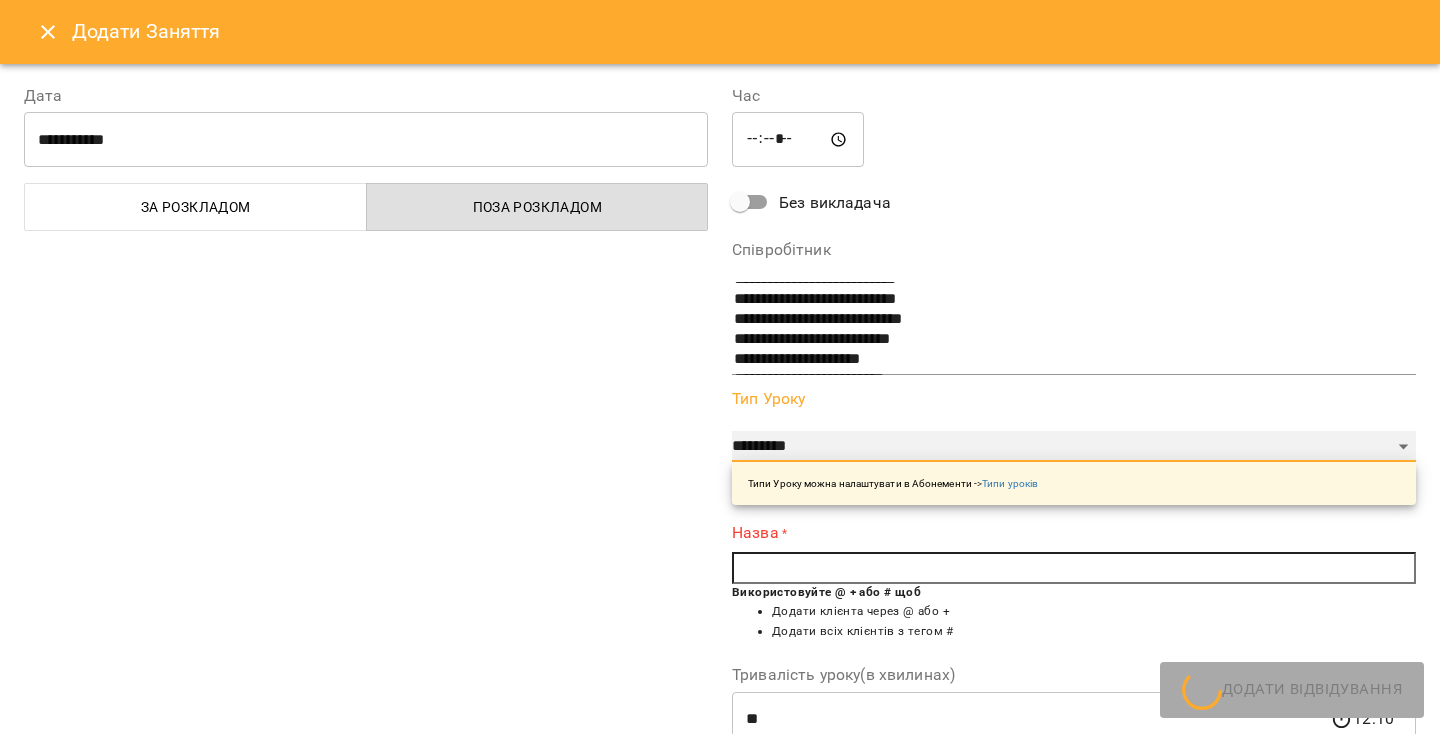 select on "**********" 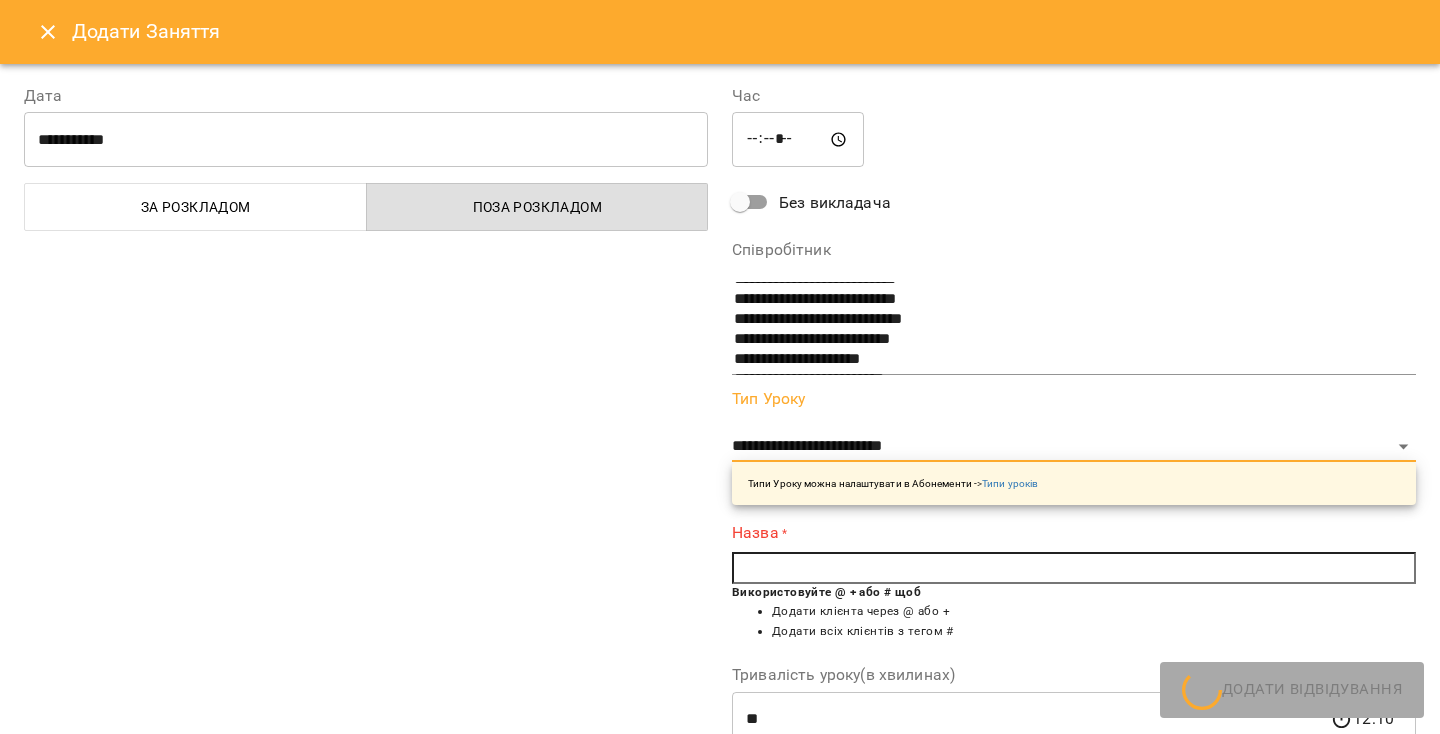 click at bounding box center (1074, 568) 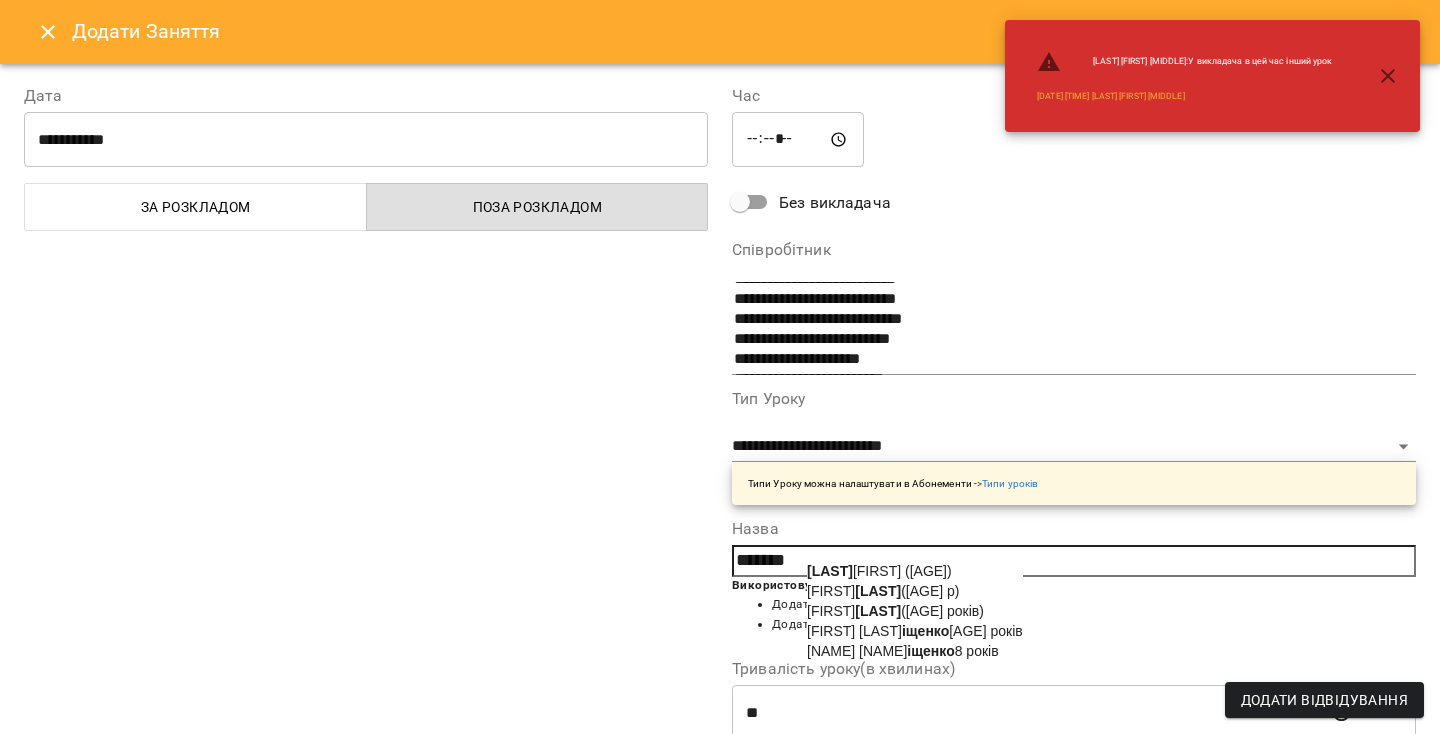 click on "[FIRST]  [LAST] ([AGE])" at bounding box center (895, 611) 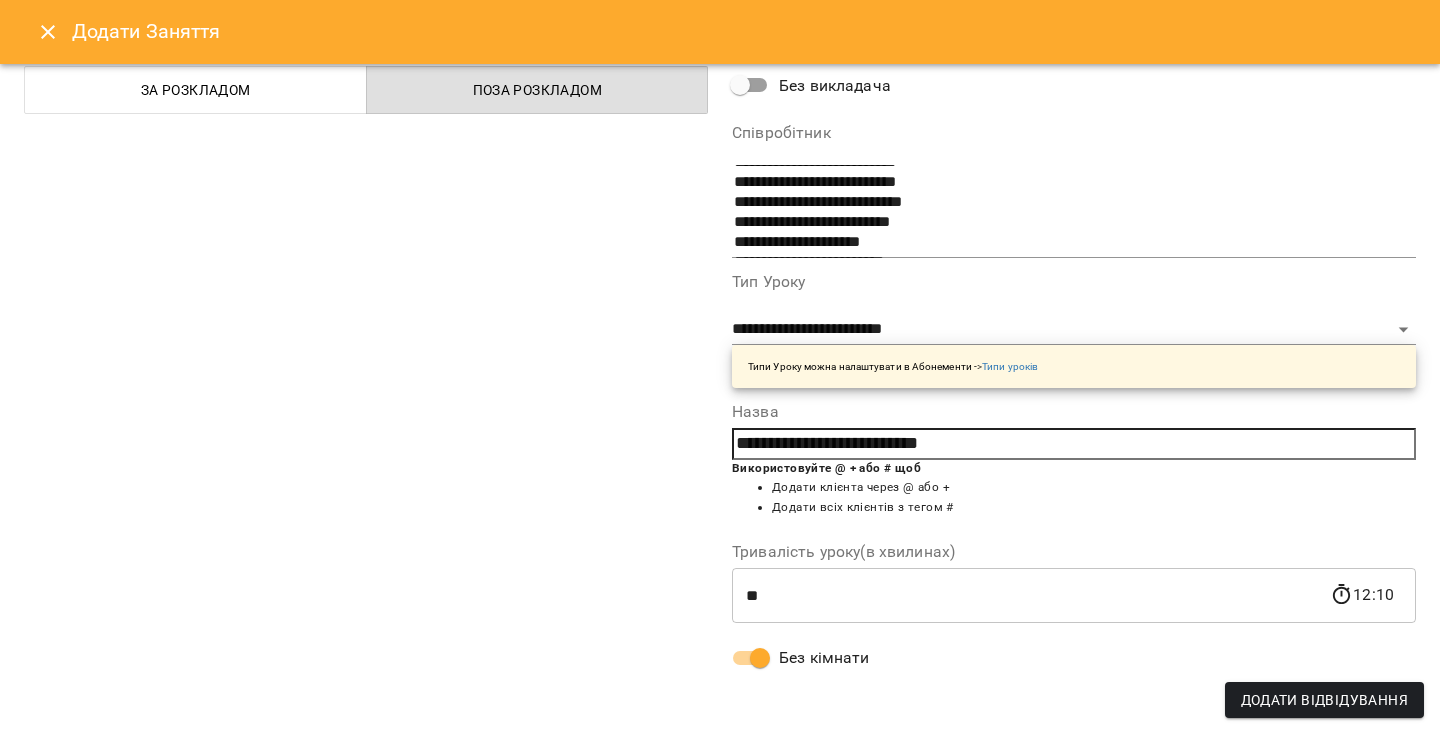 scroll, scrollTop: 0, scrollLeft: 0, axis: both 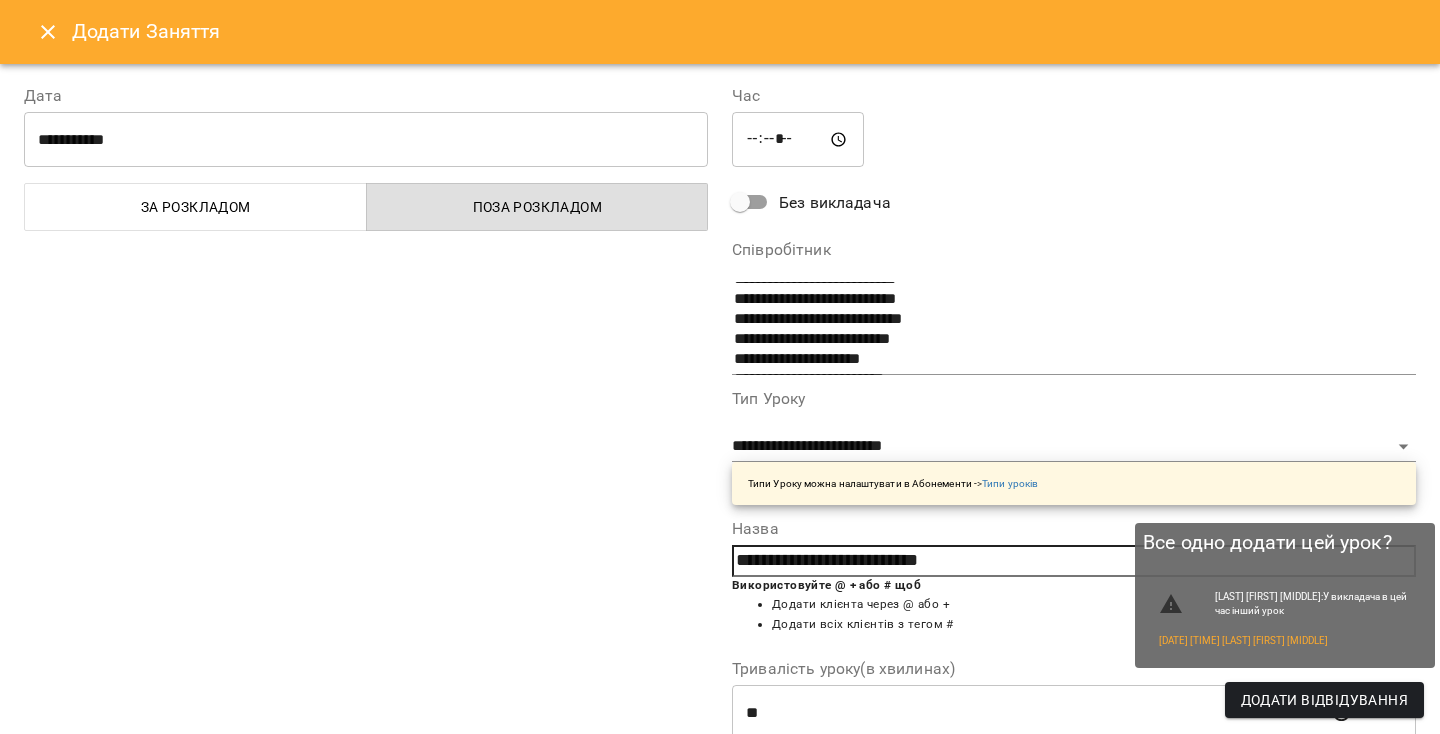 click on "Додати Відвідування" at bounding box center (1324, 700) 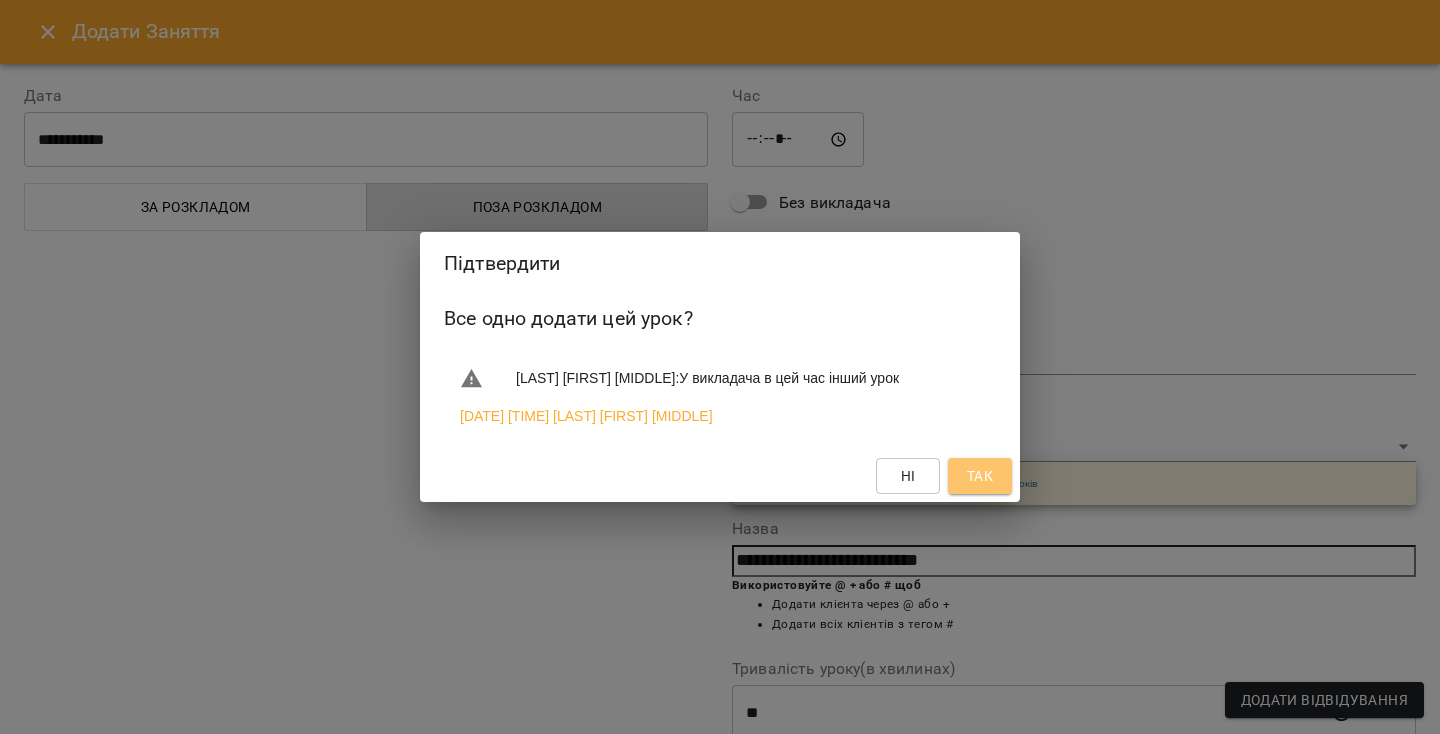click on "Так" at bounding box center (980, 476) 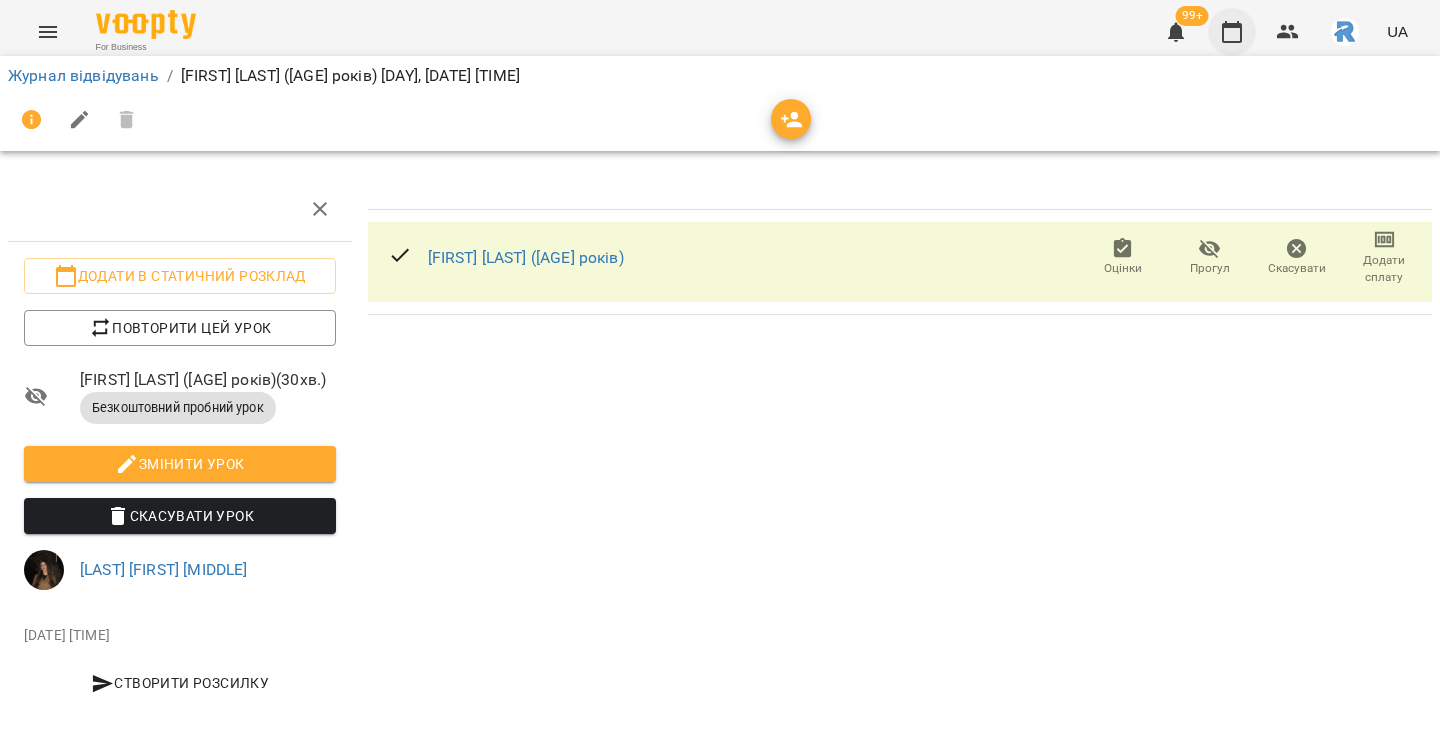 click 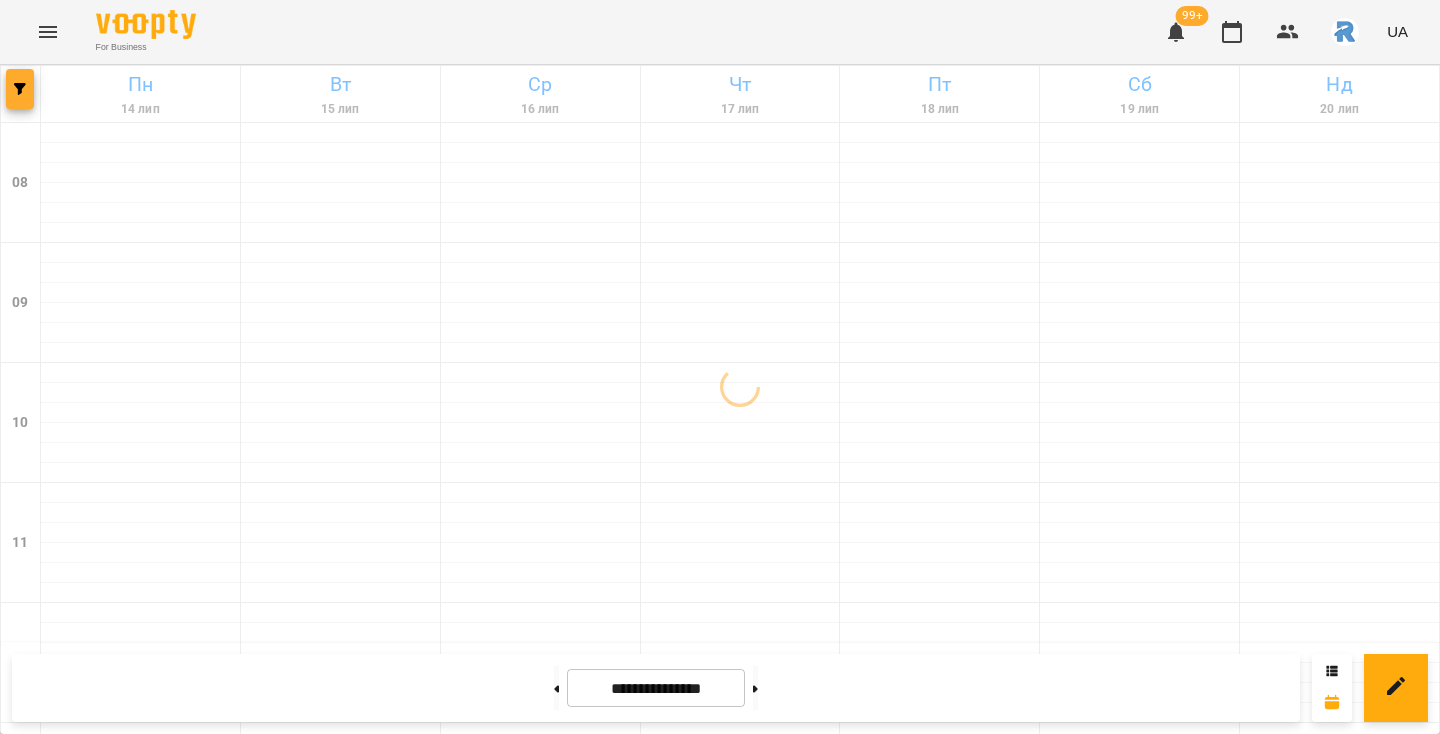 click at bounding box center (20, 89) 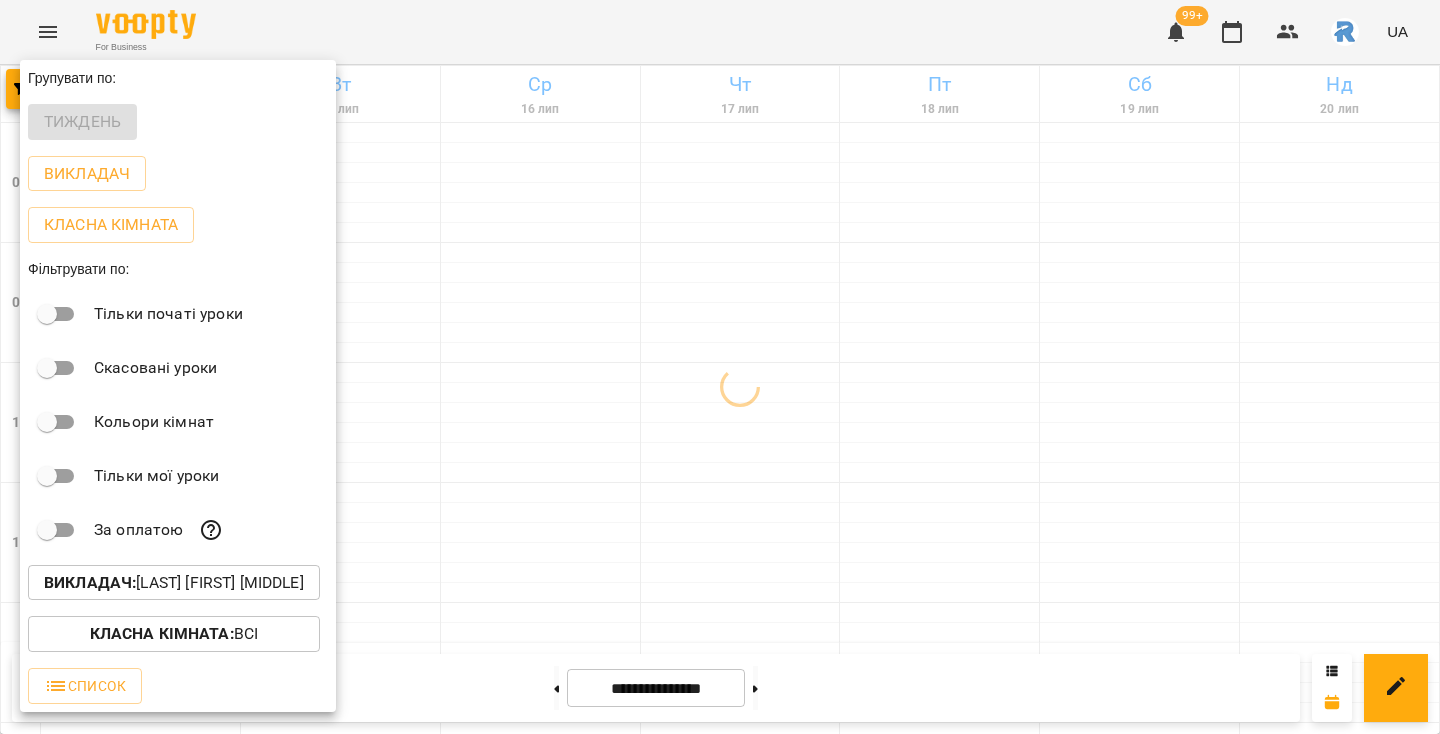 click on "Викладач : [FIRST] [MIDDLE] [LAST]" at bounding box center [174, 583] 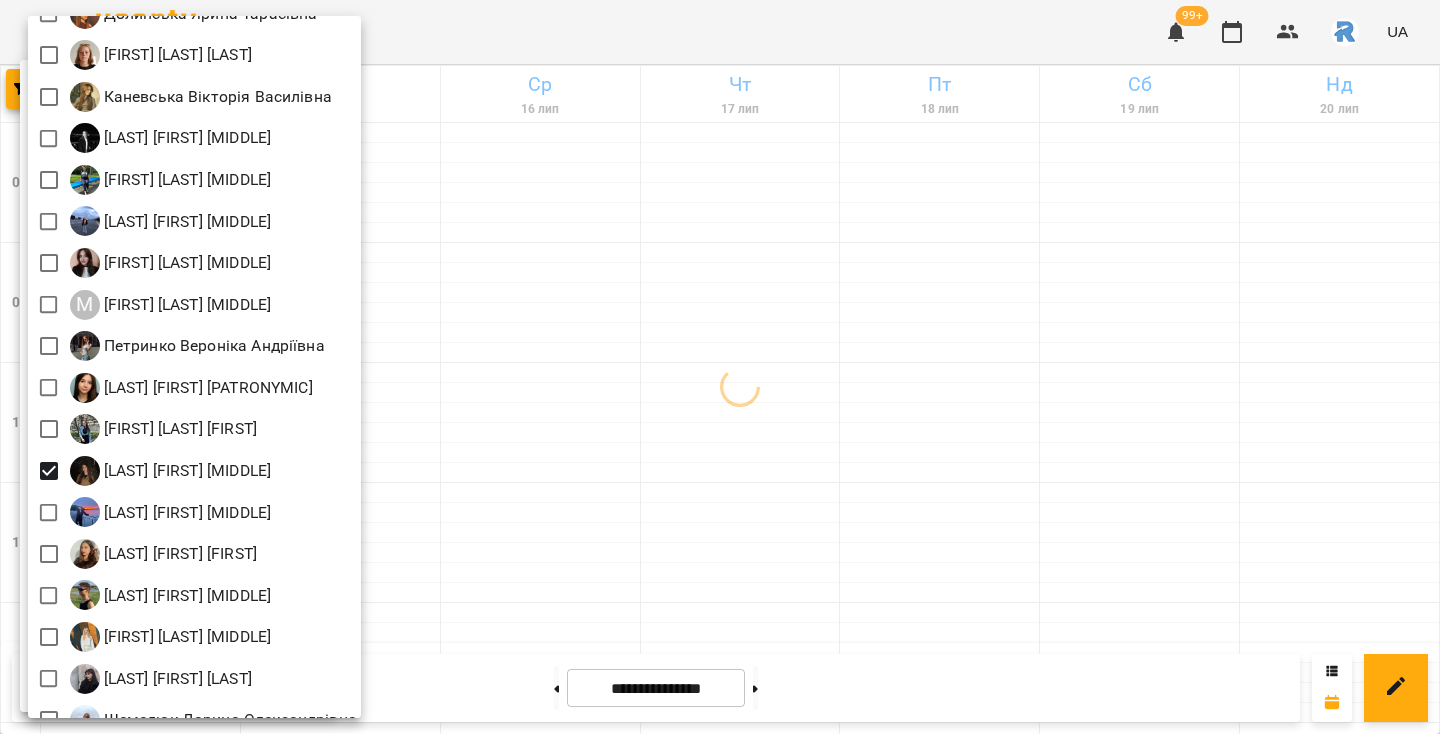 scroll, scrollTop: 258, scrollLeft: 0, axis: vertical 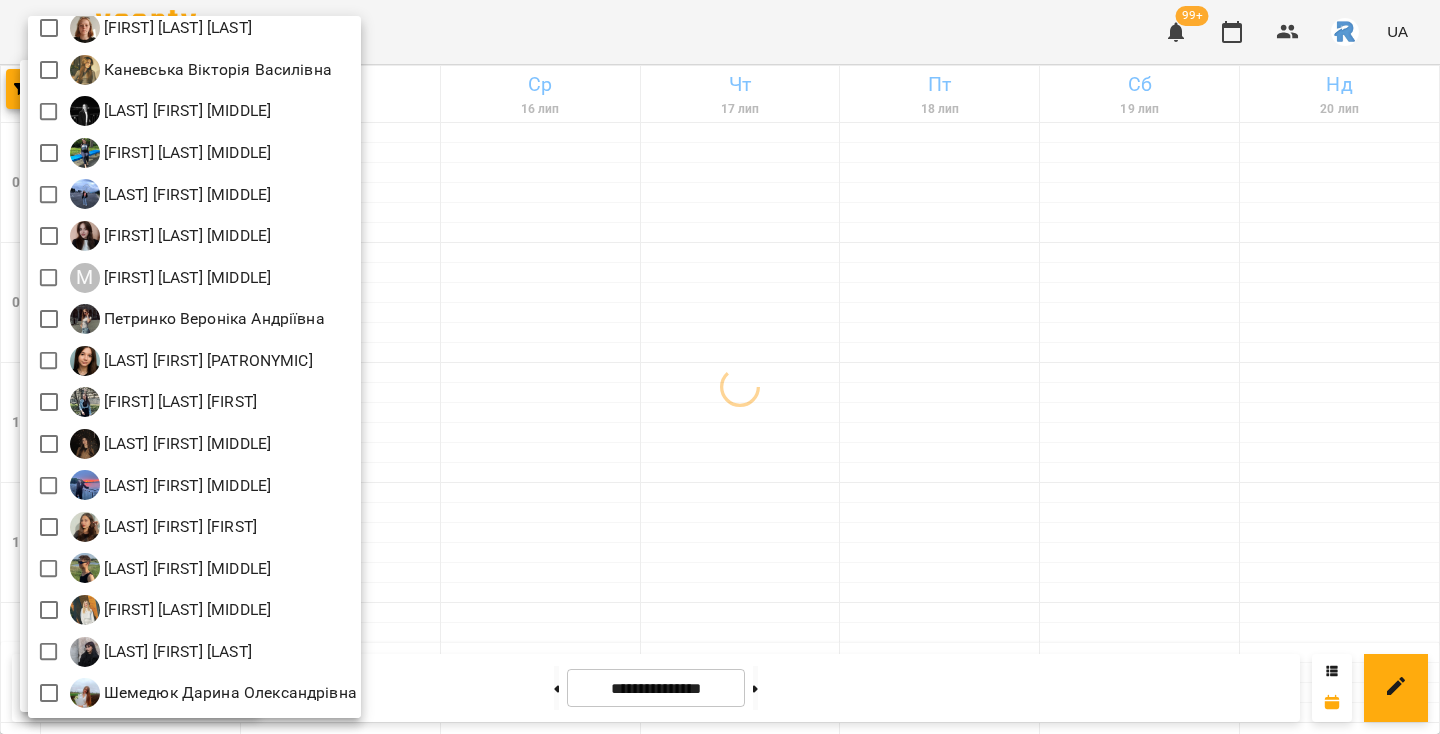 click at bounding box center [720, 367] 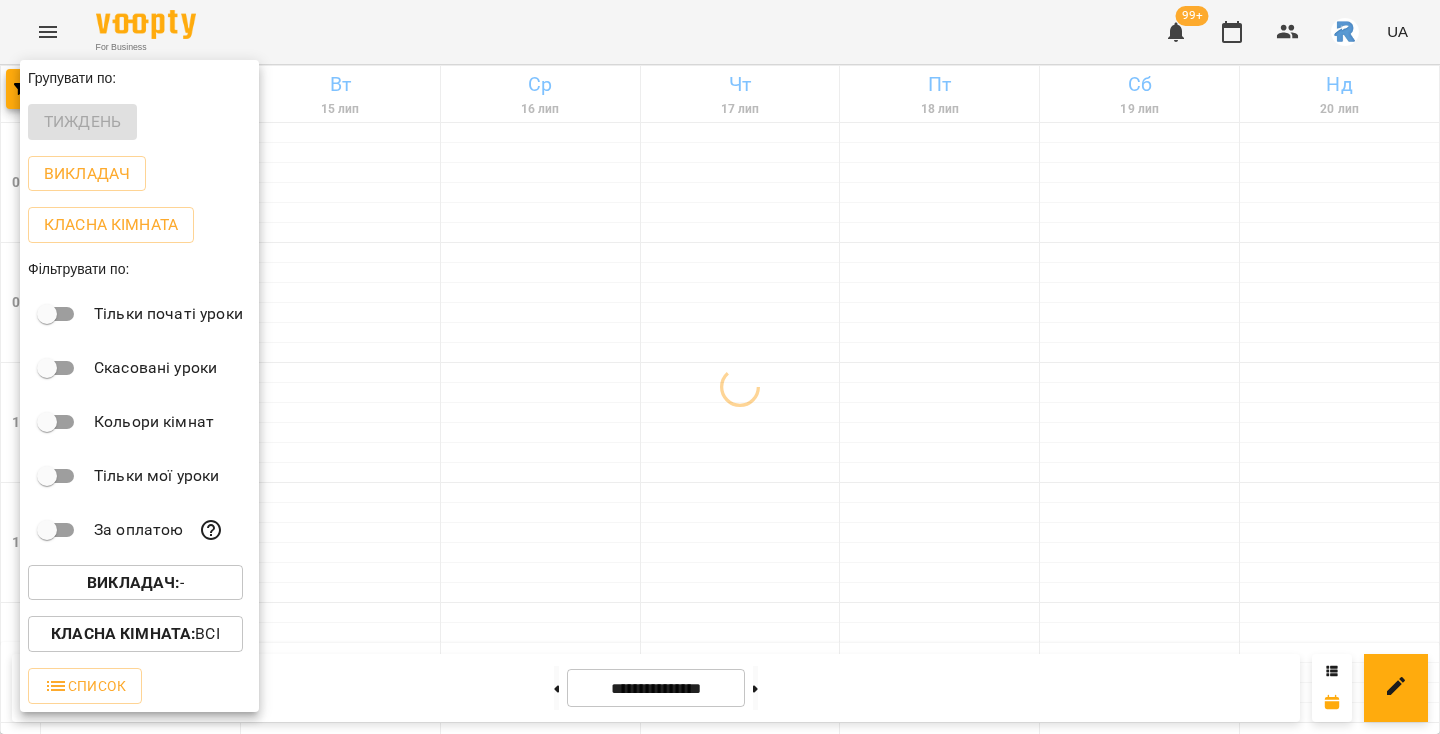 click at bounding box center (720, 367) 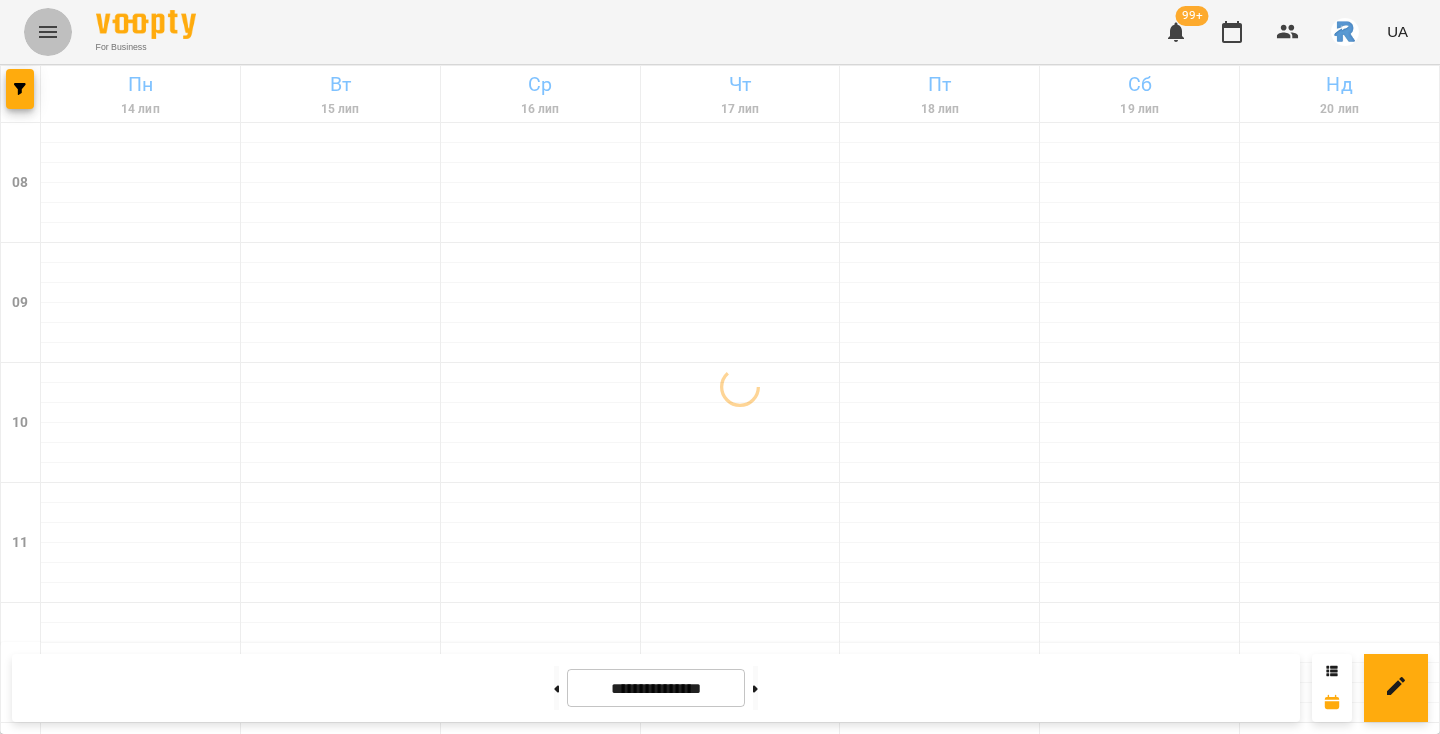 click 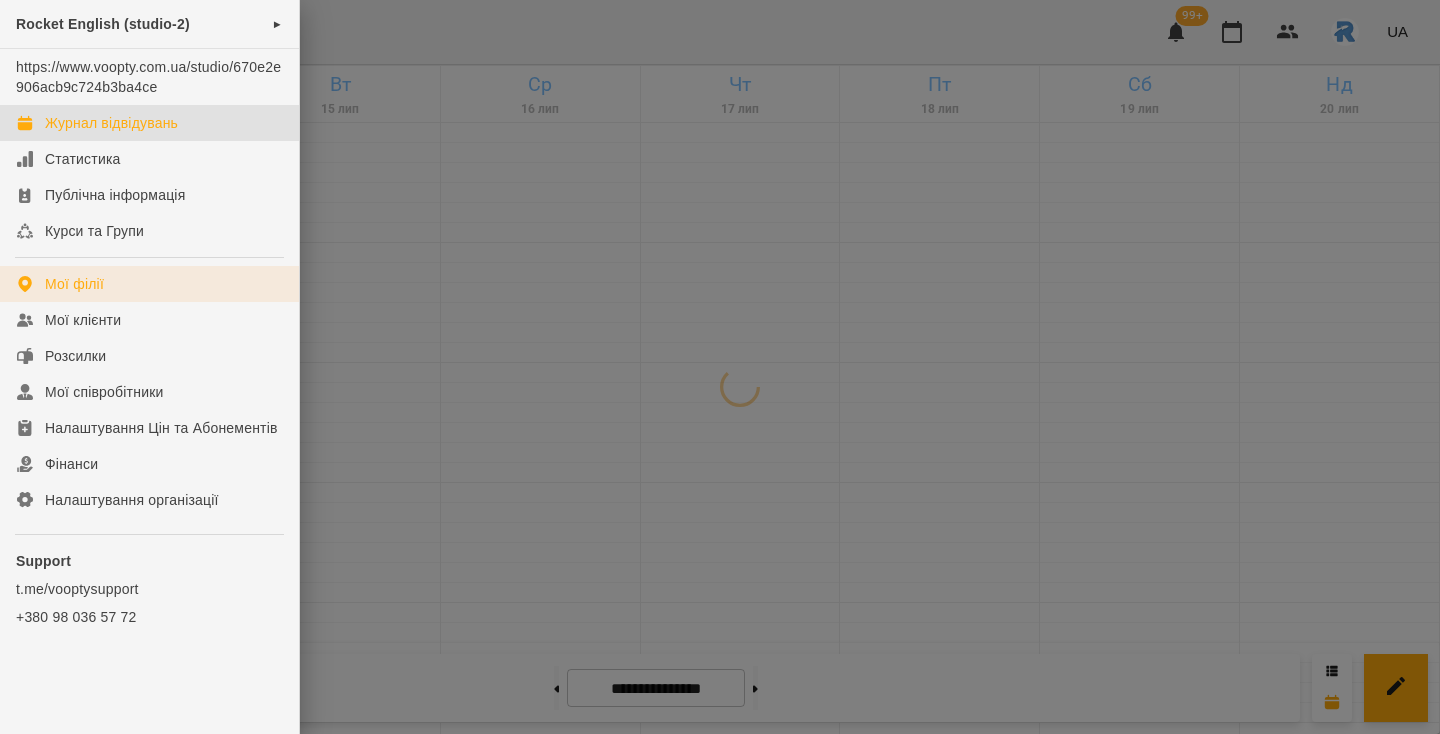 click on "Мої філії" at bounding box center (149, 284) 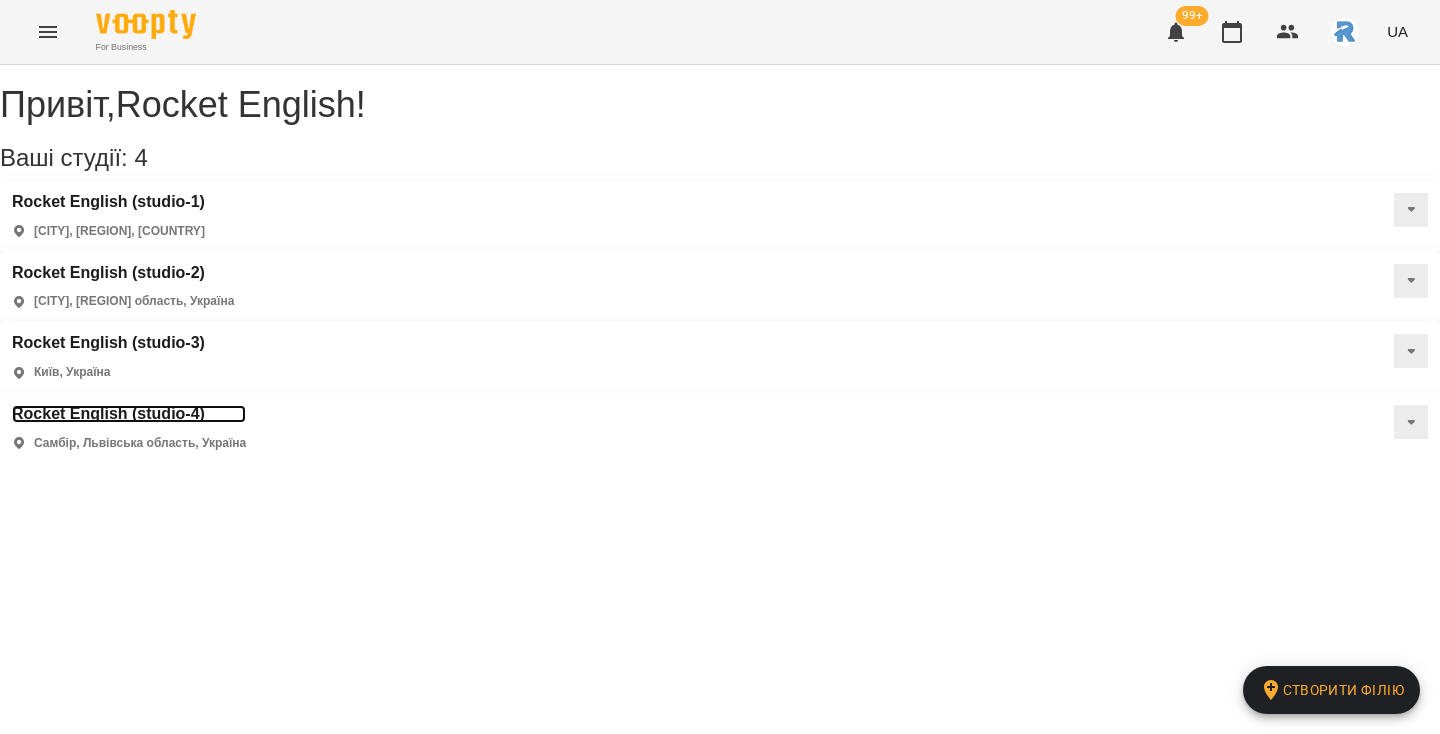 click on "Rocket English (studio-4)" at bounding box center (129, 414) 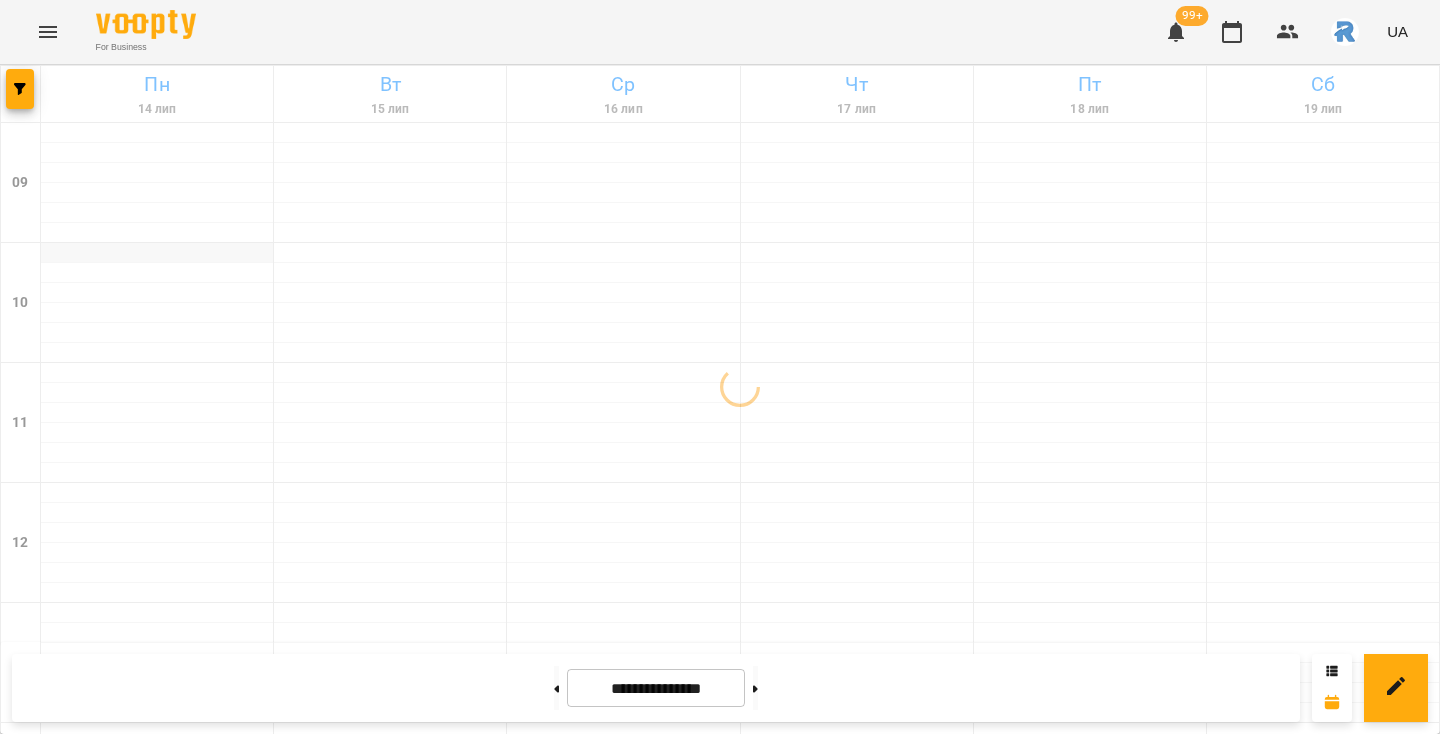 scroll, scrollTop: 0, scrollLeft: 0, axis: both 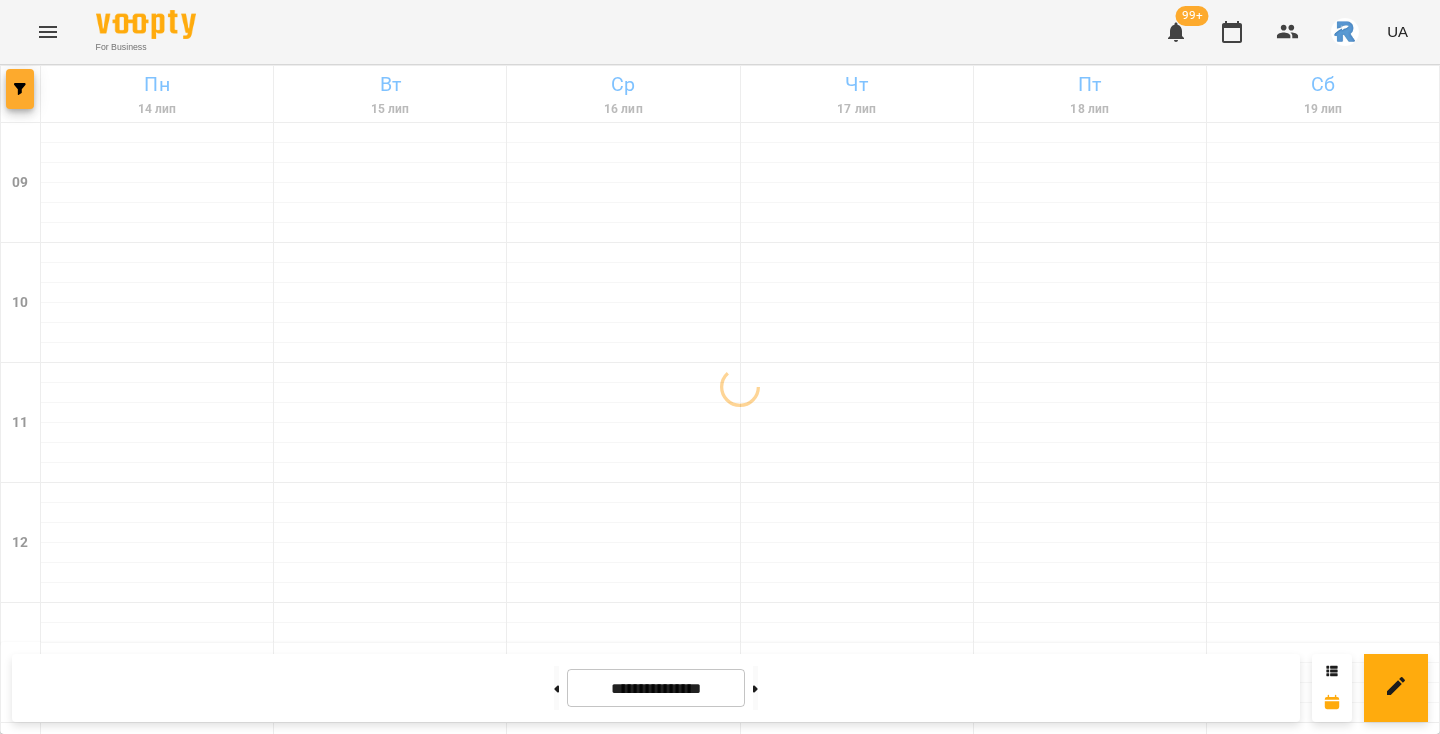click at bounding box center (20, 89) 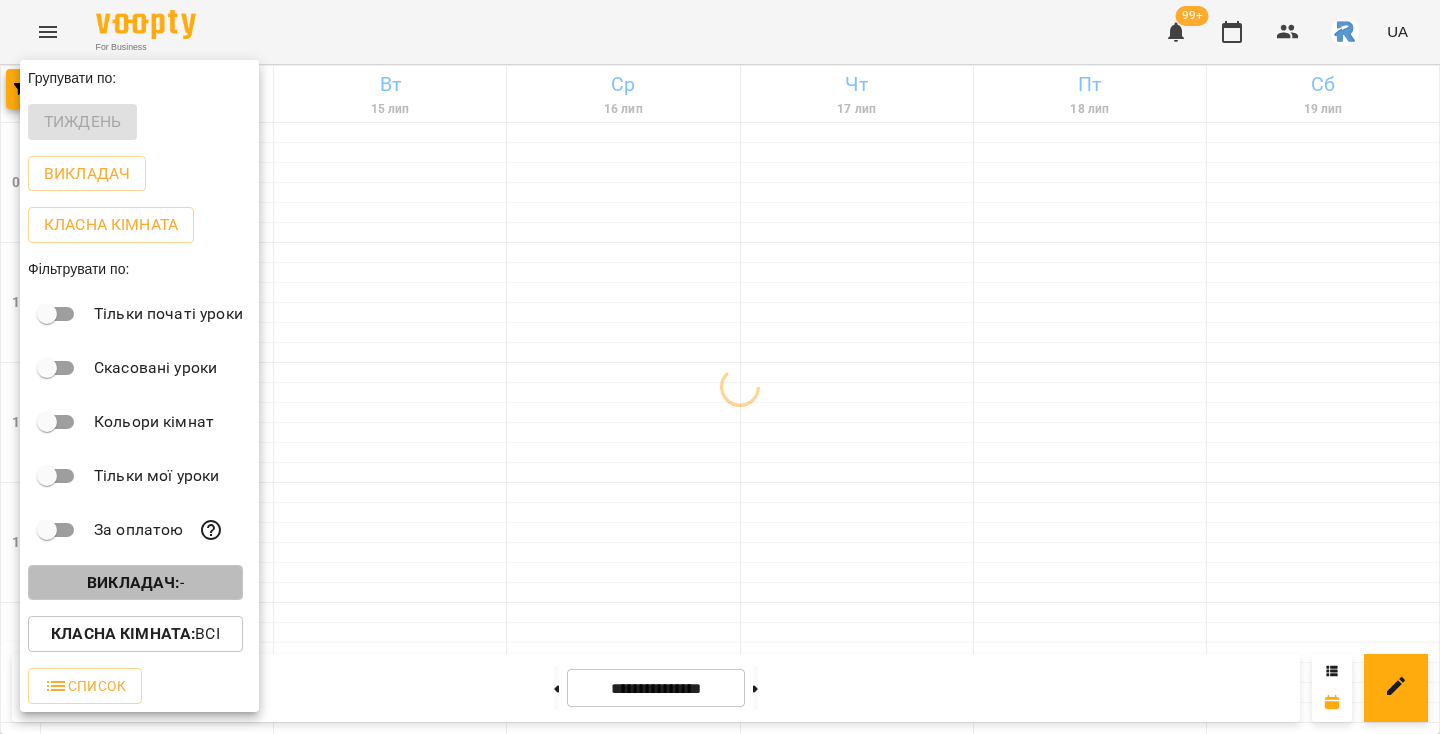 click on "Викладач :  -" at bounding box center [135, 583] 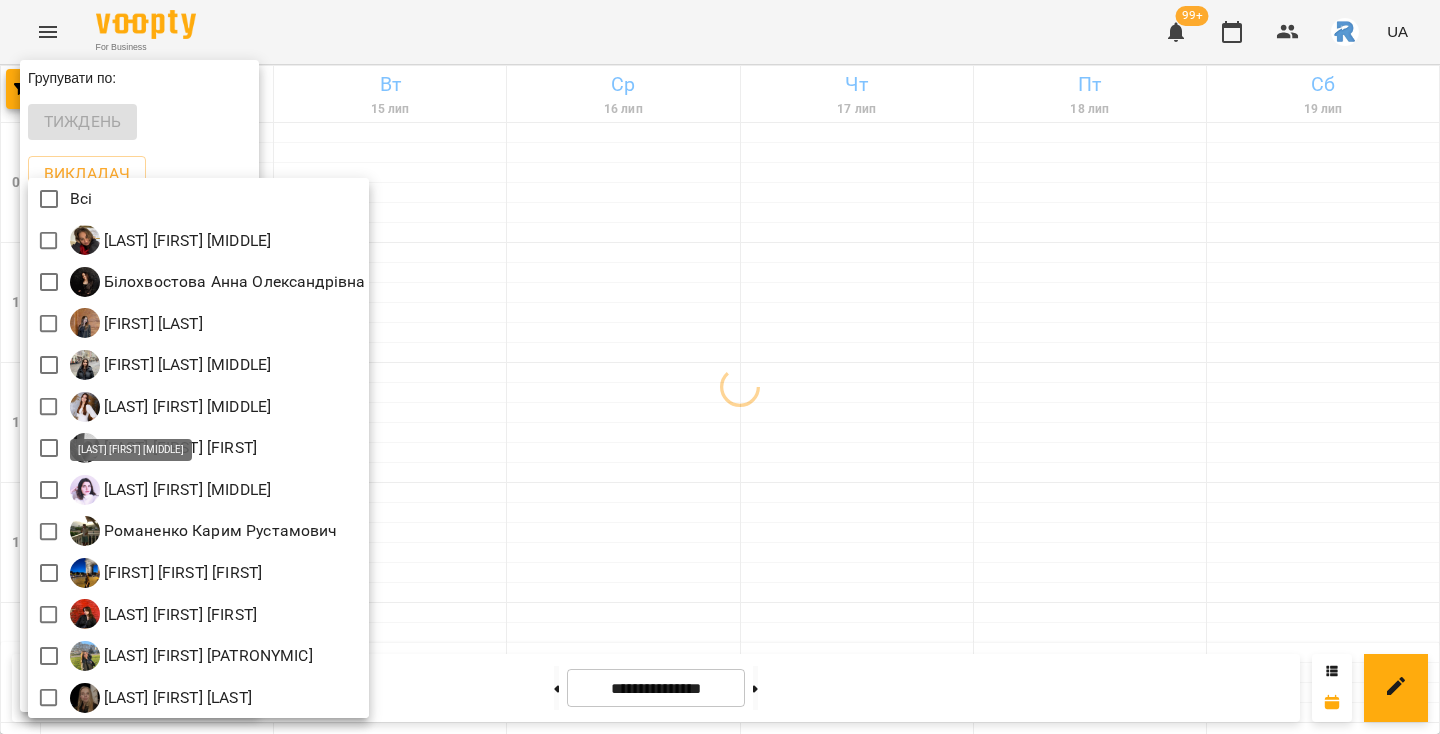 scroll, scrollTop: 4, scrollLeft: 0, axis: vertical 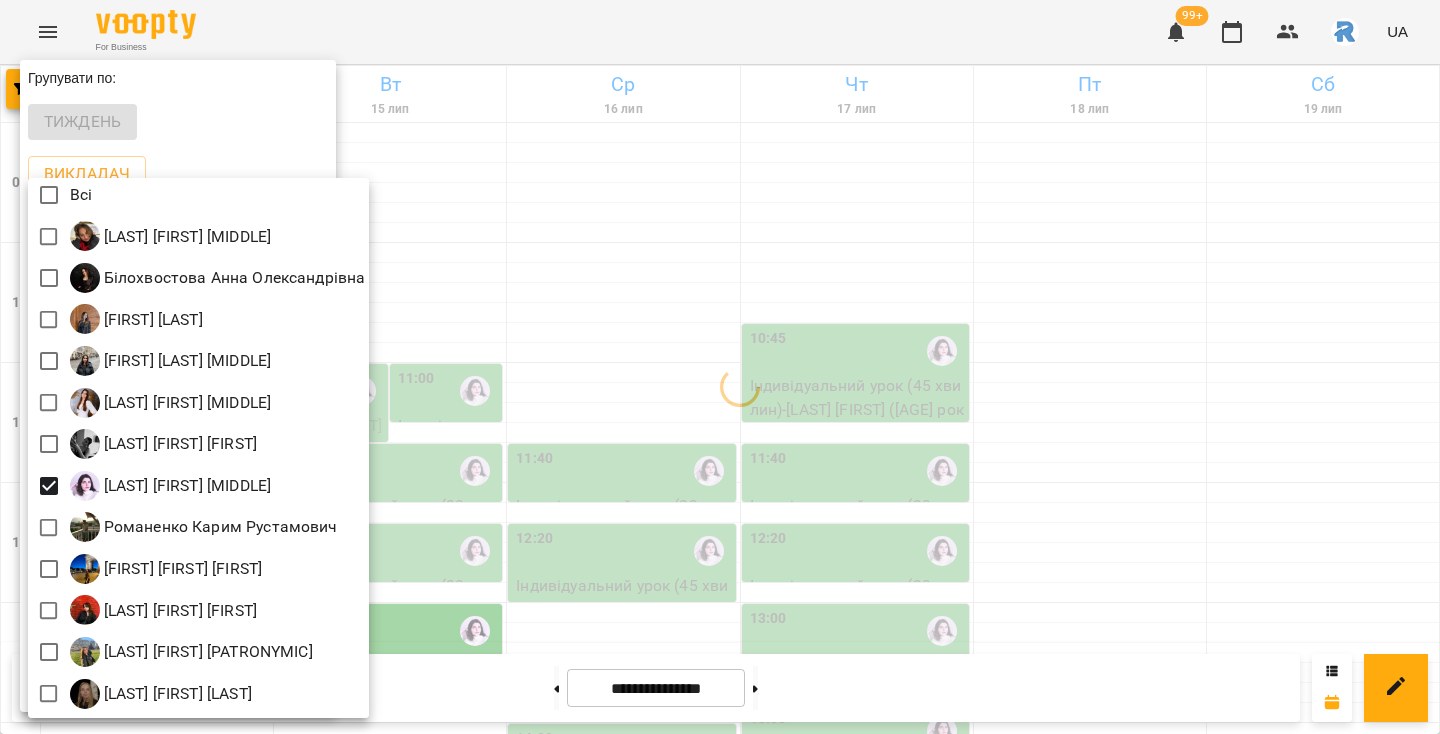 click at bounding box center (720, 367) 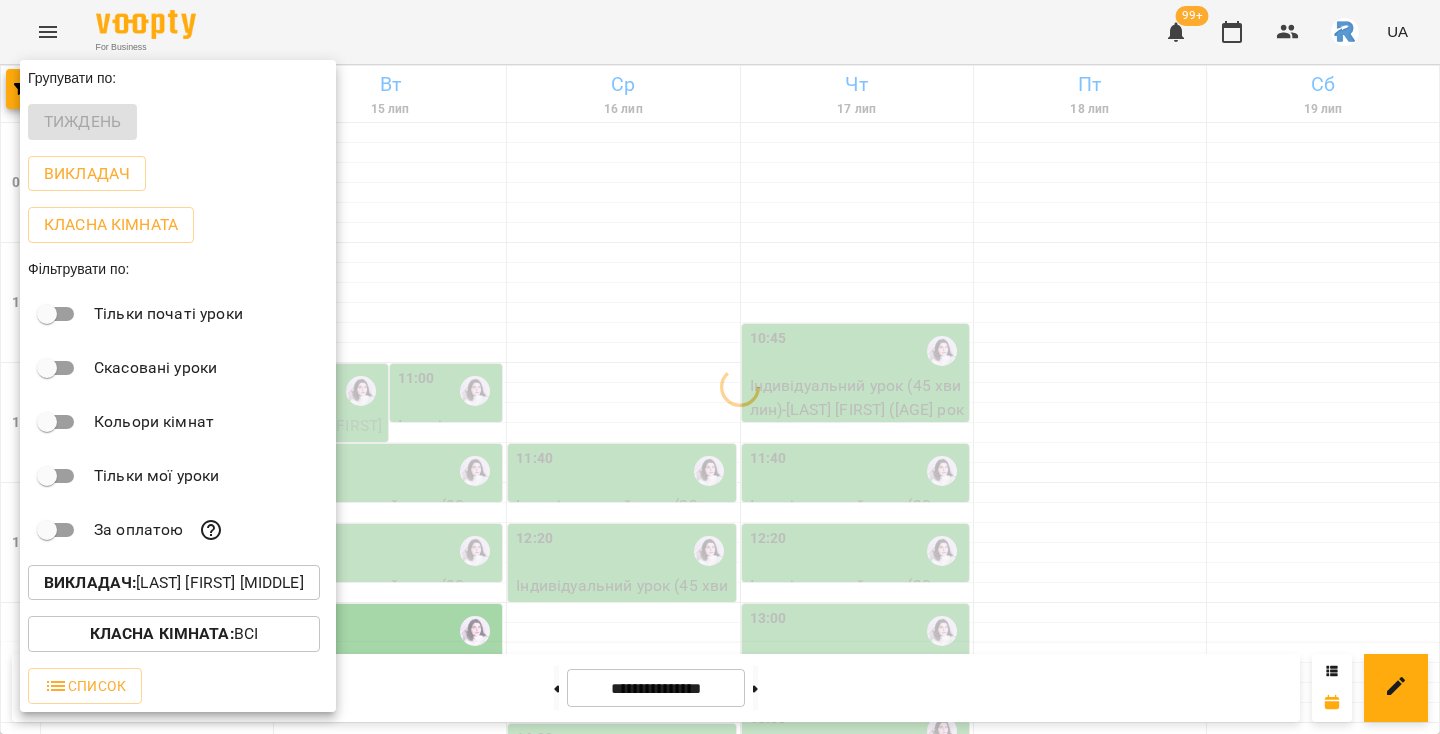 click at bounding box center (720, 367) 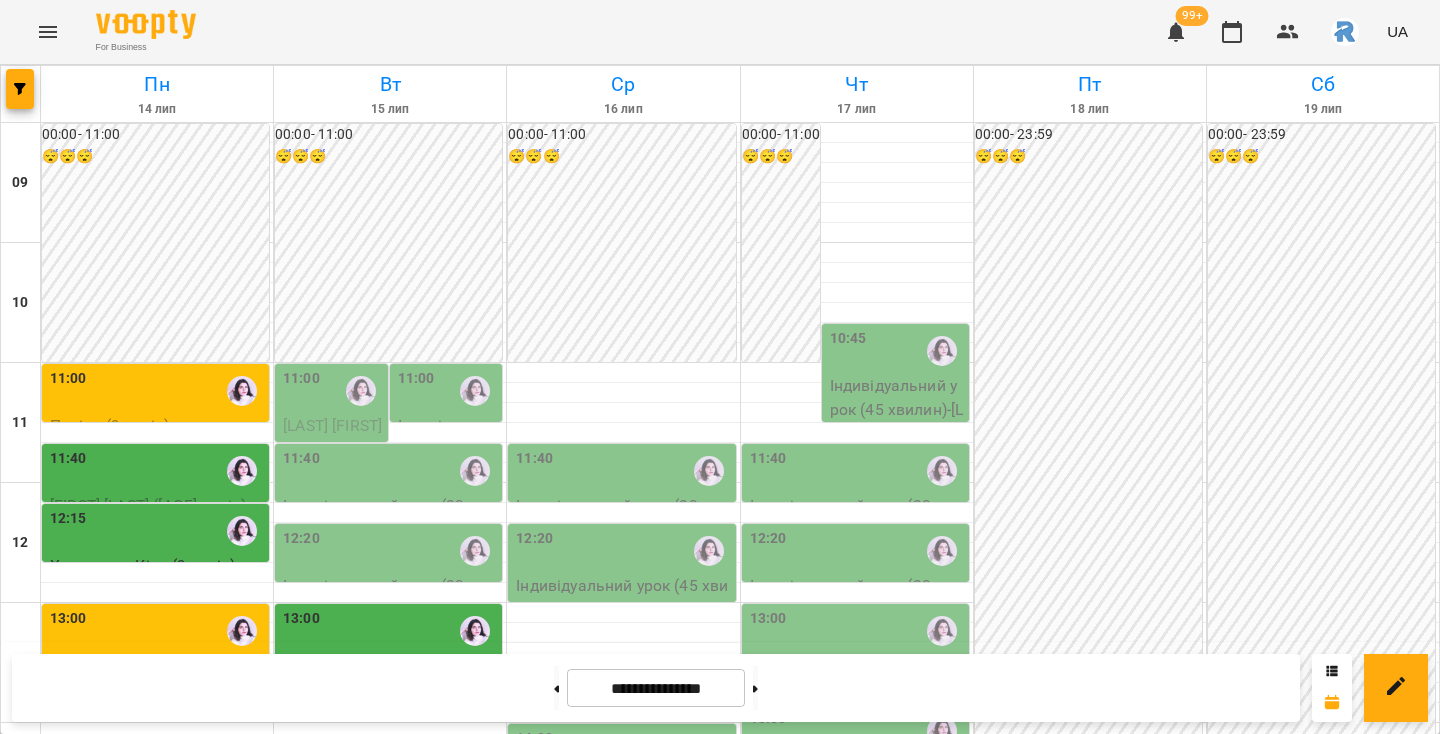 click on "Поліна (9 років)" at bounding box center [157, 426] 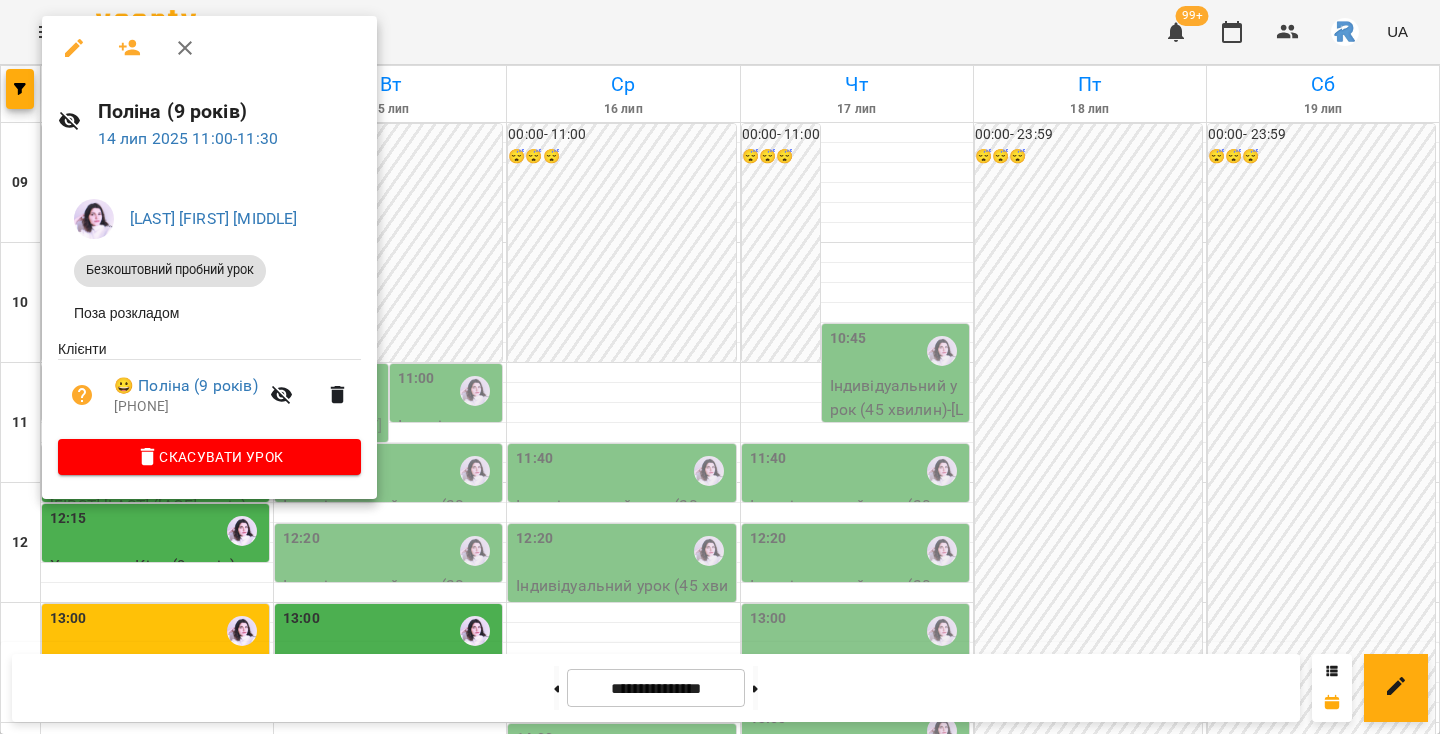 click at bounding box center (720, 367) 